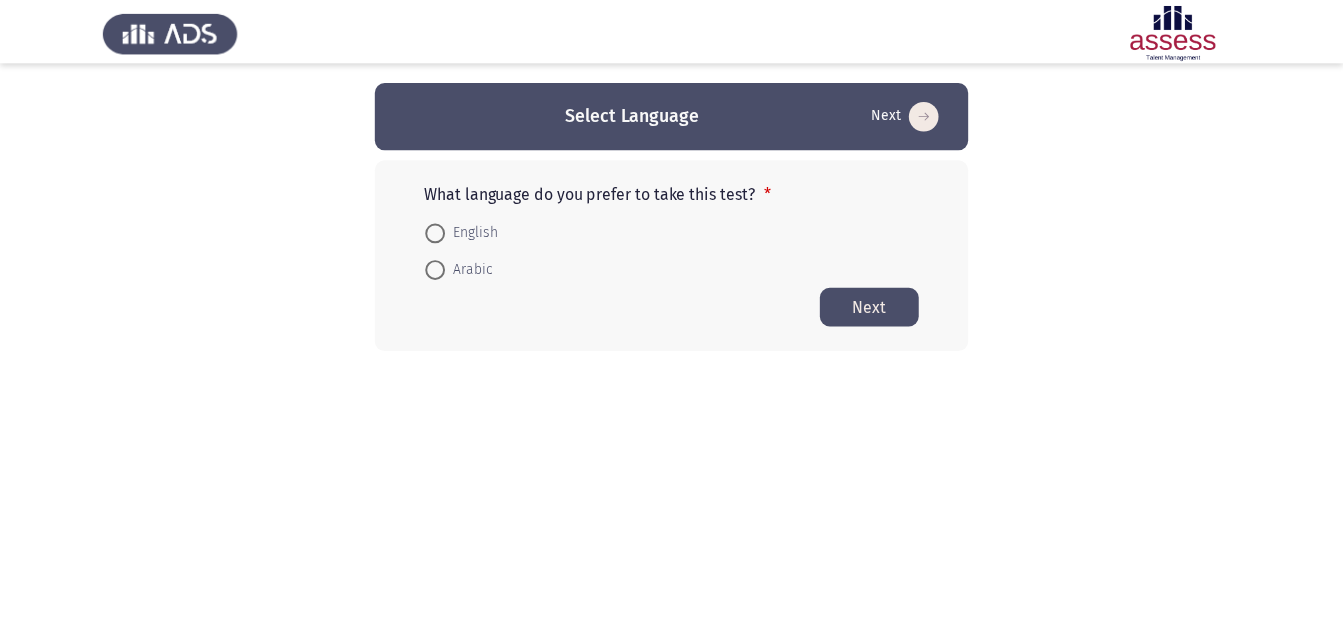 scroll, scrollTop: 0, scrollLeft: 0, axis: both 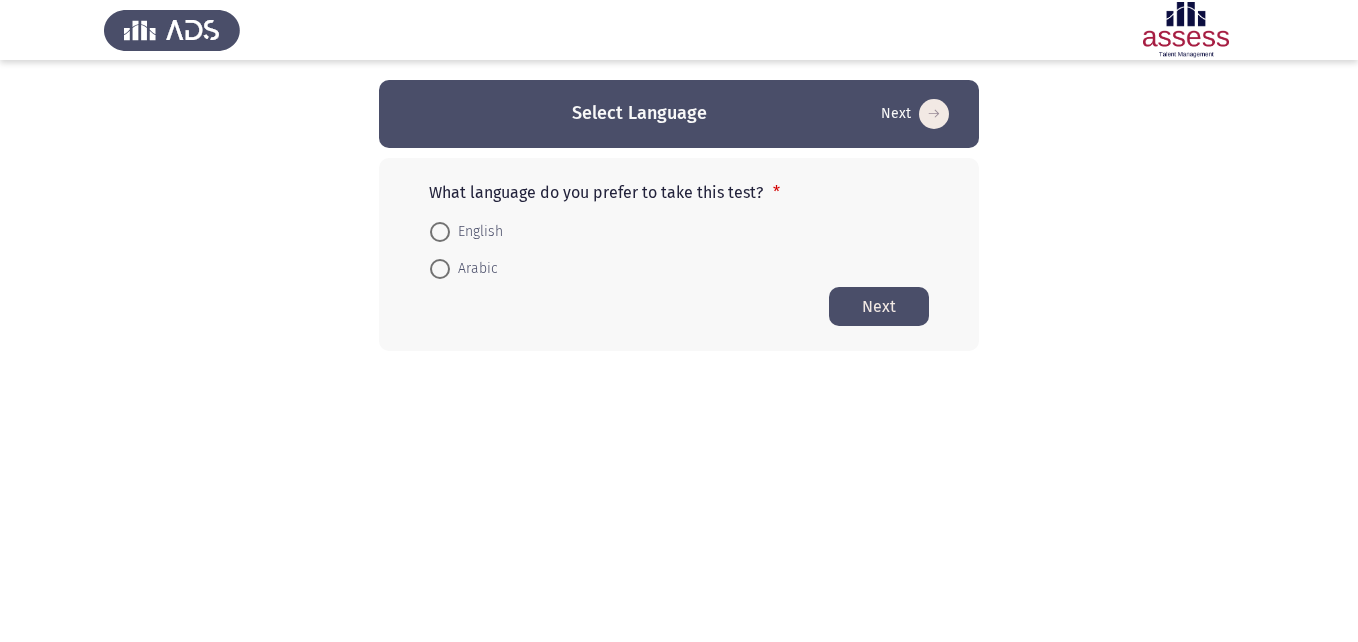 click on "Arabic" at bounding box center (464, 268) 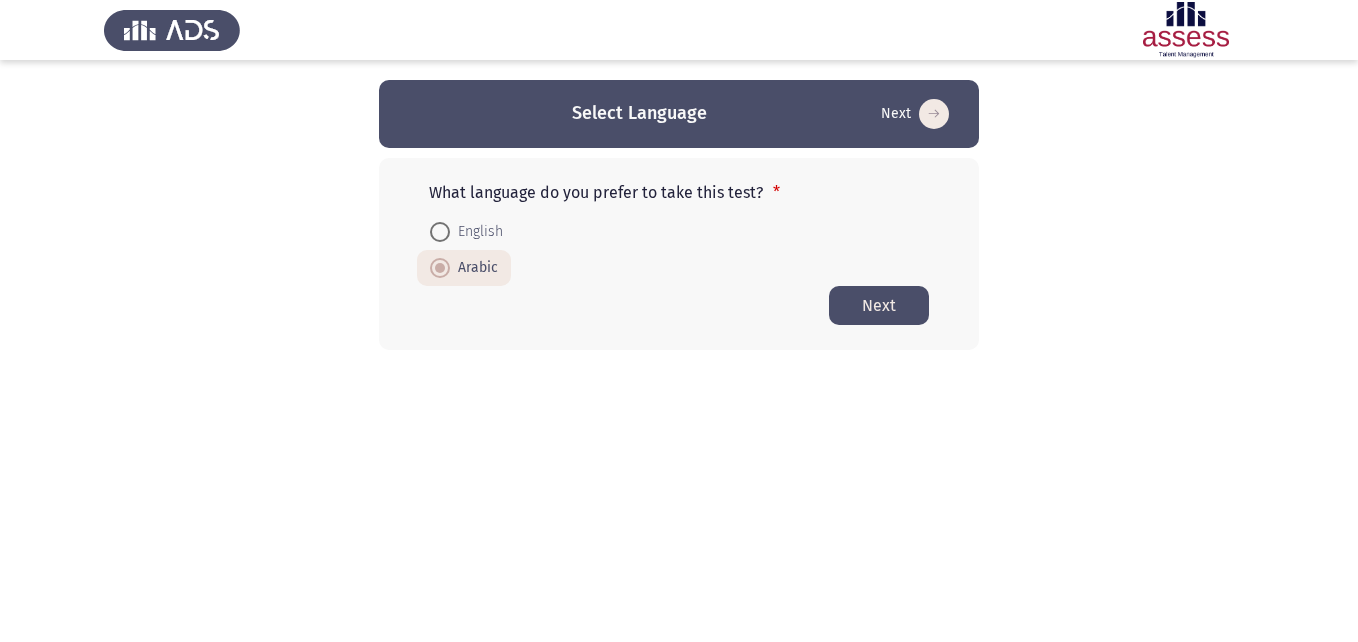 click on "Next" 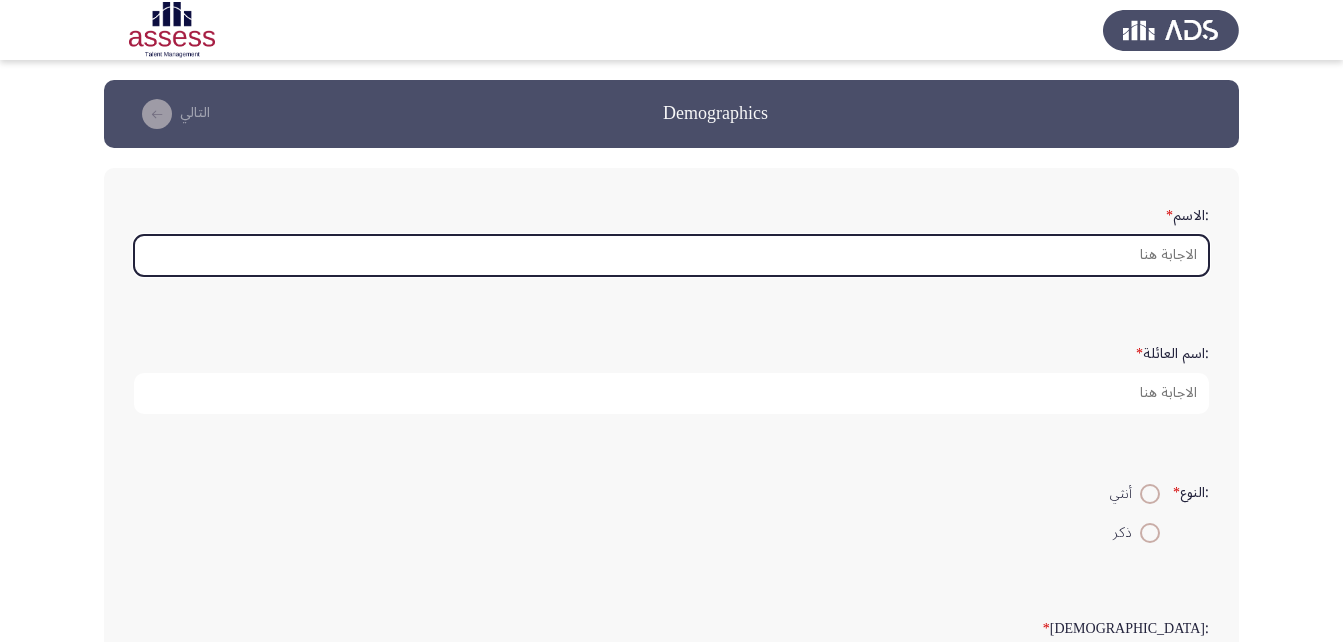 click on ":الاسم   *" at bounding box center [671, 255] 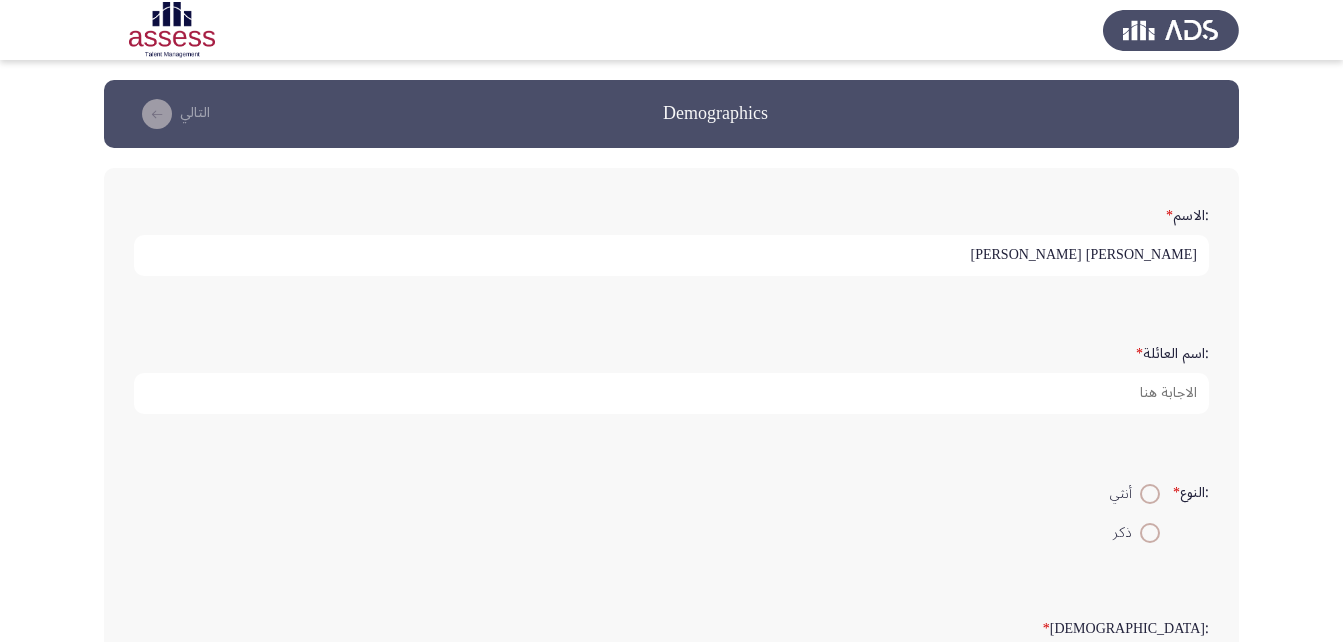 type on "[PERSON_NAME] [PERSON_NAME]" 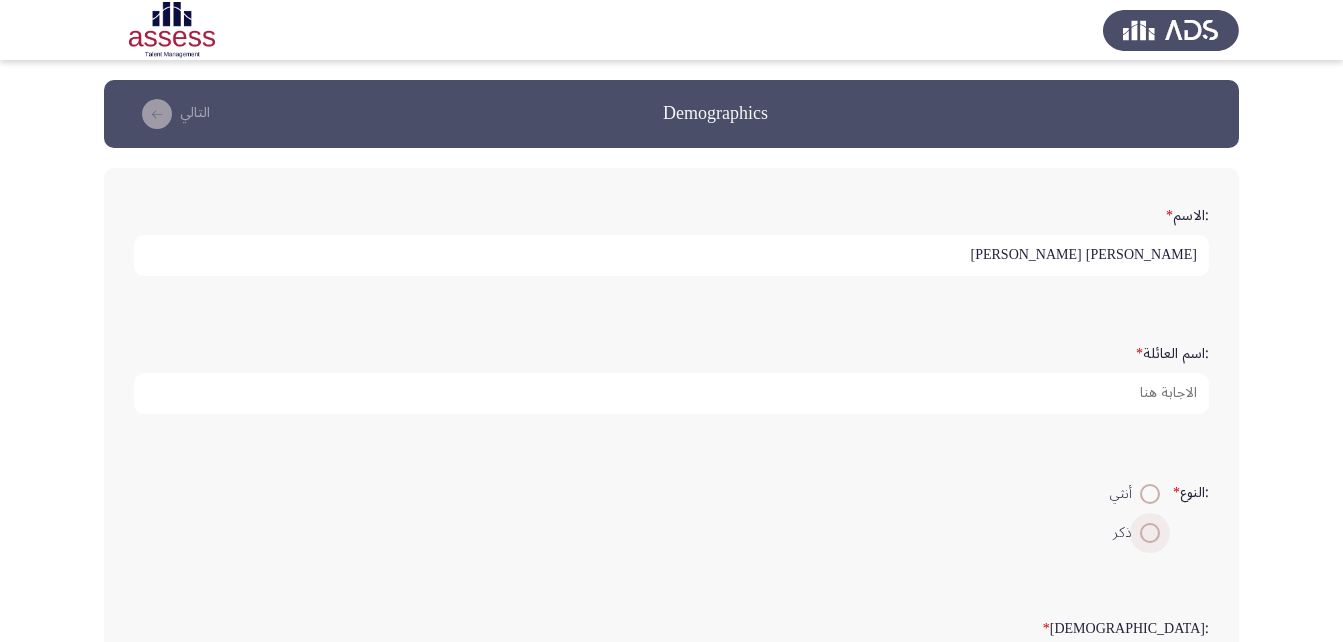 click at bounding box center (1150, 533) 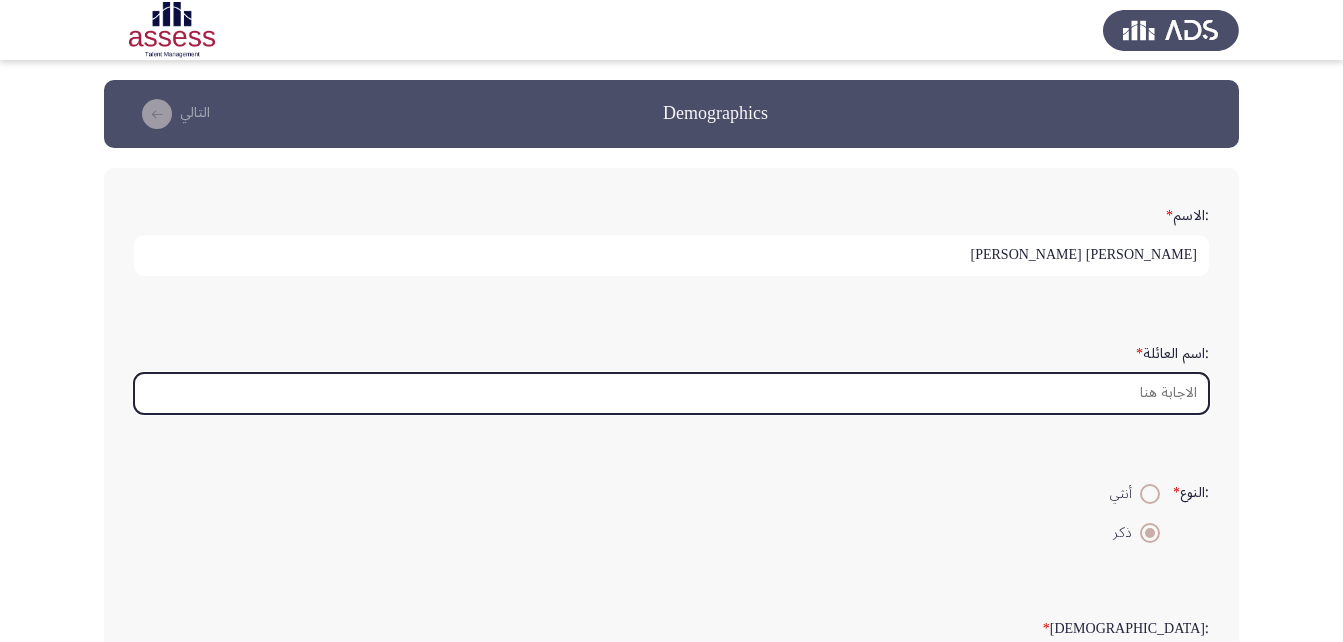 click on ":اسم العائلة   *" at bounding box center (671, 393) 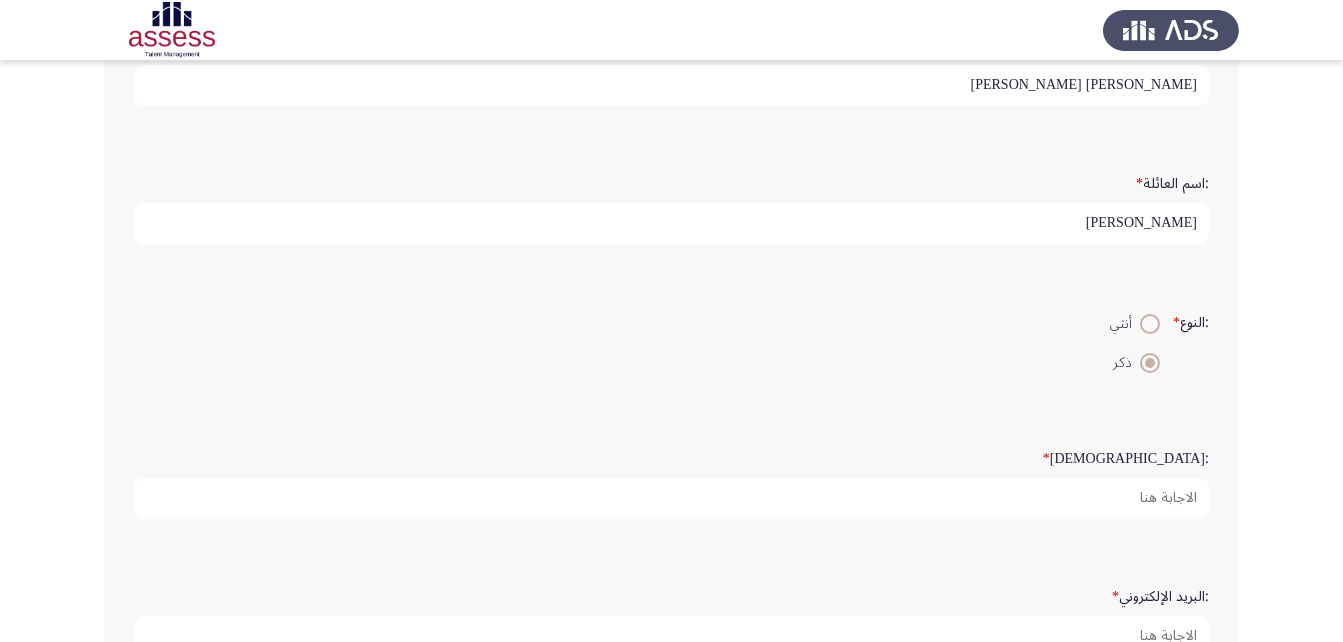 scroll, scrollTop: 200, scrollLeft: 0, axis: vertical 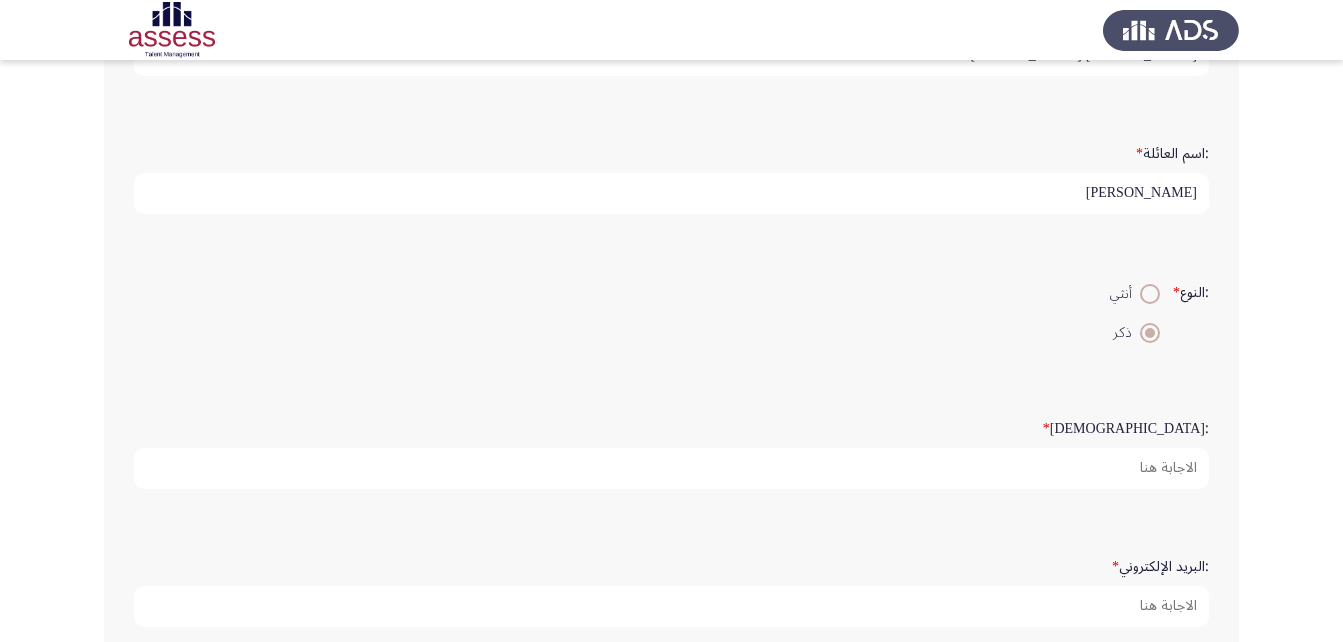 type on "[PERSON_NAME]" 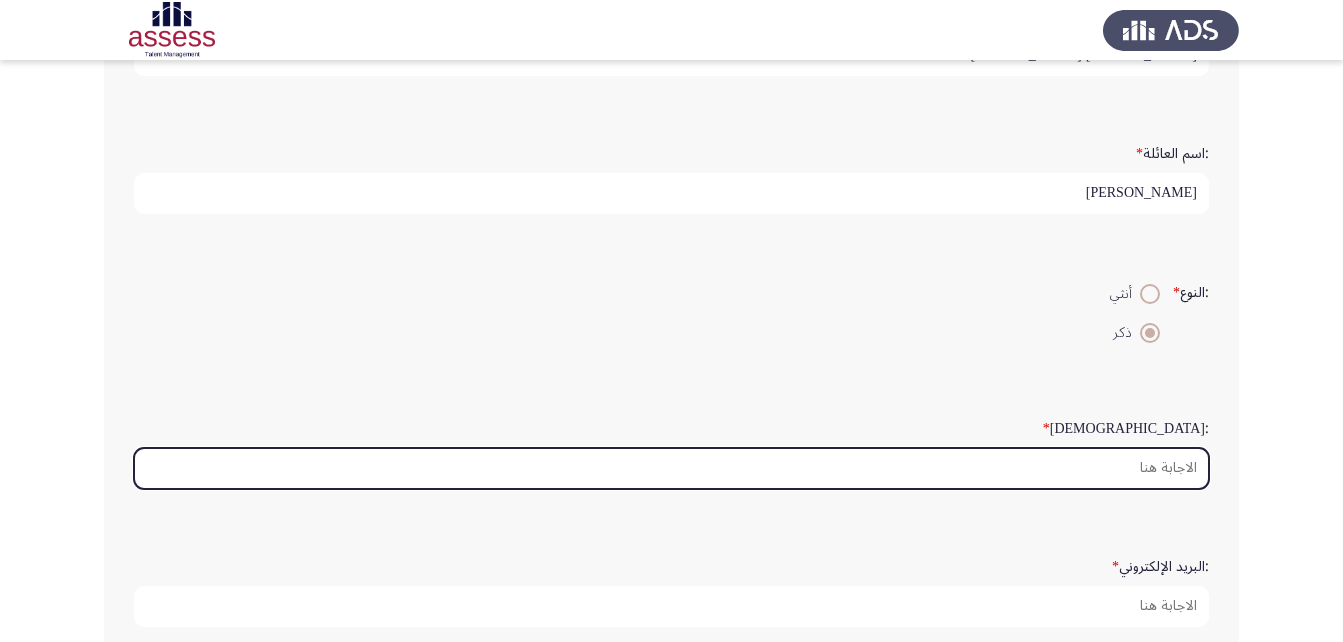click on ":السن   *" at bounding box center [671, 468] 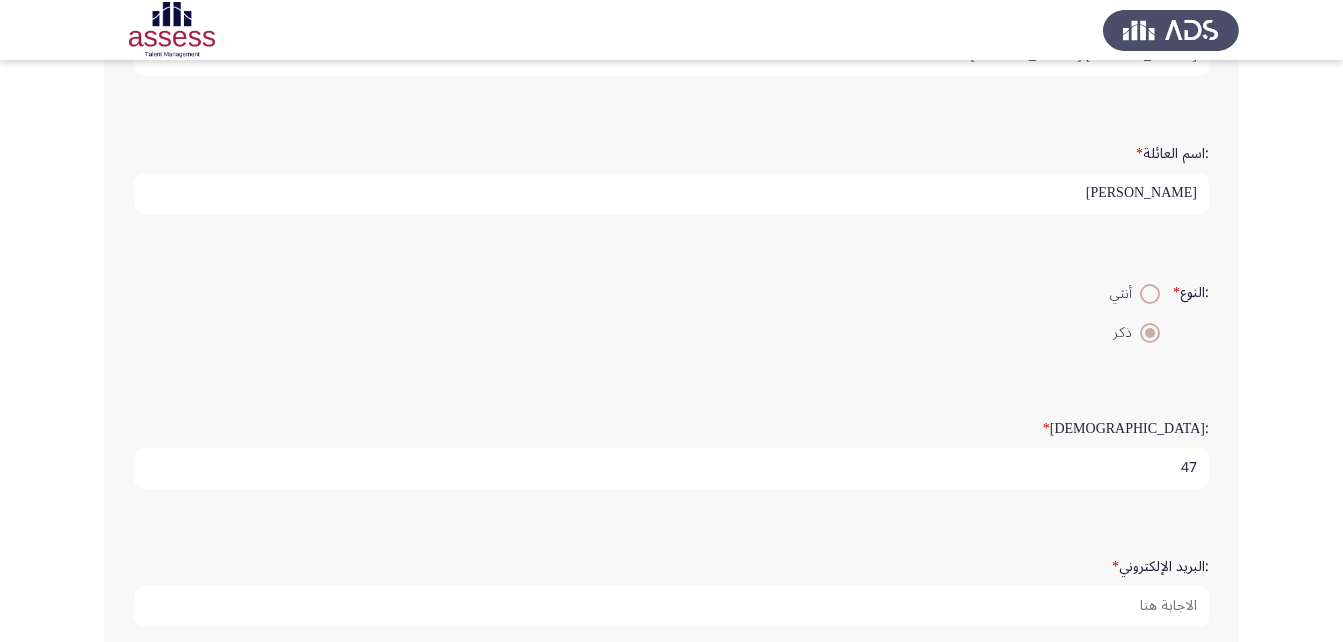 scroll, scrollTop: 5, scrollLeft: 0, axis: vertical 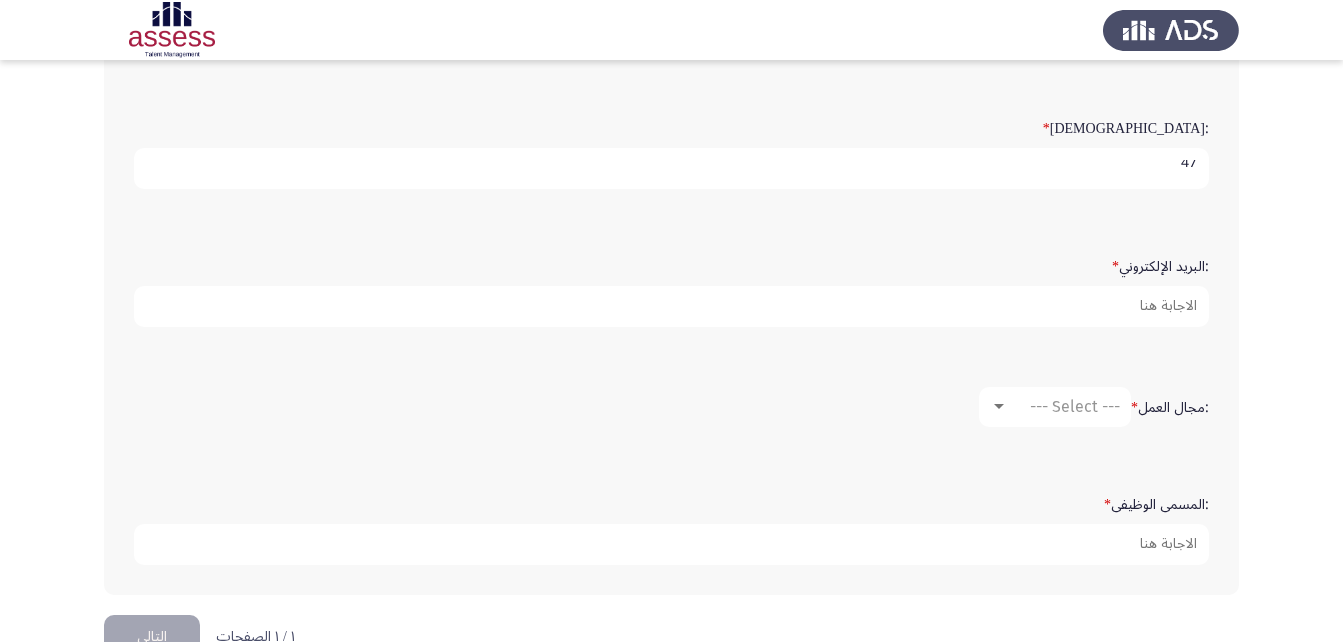 type on "47" 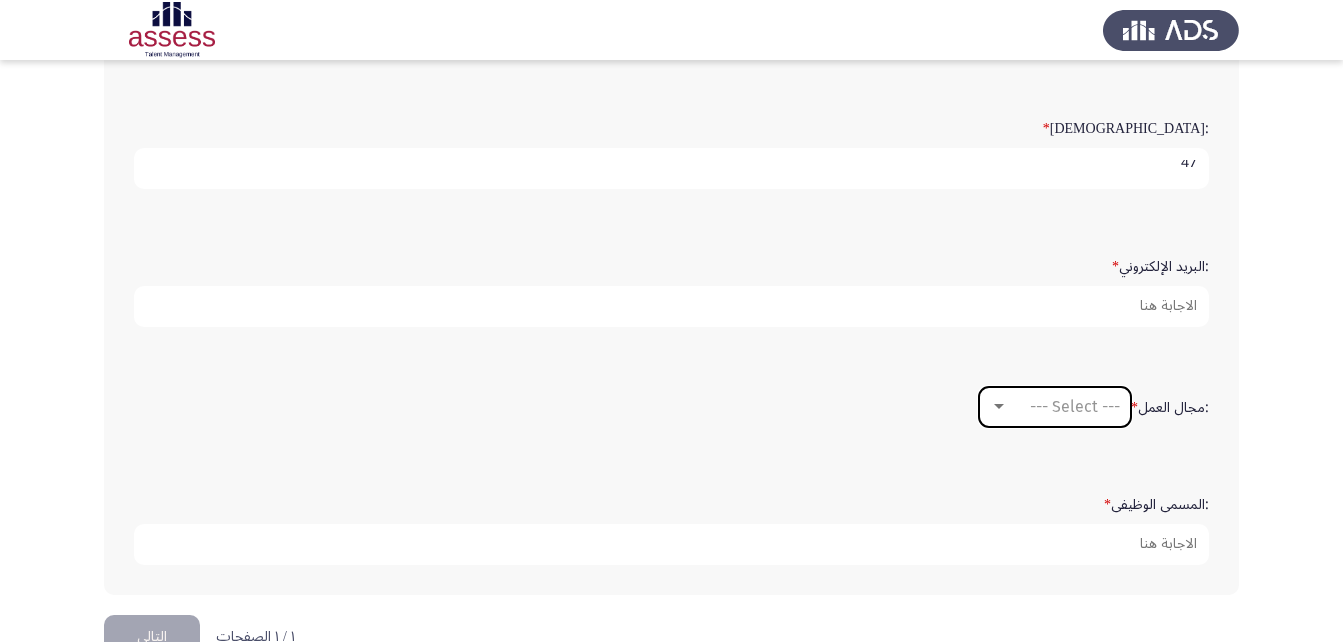 scroll, scrollTop: 0, scrollLeft: 0, axis: both 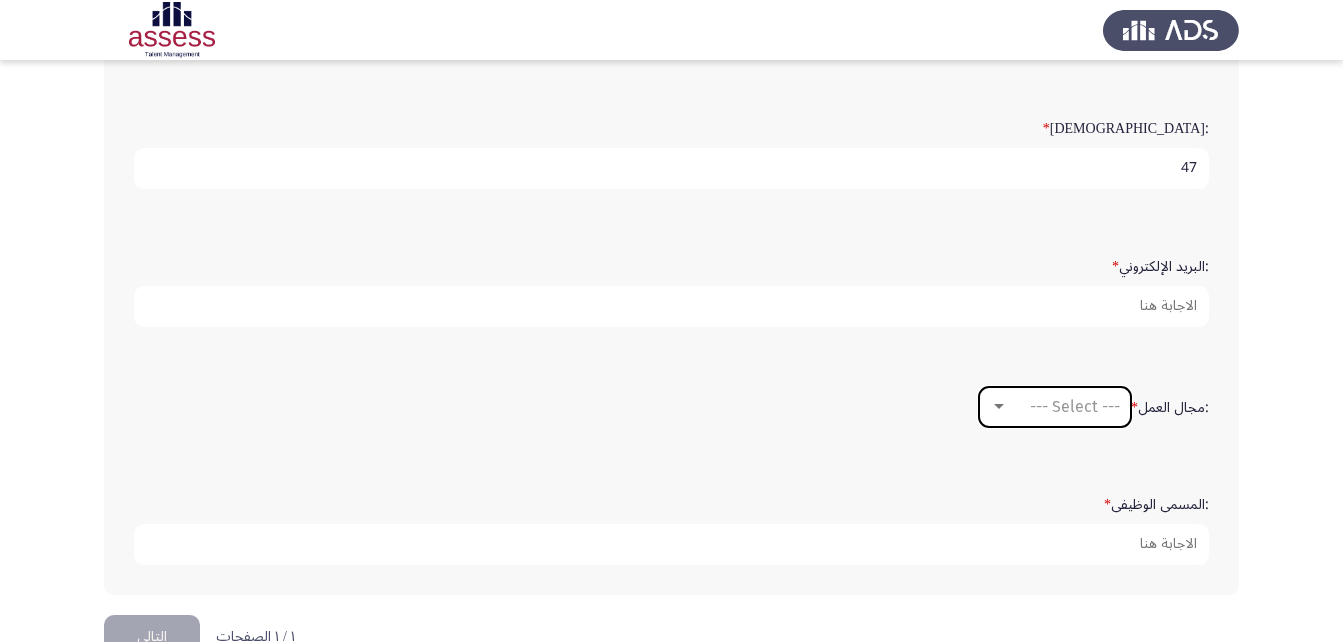 click at bounding box center (999, 407) 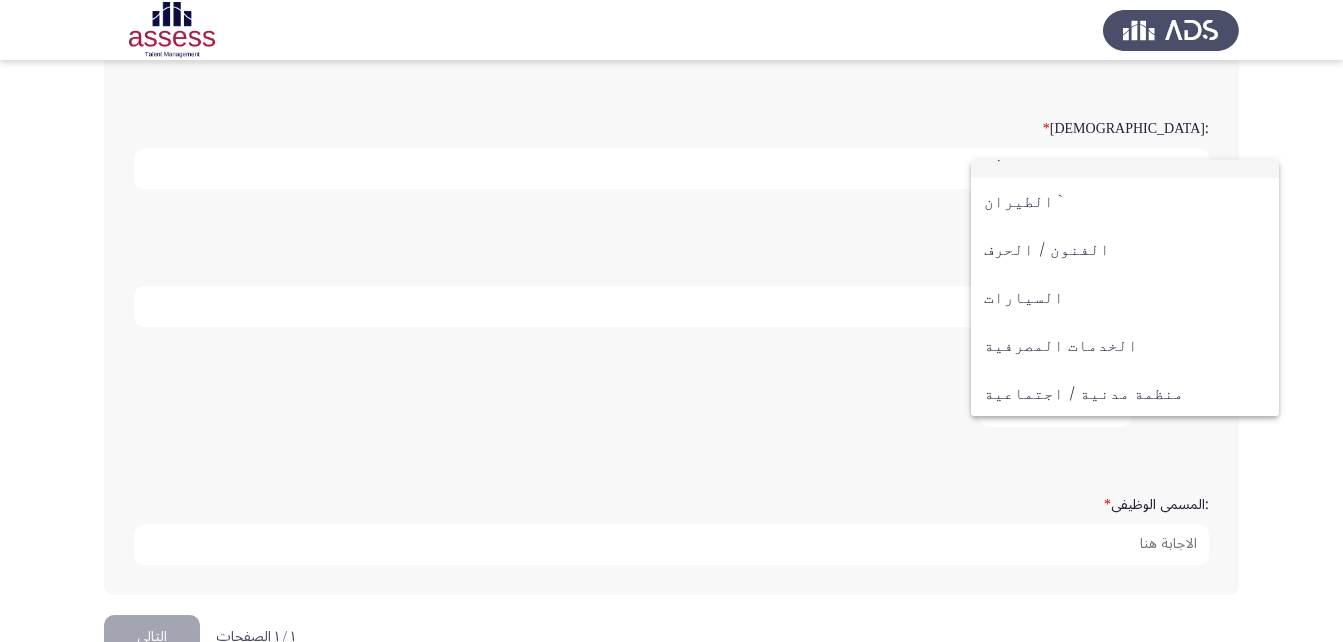 scroll, scrollTop: 0, scrollLeft: 0, axis: both 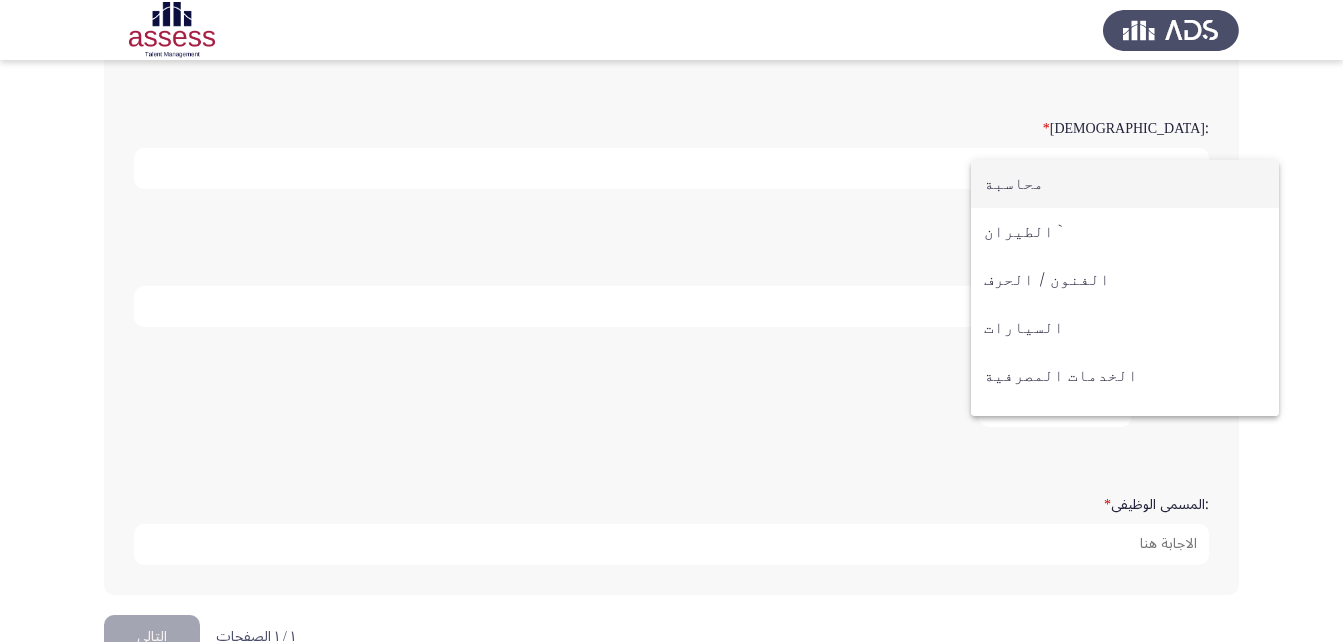 click at bounding box center [671, 321] 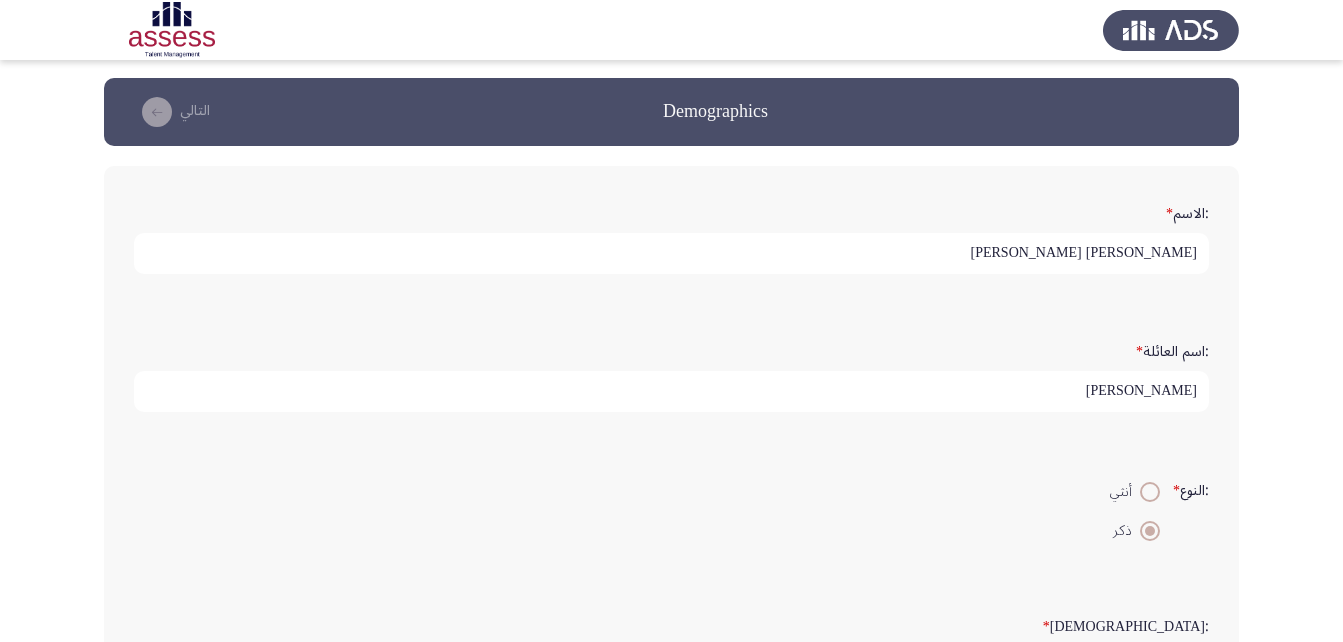 scroll, scrollTop: 0, scrollLeft: 0, axis: both 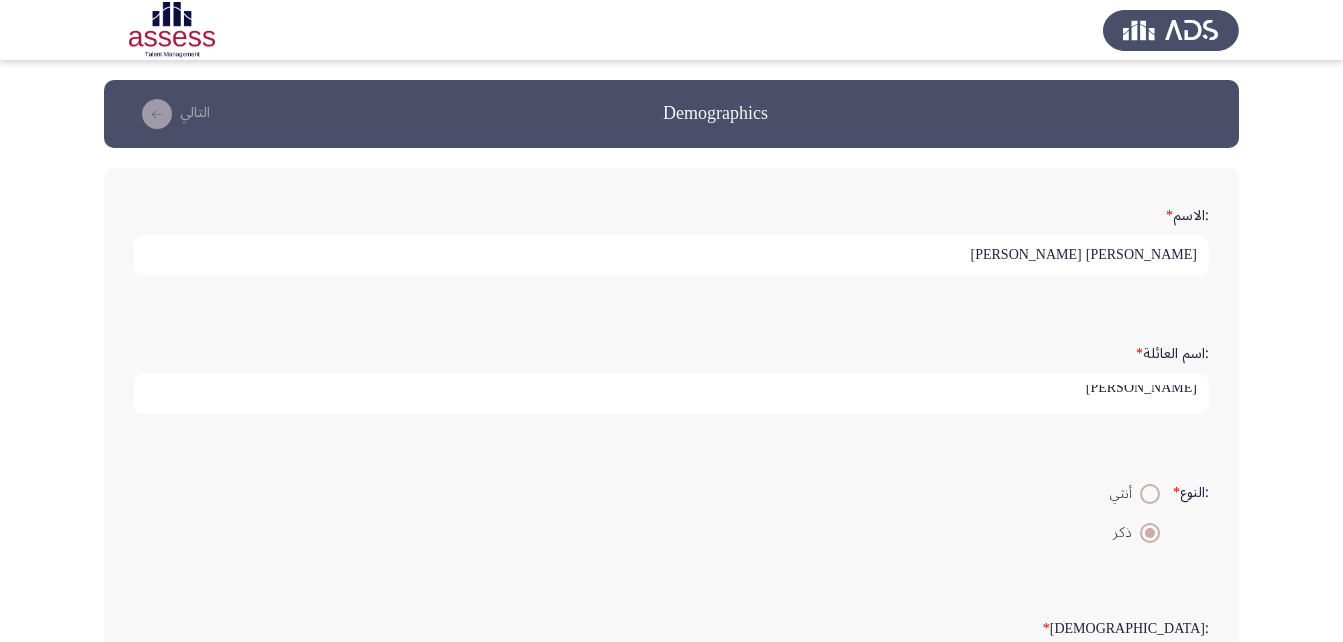 drag, startPoint x: 1132, startPoint y: 405, endPoint x: 1352, endPoint y: 437, distance: 222.3151 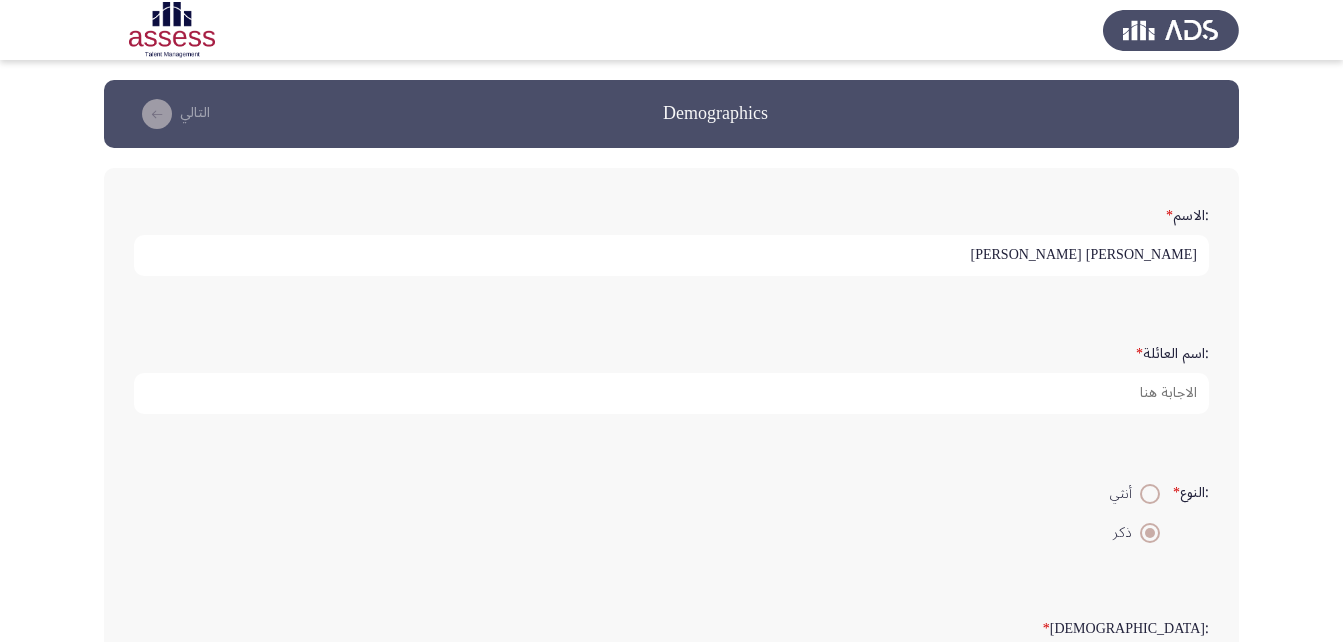 scroll, scrollTop: 0, scrollLeft: 0, axis: both 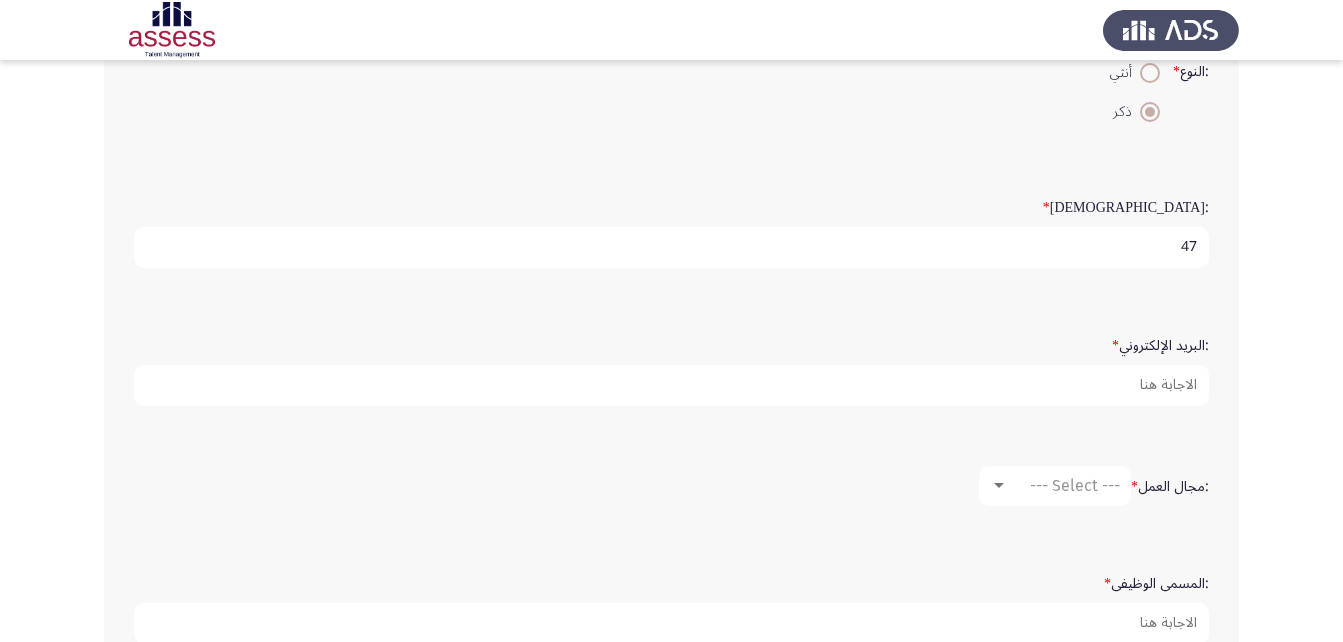 type on "27711042100094" 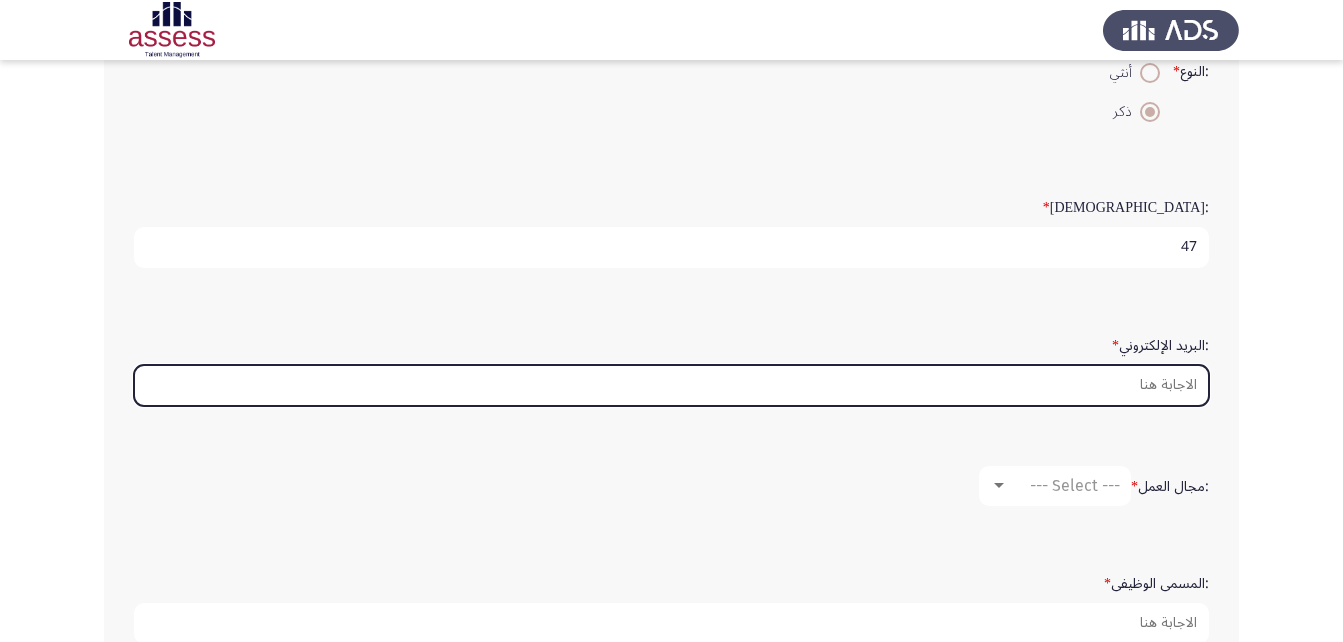 click on ":البريد الإلكتروني   *" at bounding box center [671, 385] 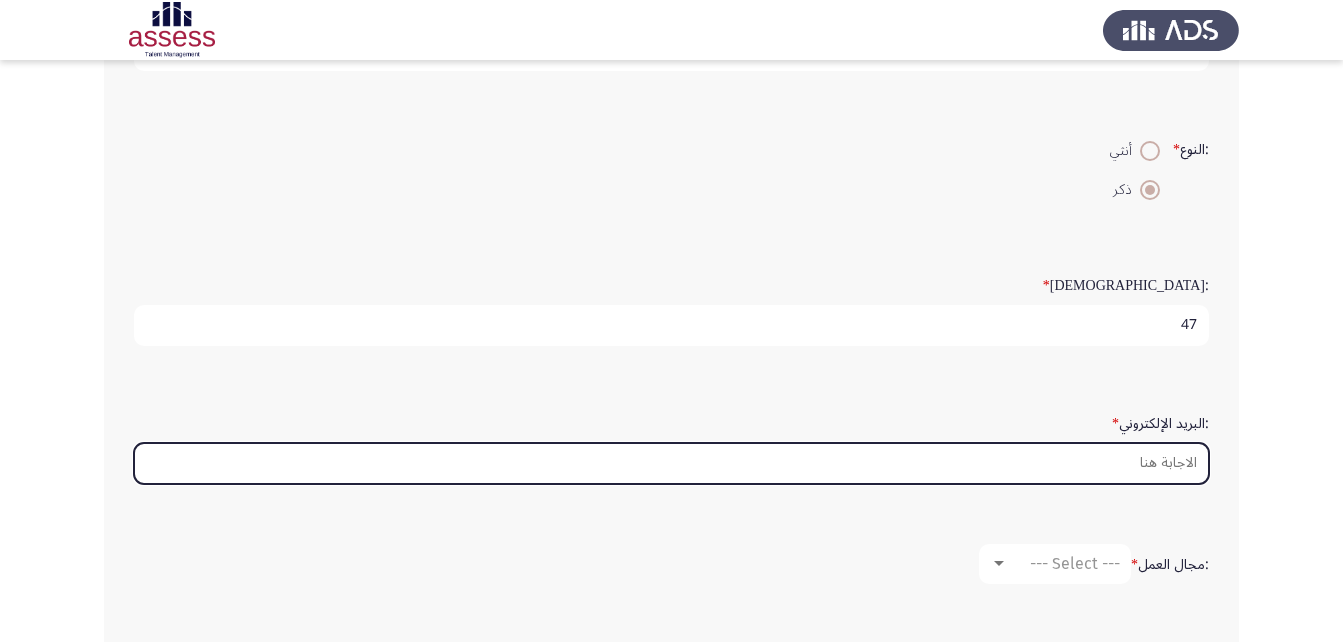 scroll, scrollTop: 405, scrollLeft: 0, axis: vertical 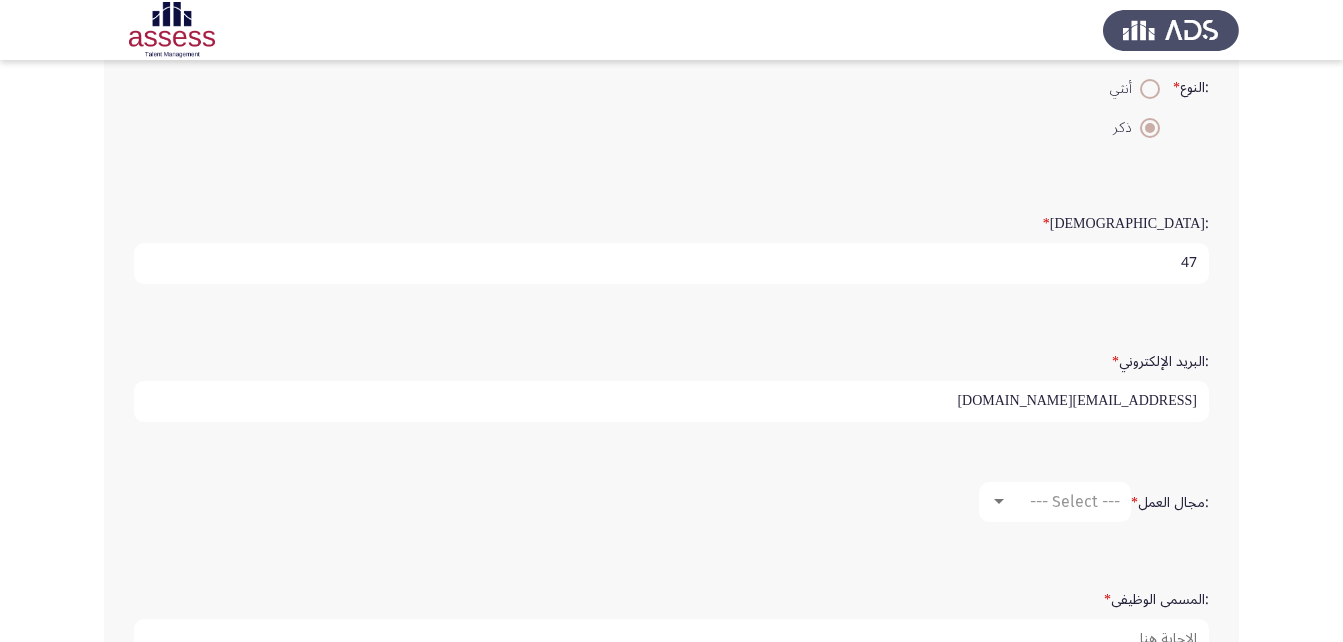 type on "[EMAIL_ADDRESS][DOMAIN_NAME]" 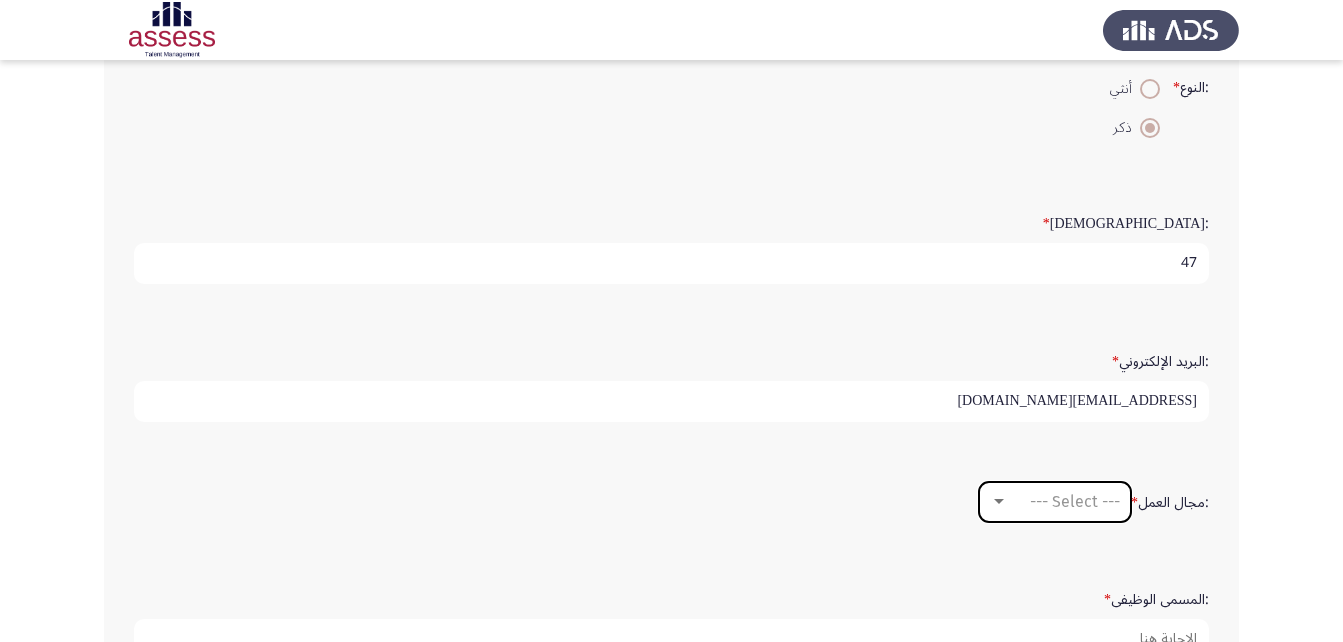 click on "--- Select ---" at bounding box center (1075, 501) 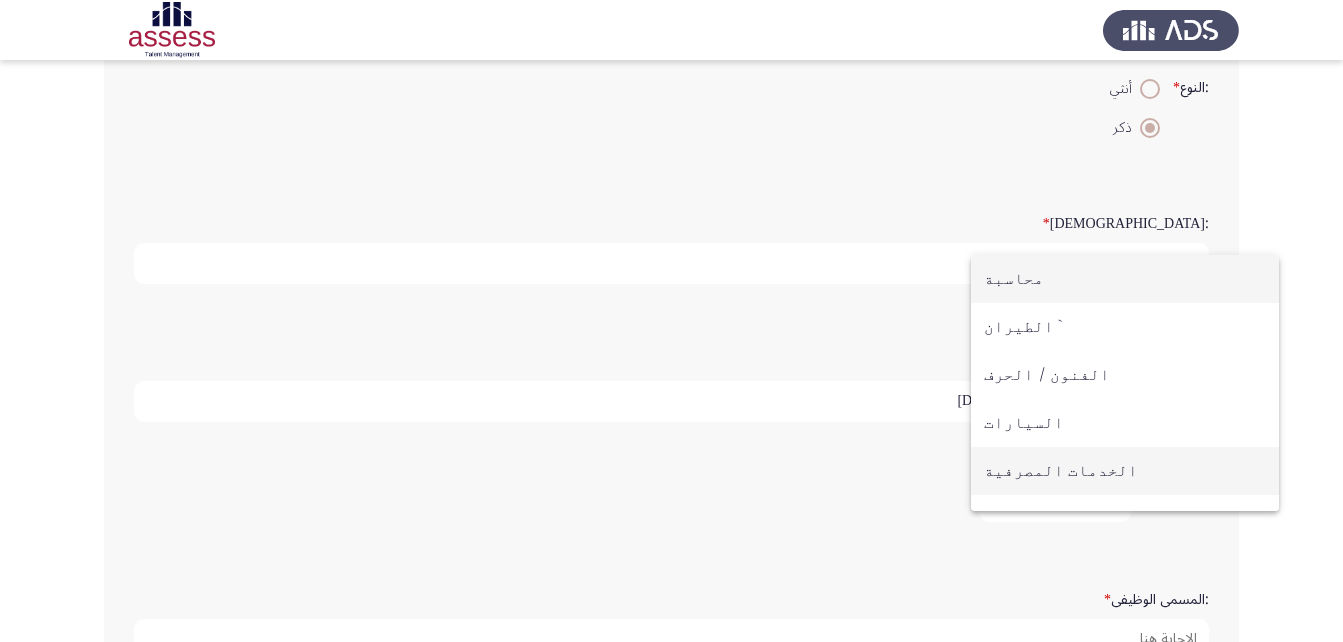 click on "الخدمات المصرفية" at bounding box center [1125, 471] 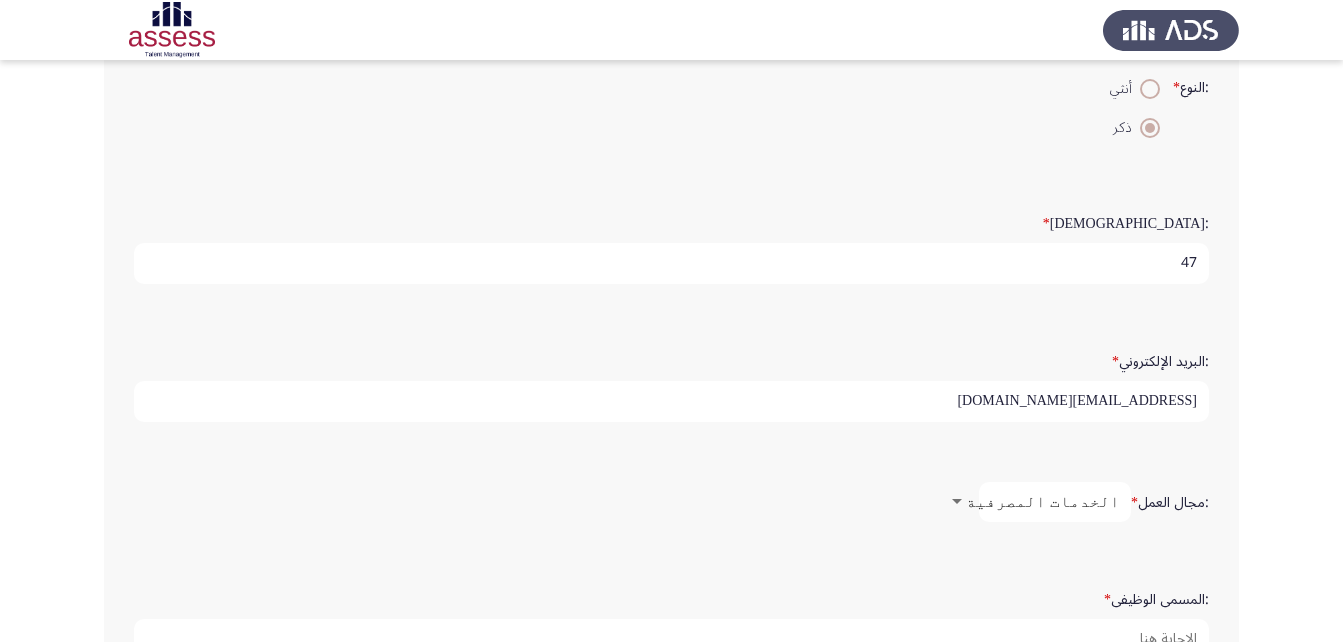 scroll, scrollTop: 553, scrollLeft: 0, axis: vertical 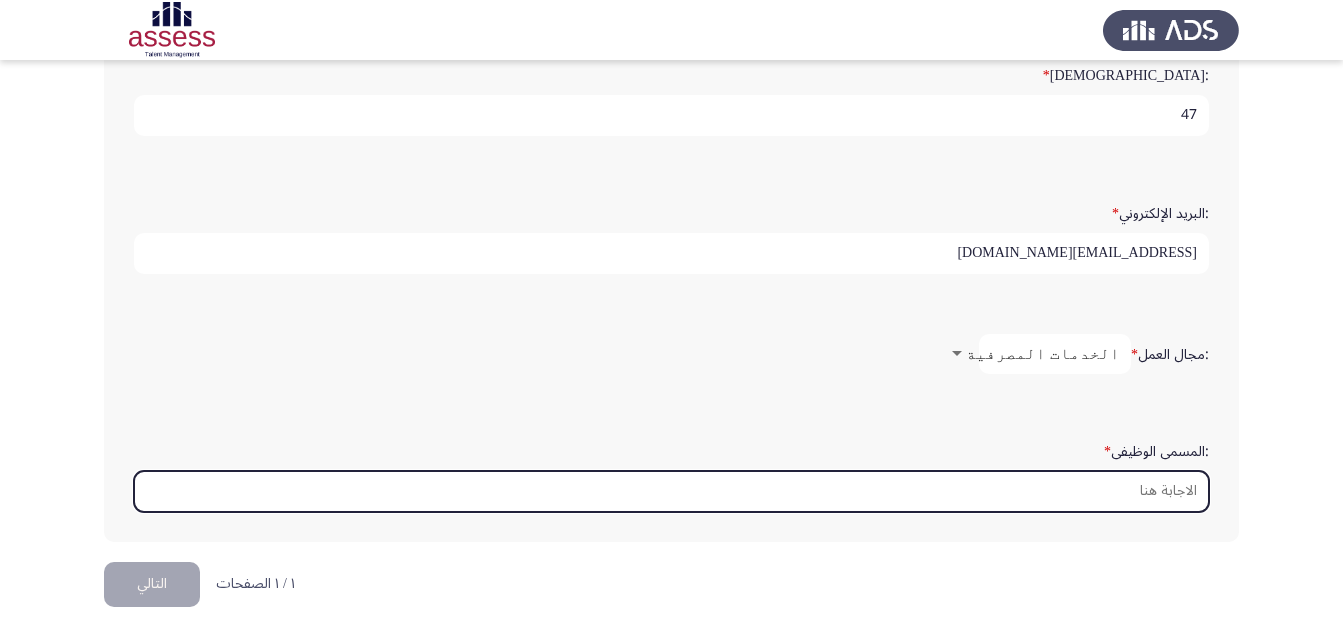 click on ":المسمى الوظيفى   *" at bounding box center [671, 491] 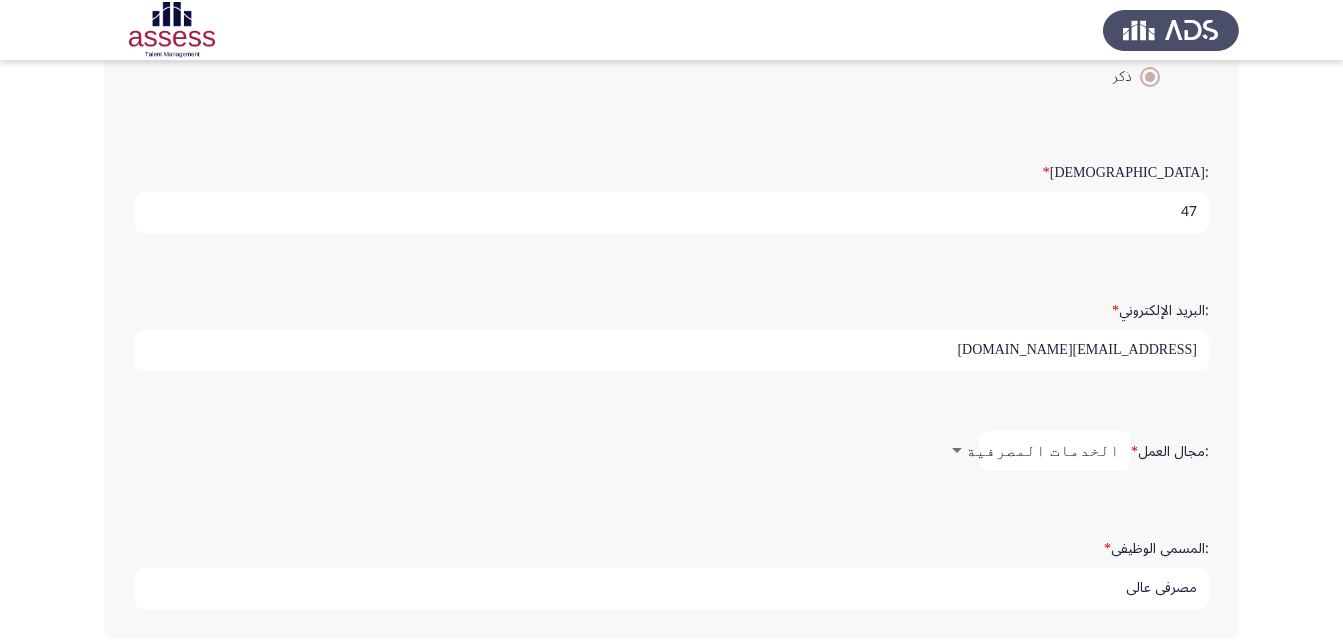 scroll, scrollTop: 553, scrollLeft: 0, axis: vertical 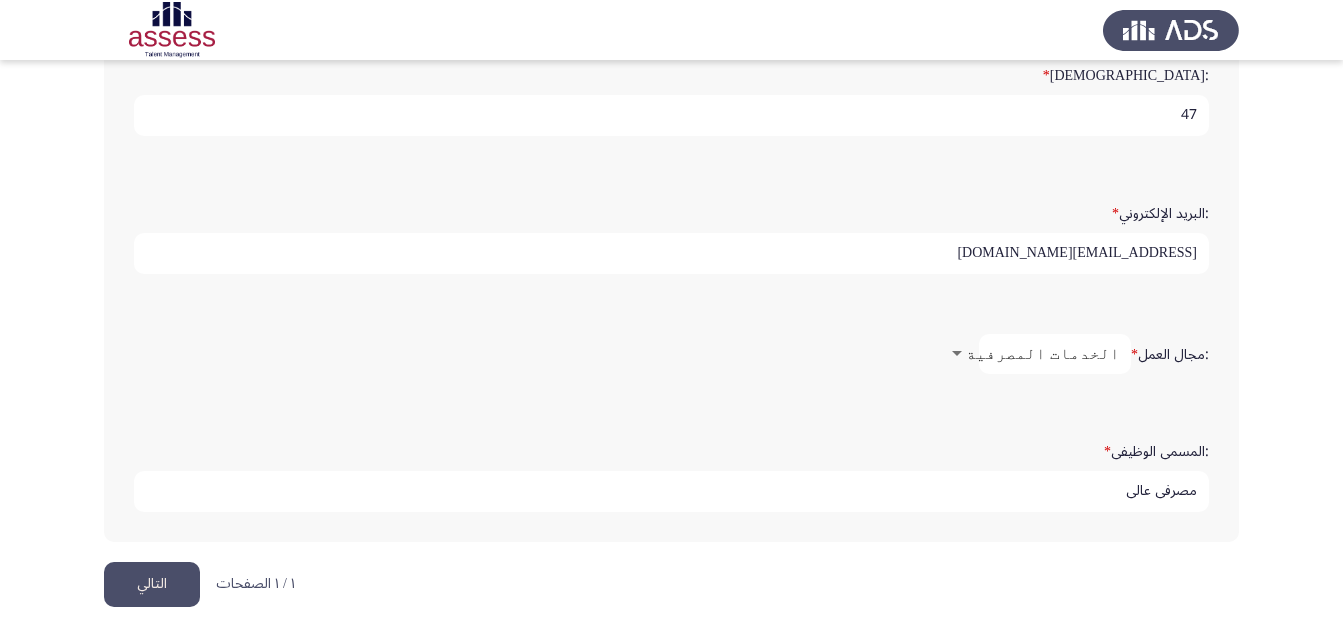 type on "مصرفي عالي" 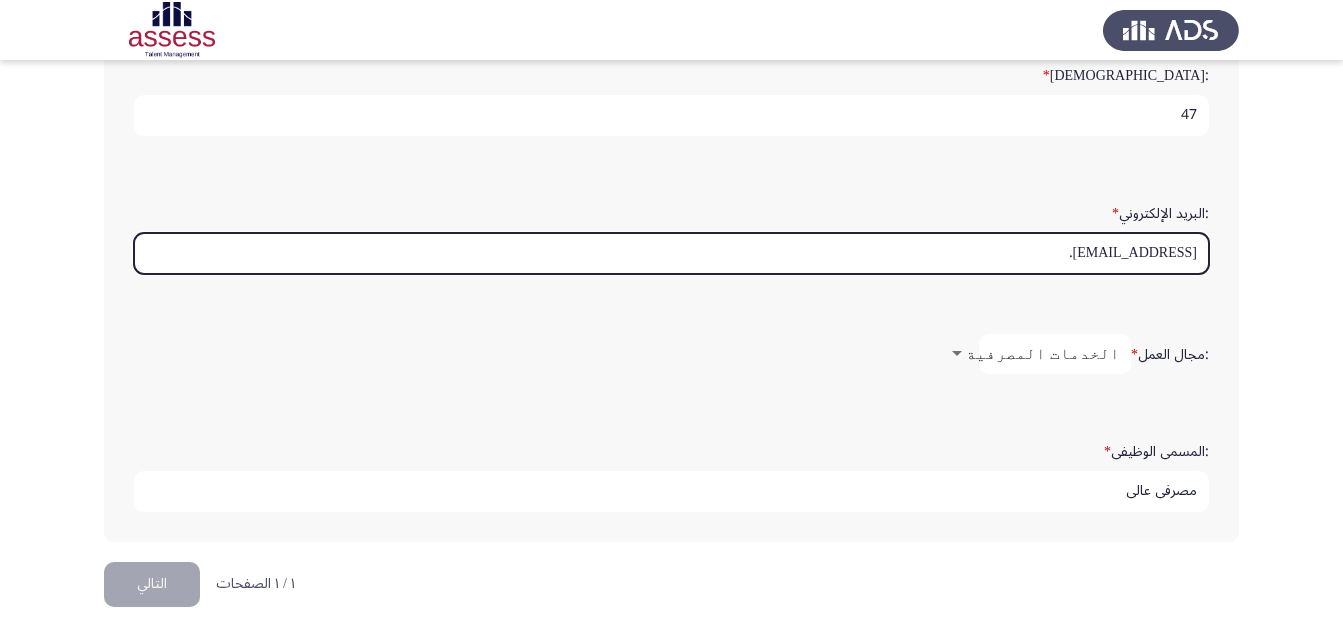 scroll, scrollTop: 5, scrollLeft: 0, axis: vertical 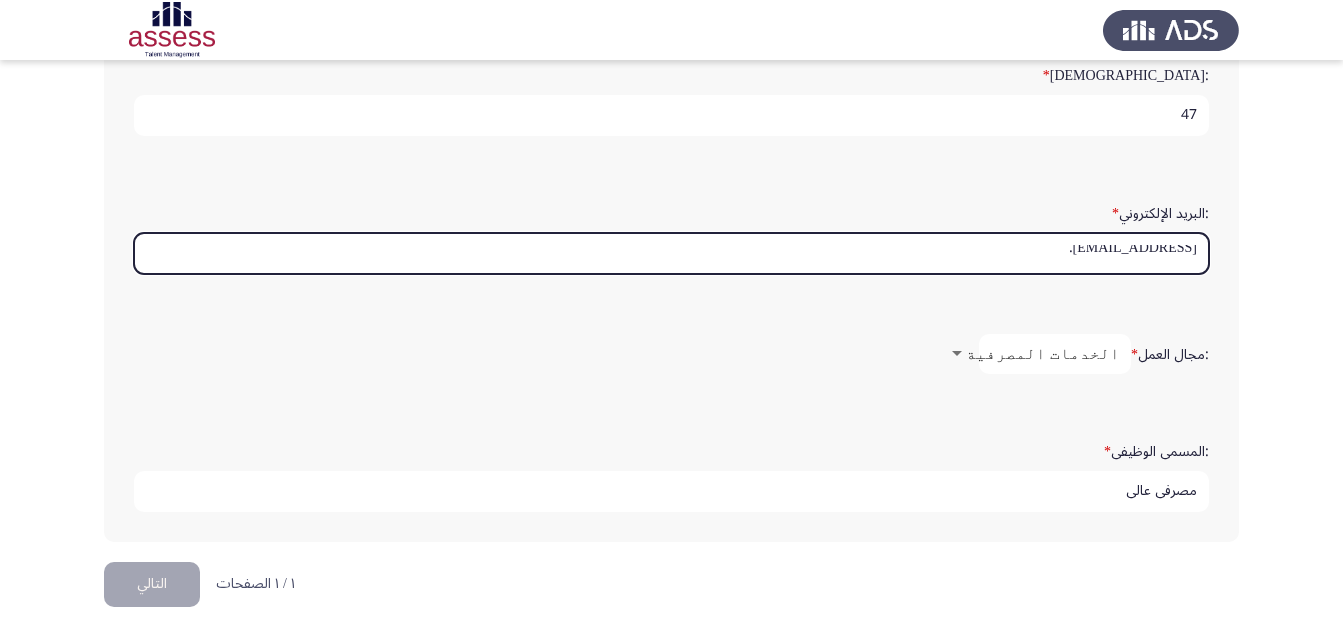 drag, startPoint x: 1085, startPoint y: 250, endPoint x: 1042, endPoint y: 270, distance: 47.423622 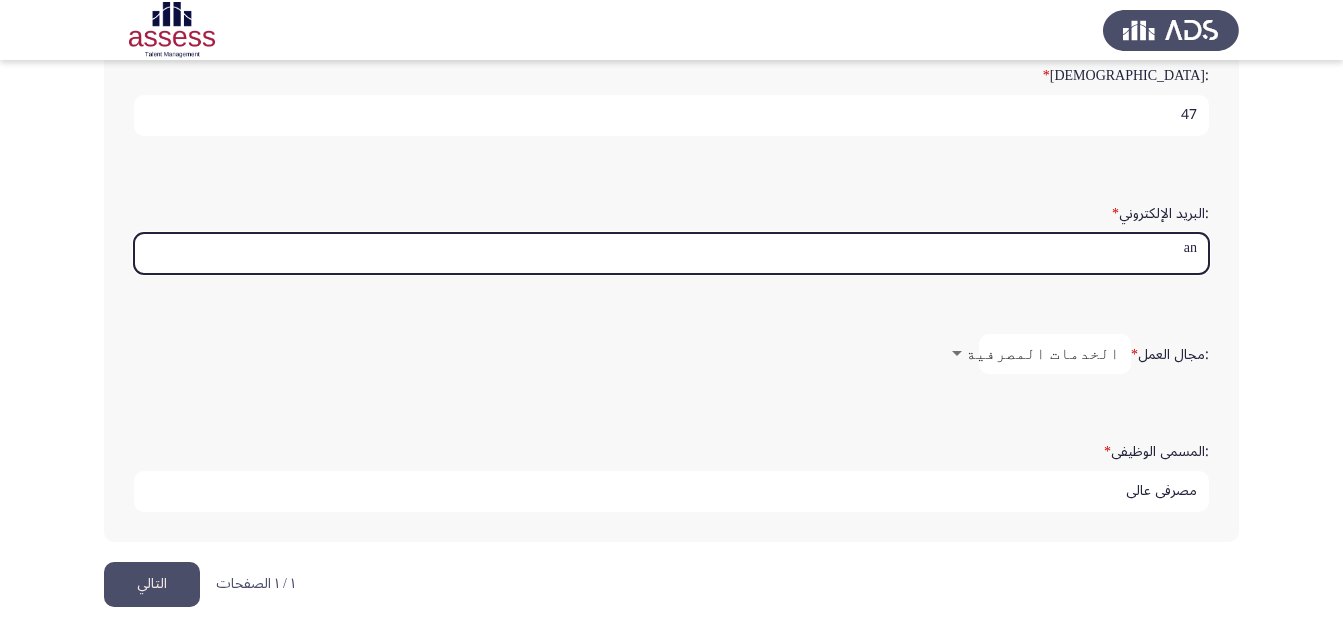 type on "a" 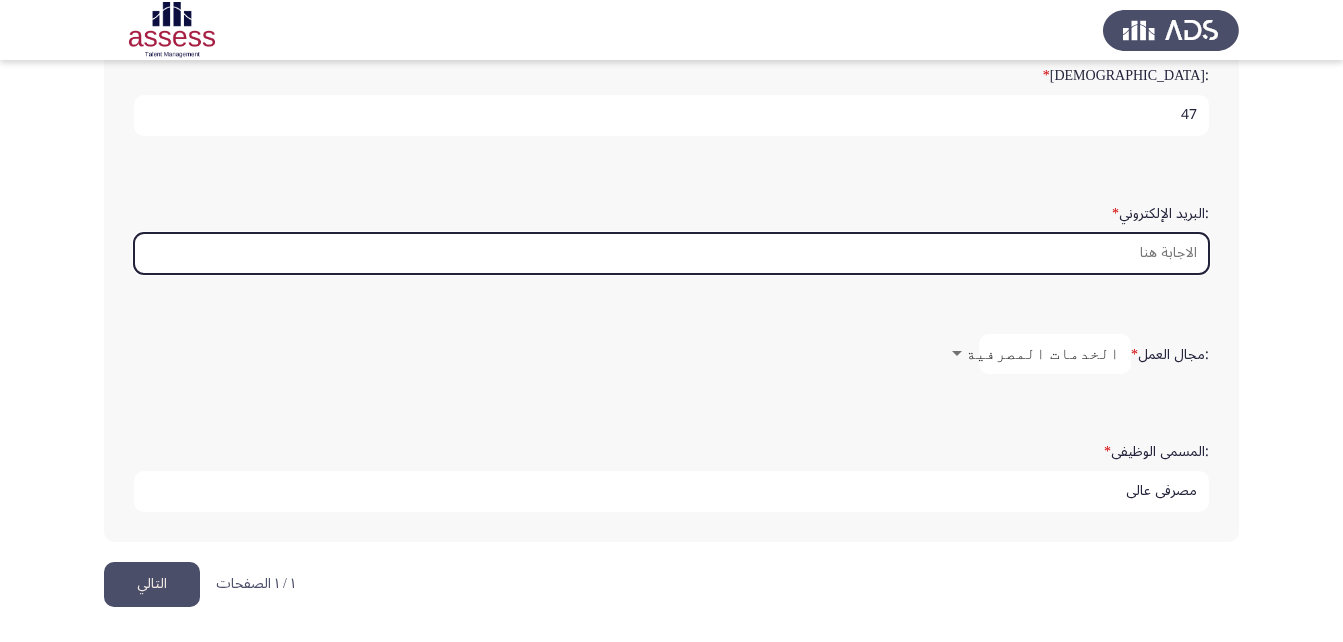 scroll, scrollTop: 0, scrollLeft: 0, axis: both 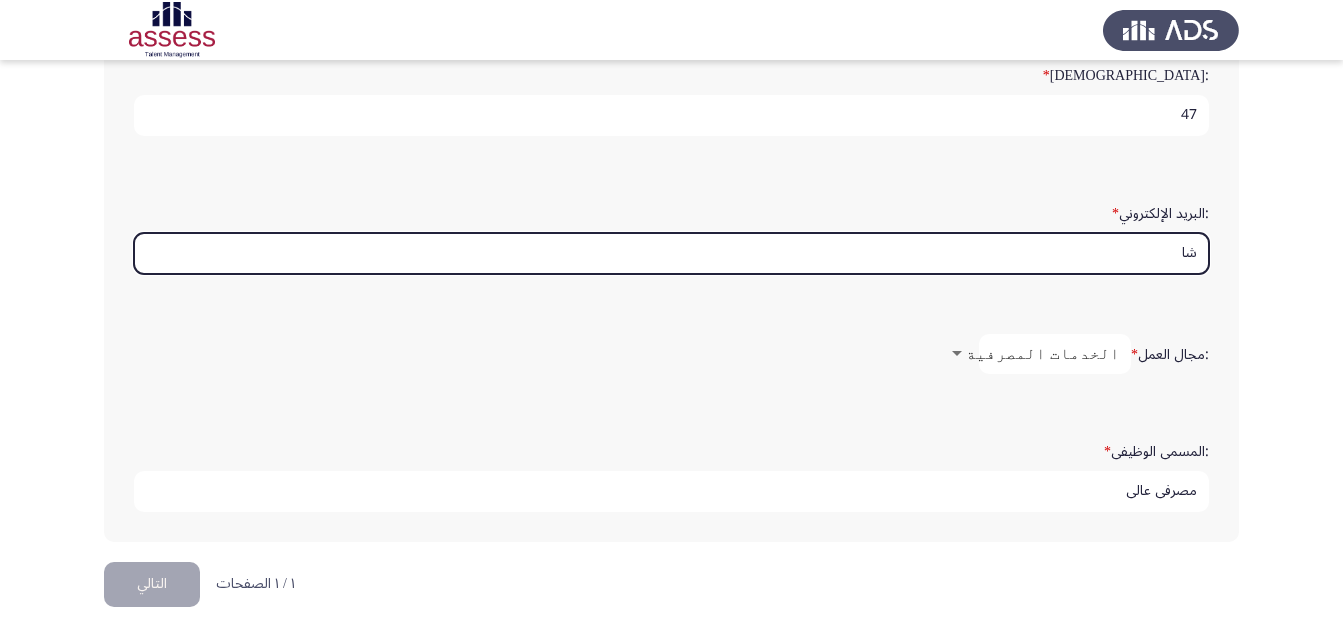 type on "ش" 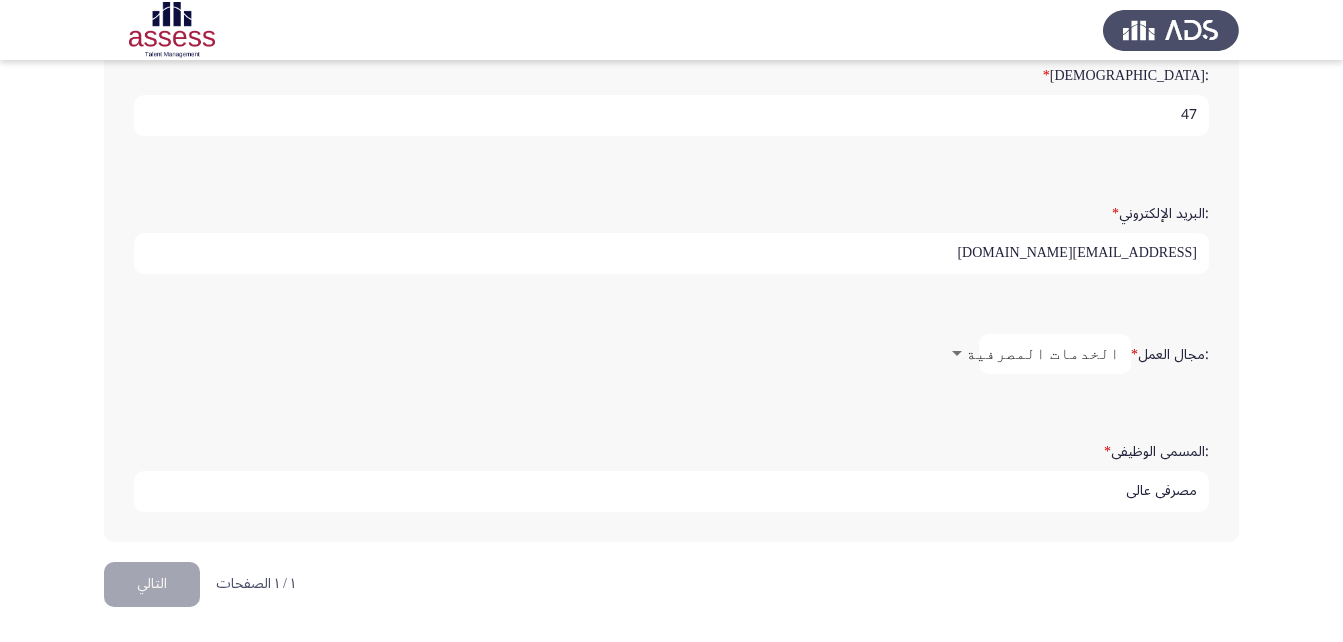 click on ":المسمى الوظيفى   * مصرفي عالي" 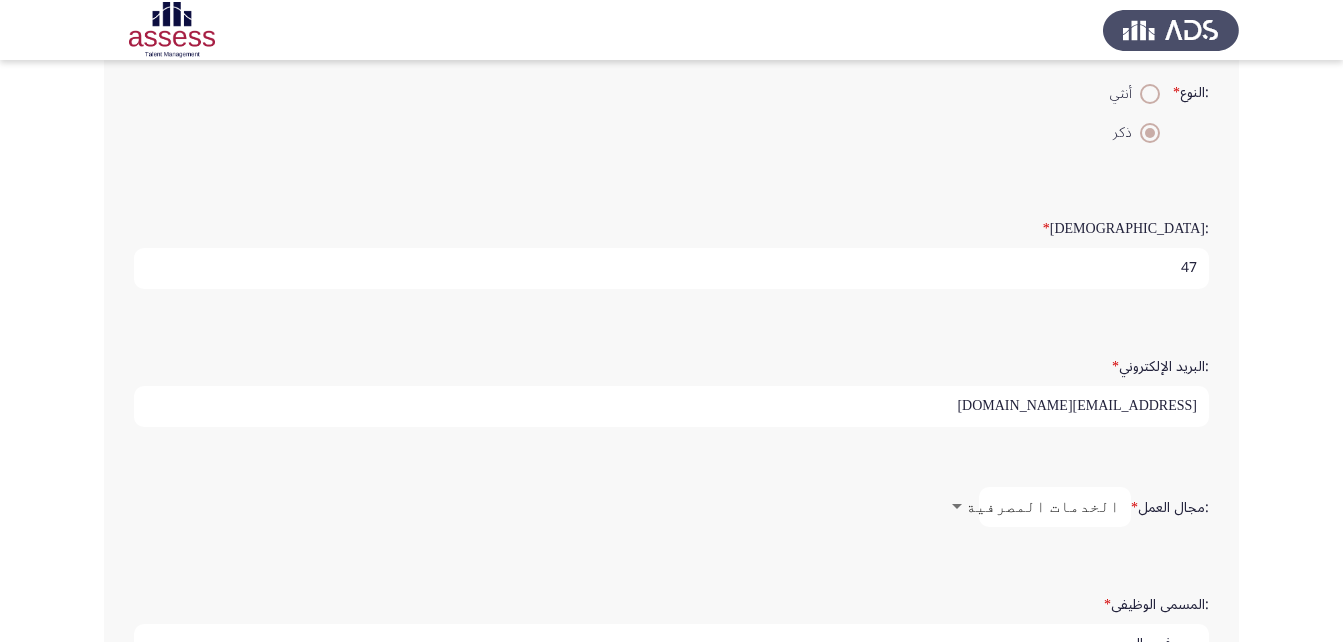 scroll, scrollTop: 553, scrollLeft: 0, axis: vertical 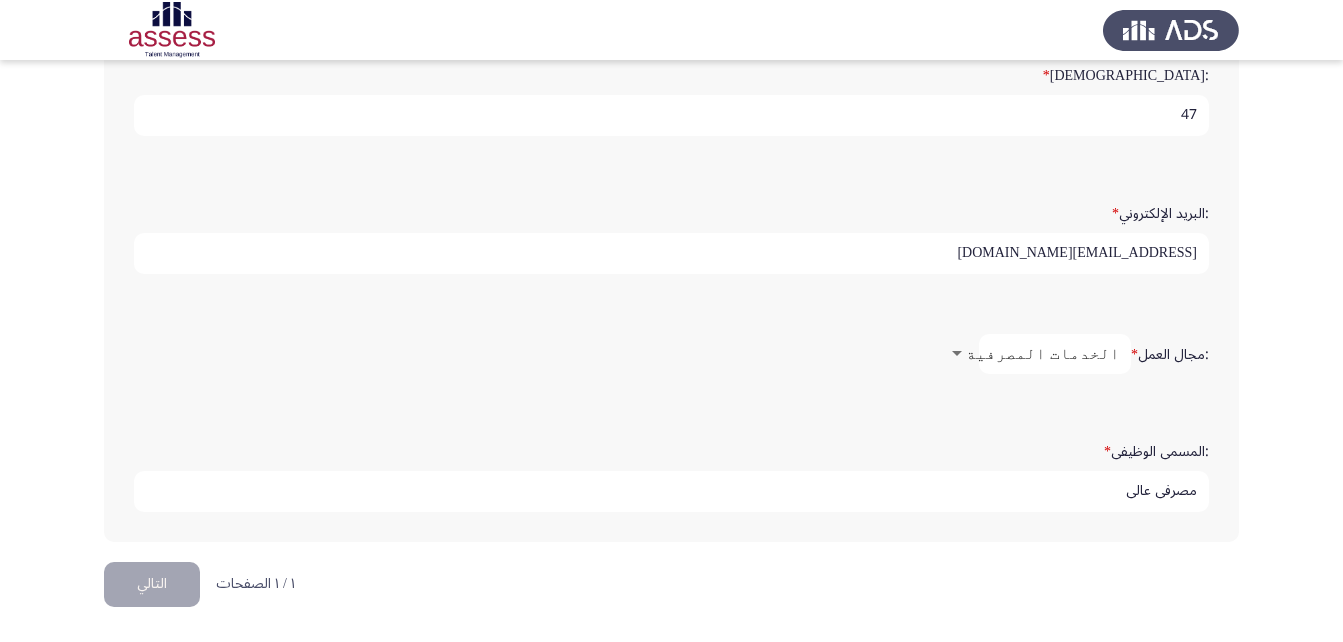 click on "Demographics   التالي  :الاسم   * [PERSON_NAME] [PERSON_NAME]  :اسم العائلة   * 27711042100094 :النوع   *    أنثي     ذكر  :السن   * 47 :البريد الإلكتروني   * [EMAIL_ADDRESS][DOMAIN_NAME] :مجال العمل   * الخدمات المصرفية :المسمى الوظيفى   * مصرفي عالي  ١ / ١ الصفحات   التالي" at bounding box center (671, 44) 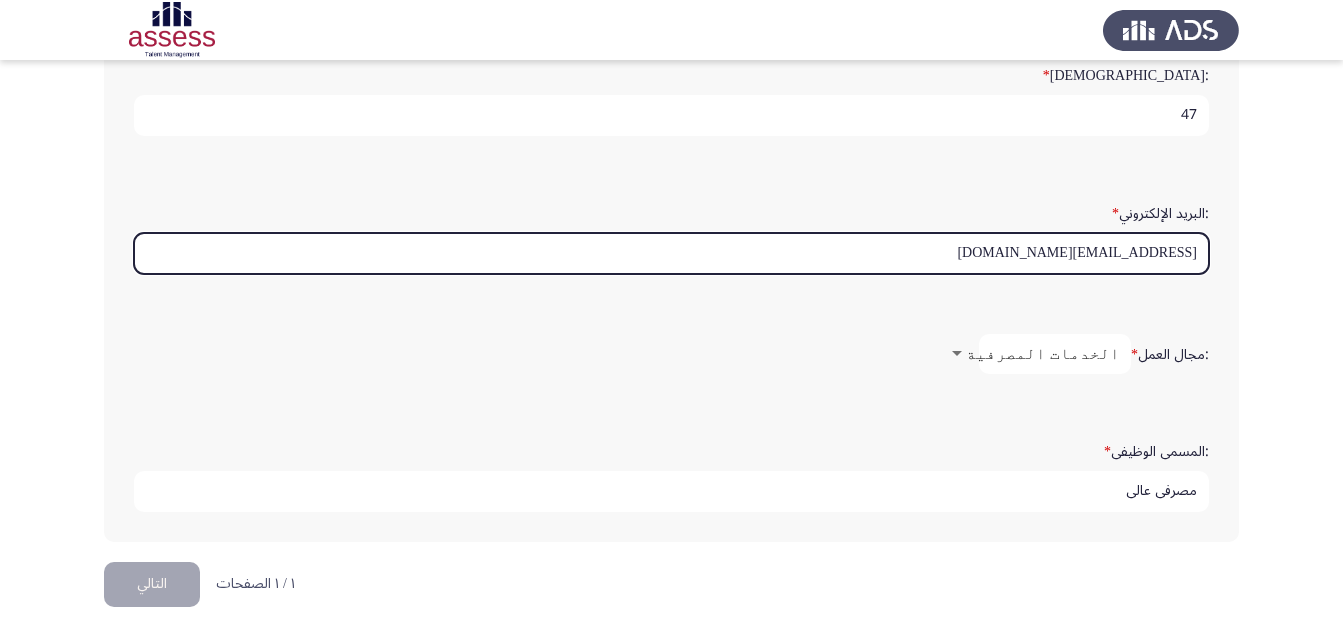 click on "[EMAIL_ADDRESS][DOMAIN_NAME]" at bounding box center (671, 253) 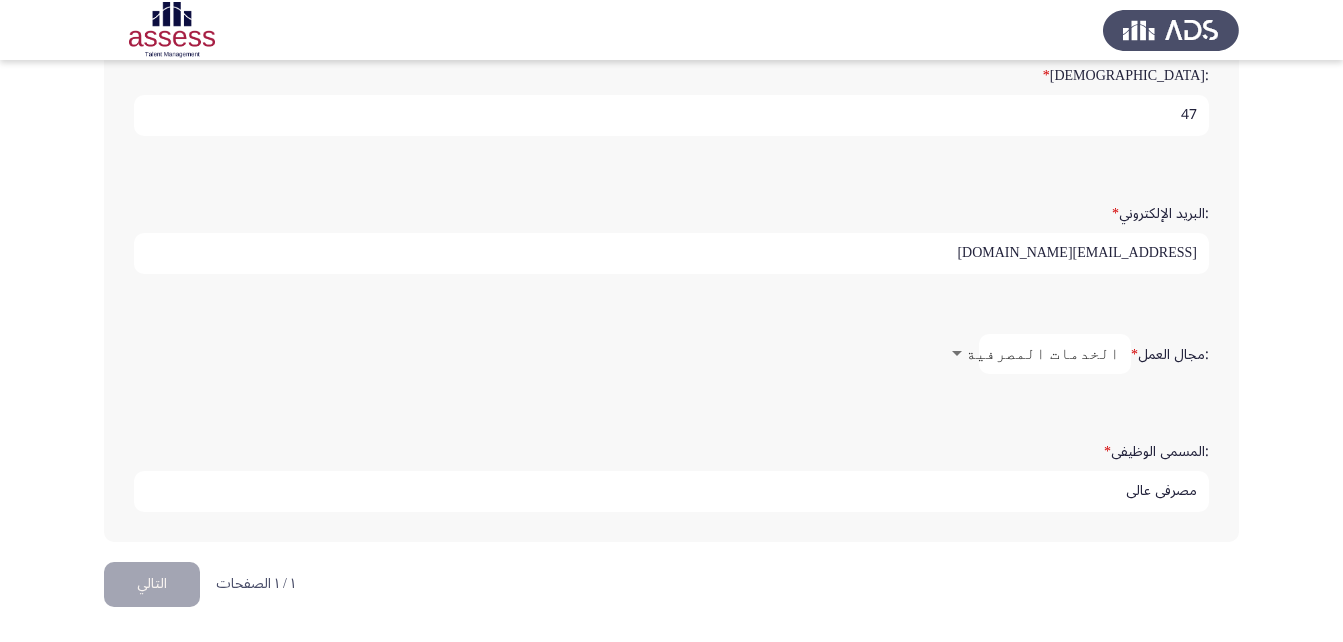 click on "مصرفي عالي" at bounding box center (671, 491) 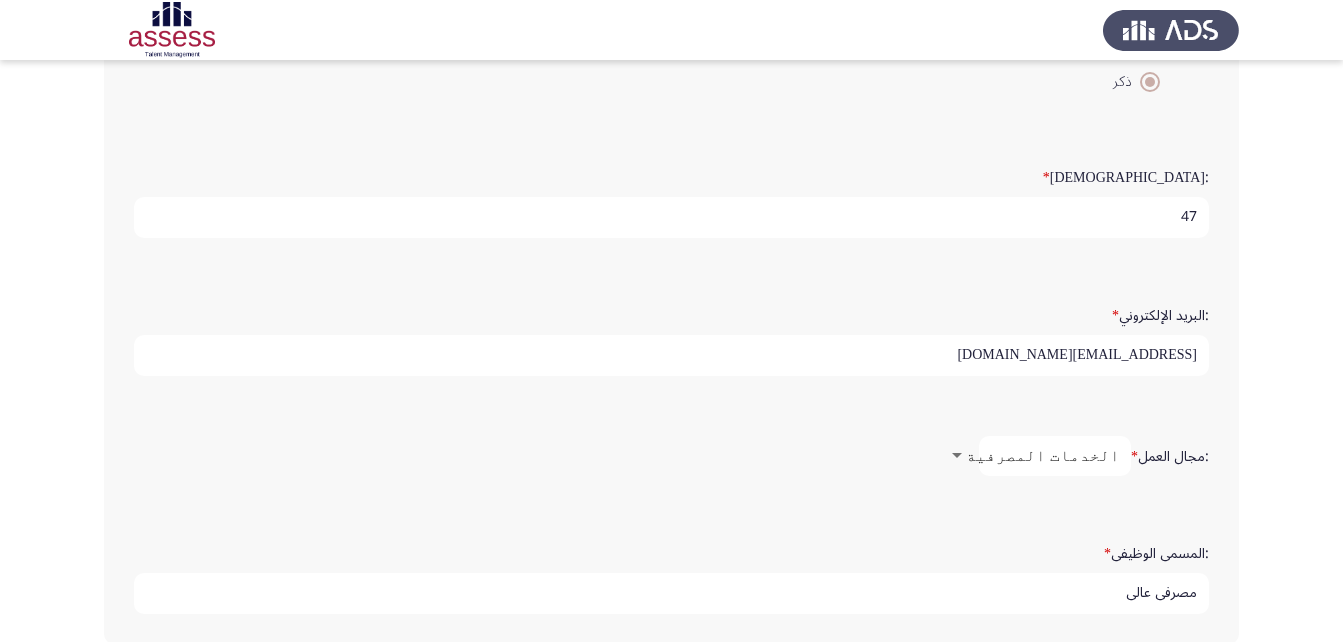 scroll, scrollTop: 553, scrollLeft: 0, axis: vertical 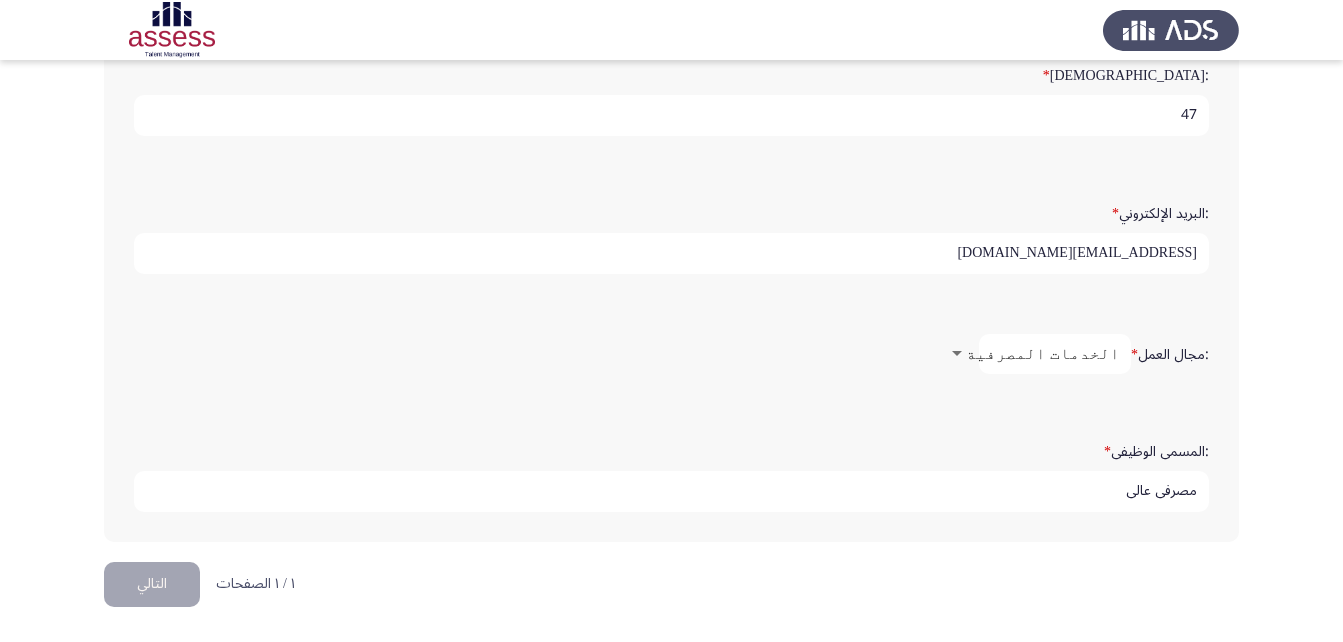 click on "التالي" 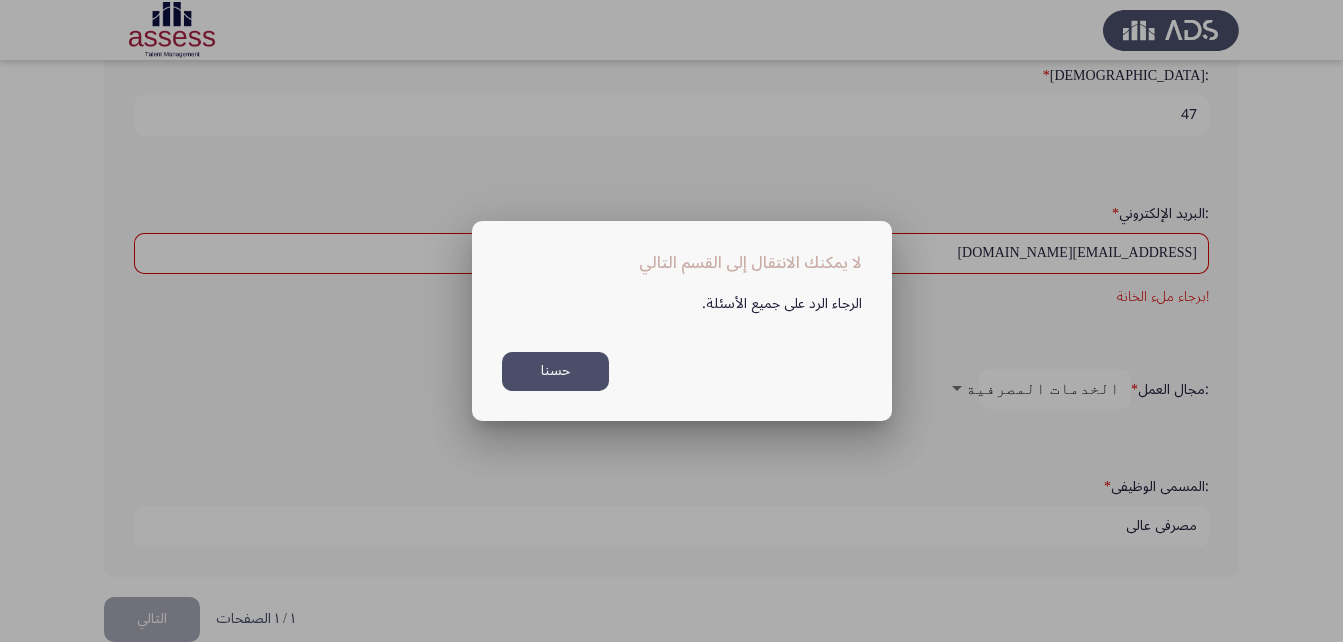 click on "حسنا" at bounding box center (555, 371) 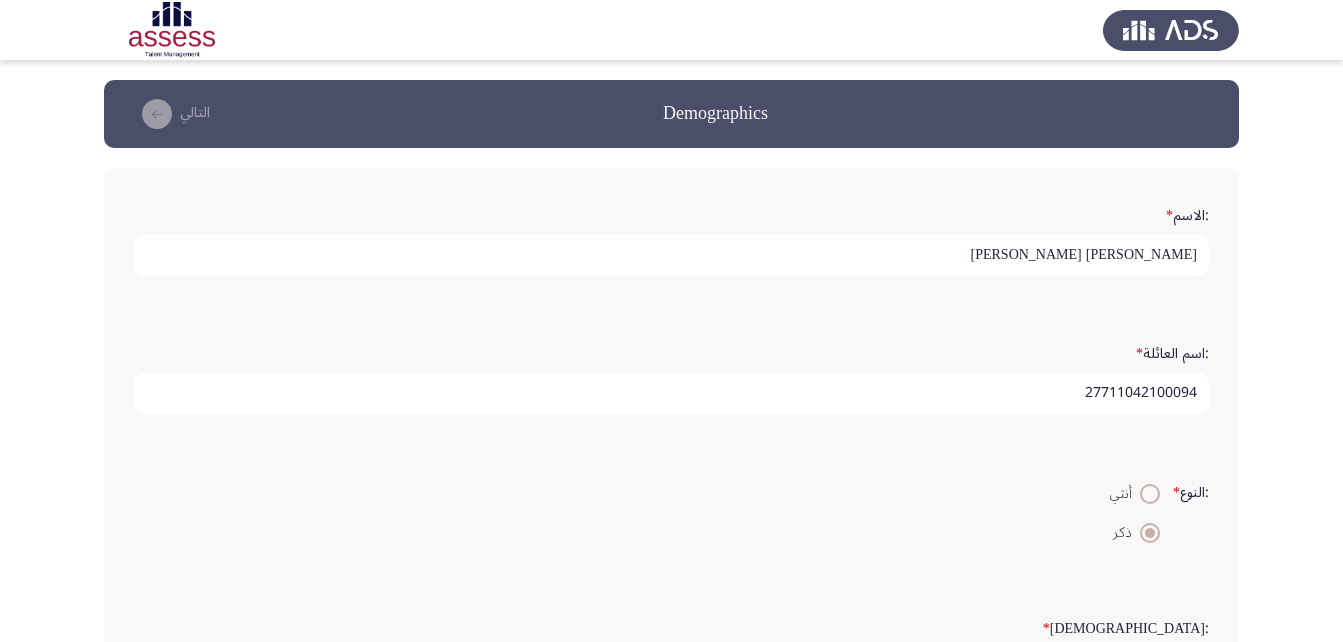 scroll, scrollTop: 553, scrollLeft: 0, axis: vertical 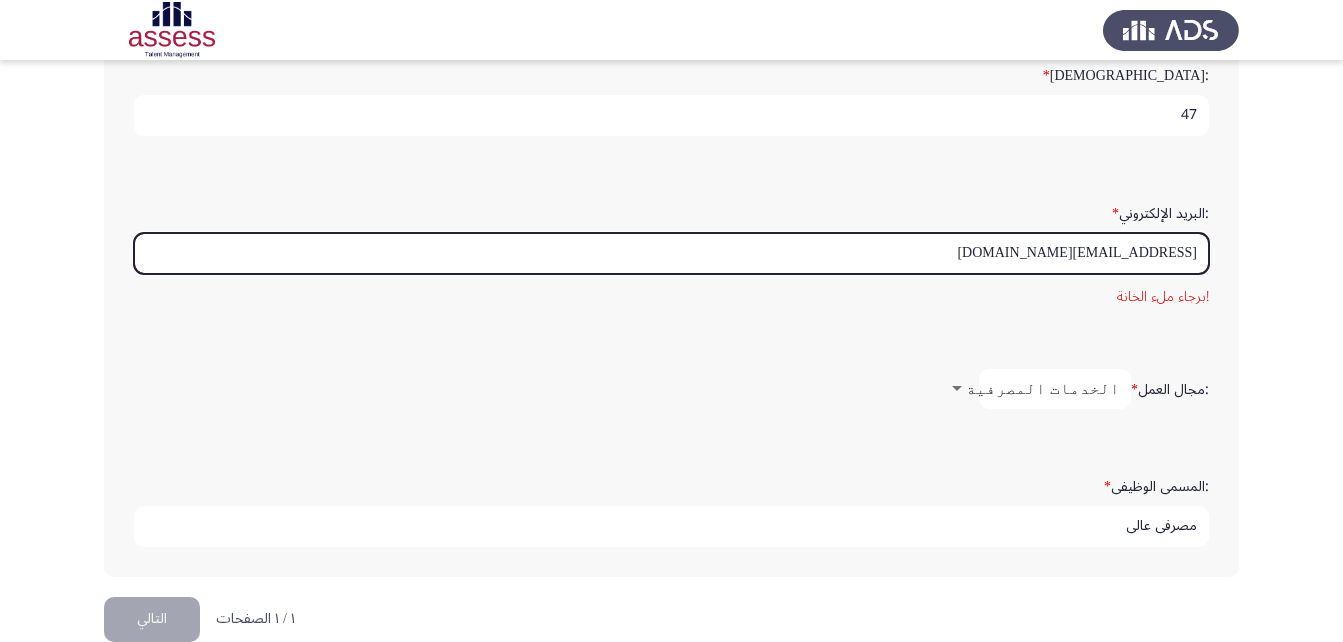 click on "[EMAIL_ADDRESS][DOMAIN_NAME]" at bounding box center [671, 253] 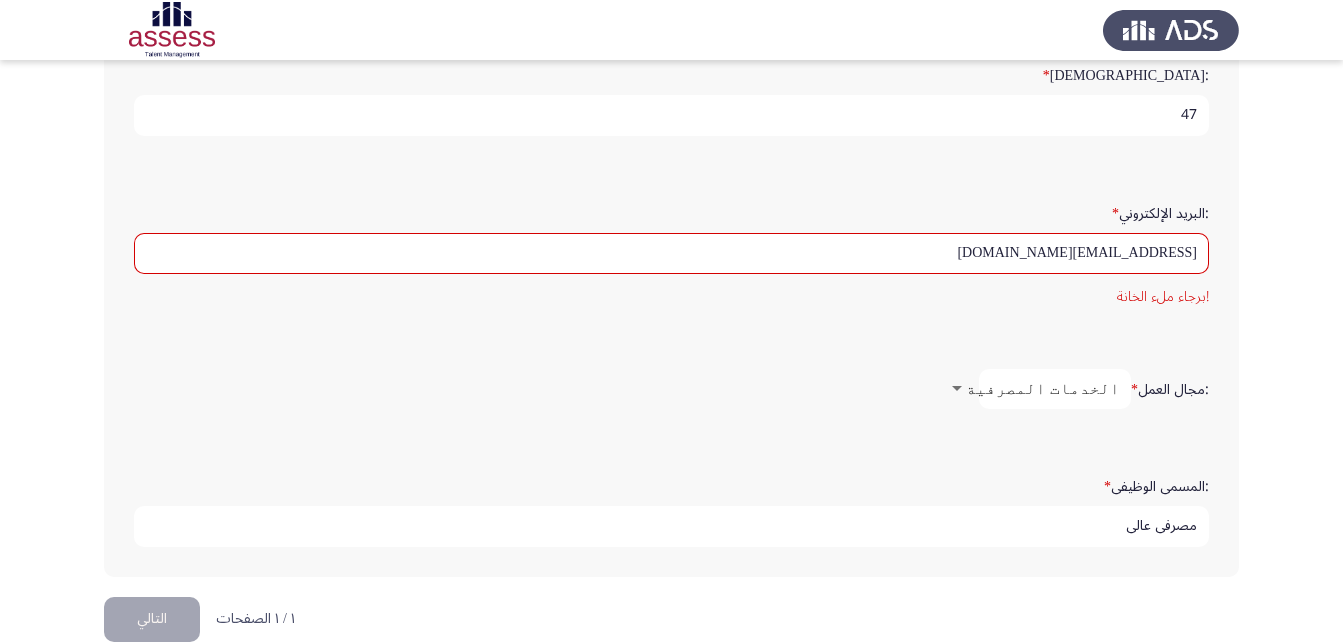 click on ":البريد الإلكتروني   * [EMAIL_ADDRESS][DOMAIN_NAME]  !برجاء ملء [GEOGRAPHIC_DATA]" 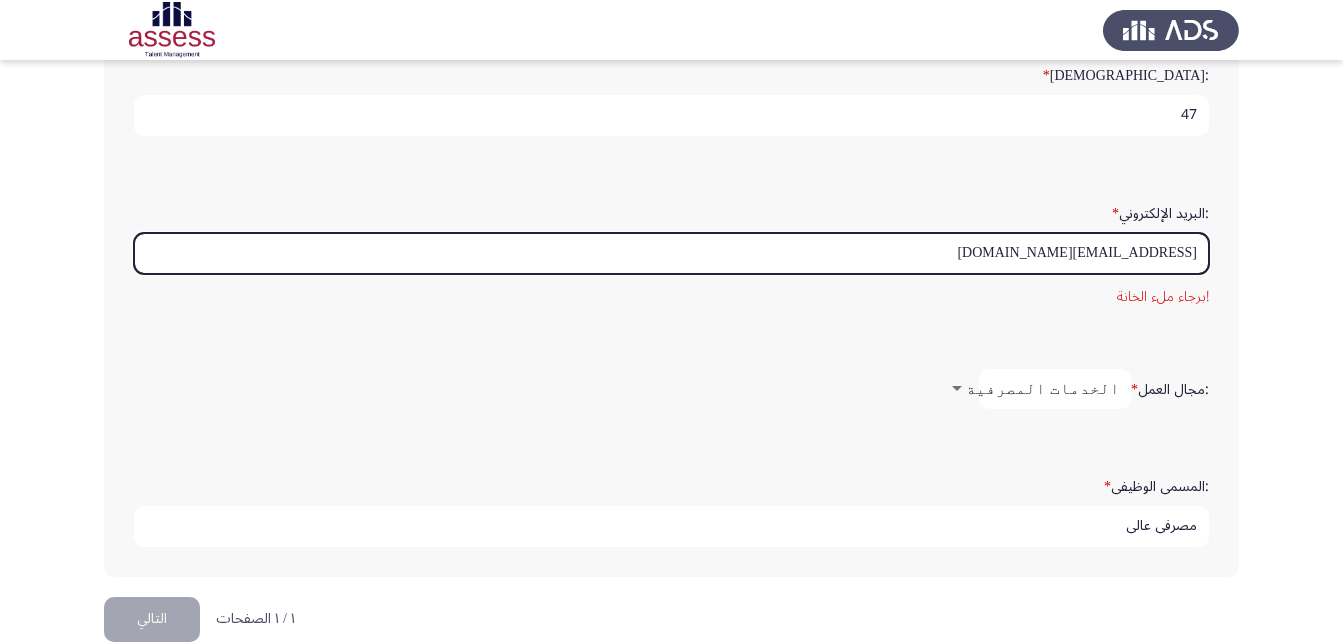 click on "[EMAIL_ADDRESS][DOMAIN_NAME]" at bounding box center (671, 253) 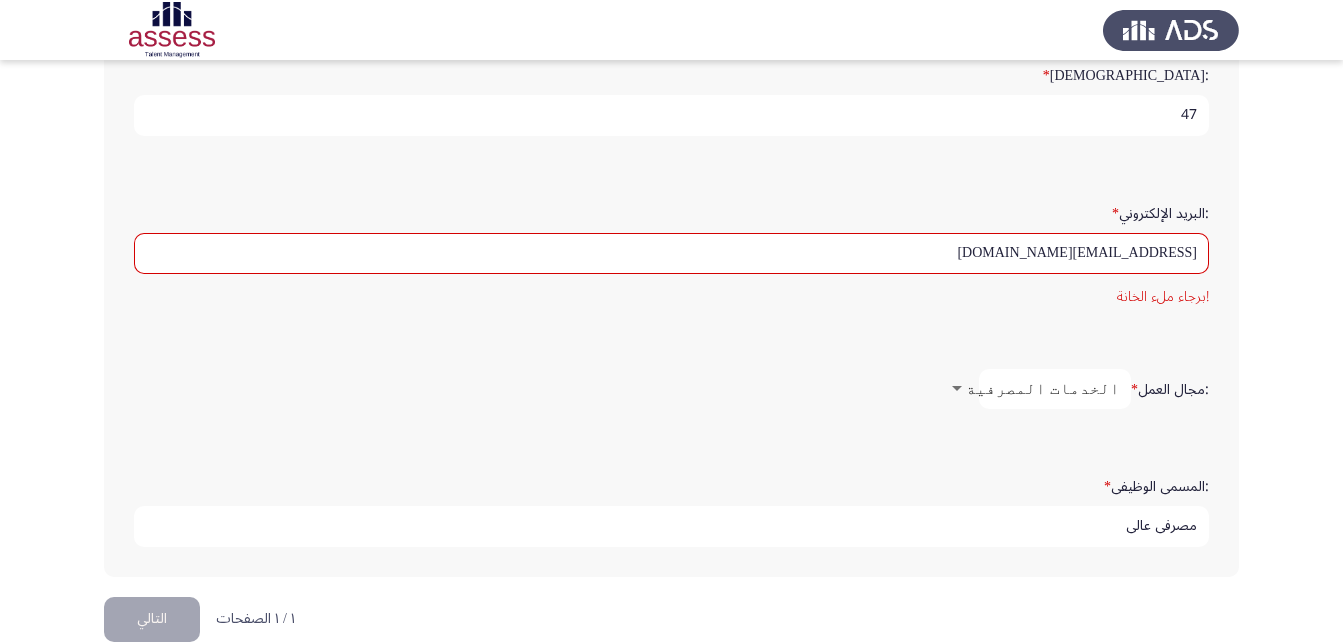 click on ":مجال العمل   * الخدمات المصرفية" 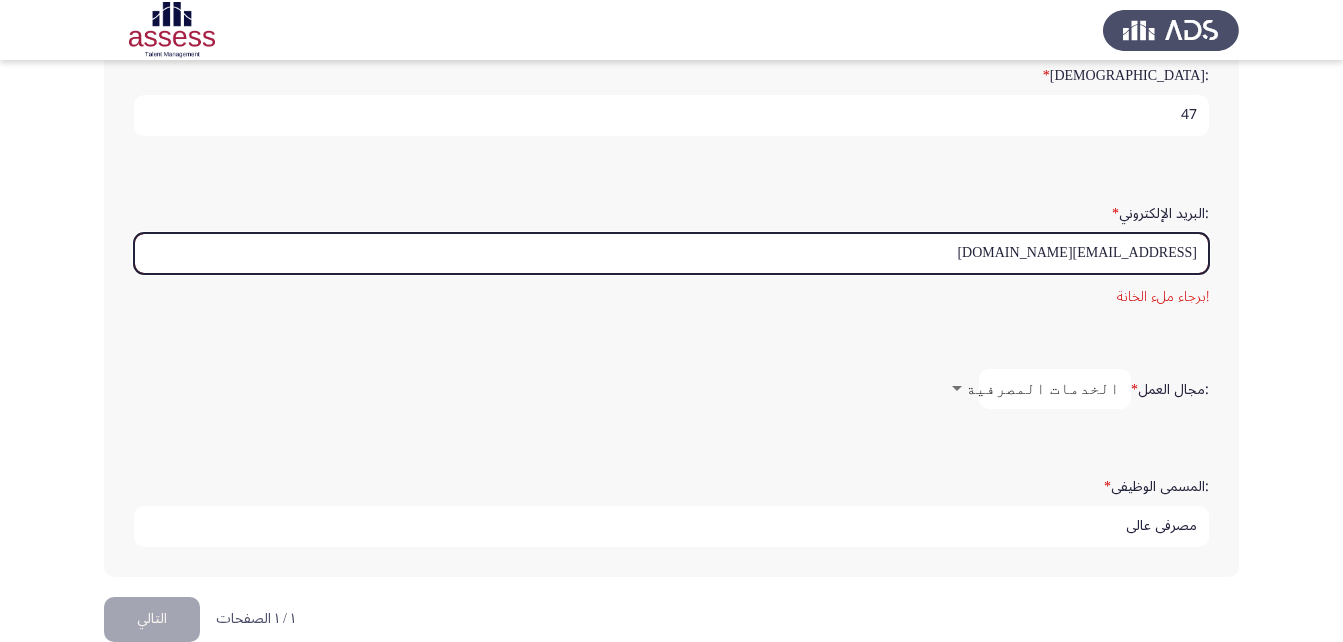 click on "[EMAIL_ADDRESS][DOMAIN_NAME]" at bounding box center [671, 253] 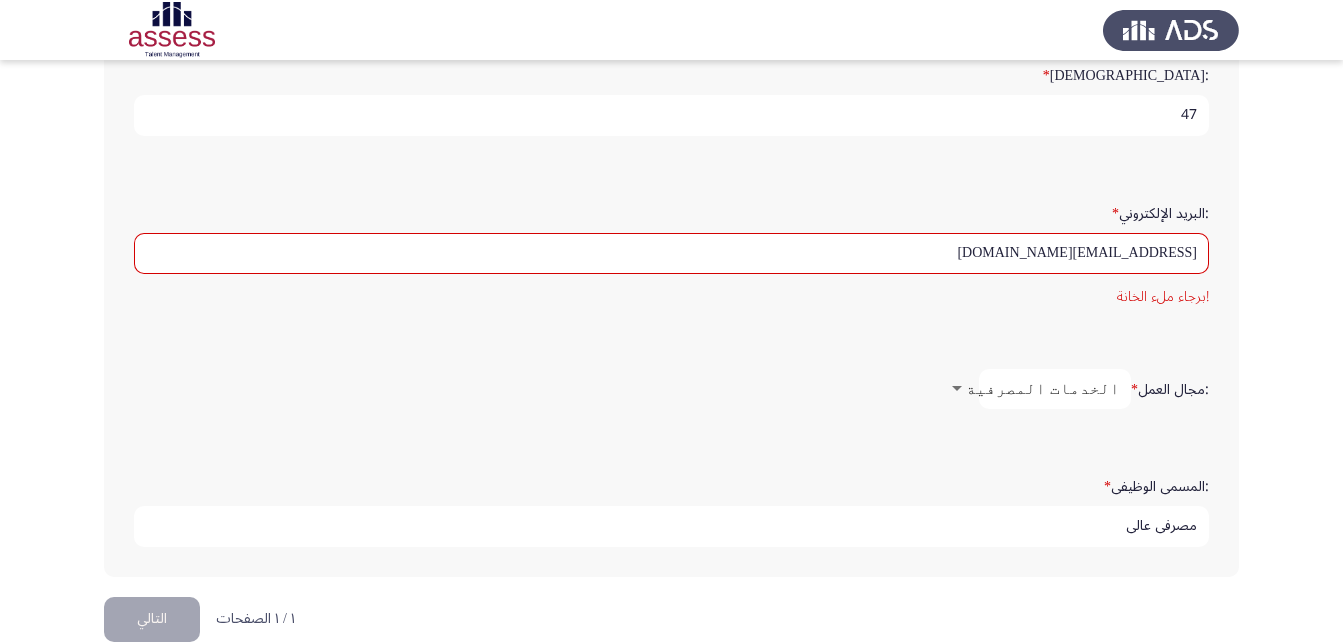 click on "!برجاء ملء الخانة" at bounding box center (671, 296) 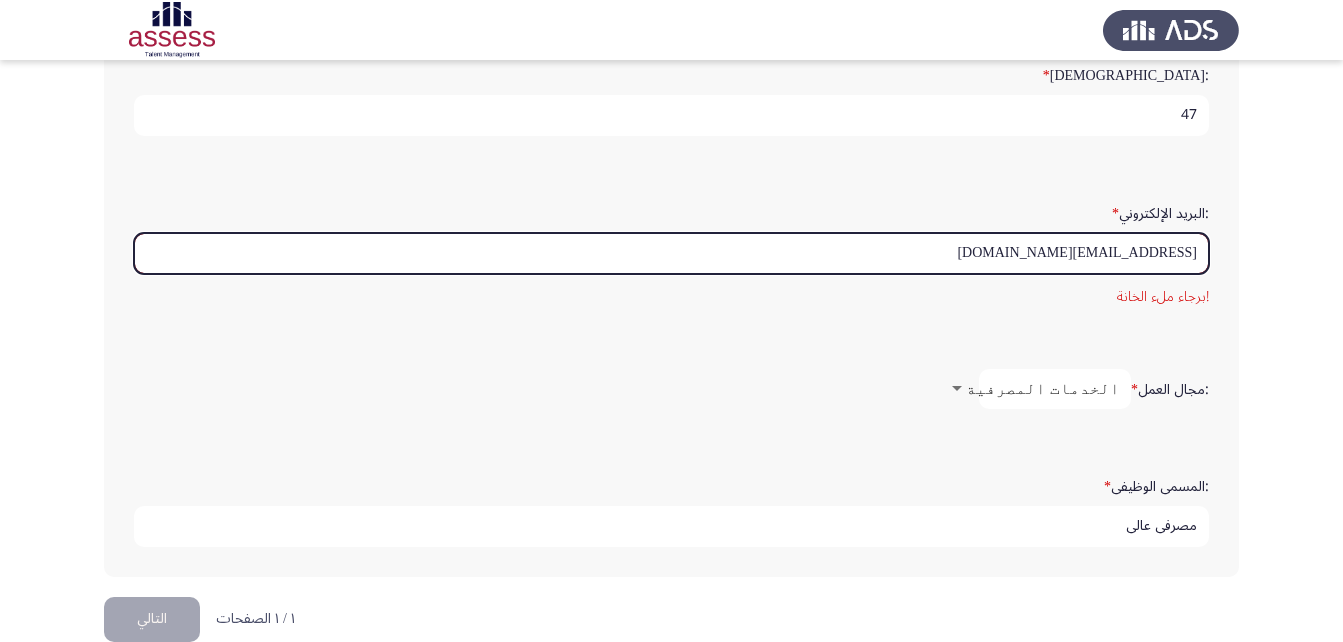 click on "[EMAIL_ADDRESS][DOMAIN_NAME]" at bounding box center [671, 253] 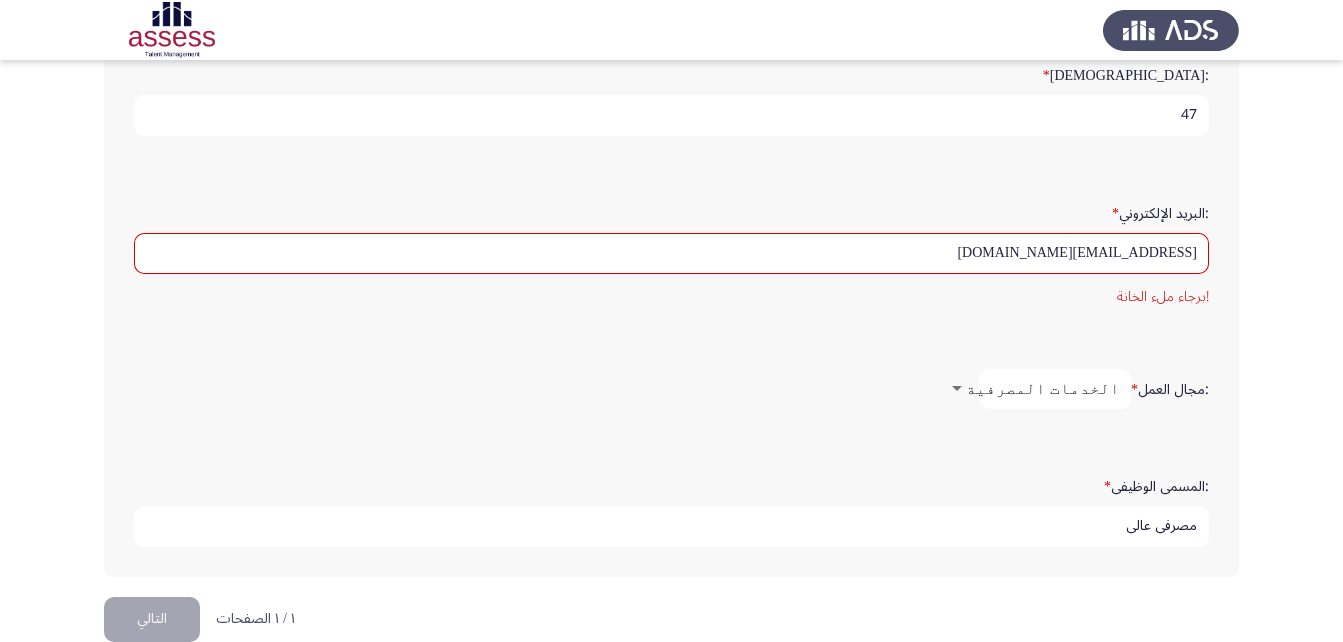 click on "Demographics   التالي  :الاسم   * [PERSON_NAME] [PERSON_NAME]  :اسم العائلة   * 27711042100094 :النوع   *    أنثي     ذكر  :السن   * 47 :البريد الإلكتروني   * [EMAIL_ADDRESS][DOMAIN_NAME]  !برجاء ملء الخانة  :مجال العمل   * الخدمات المصرفية :المسمى الوظيفى   * مصرفي عالي  ١ / ١ الصفحات   التالي" 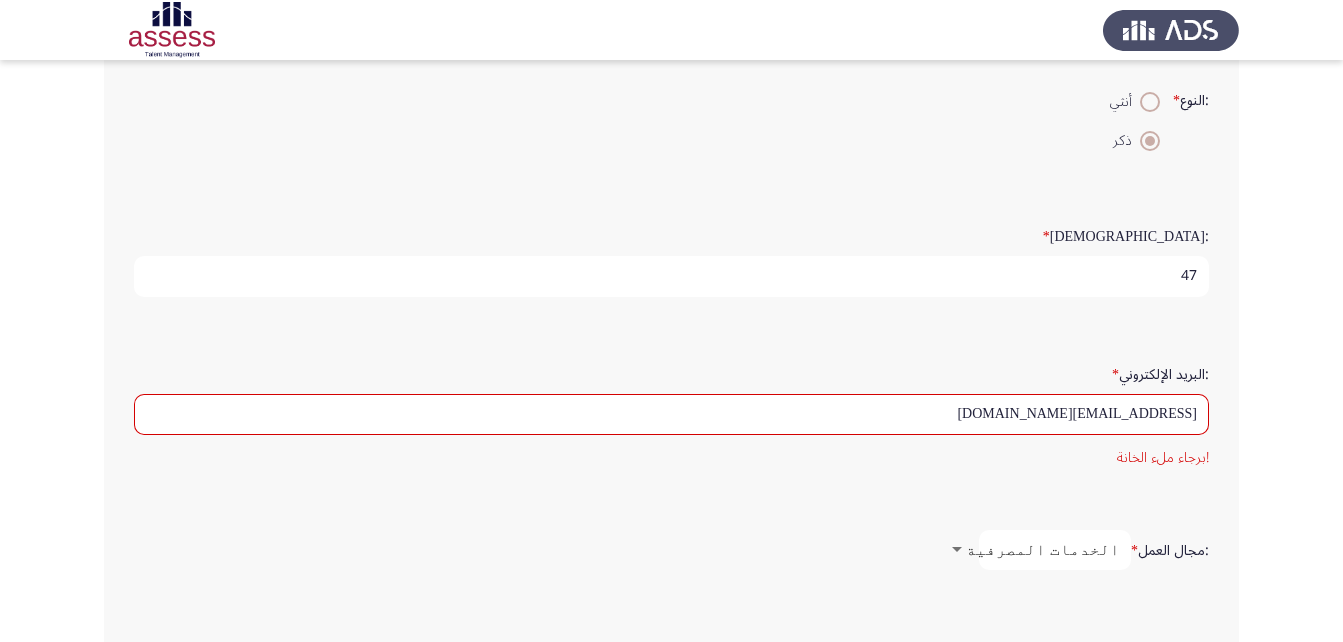 scroll, scrollTop: 0, scrollLeft: 0, axis: both 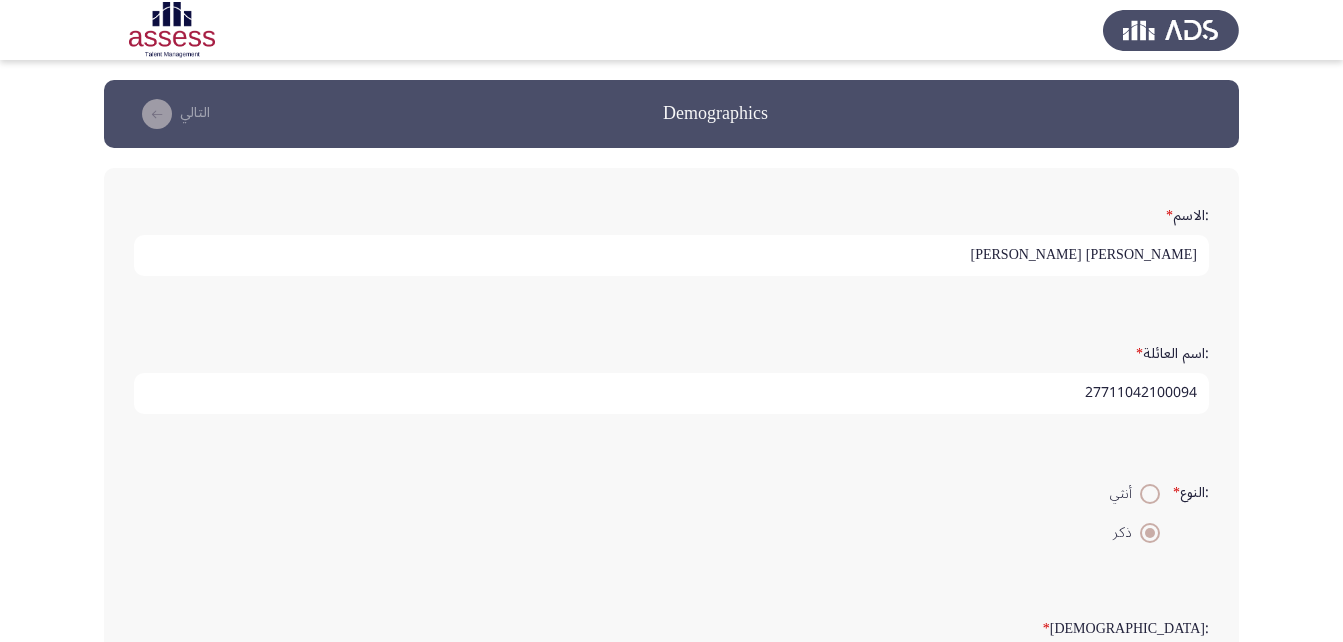 click on "[PERSON_NAME] [PERSON_NAME]" at bounding box center [671, 255] 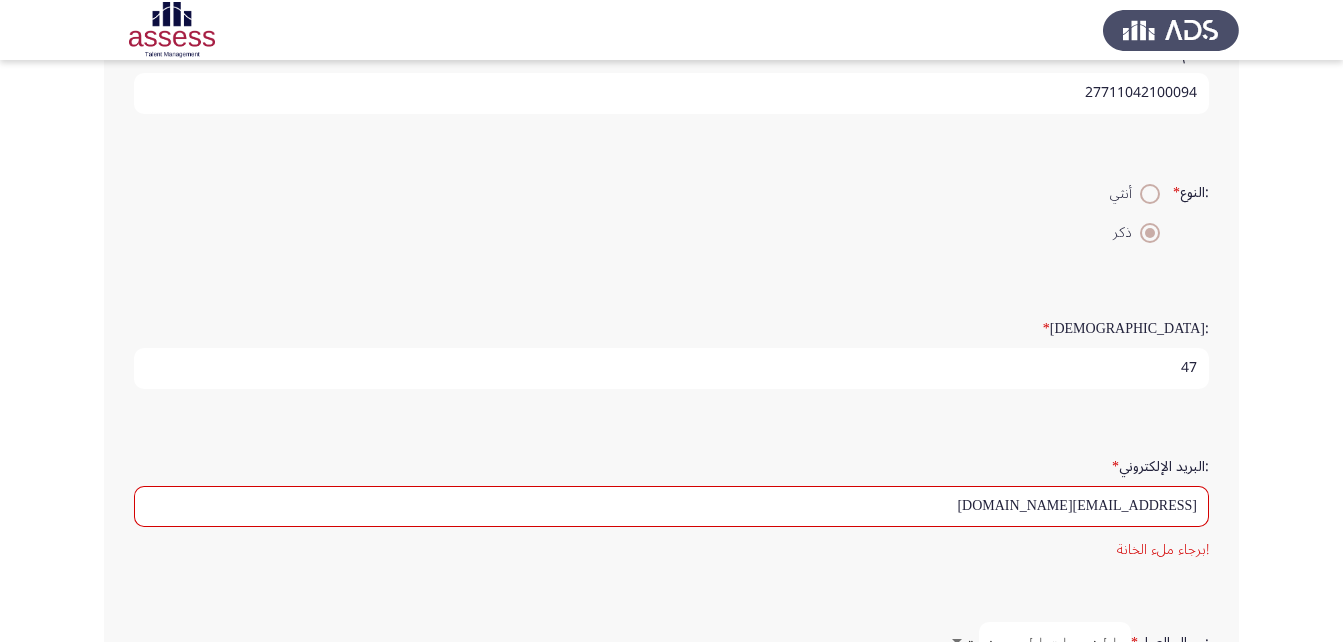 click on "47" at bounding box center (671, 368) 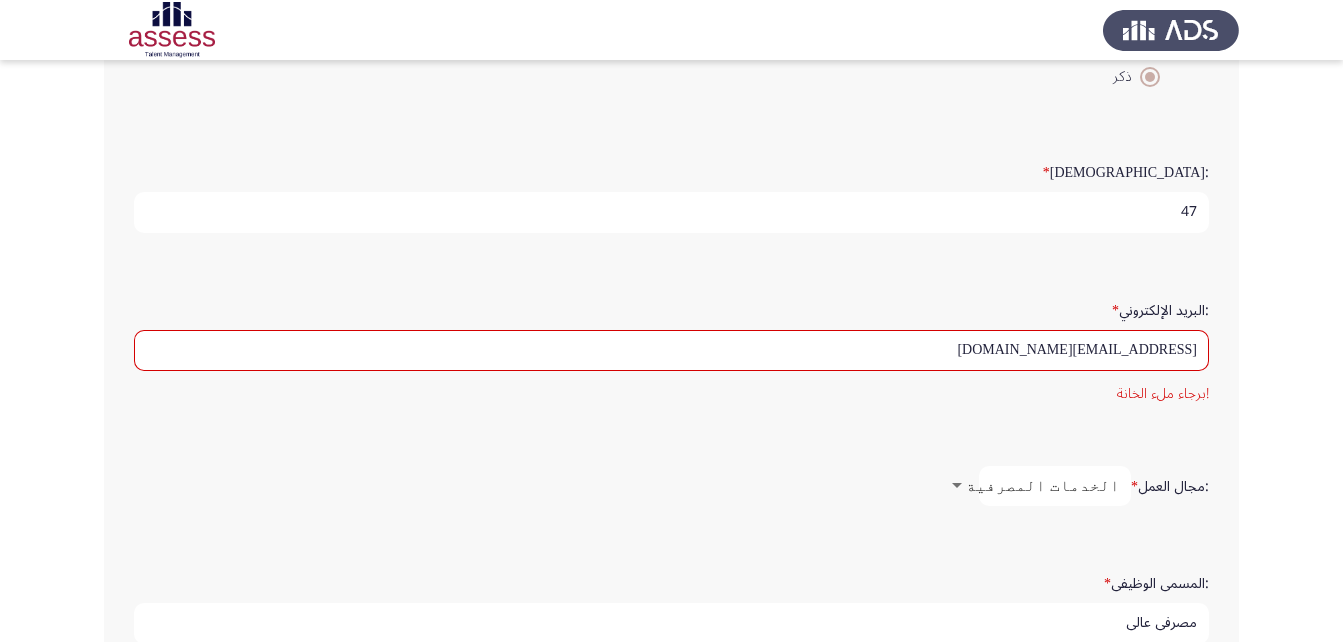 scroll, scrollTop: 588, scrollLeft: 0, axis: vertical 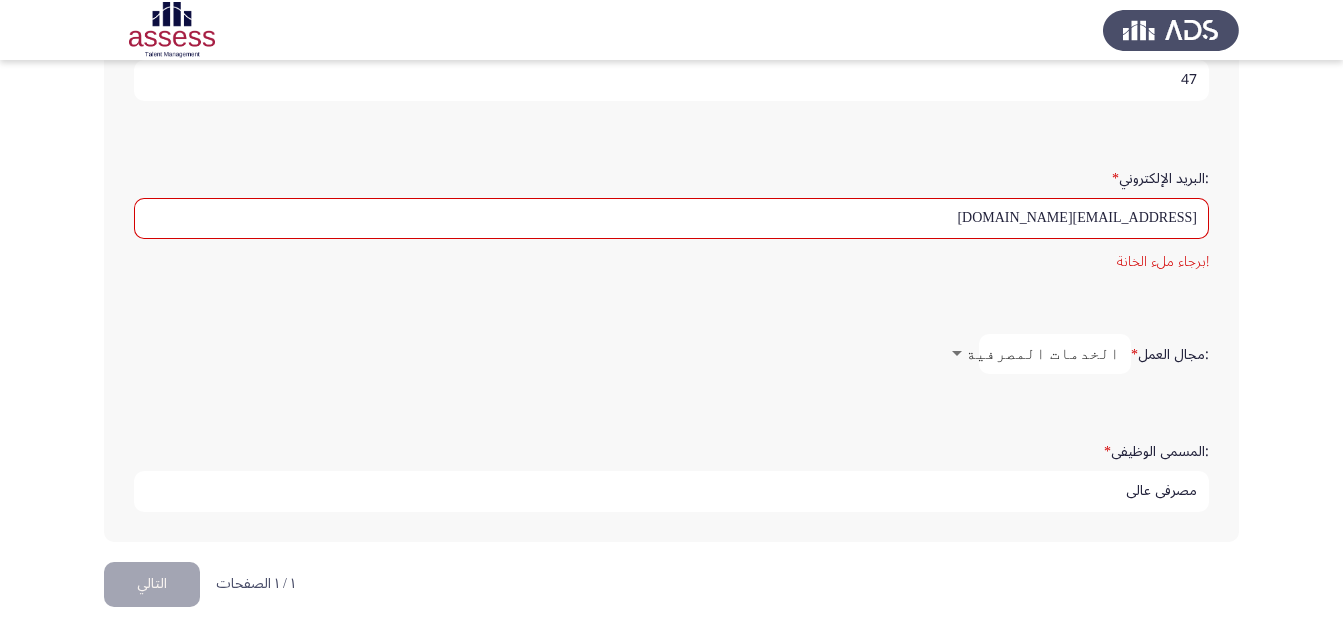 click on "التالي" 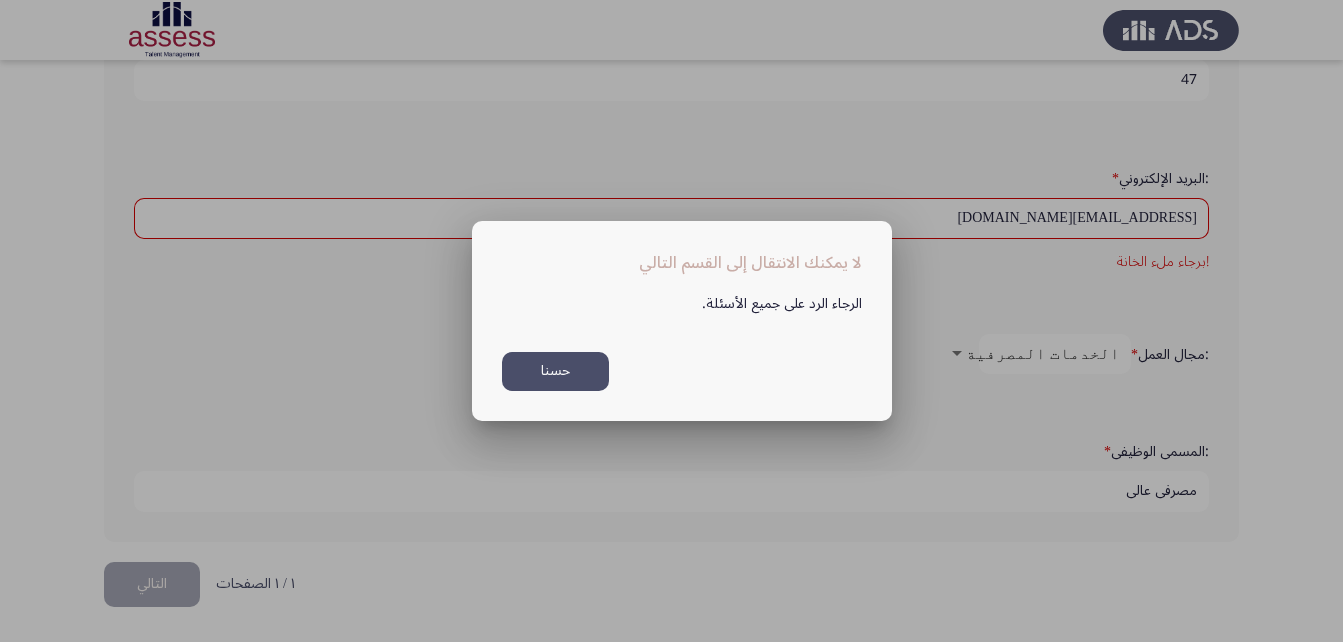 scroll, scrollTop: 0, scrollLeft: 0, axis: both 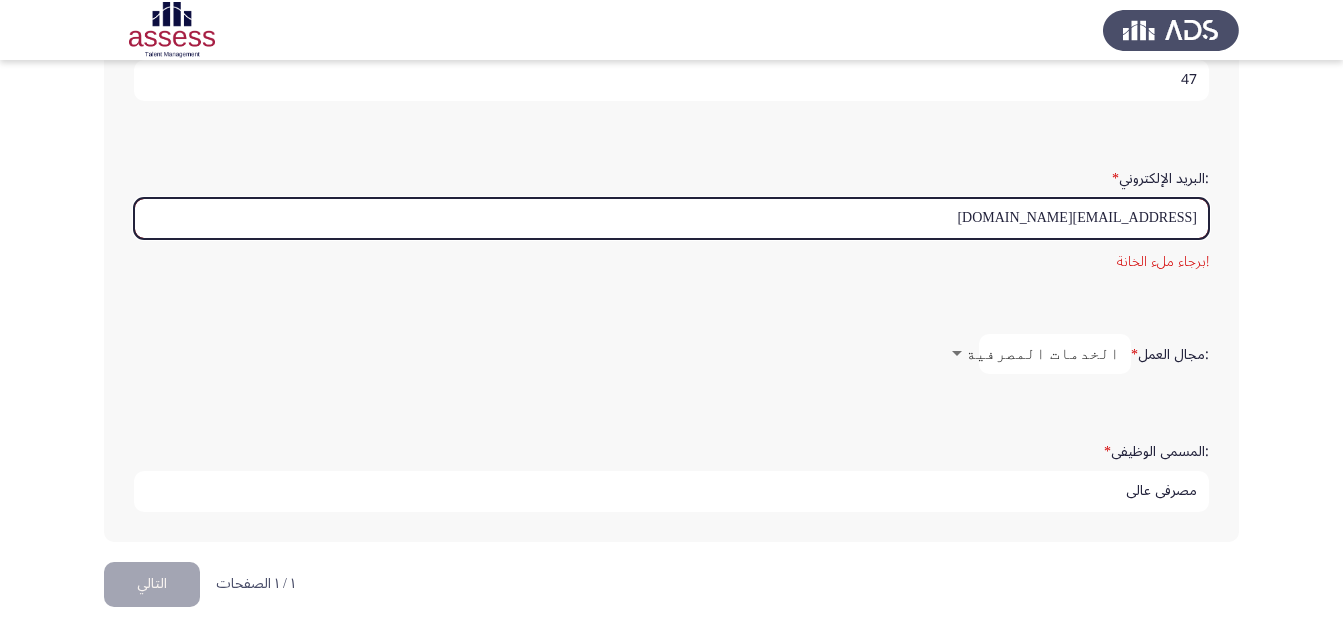 click on "[EMAIL_ADDRESS][DOMAIN_NAME]" at bounding box center (671, 218) 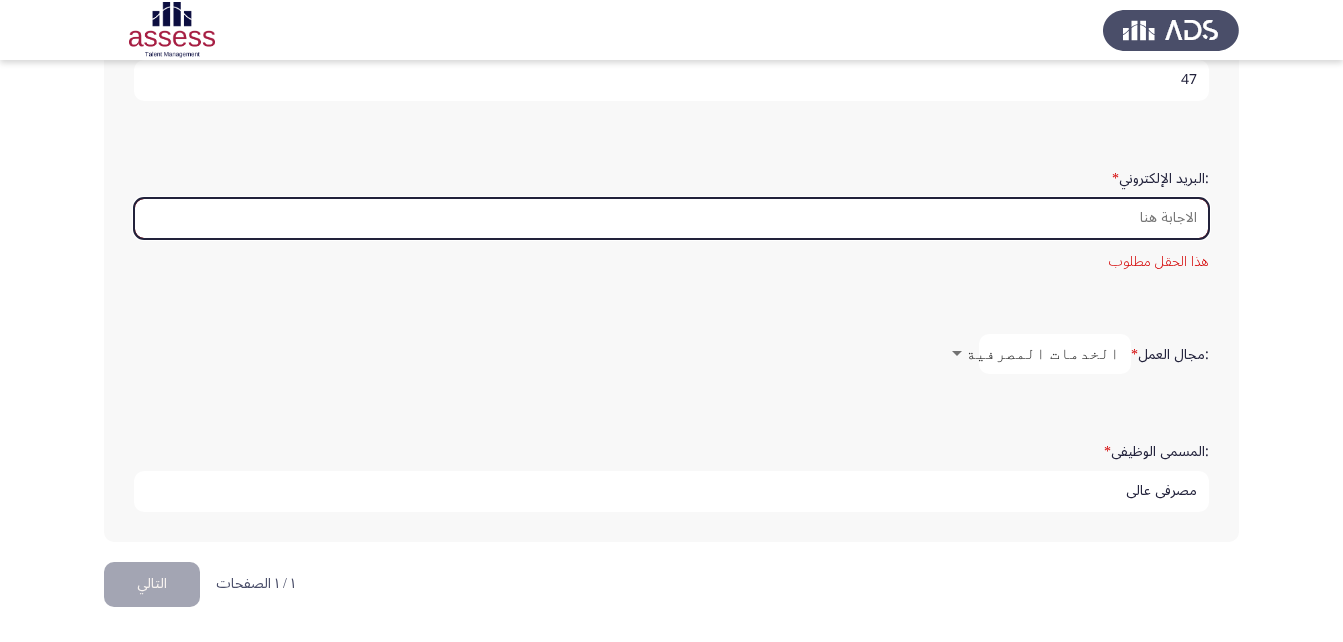 click on ":البريد الإلكتروني   *" at bounding box center (671, 218) 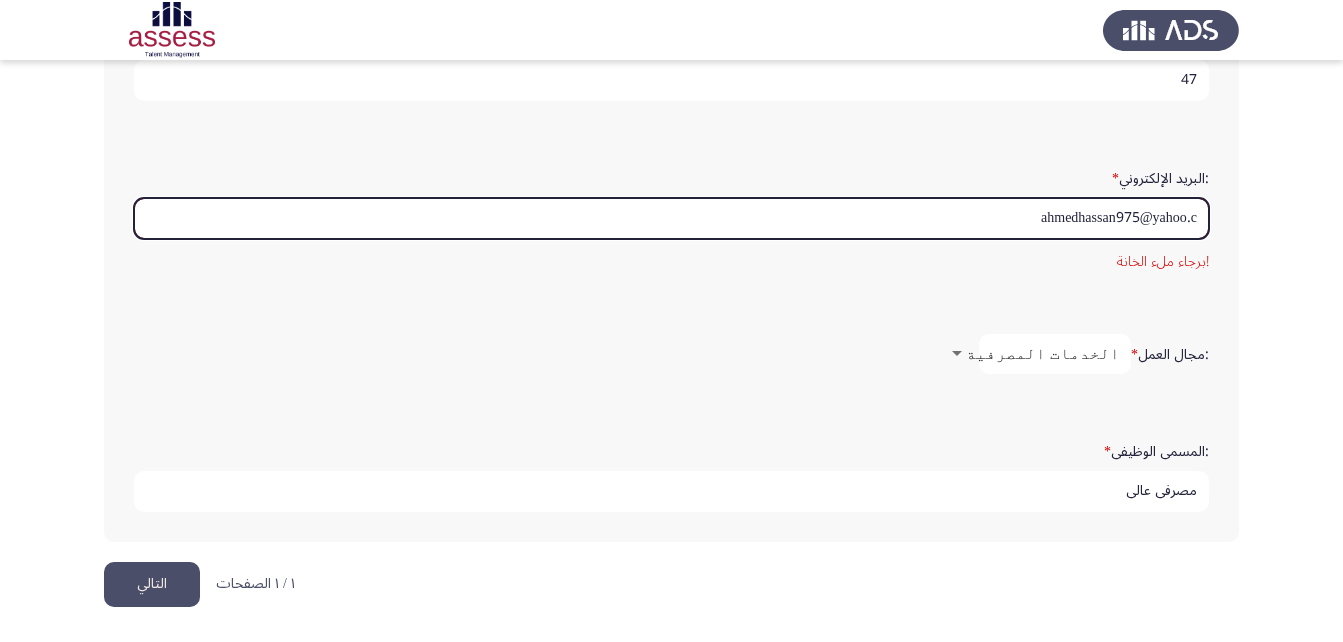 scroll, scrollTop: 553, scrollLeft: 0, axis: vertical 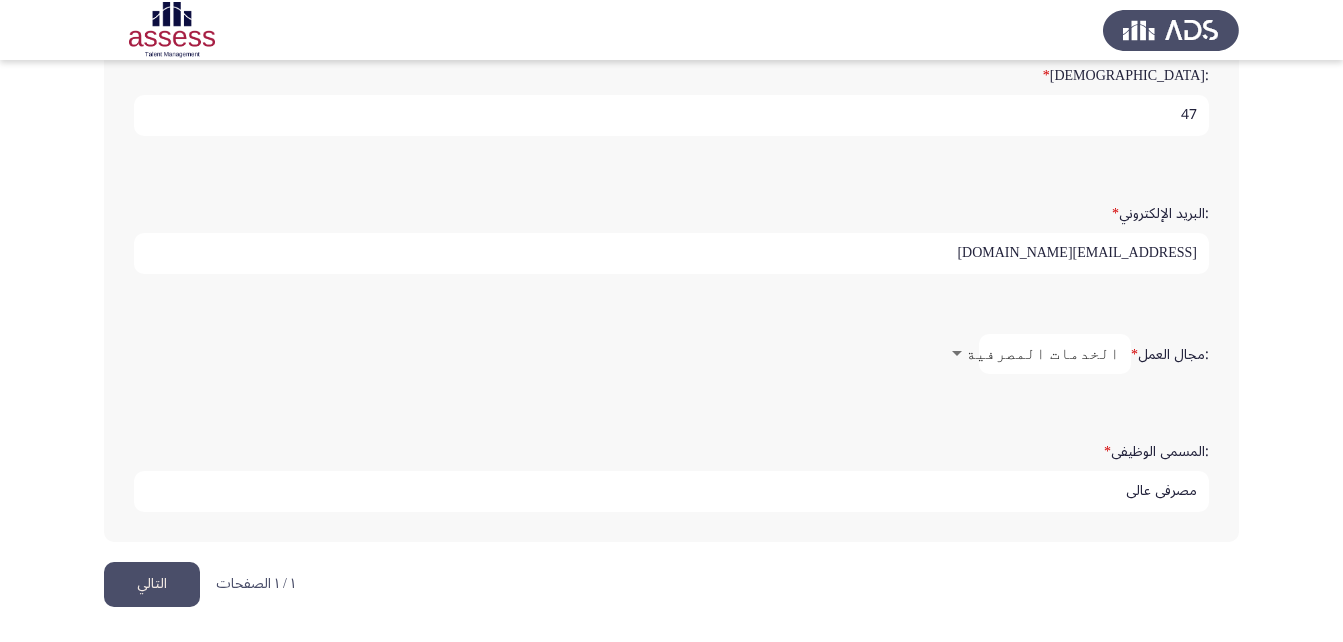 type on "[EMAIL_ADDRESS][DOMAIN_NAME]" 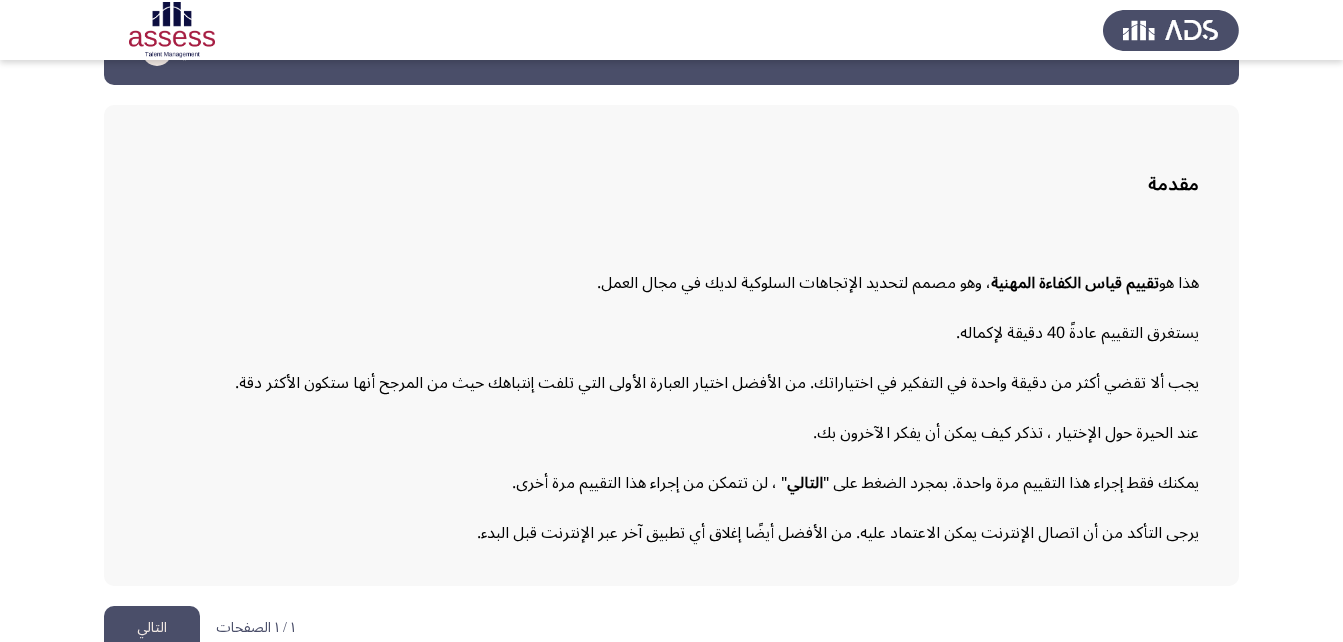 scroll, scrollTop: 92, scrollLeft: 0, axis: vertical 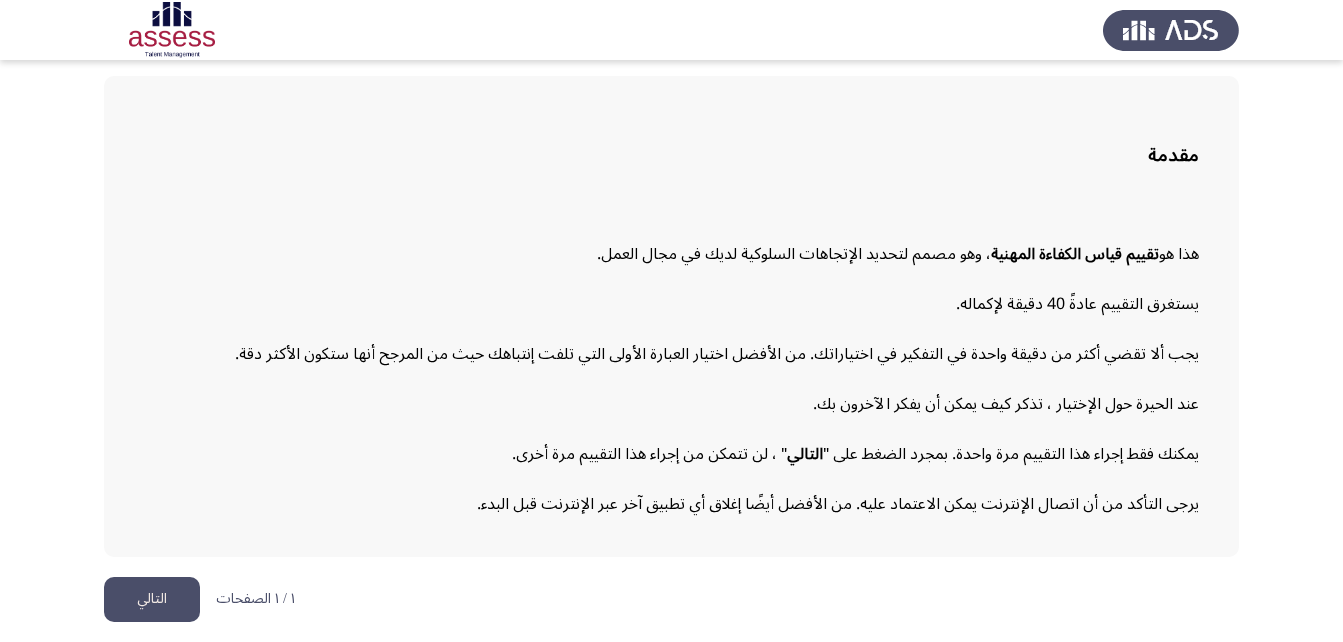 click on "التالي" 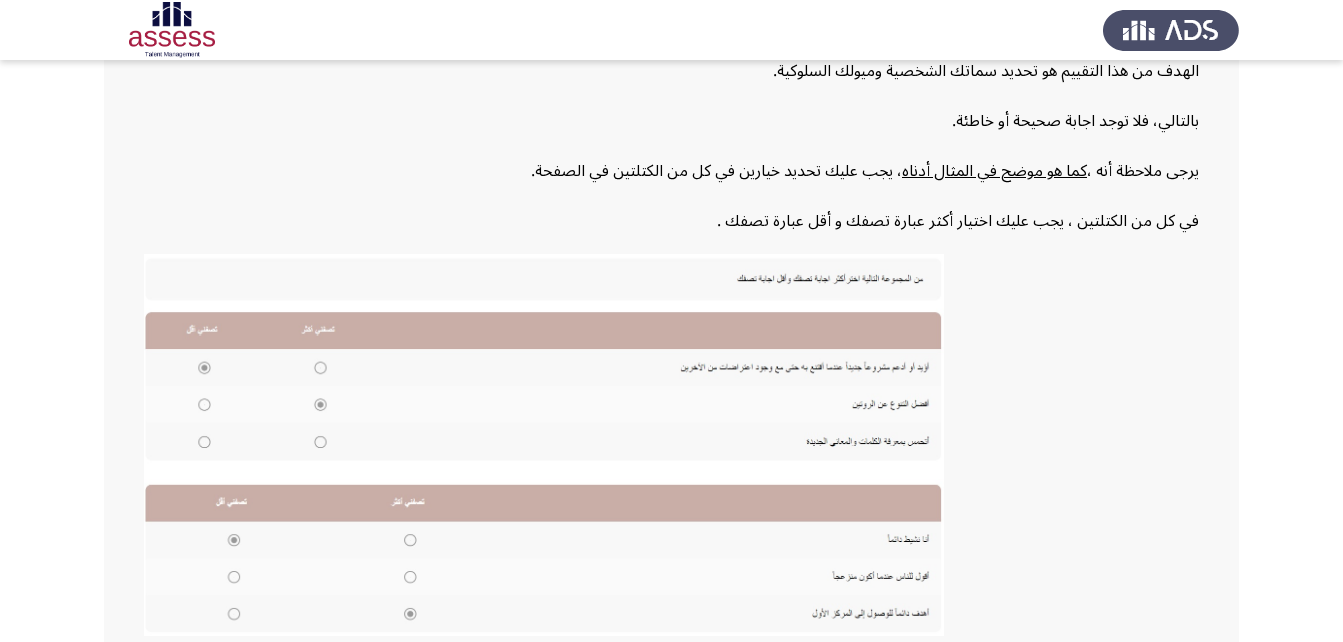 scroll, scrollTop: 434, scrollLeft: 0, axis: vertical 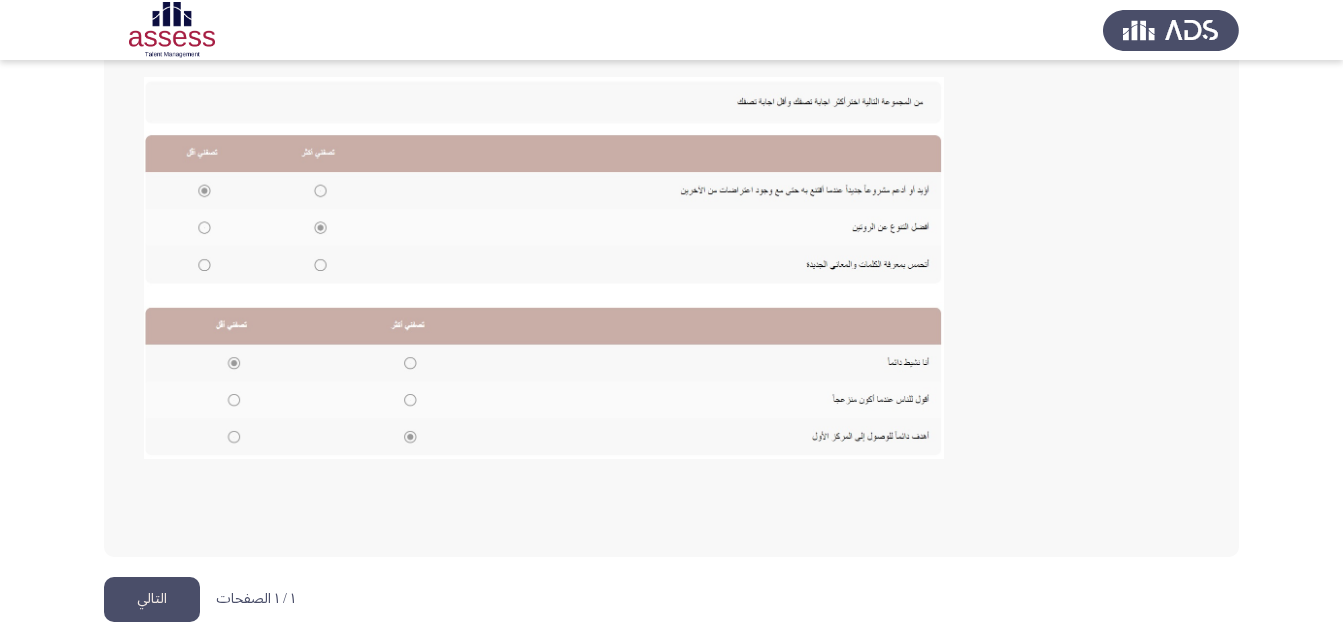 click on "التالي" 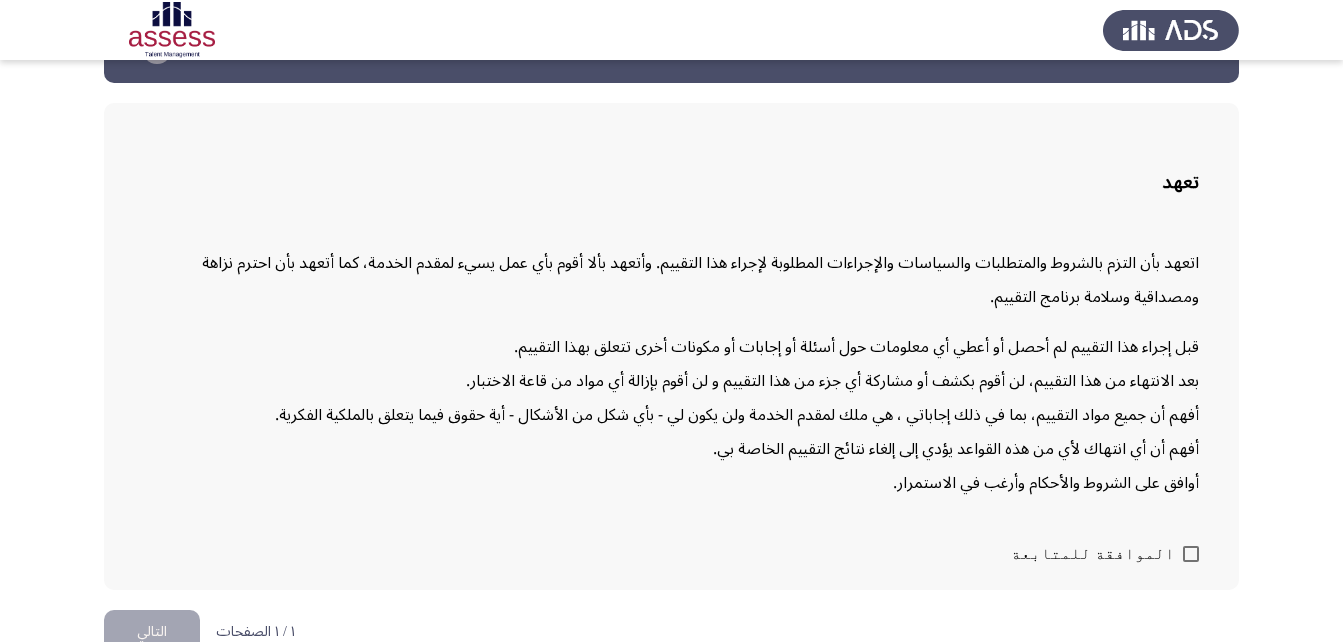 scroll, scrollTop: 98, scrollLeft: 0, axis: vertical 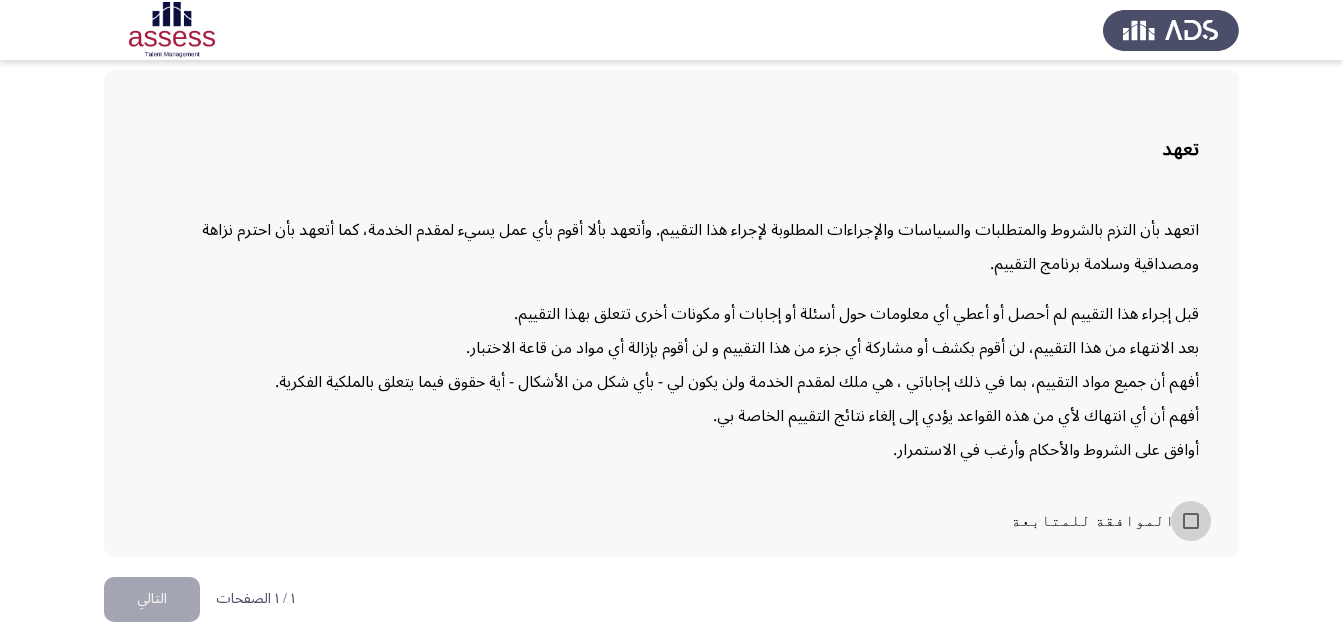 click on "الموافقة للمتابعة" at bounding box center [1093, 521] 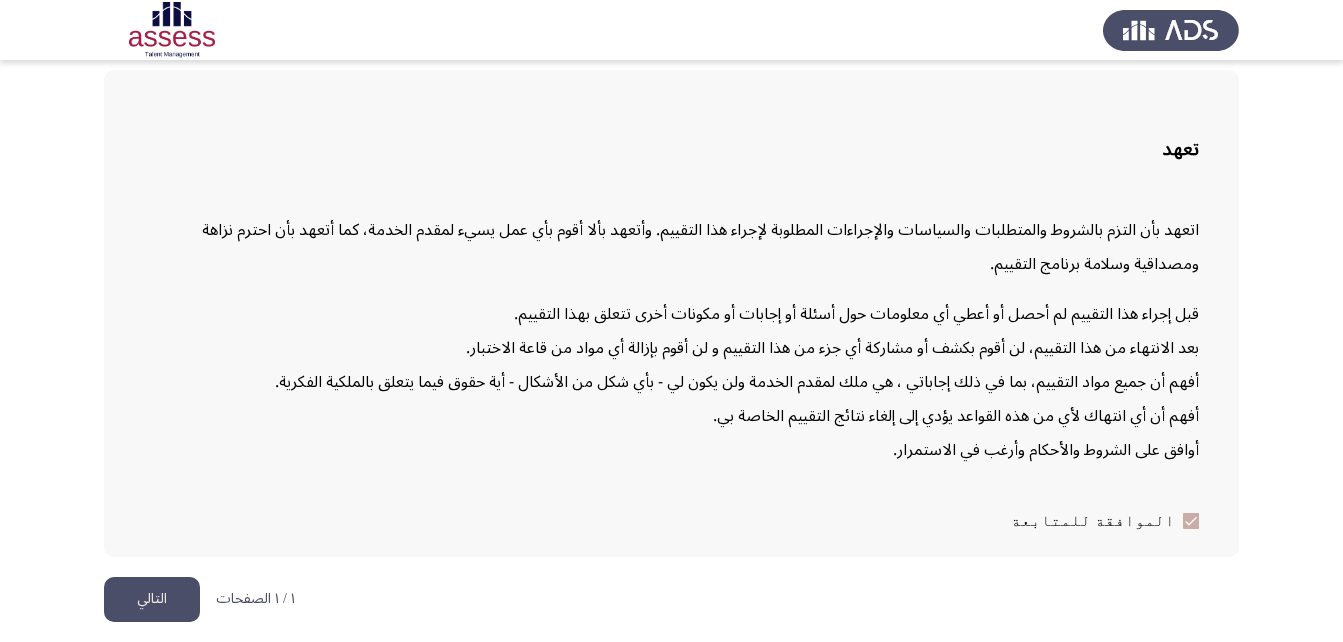 click on "التالي" 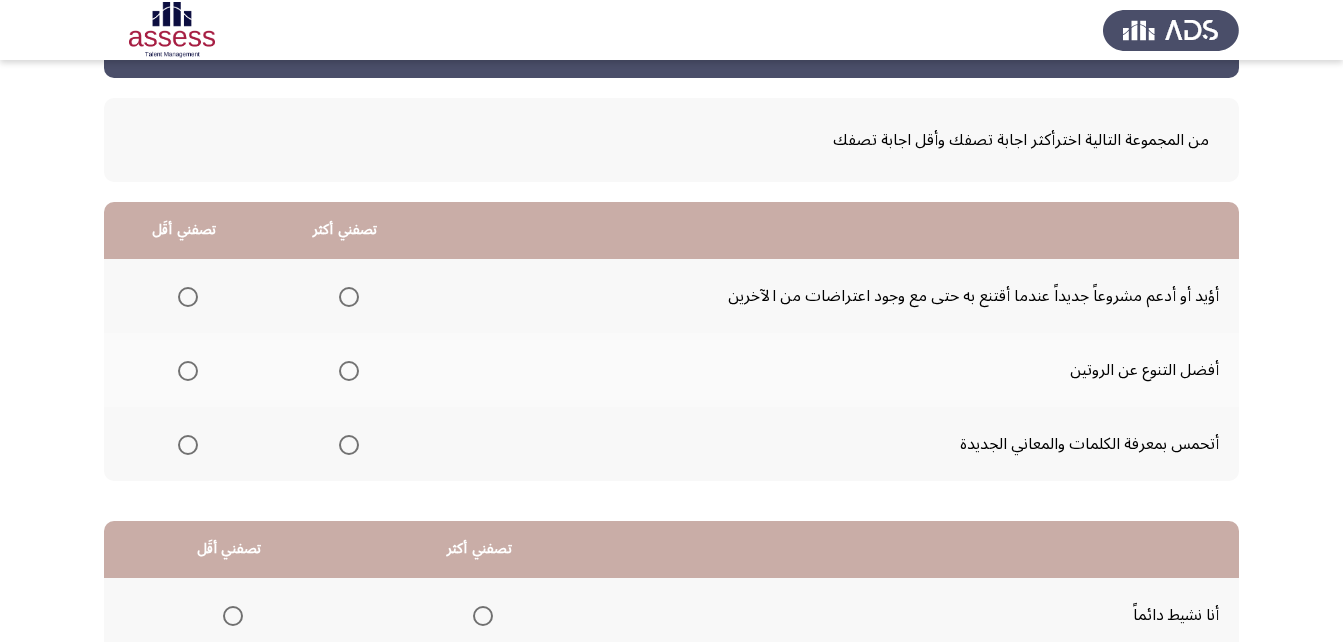 scroll, scrollTop: 100, scrollLeft: 0, axis: vertical 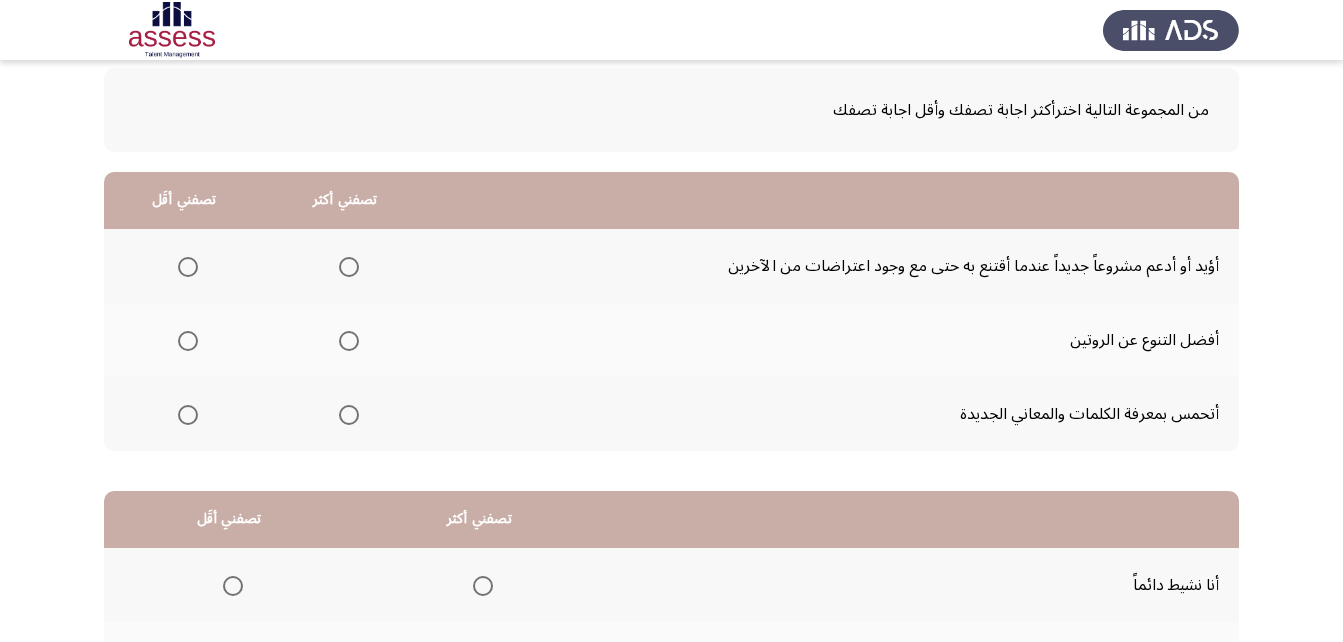 click at bounding box center [349, 267] 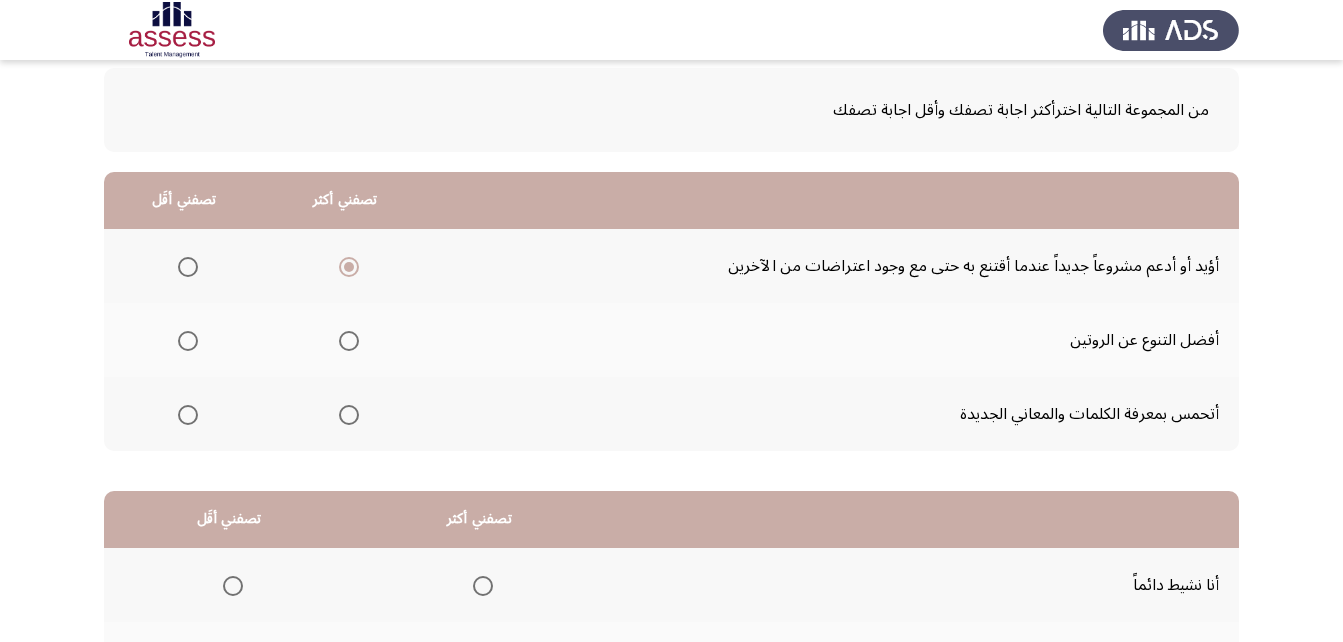 click at bounding box center (188, 341) 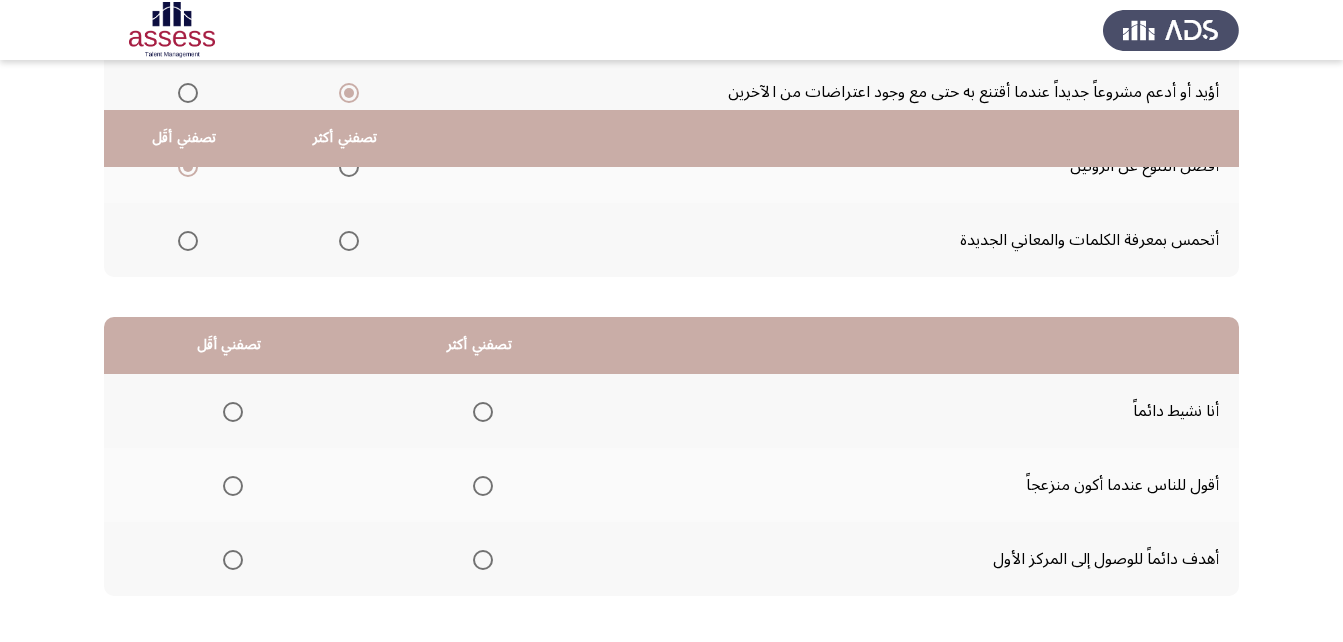 scroll, scrollTop: 368, scrollLeft: 0, axis: vertical 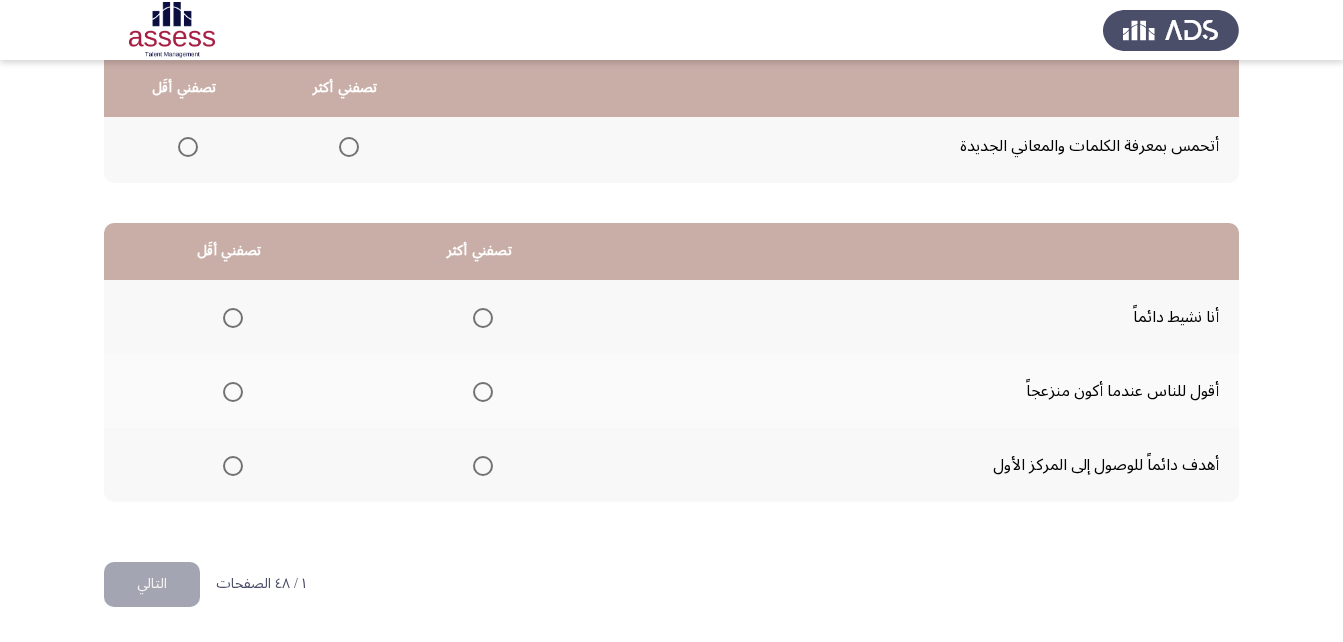 click at bounding box center [483, 318] 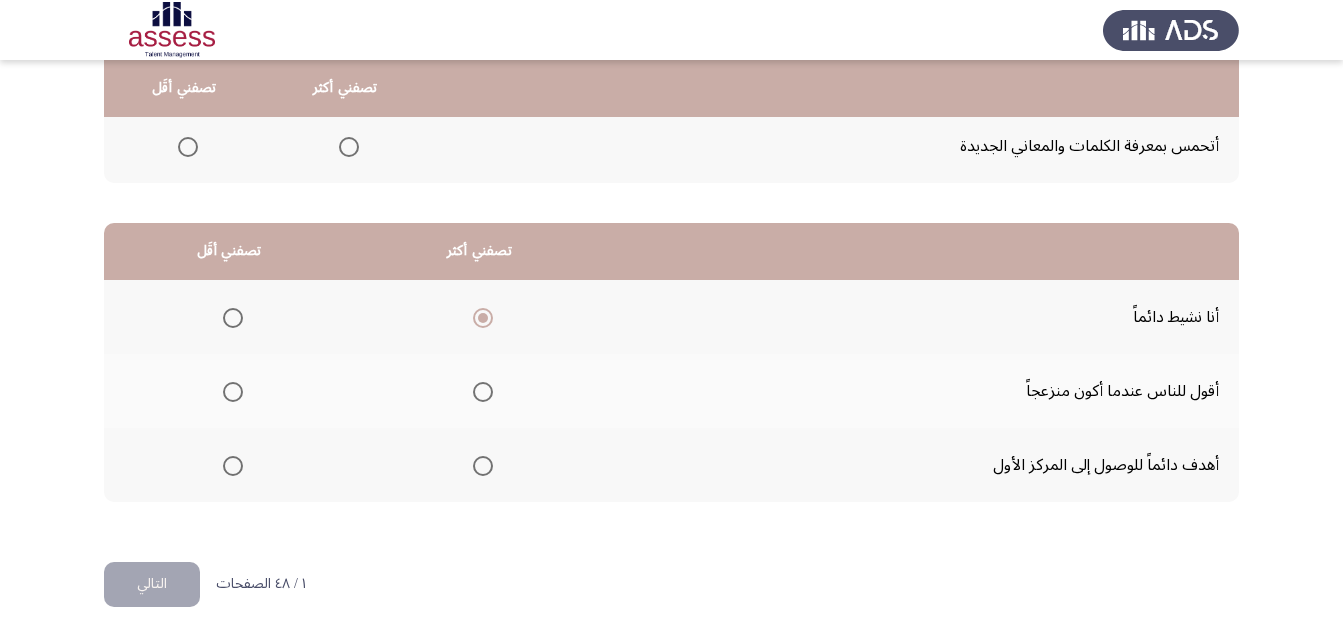 click at bounding box center [233, 392] 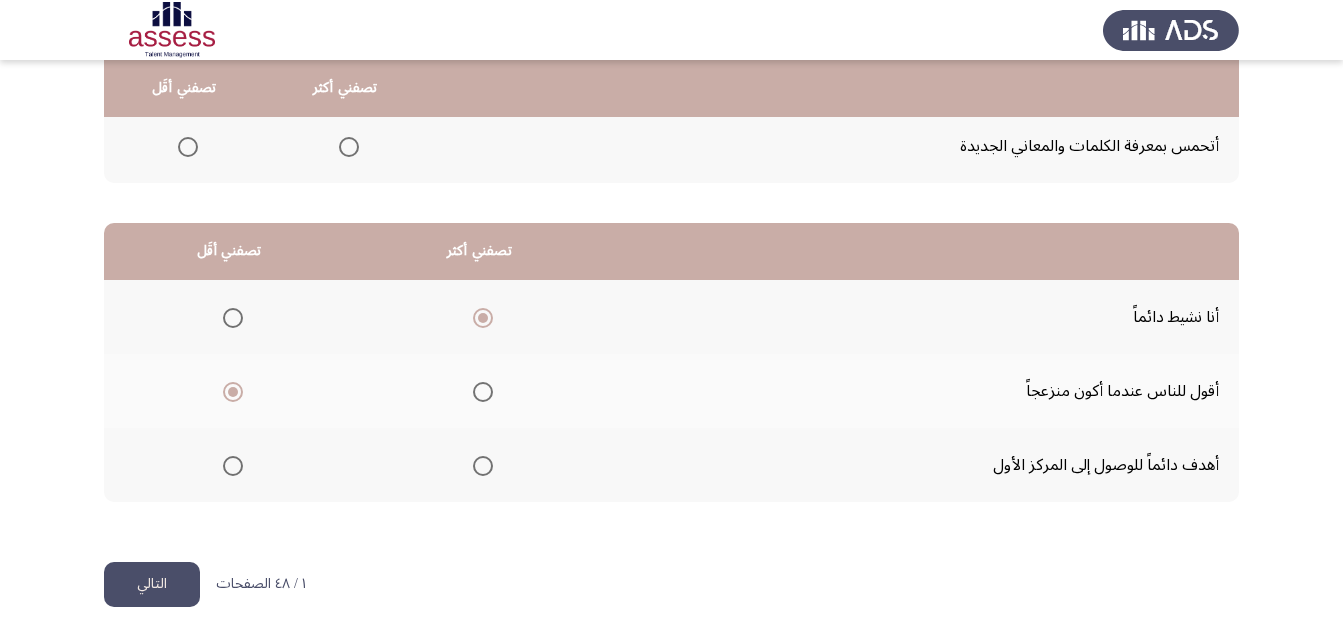 click on "التالي" 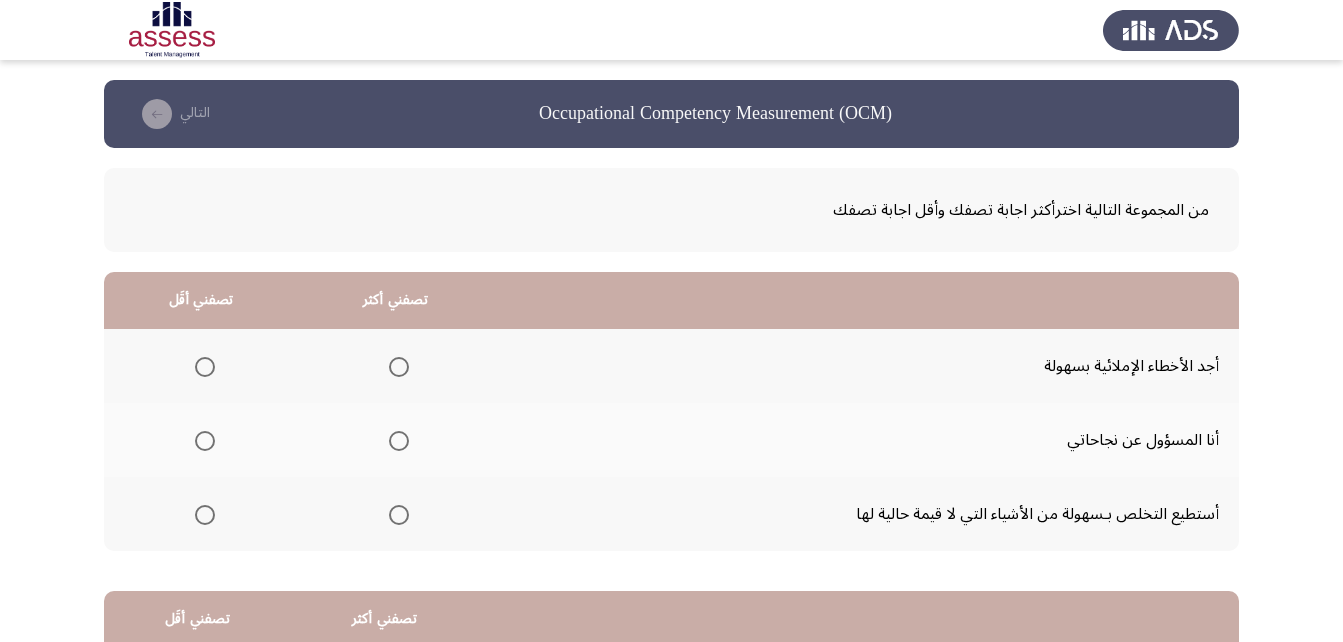 scroll, scrollTop: 100, scrollLeft: 0, axis: vertical 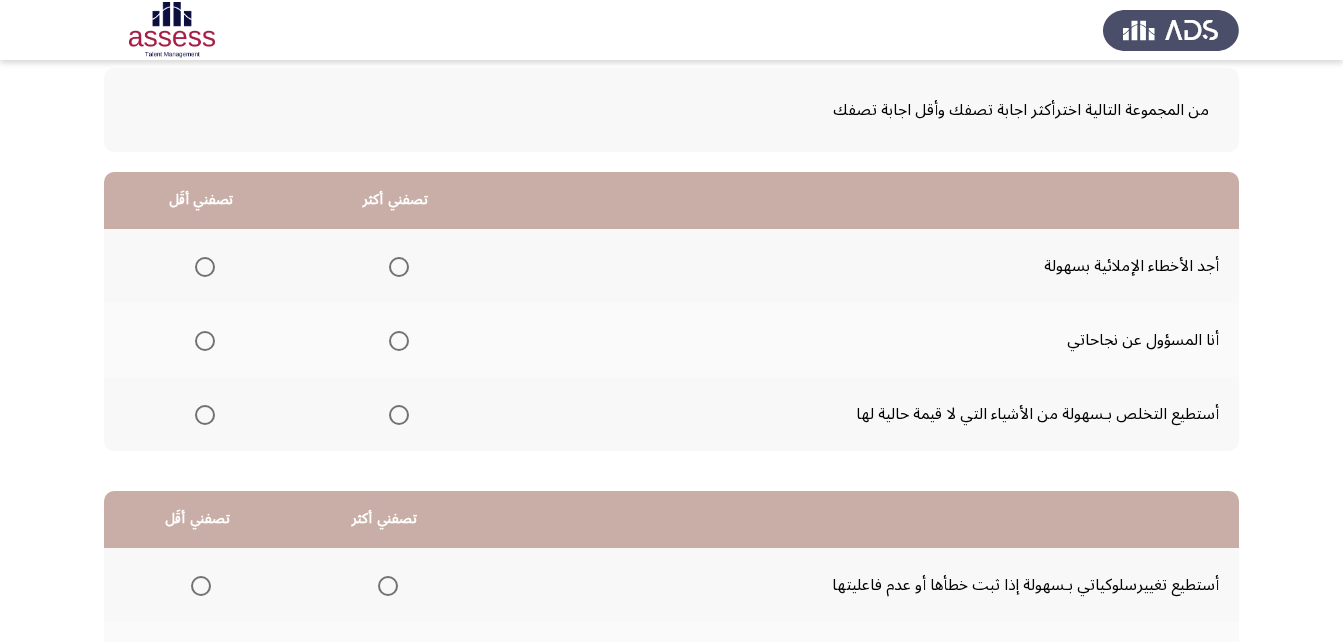 click at bounding box center [399, 341] 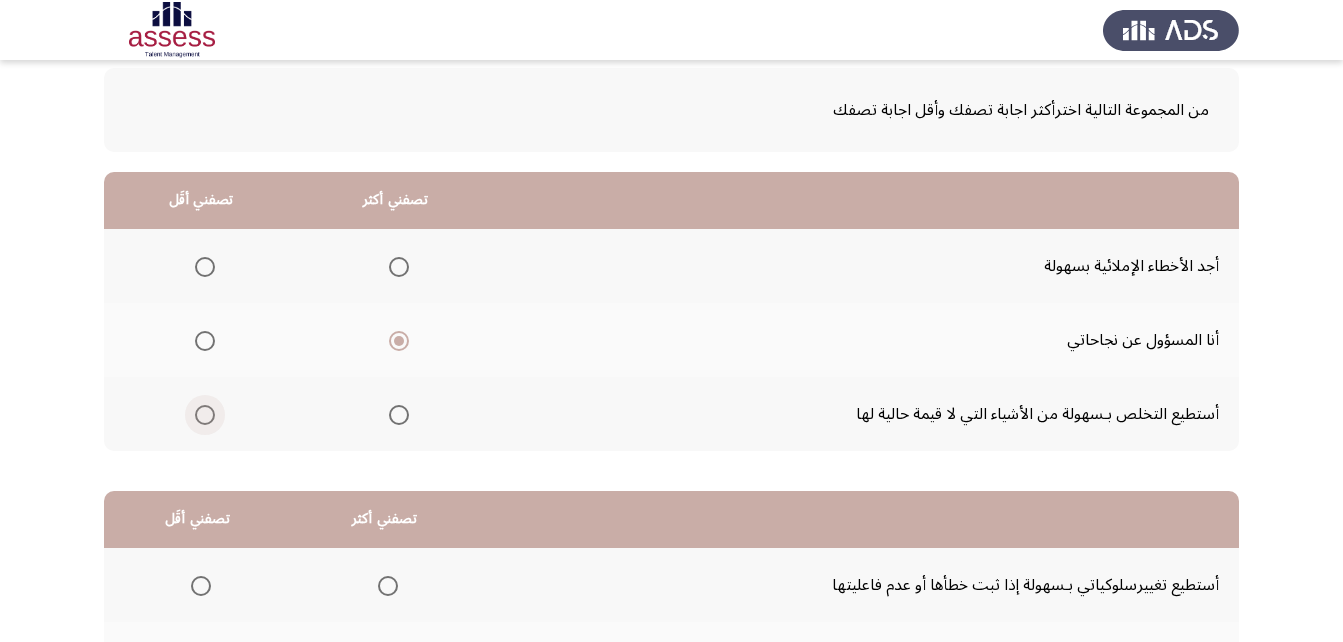 click at bounding box center [205, 415] 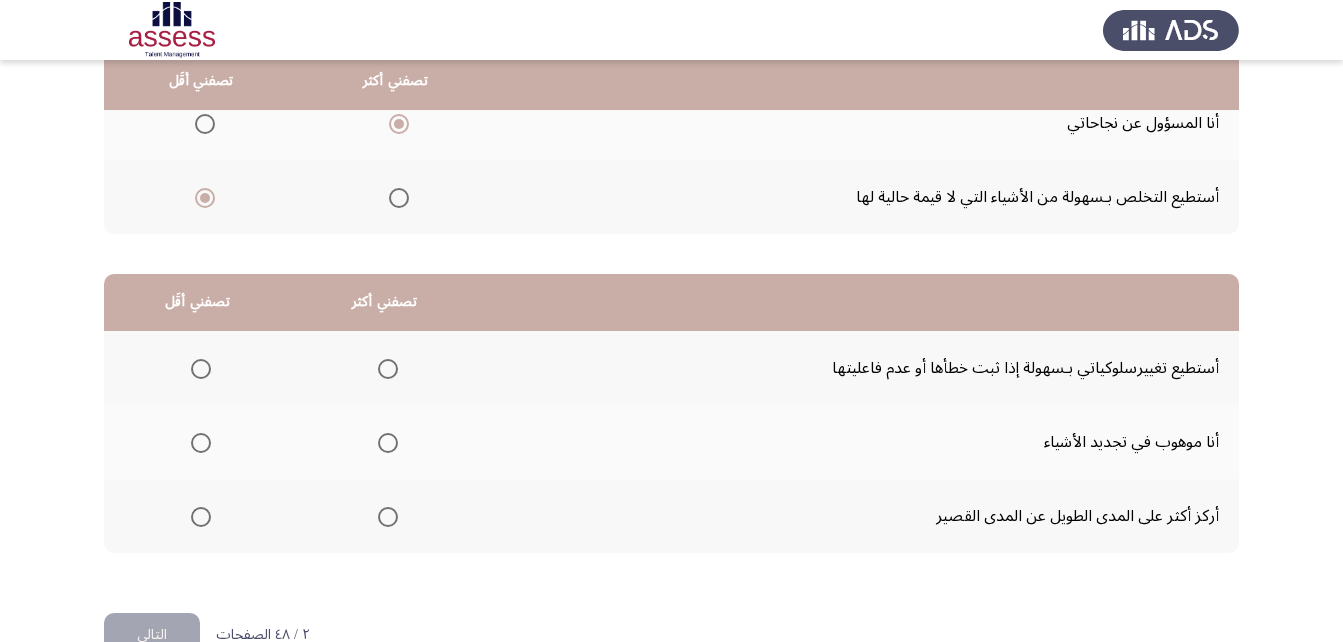 scroll, scrollTop: 368, scrollLeft: 0, axis: vertical 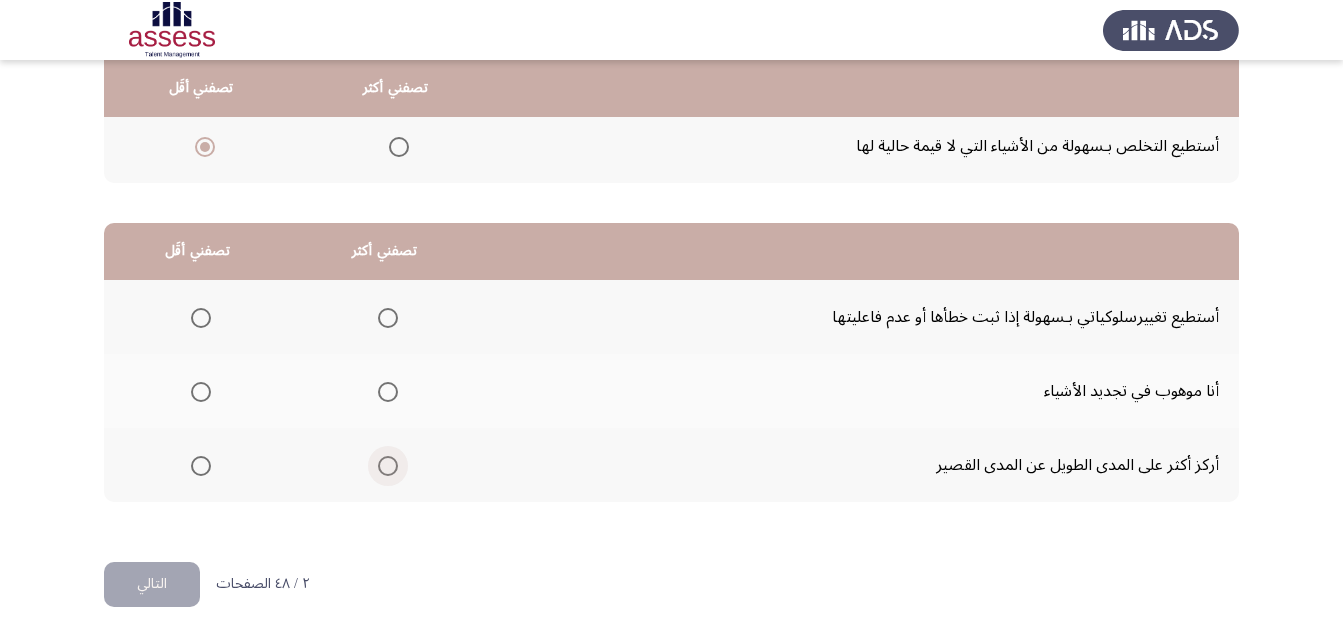 click at bounding box center [388, 466] 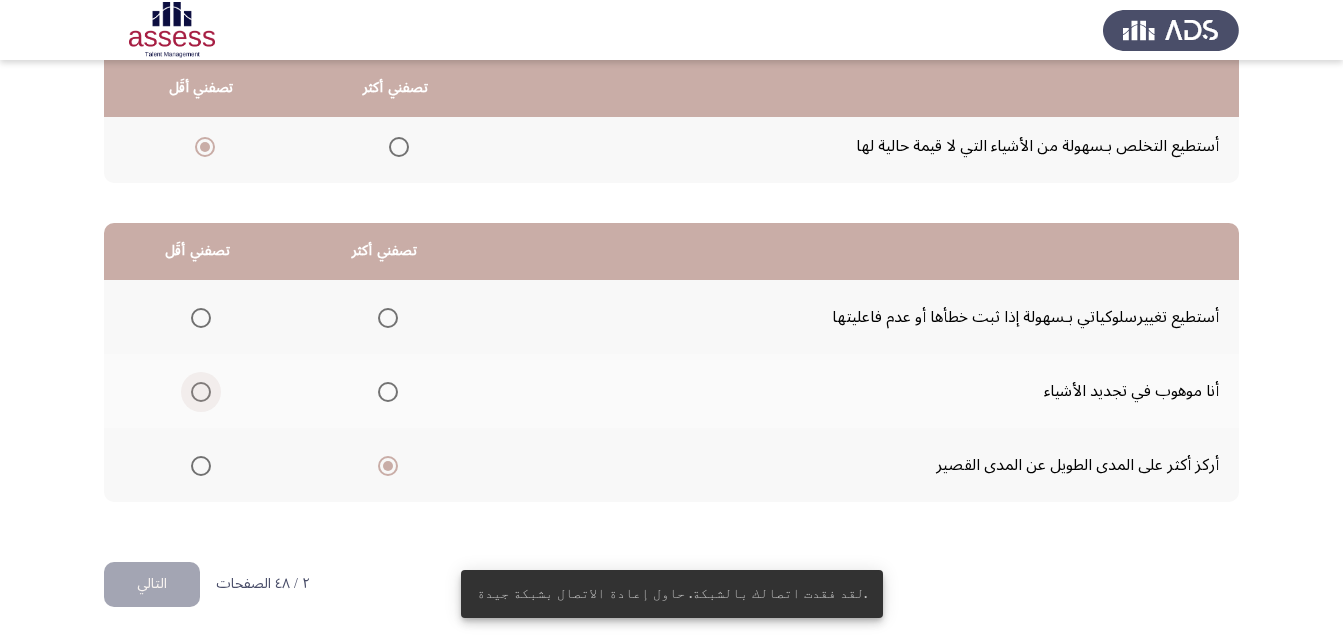 click at bounding box center (201, 392) 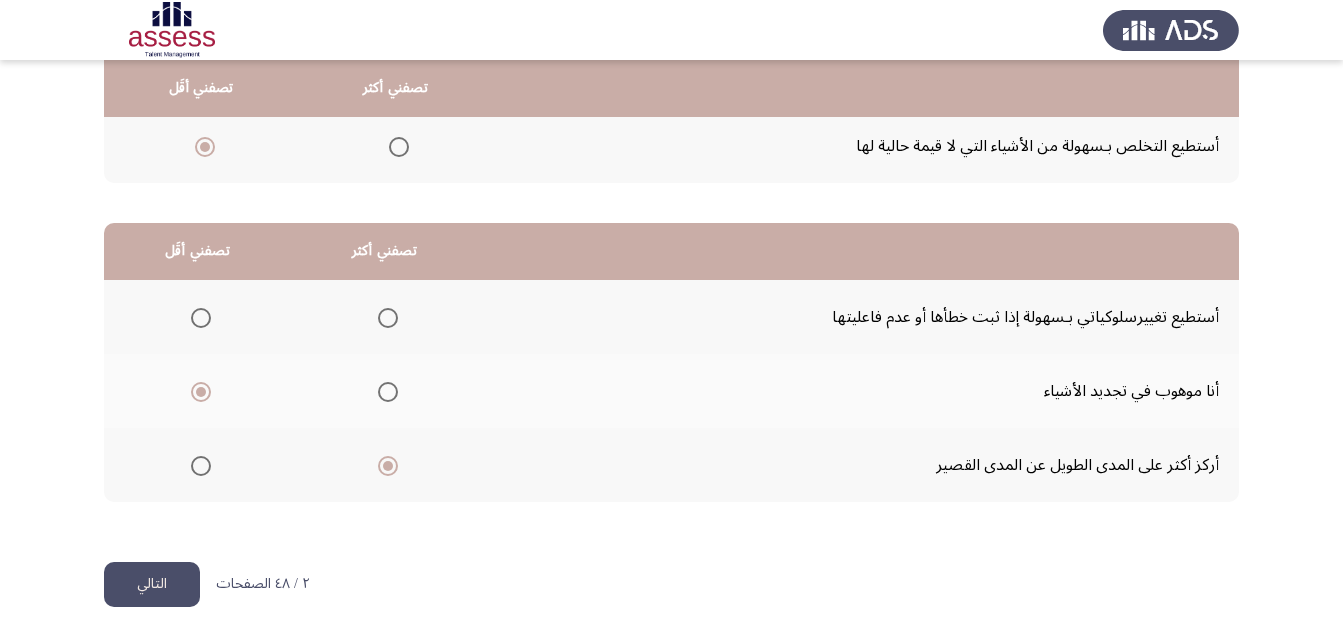 click on "التالي" 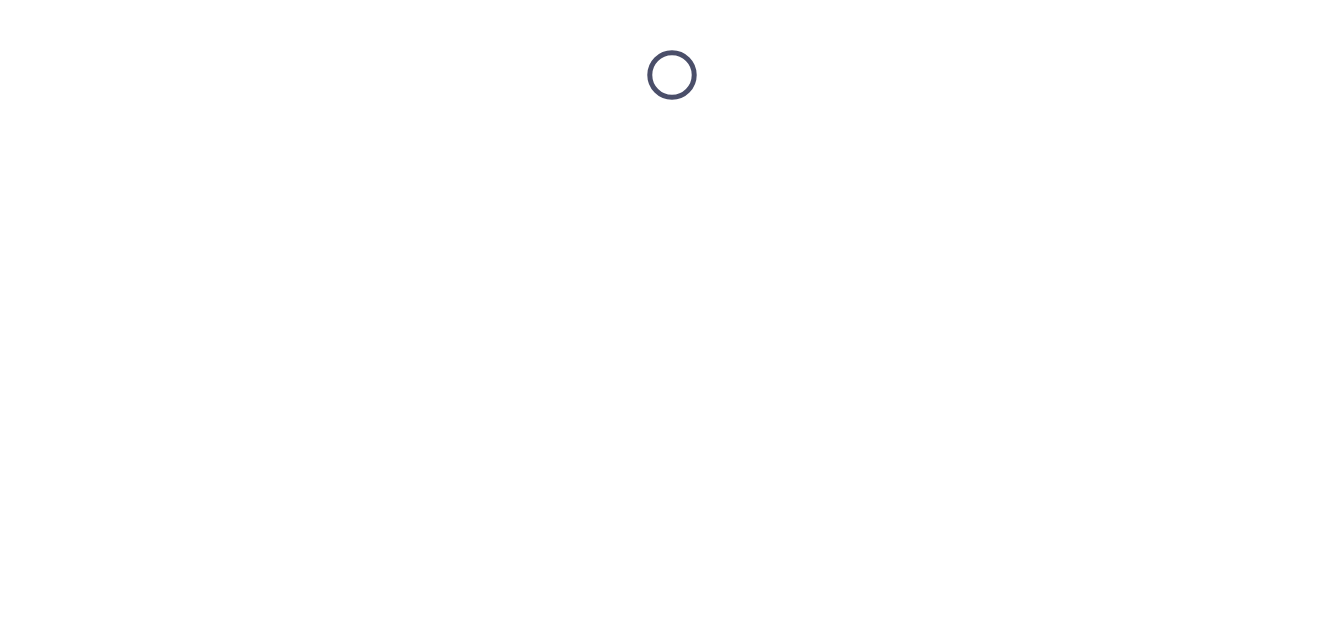 scroll, scrollTop: 0, scrollLeft: 0, axis: both 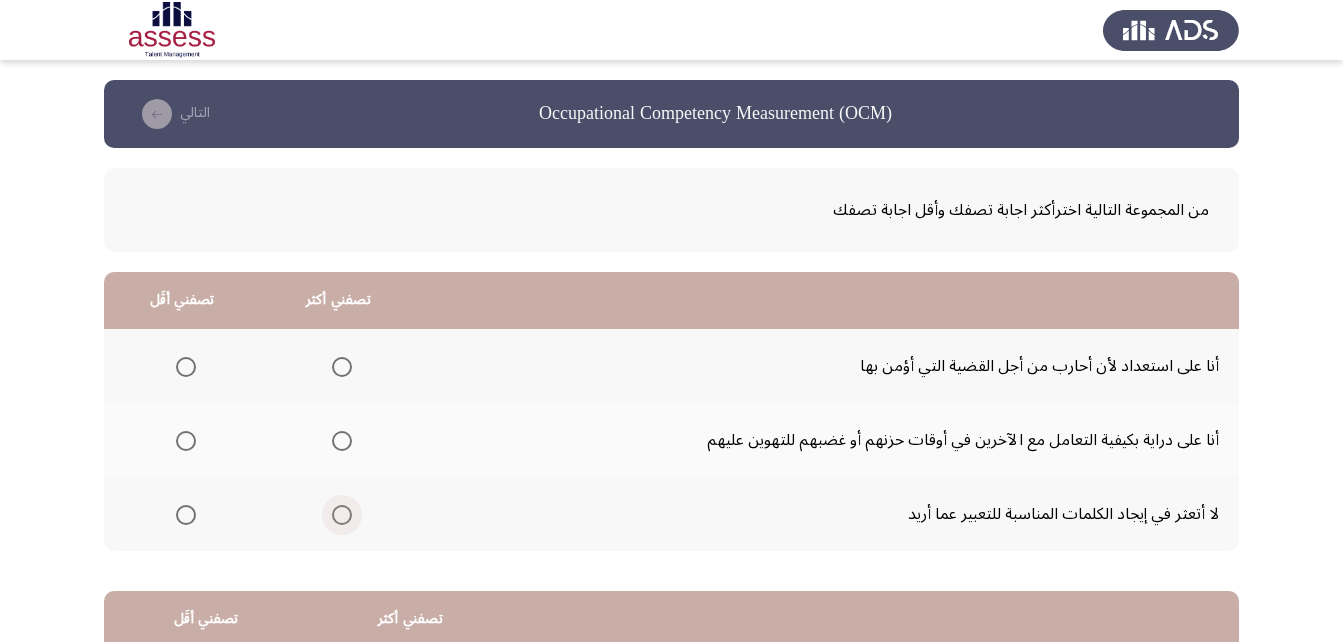 click at bounding box center (342, 515) 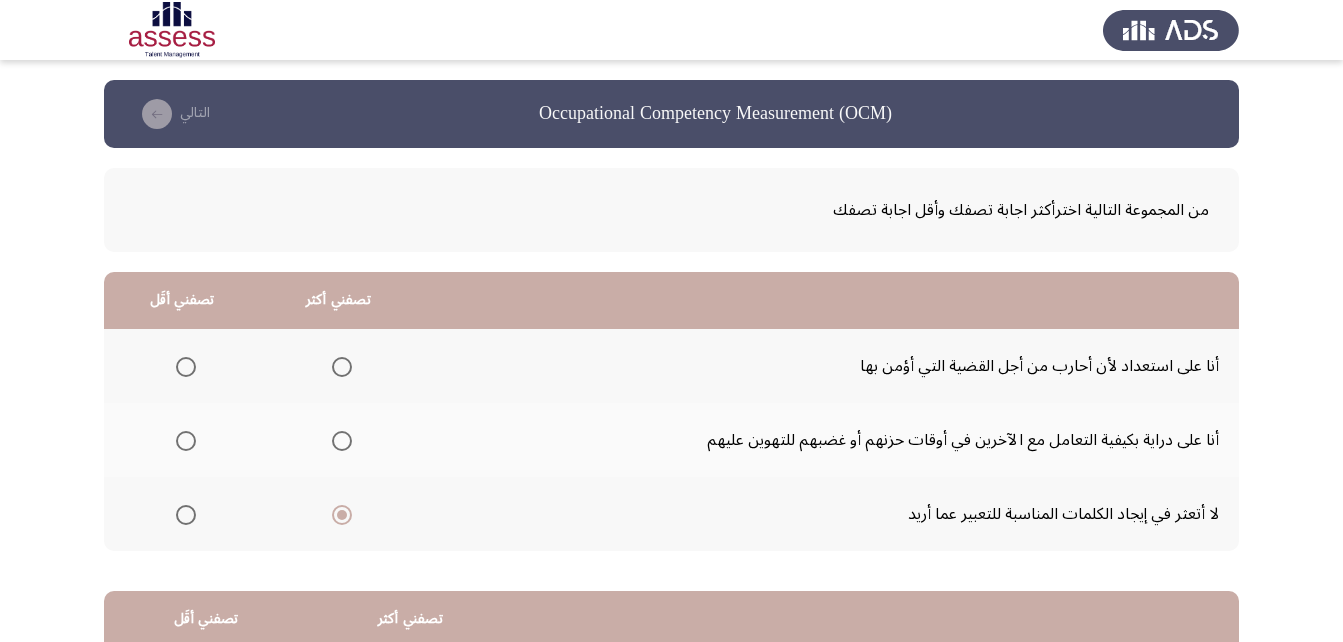 click at bounding box center [342, 515] 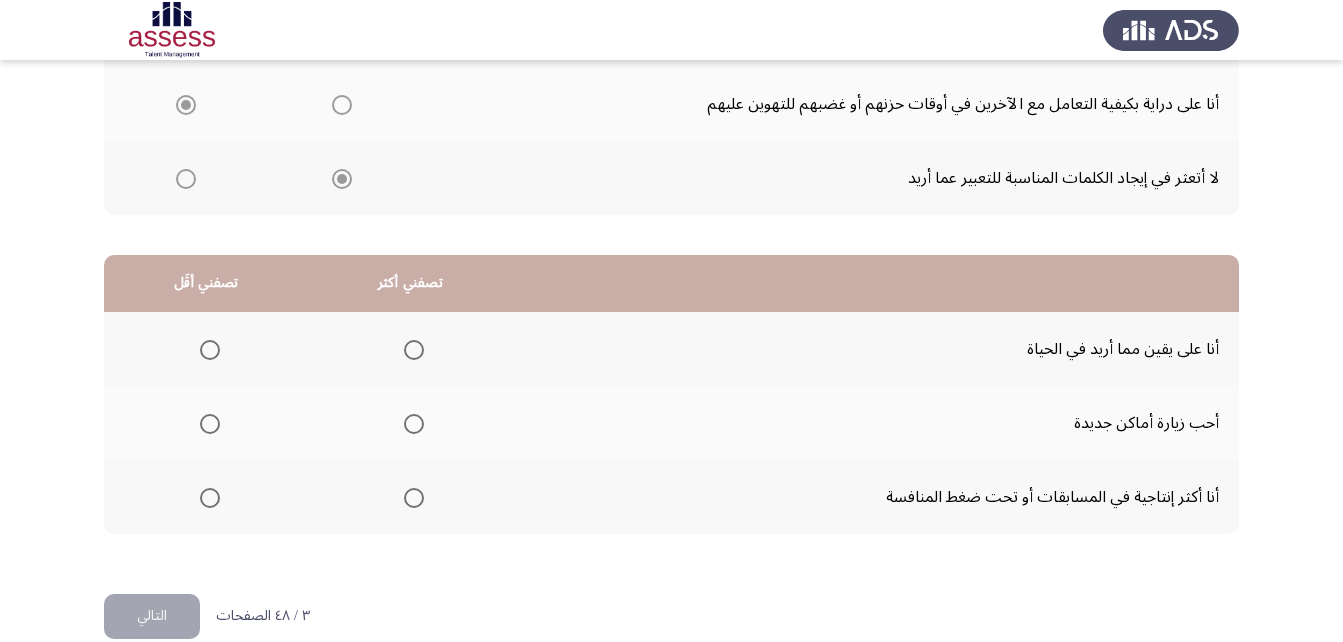 scroll, scrollTop: 368, scrollLeft: 0, axis: vertical 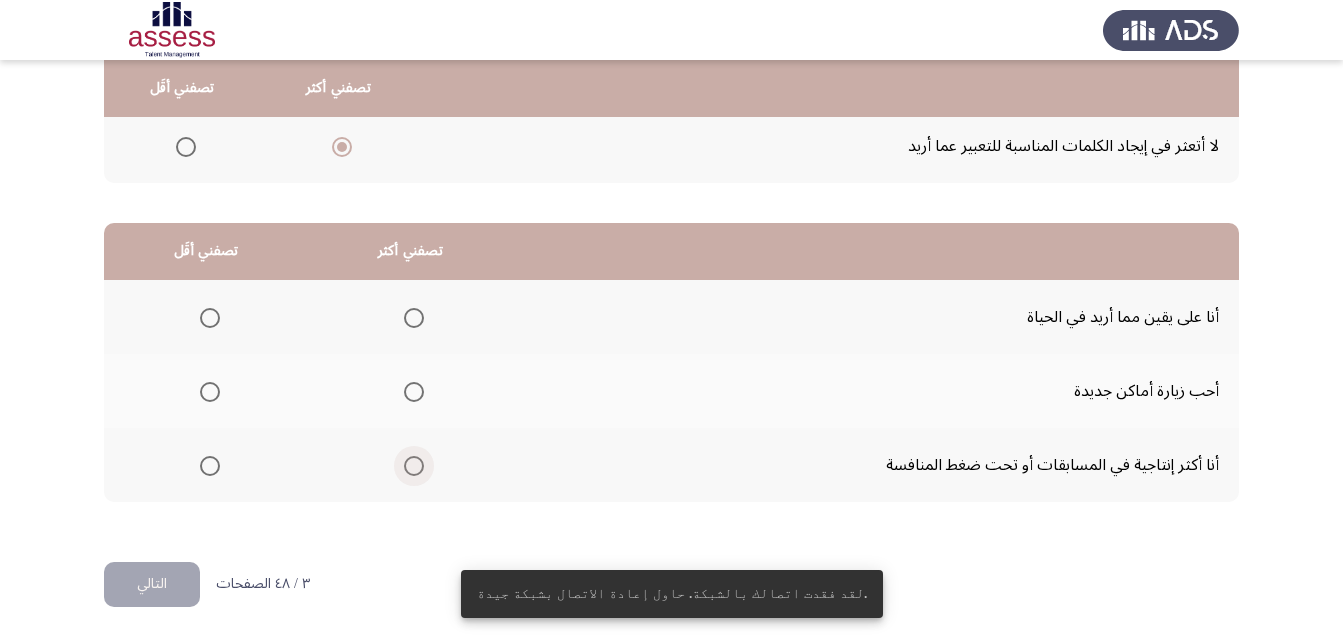click at bounding box center [414, 466] 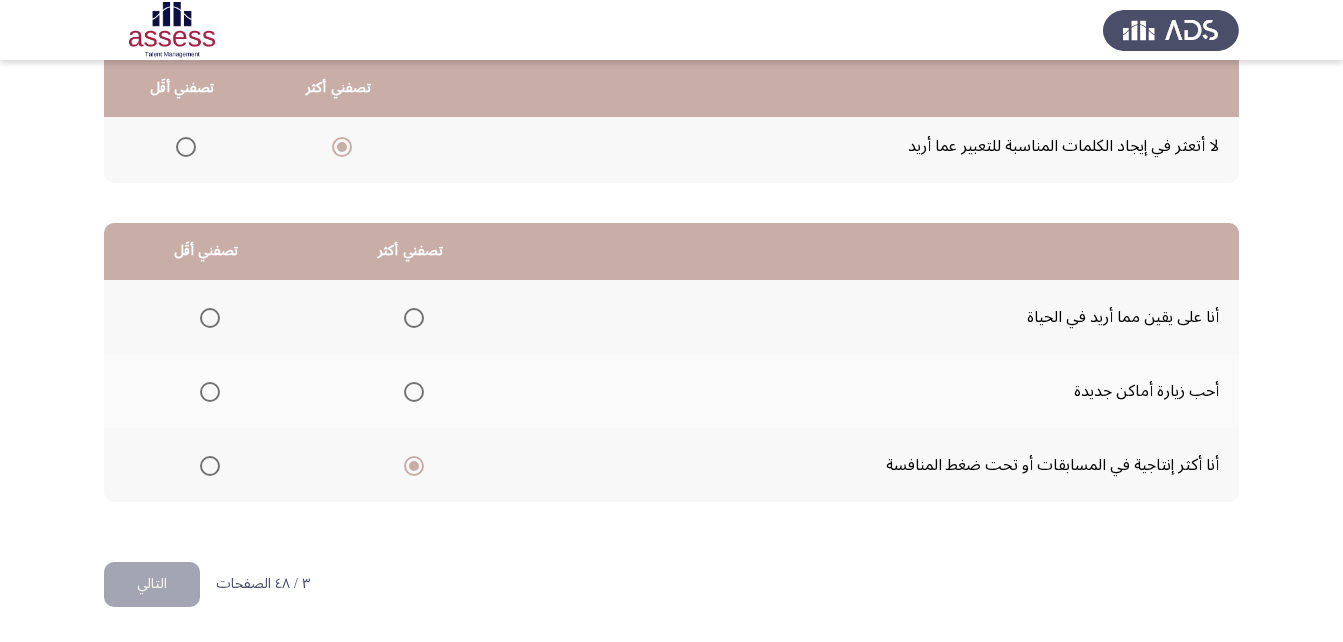 click at bounding box center (210, 392) 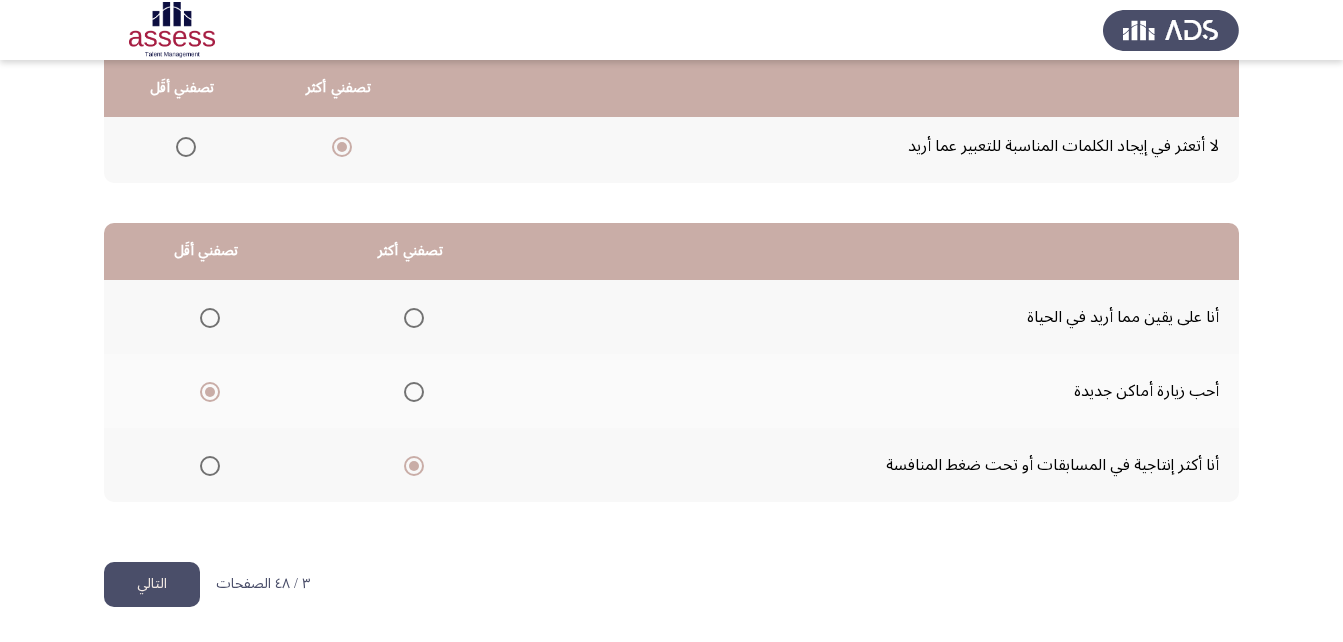 click on "التالي" 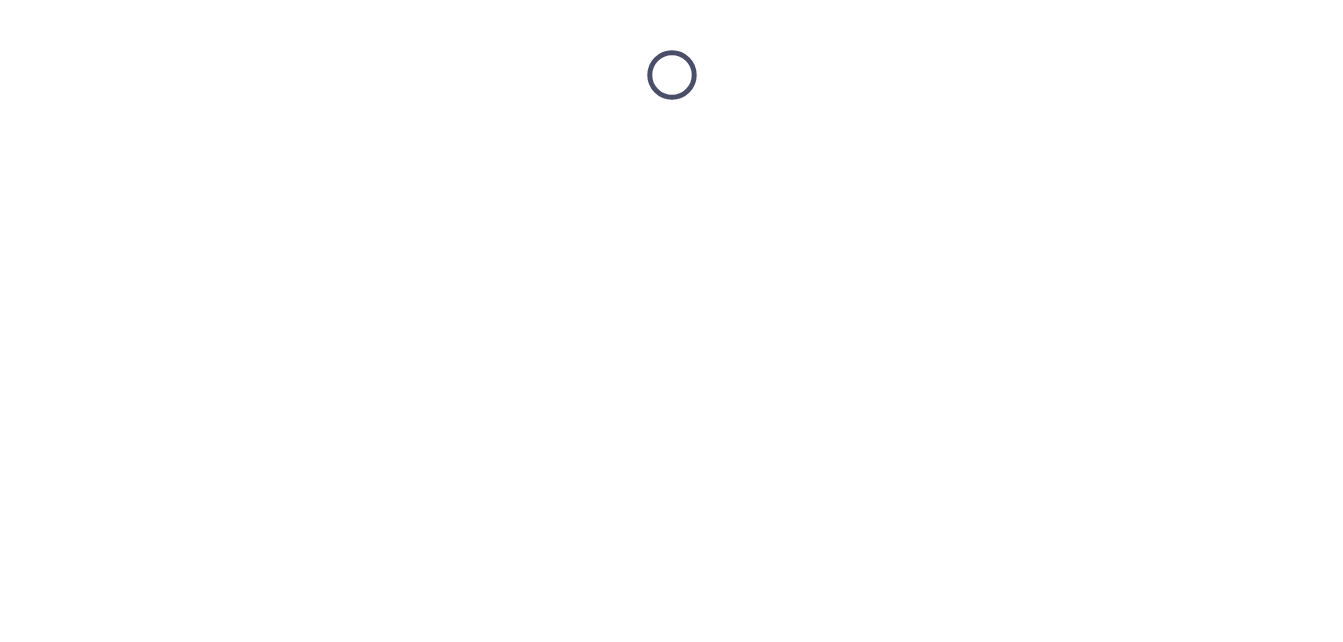 scroll, scrollTop: 0, scrollLeft: 0, axis: both 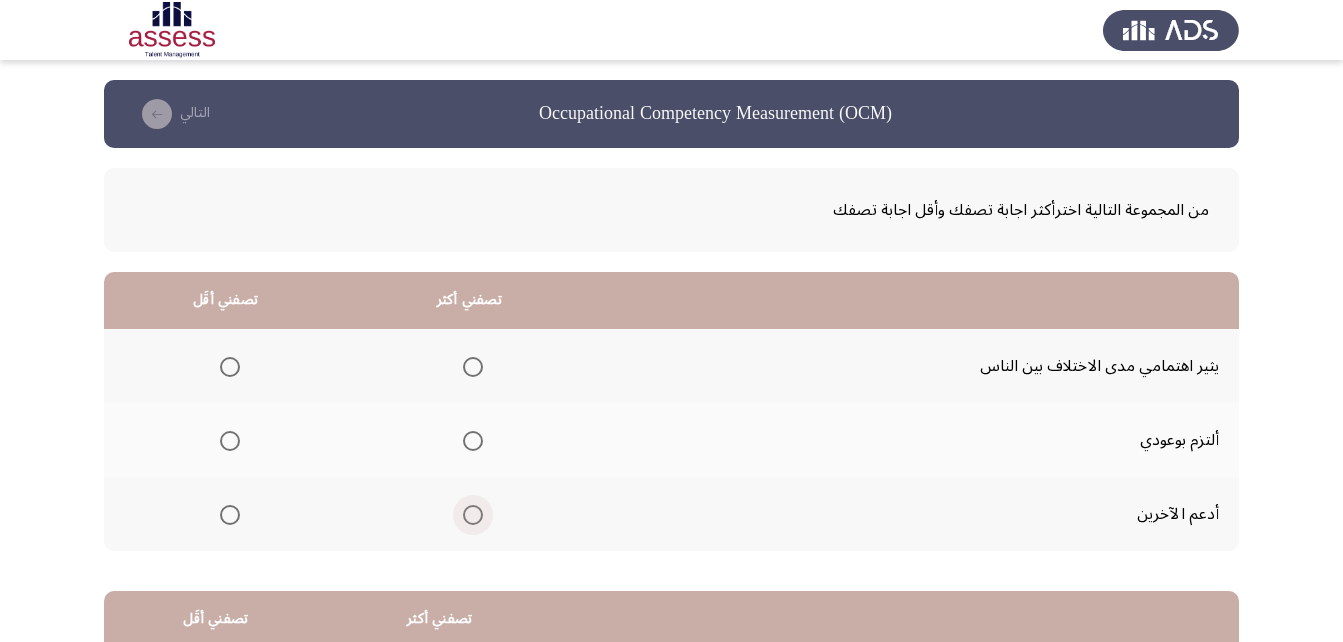 click at bounding box center [473, 515] 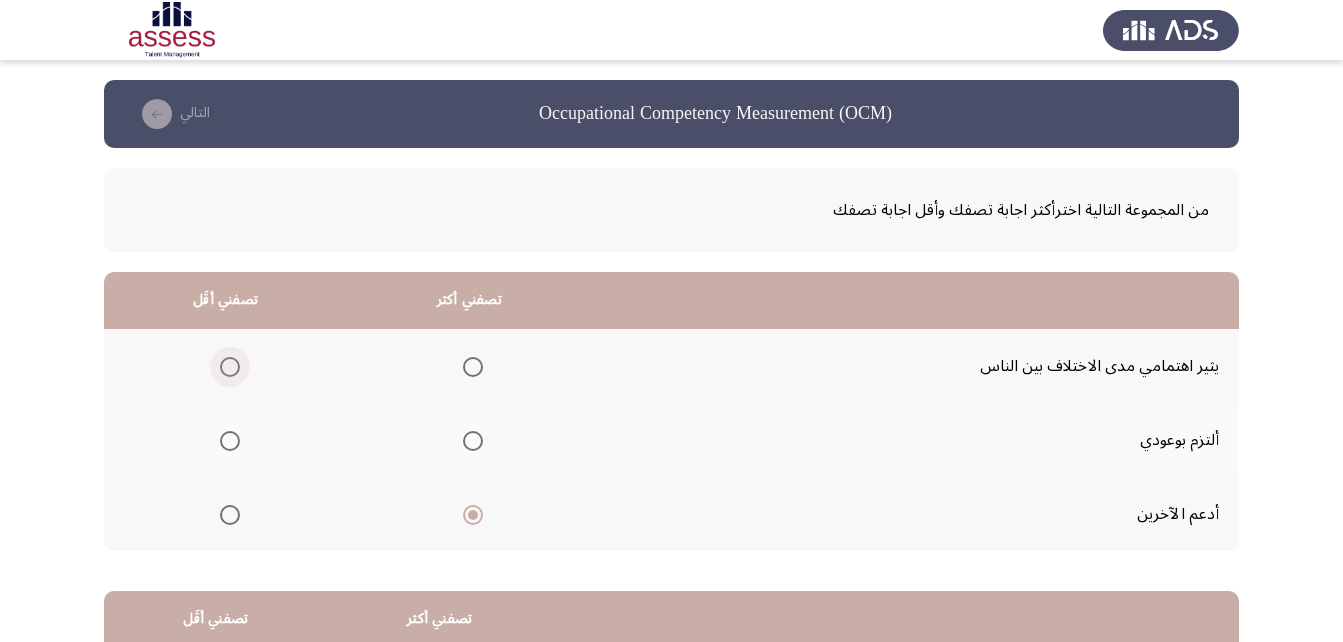 click at bounding box center [230, 367] 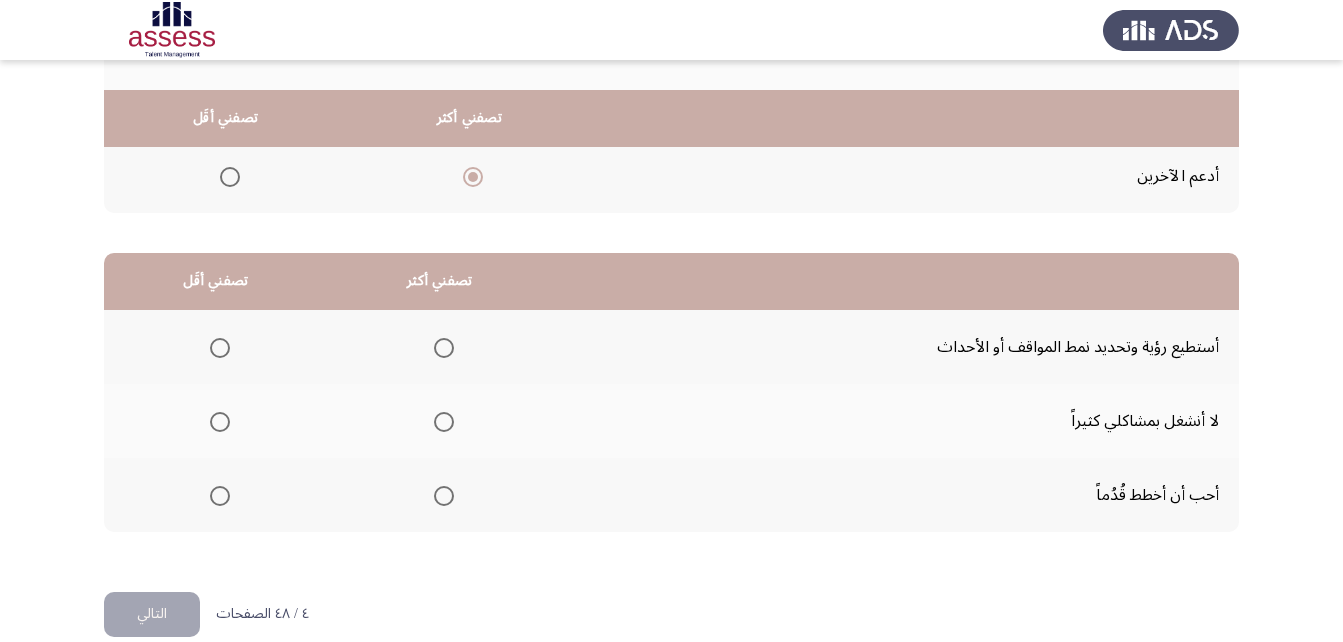 scroll, scrollTop: 368, scrollLeft: 0, axis: vertical 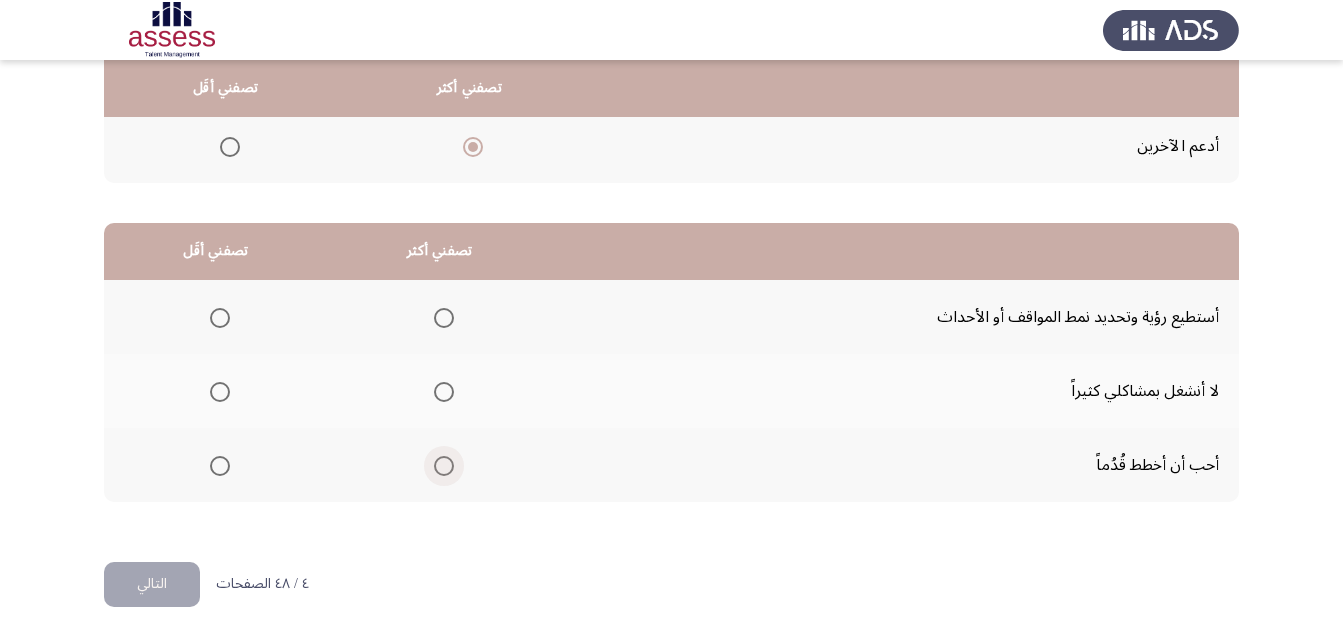 click at bounding box center (444, 466) 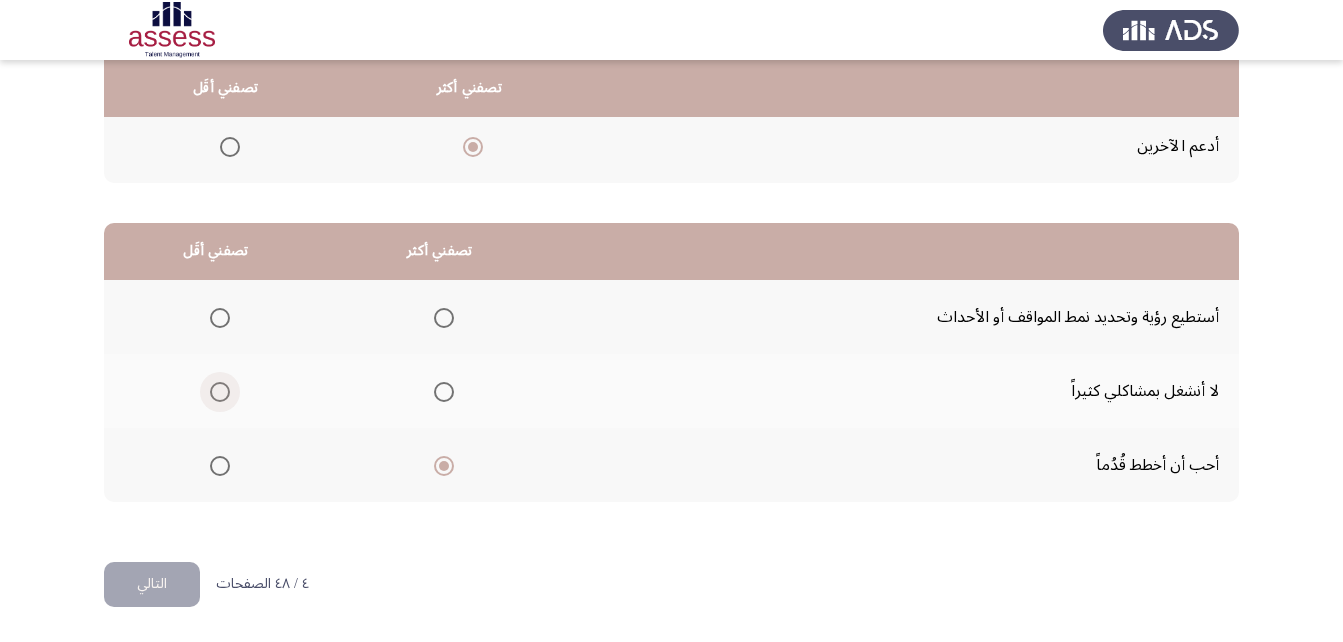 click at bounding box center [220, 392] 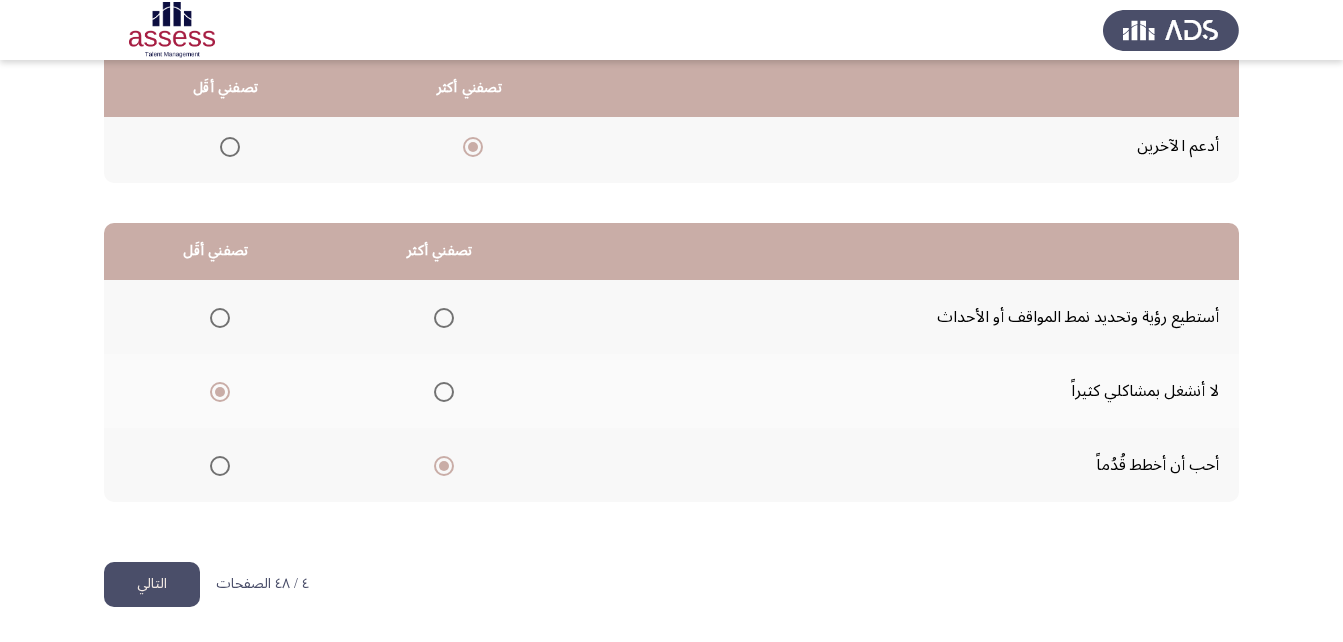 click on "التالي" 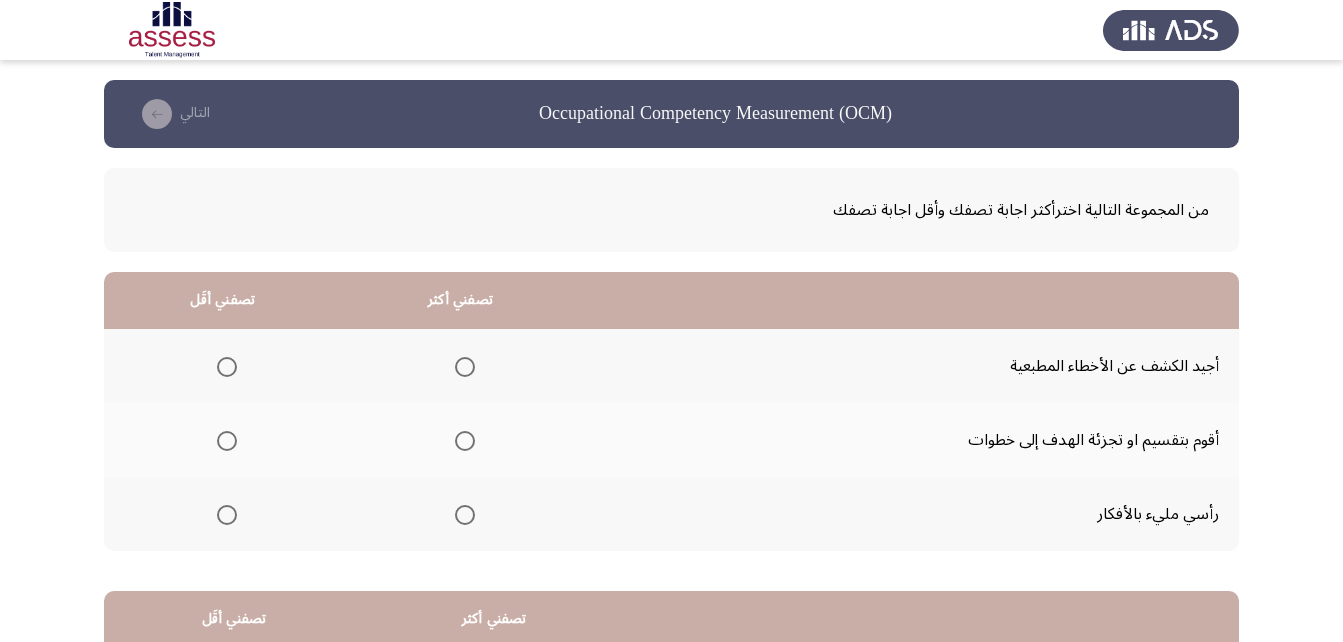 scroll, scrollTop: 100, scrollLeft: 0, axis: vertical 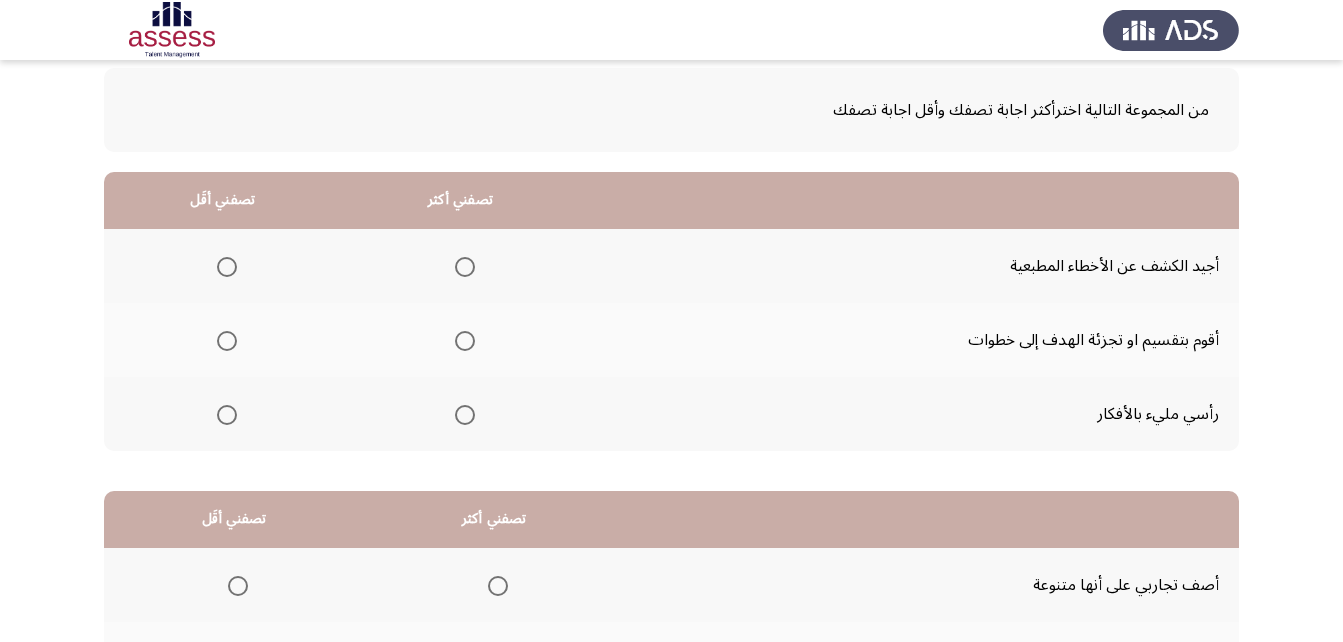 click at bounding box center (465, 415) 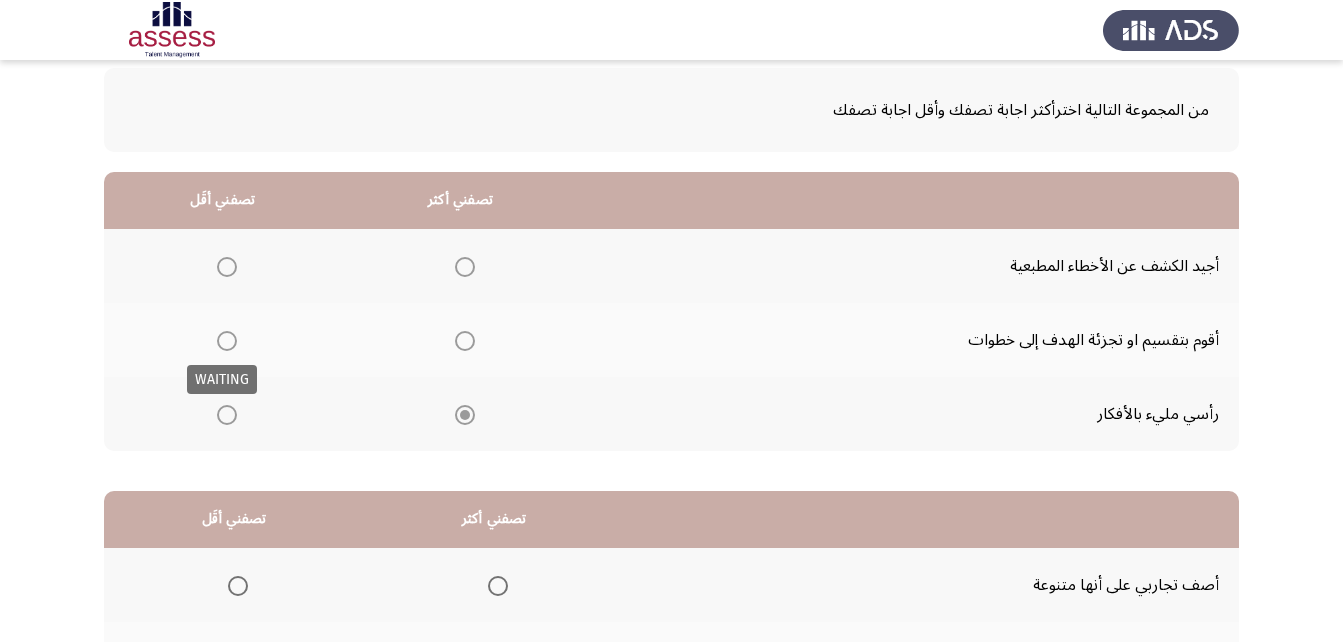 click at bounding box center [227, 341] 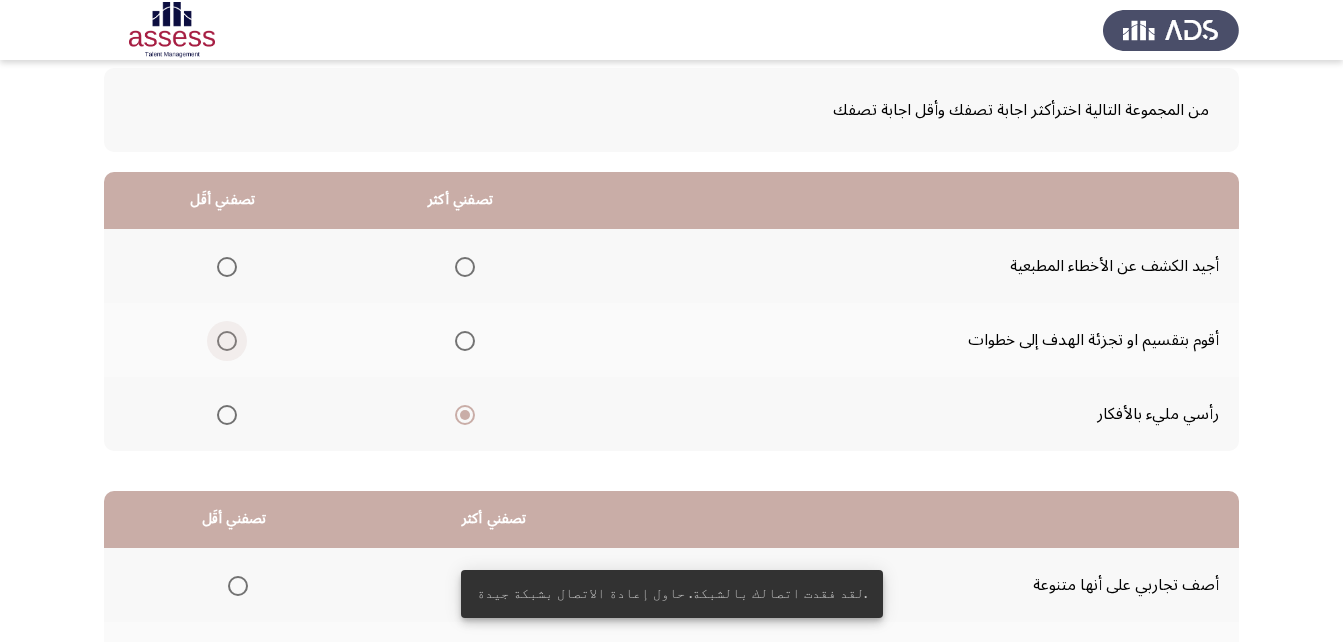 click at bounding box center [227, 341] 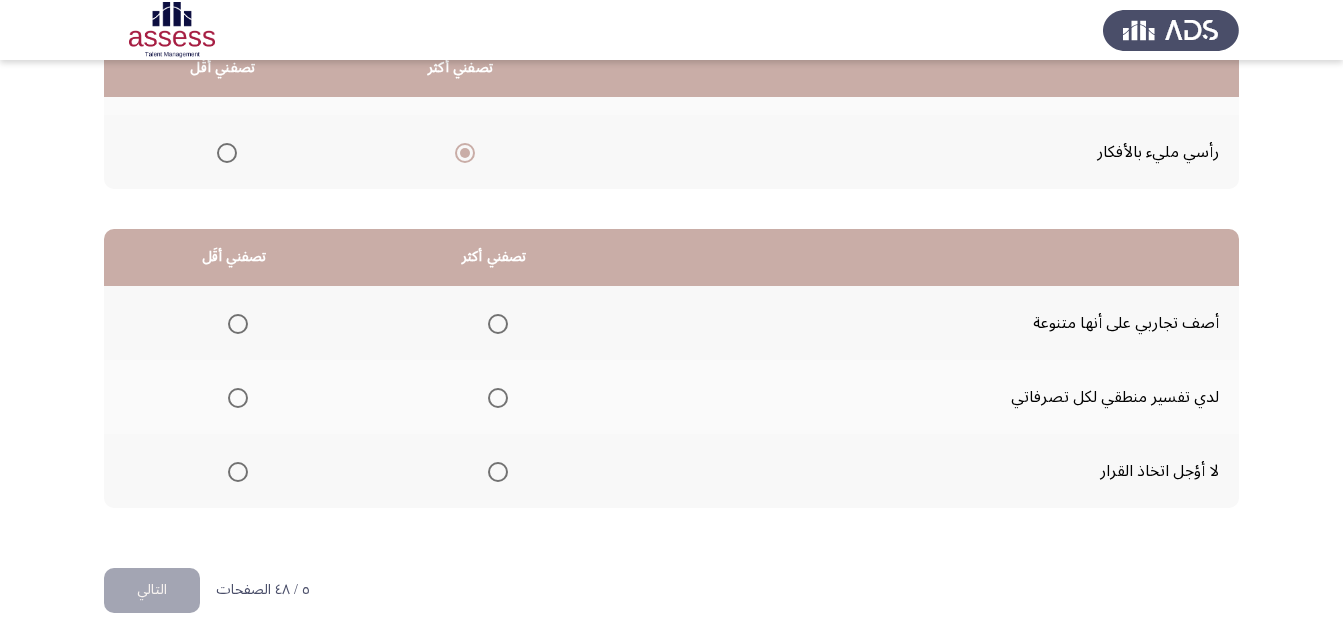 scroll, scrollTop: 368, scrollLeft: 0, axis: vertical 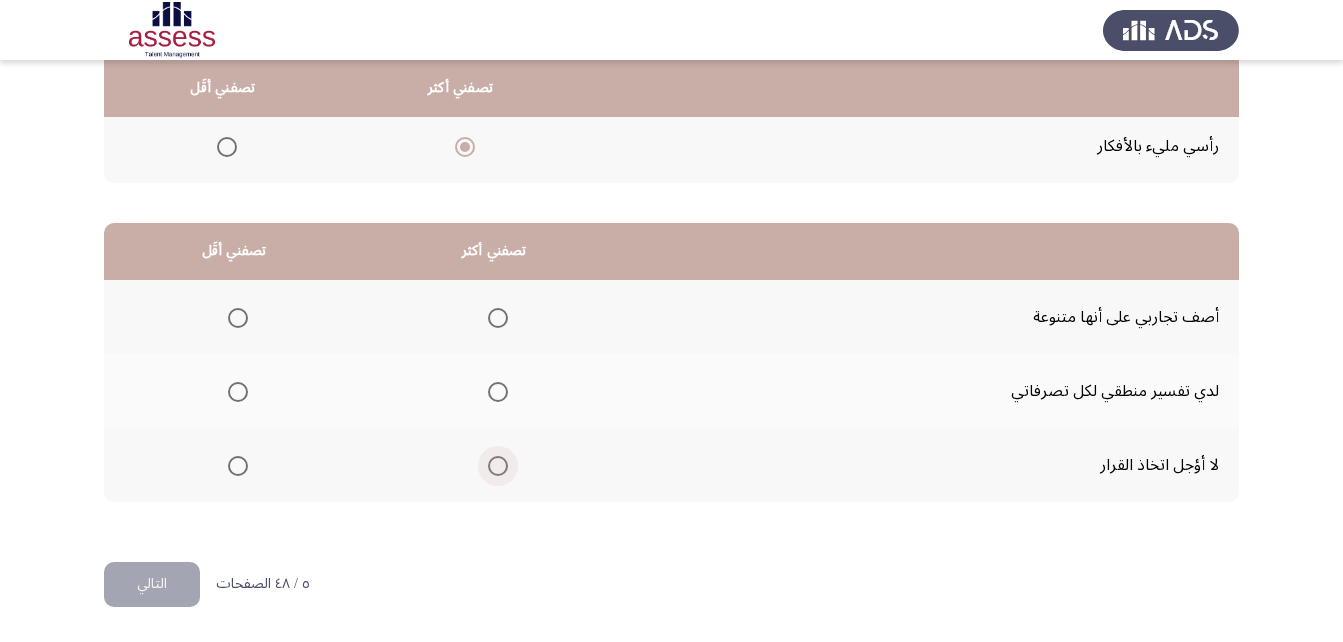 click at bounding box center [498, 466] 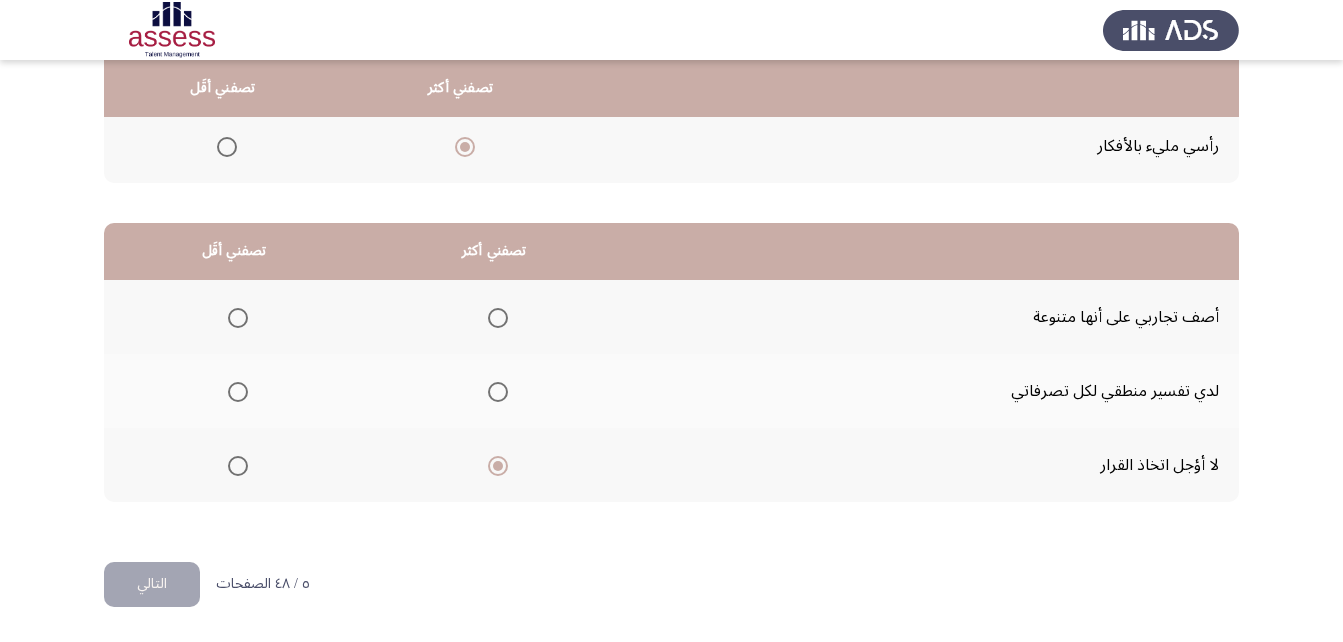 click at bounding box center [238, 318] 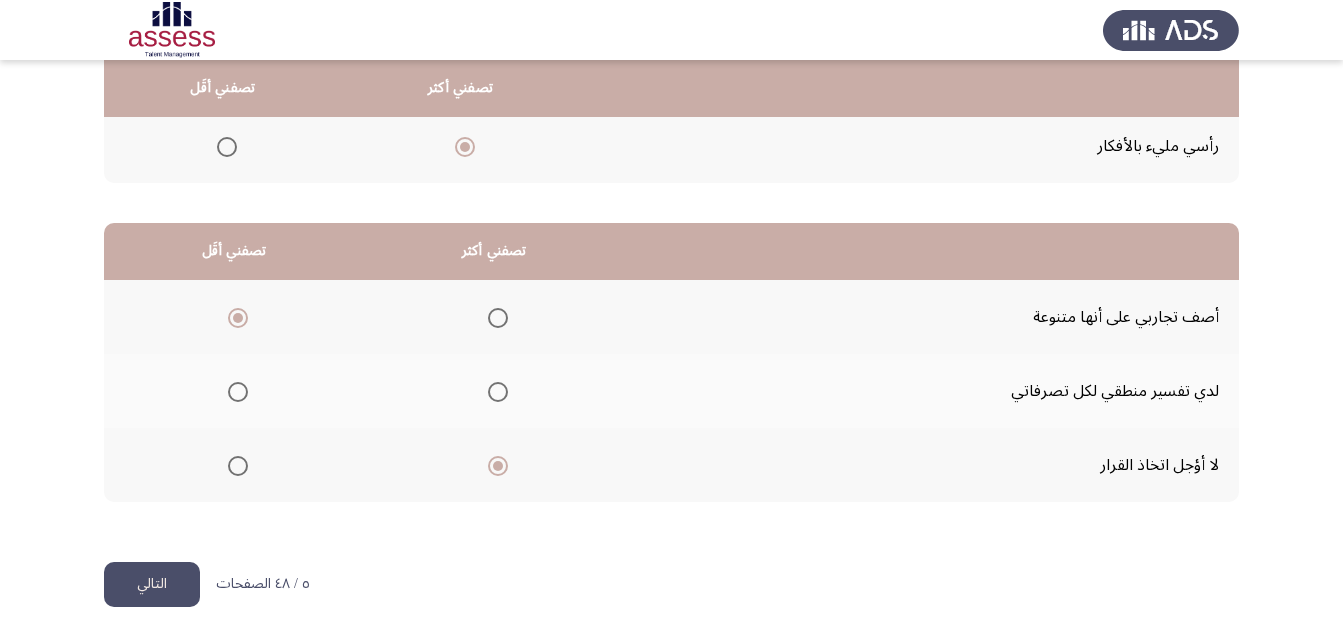 click on "التالي" 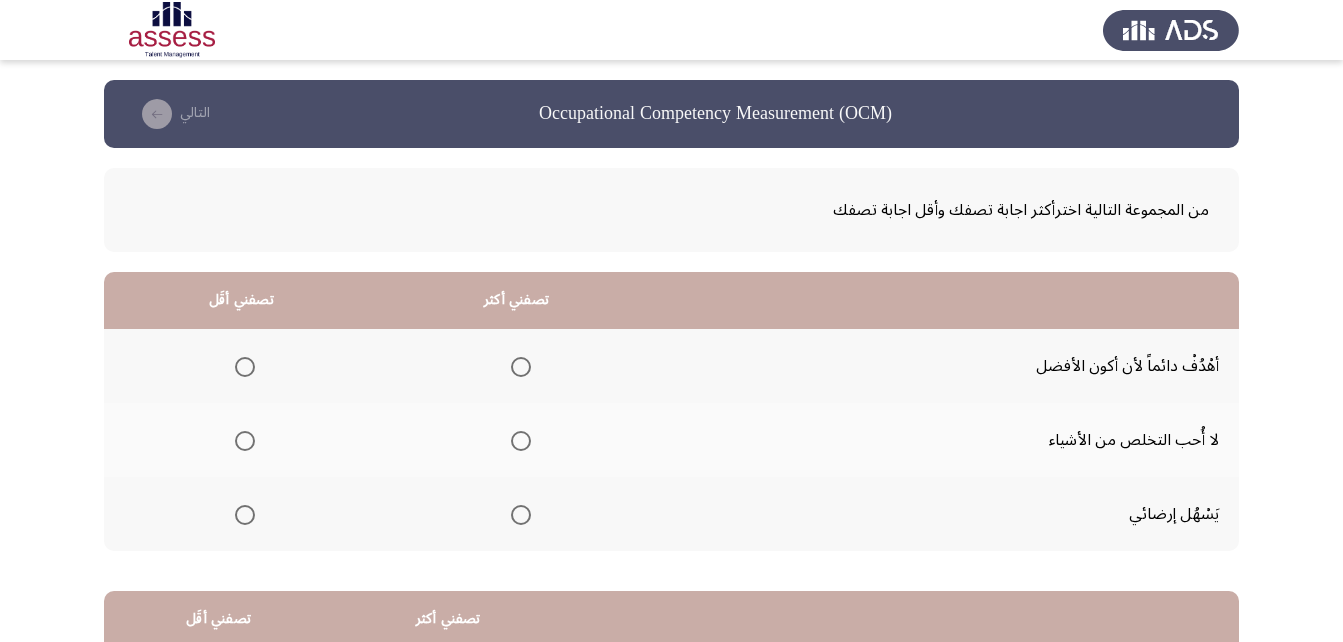 scroll, scrollTop: 100, scrollLeft: 0, axis: vertical 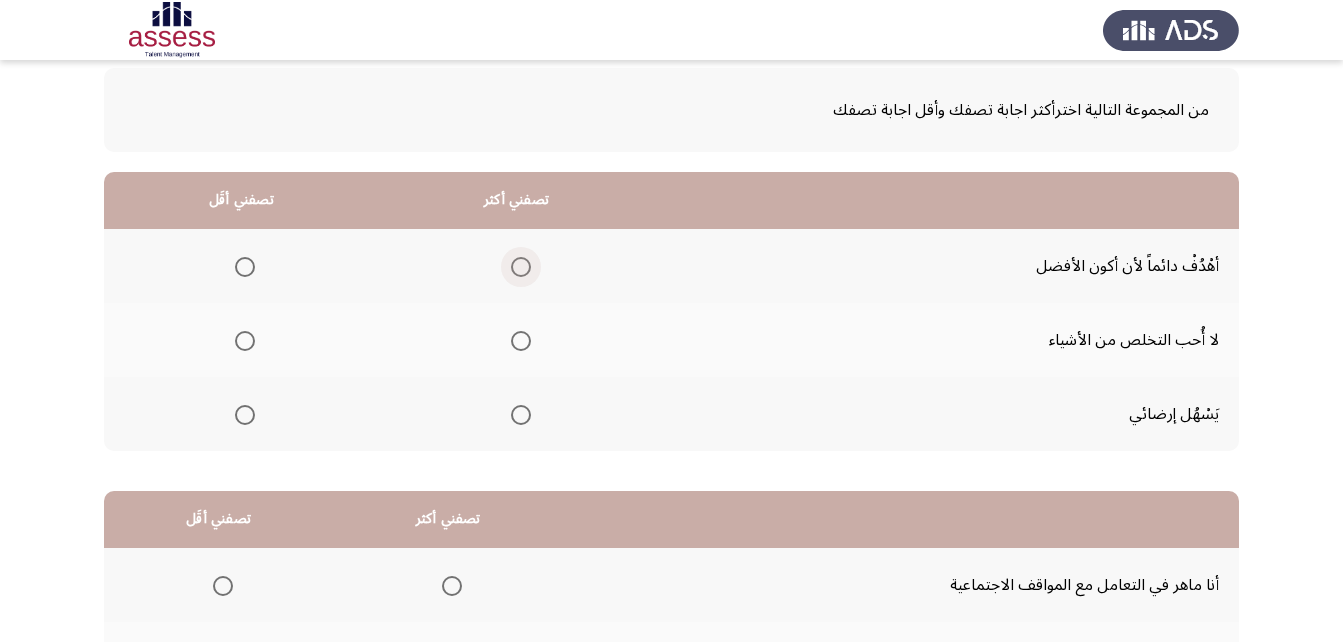 click at bounding box center (521, 267) 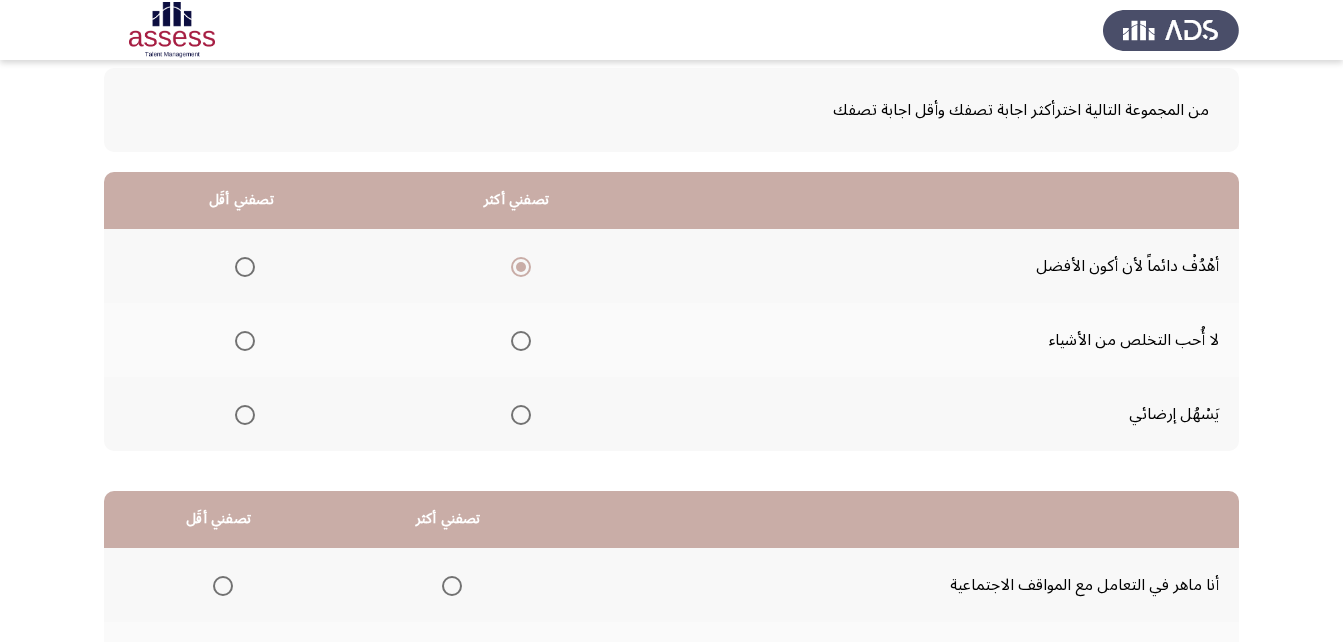 click at bounding box center (245, 341) 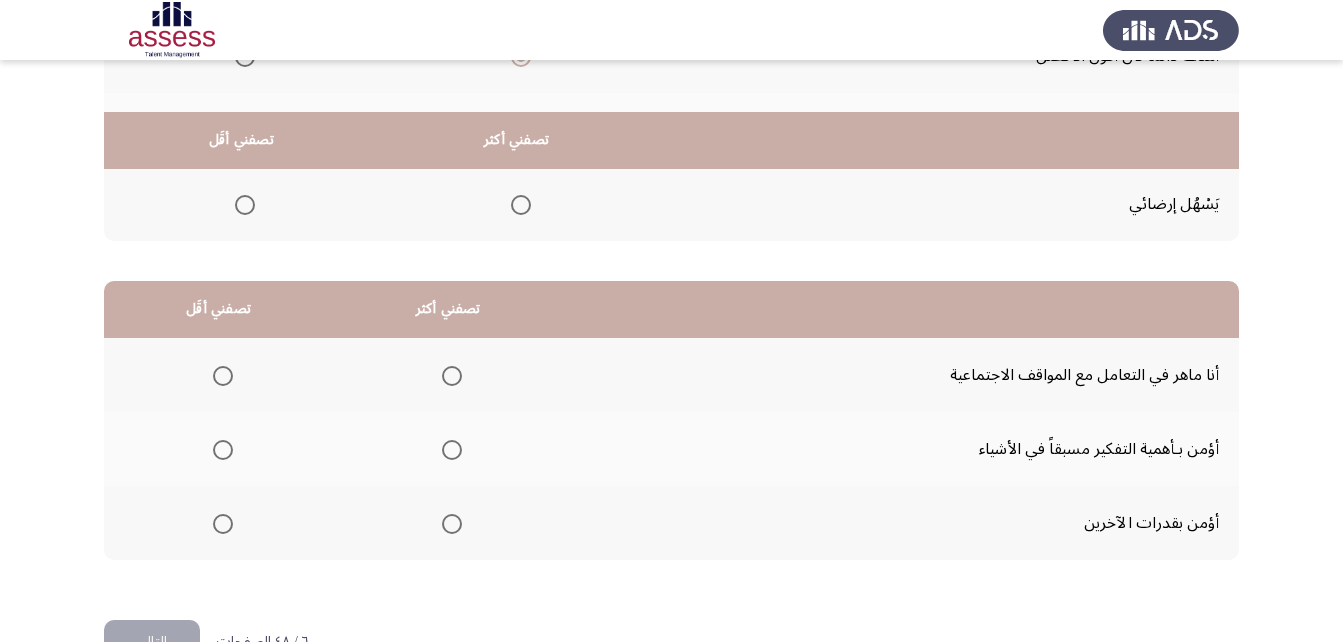 scroll, scrollTop: 368, scrollLeft: 0, axis: vertical 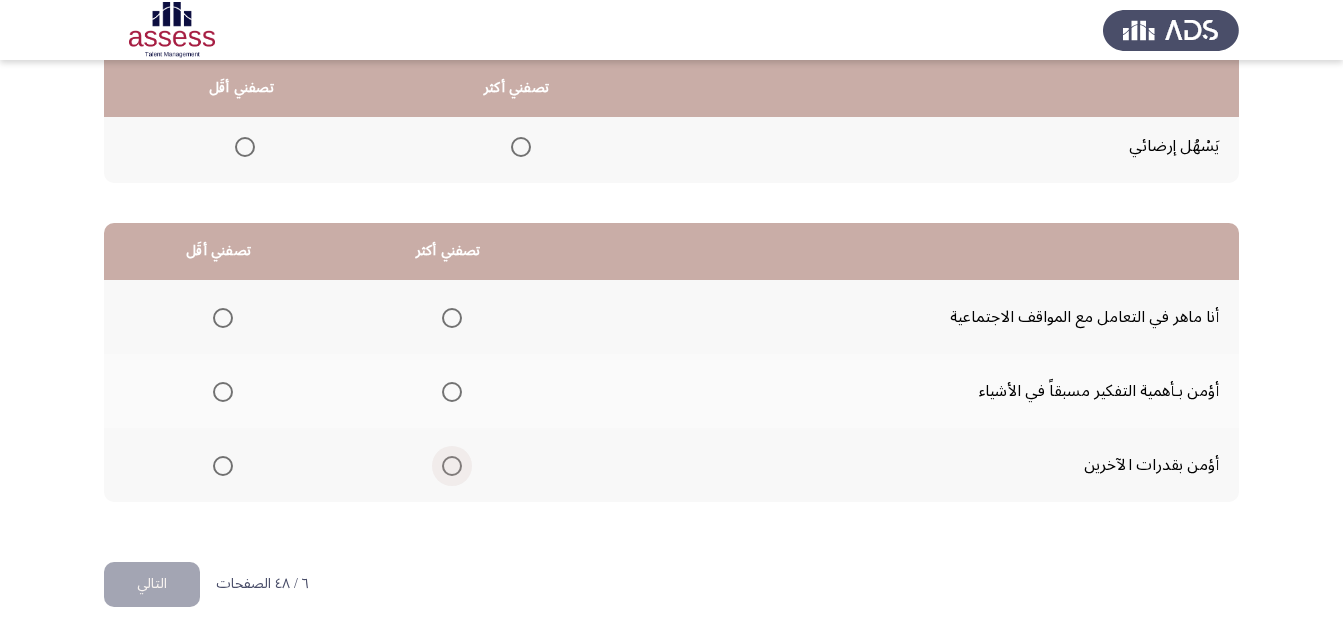 click at bounding box center [452, 466] 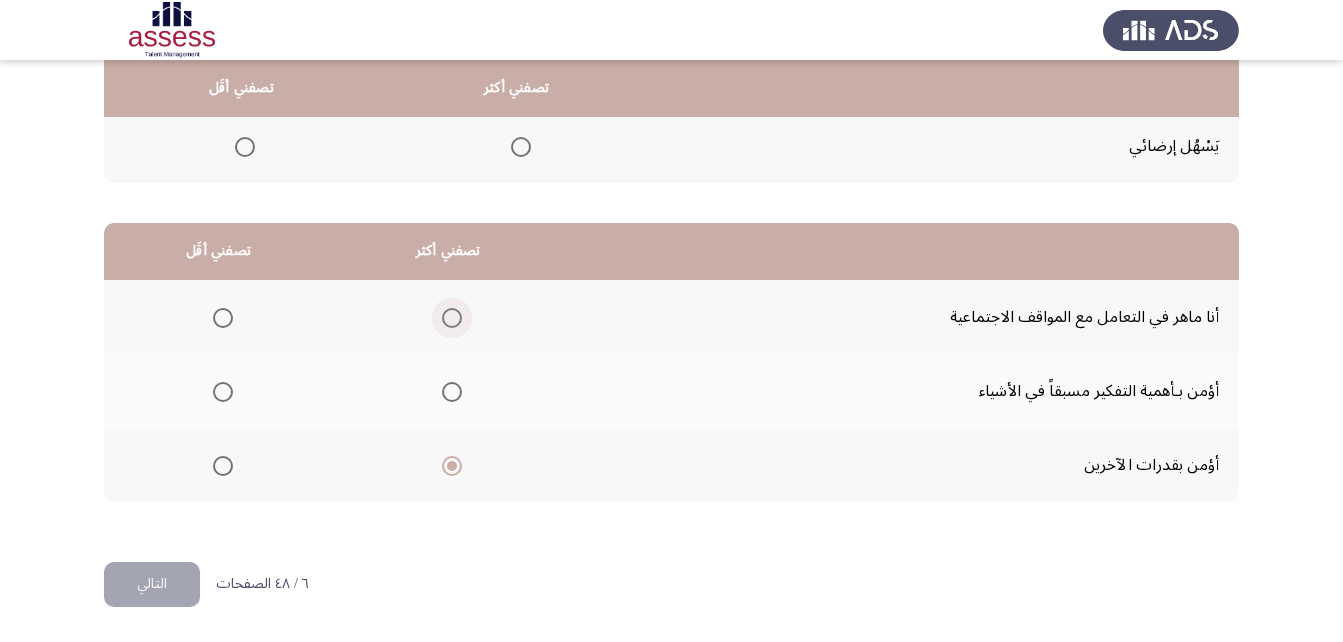 click at bounding box center [452, 318] 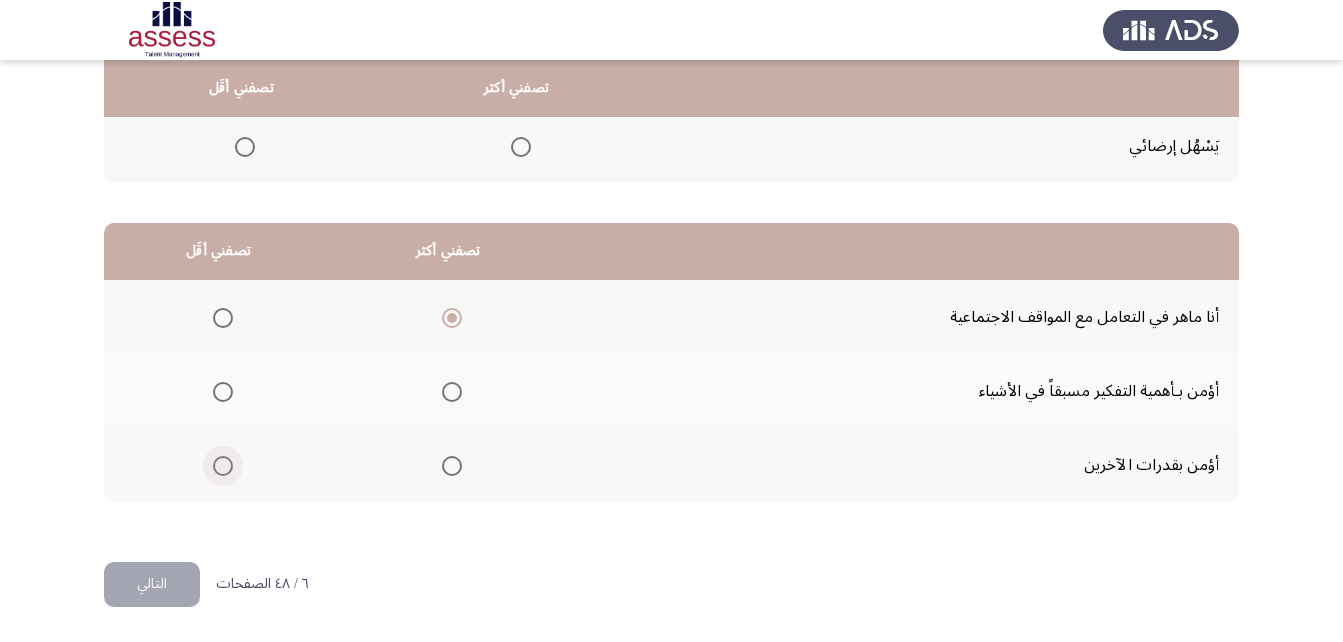 click at bounding box center [223, 466] 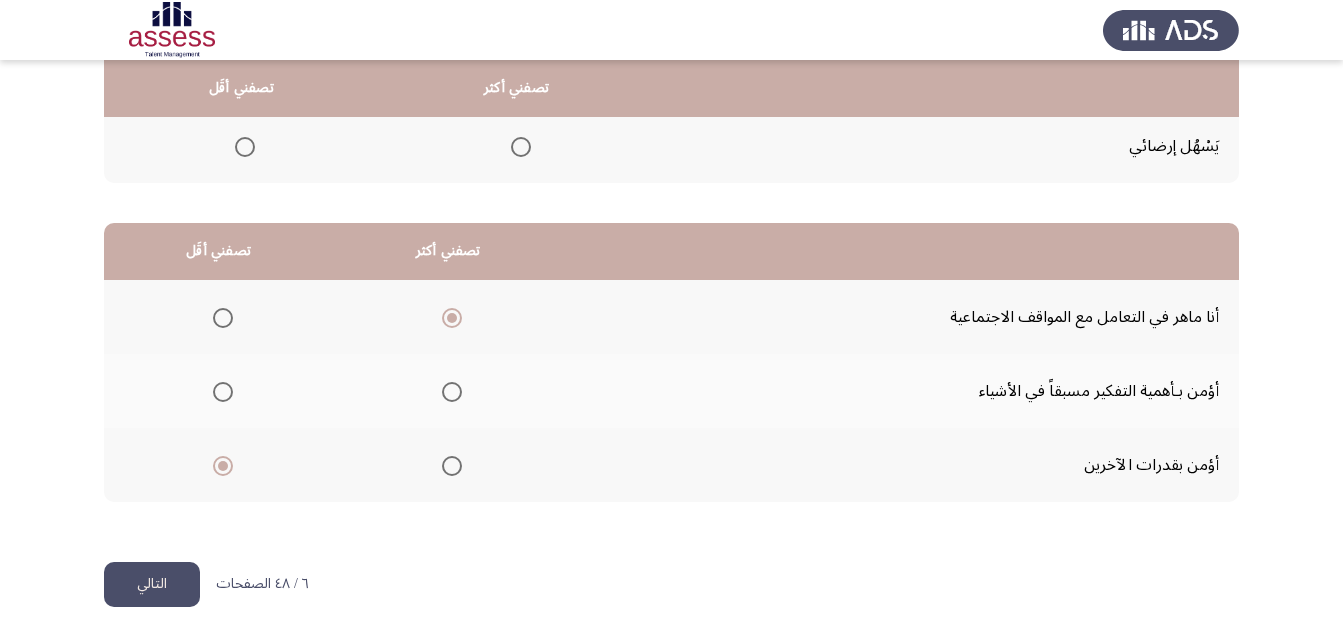 click on "التالي" 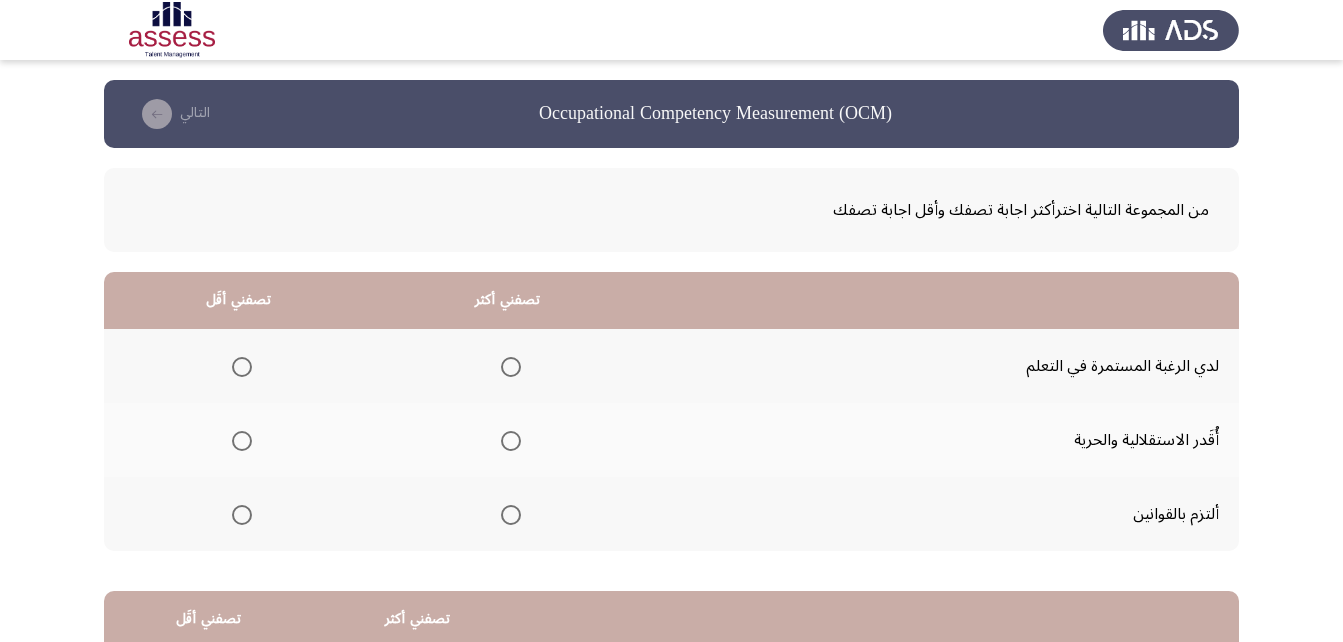 click at bounding box center [511, 367] 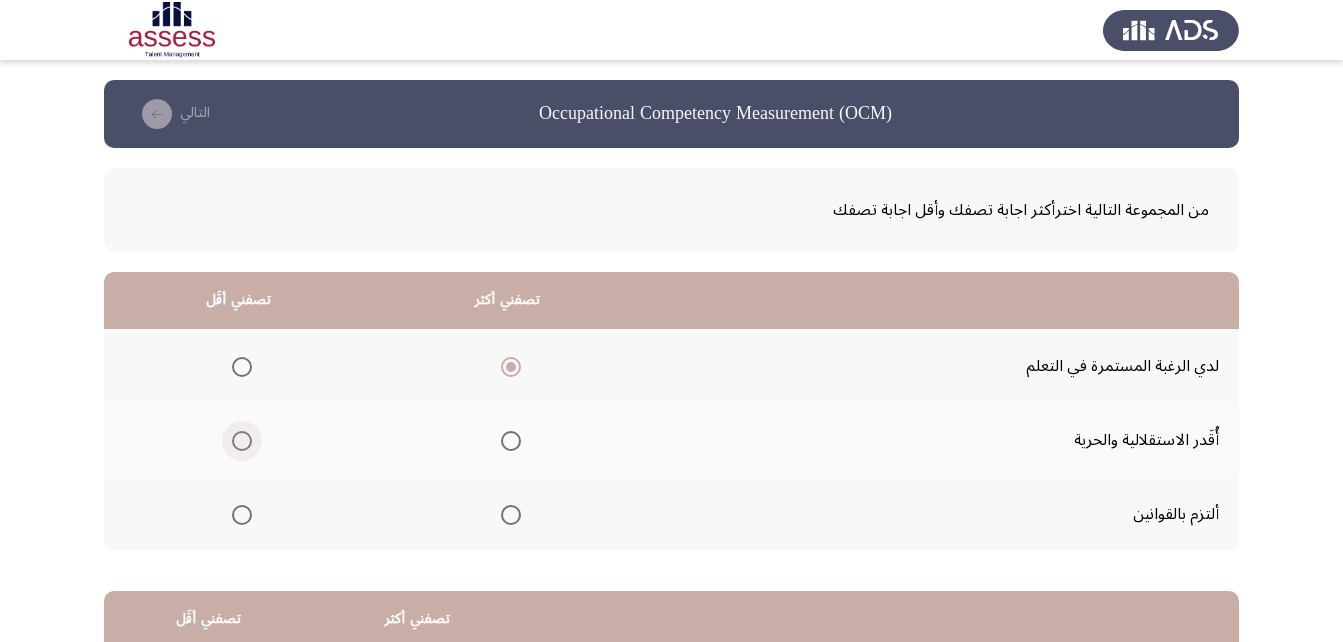 click at bounding box center (242, 441) 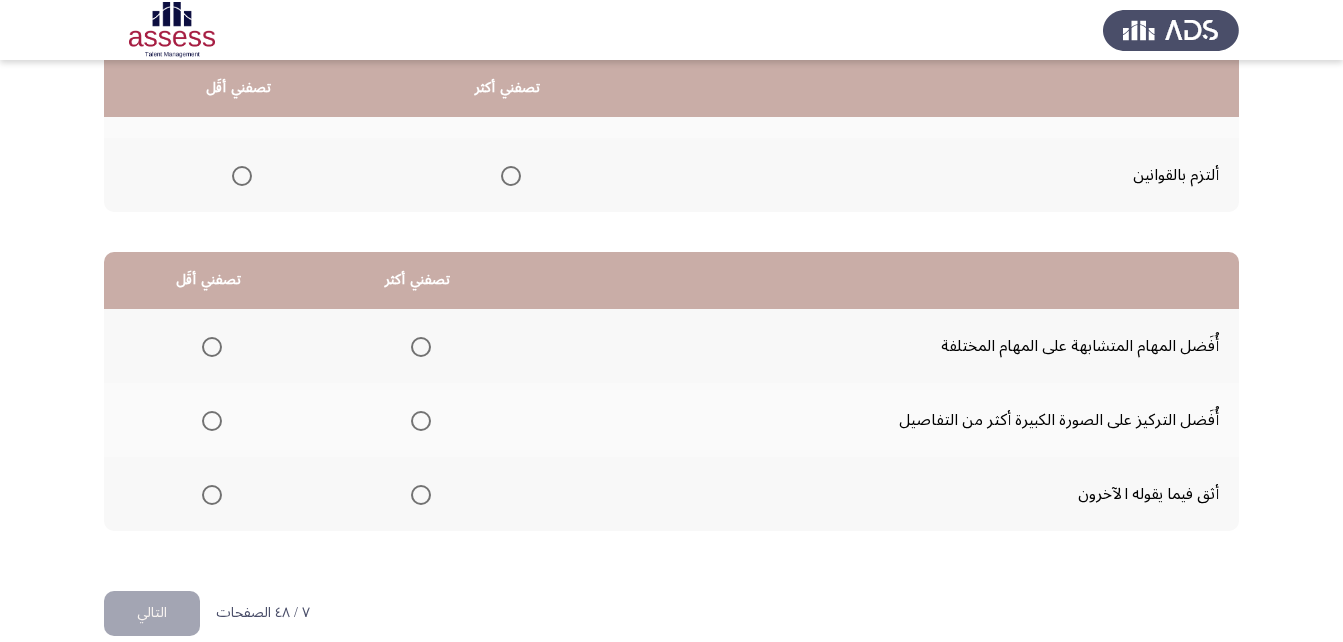 scroll, scrollTop: 368, scrollLeft: 0, axis: vertical 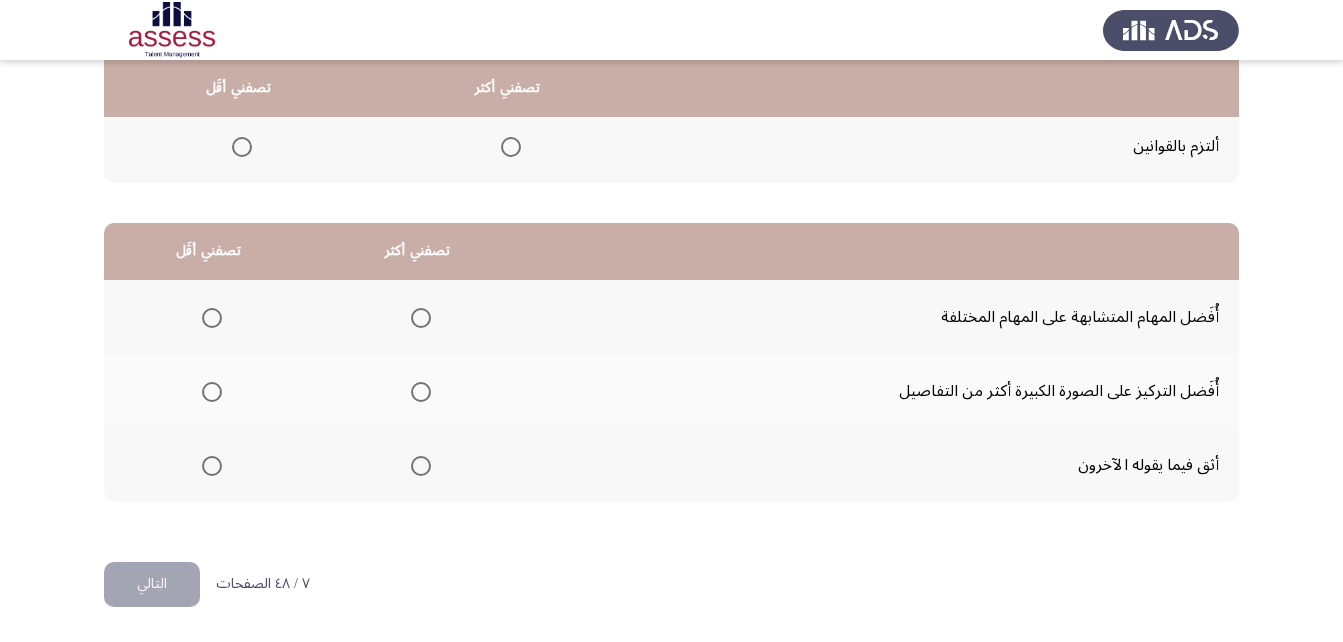 click at bounding box center [212, 318] 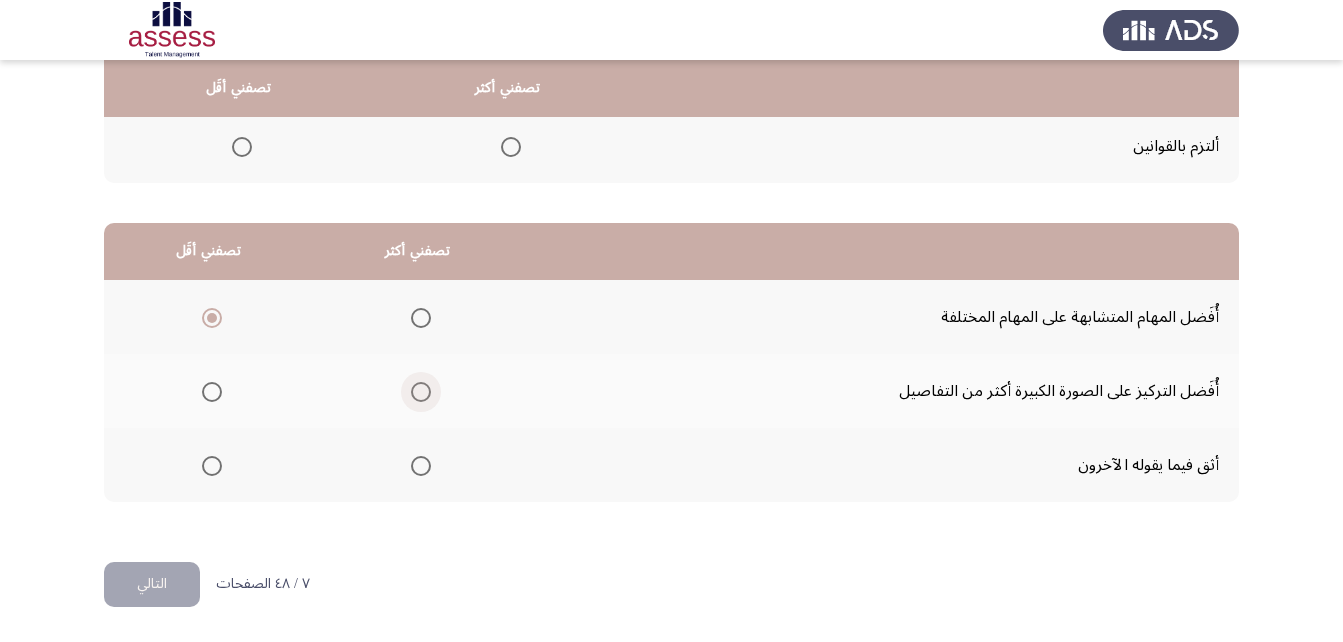 click at bounding box center [421, 392] 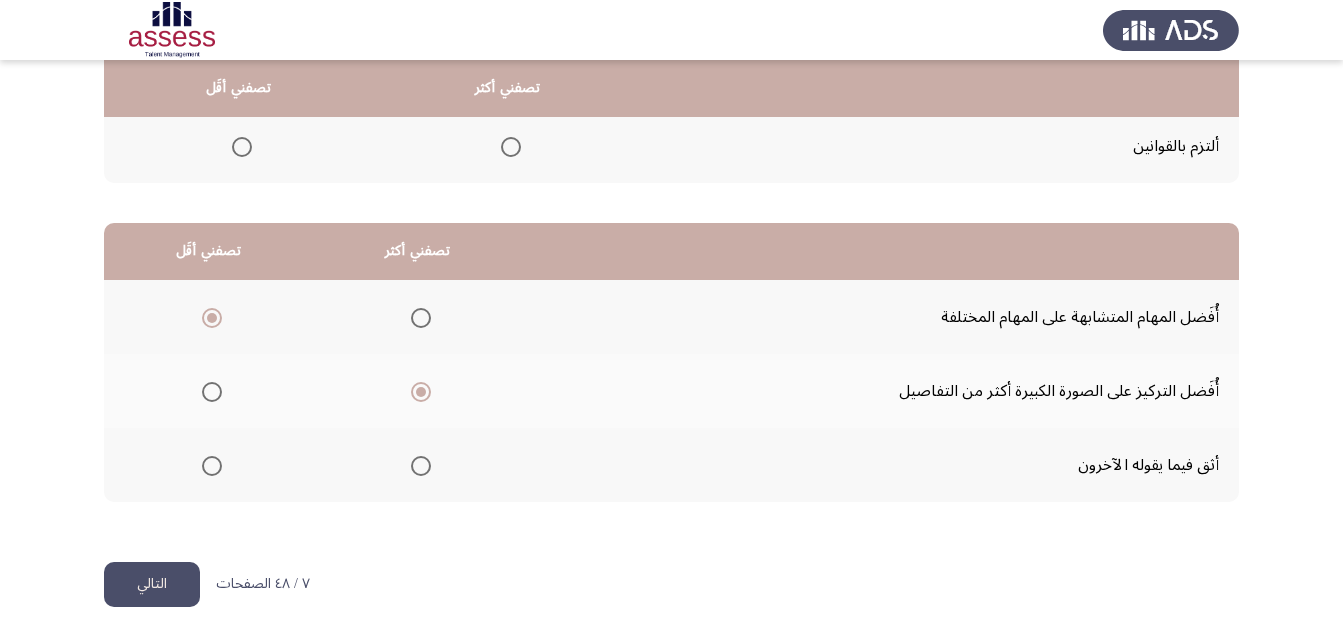 click on "التالي" 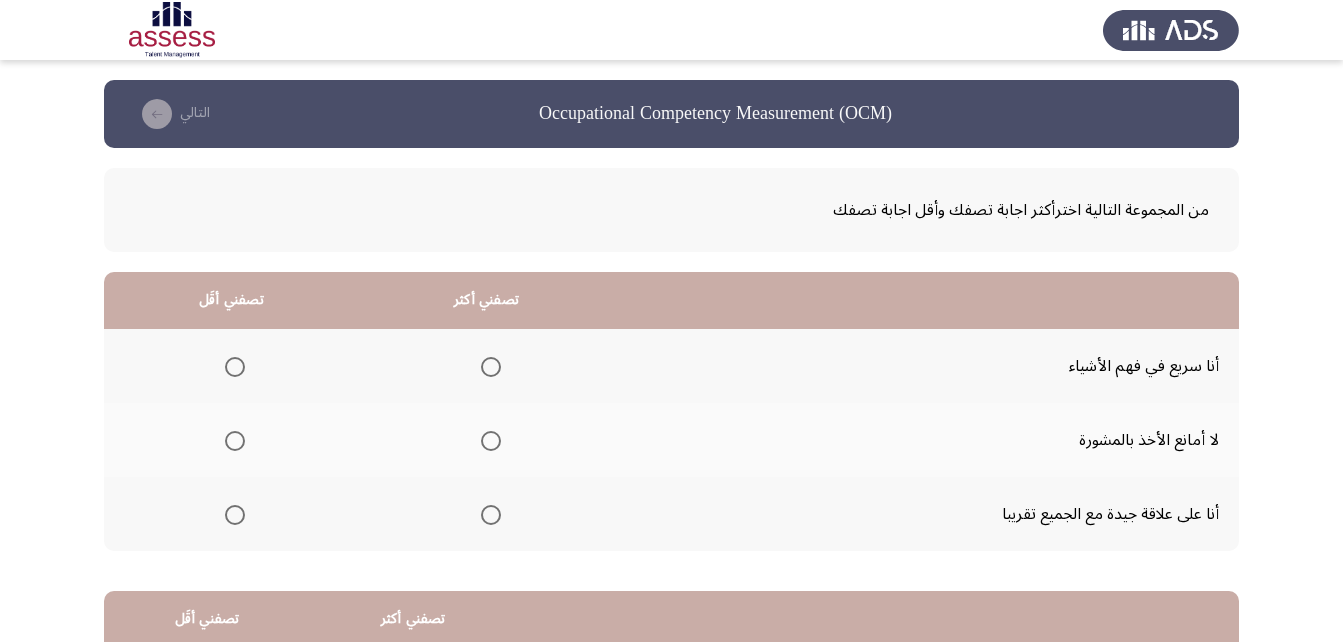 click at bounding box center (491, 515) 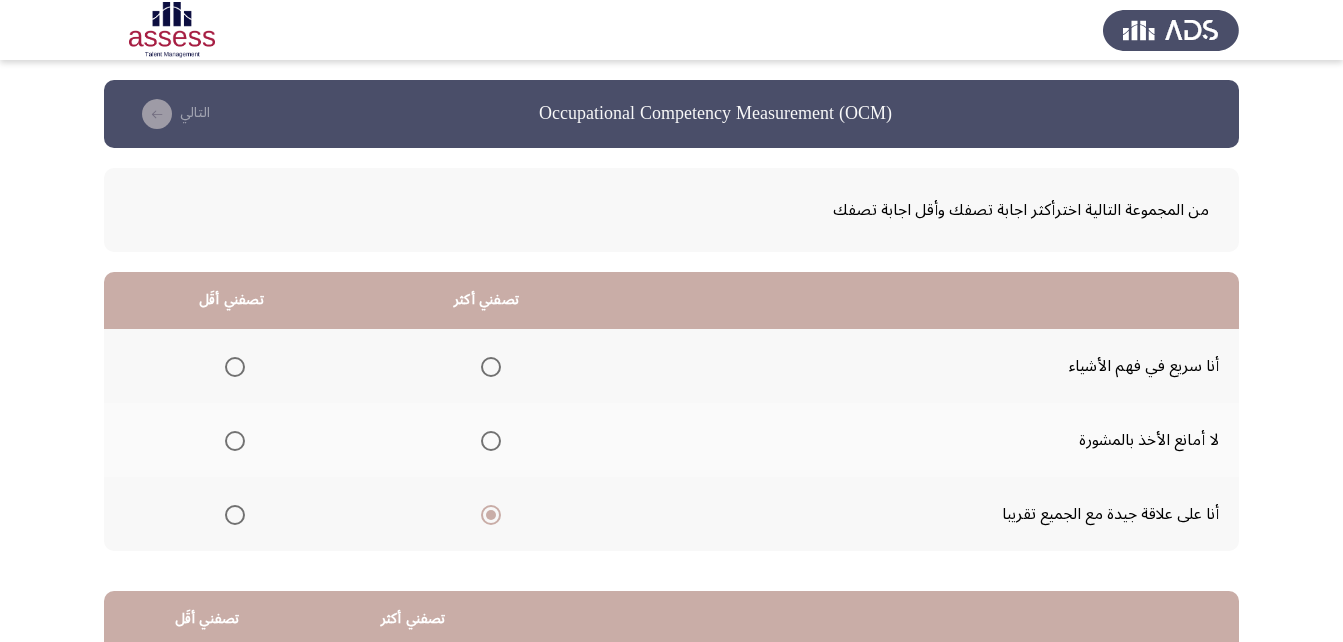 click at bounding box center (235, 441) 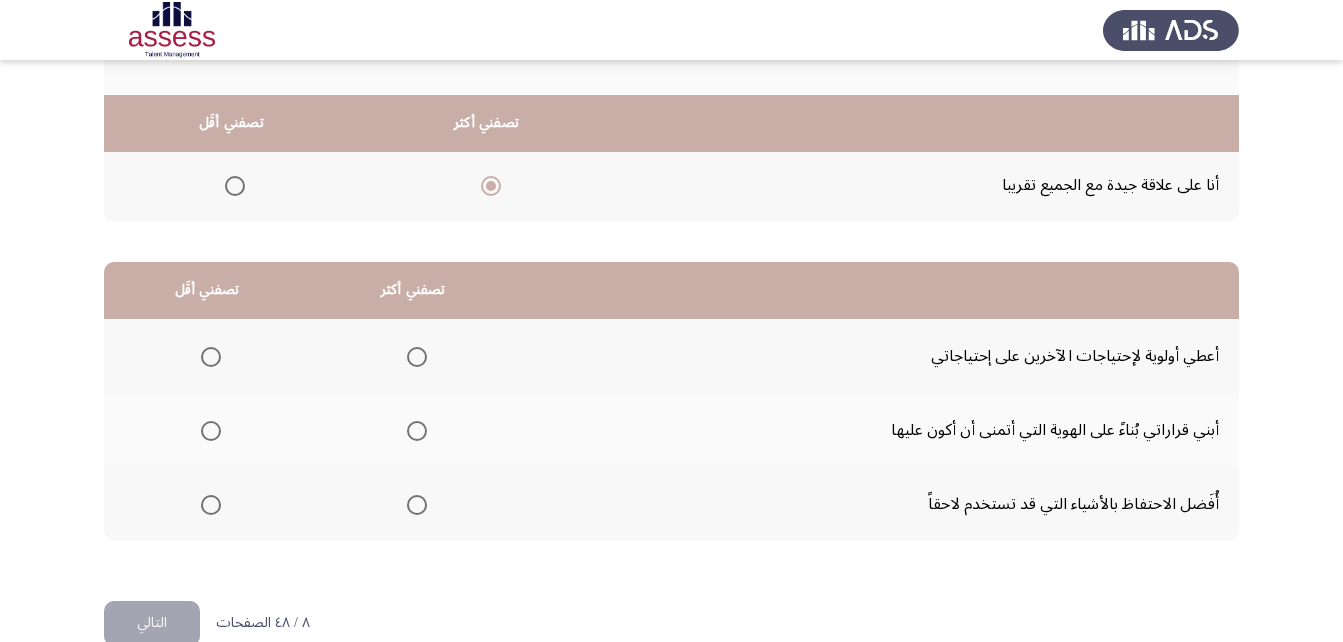 scroll, scrollTop: 368, scrollLeft: 0, axis: vertical 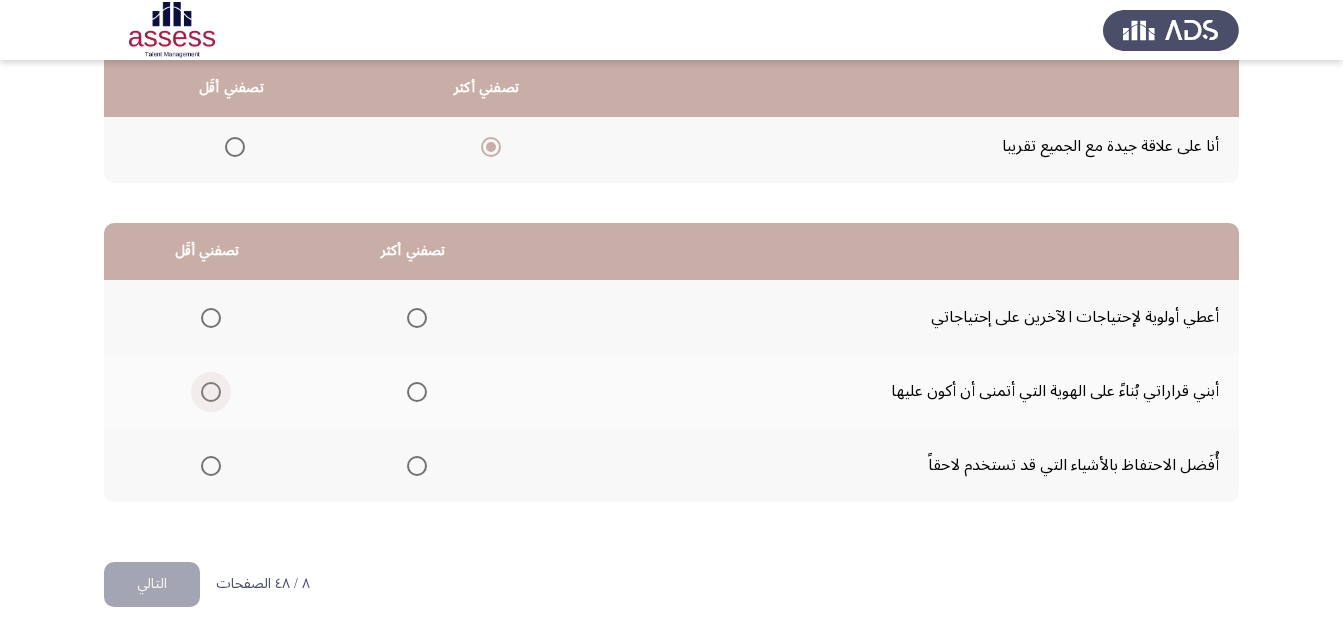 click at bounding box center [211, 392] 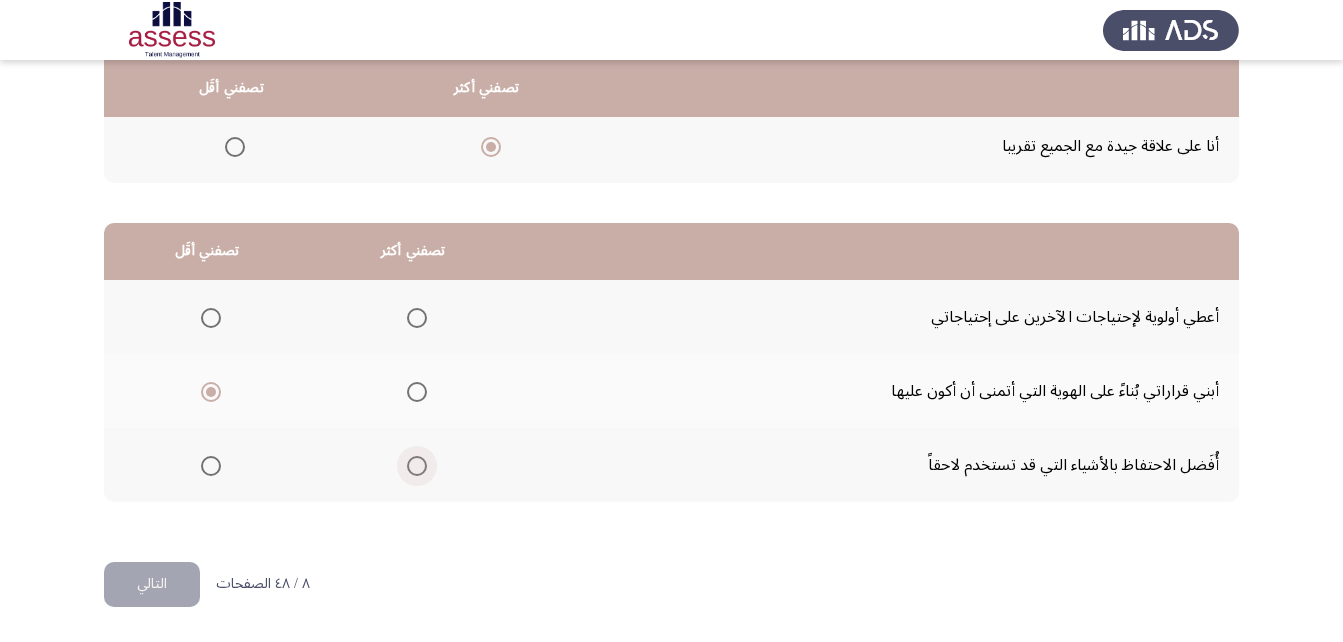 click at bounding box center [417, 466] 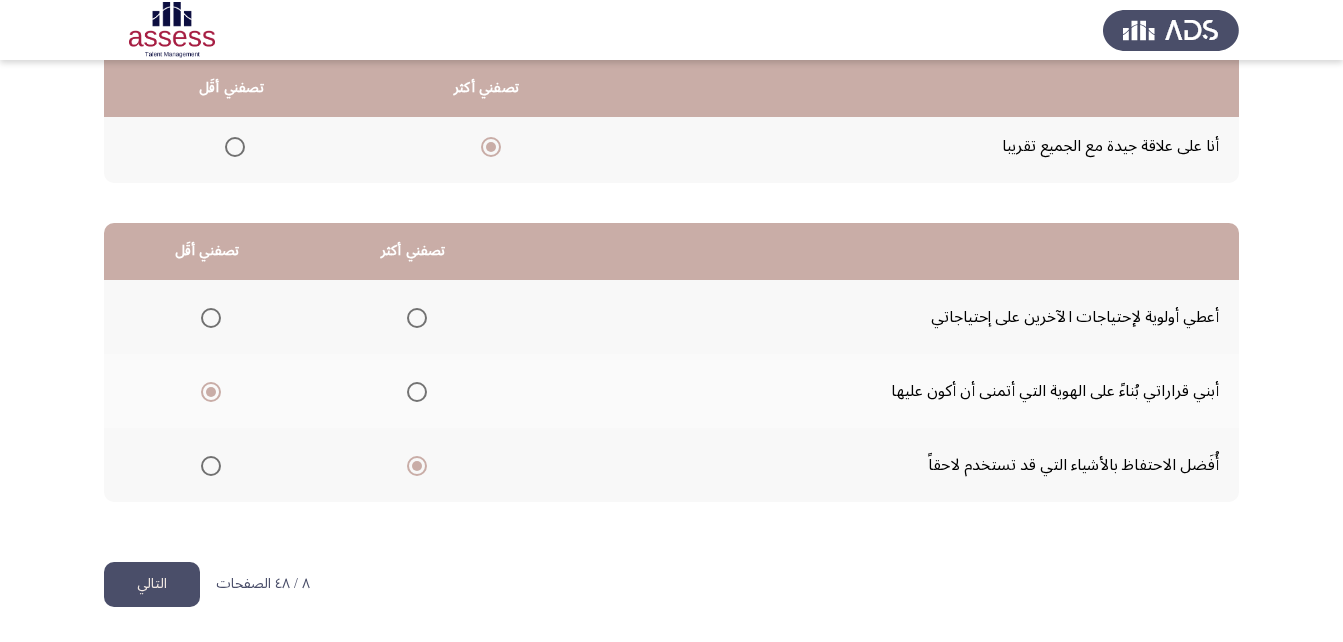 click on "التالي" 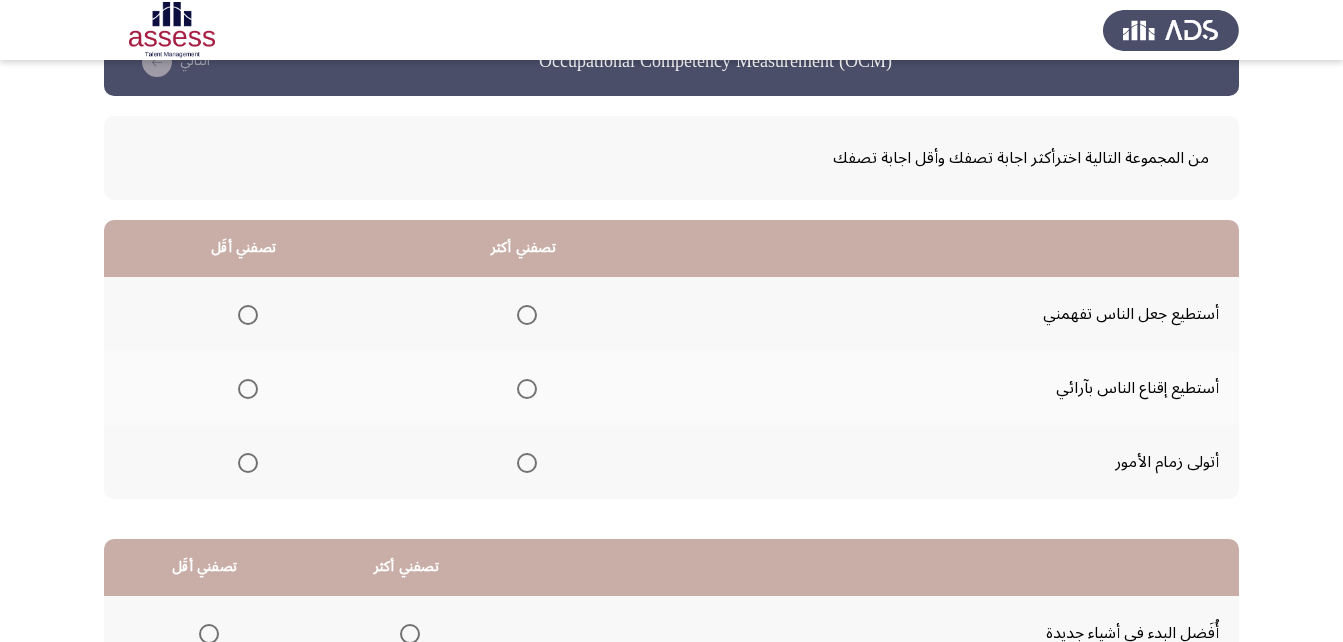 scroll, scrollTop: 100, scrollLeft: 0, axis: vertical 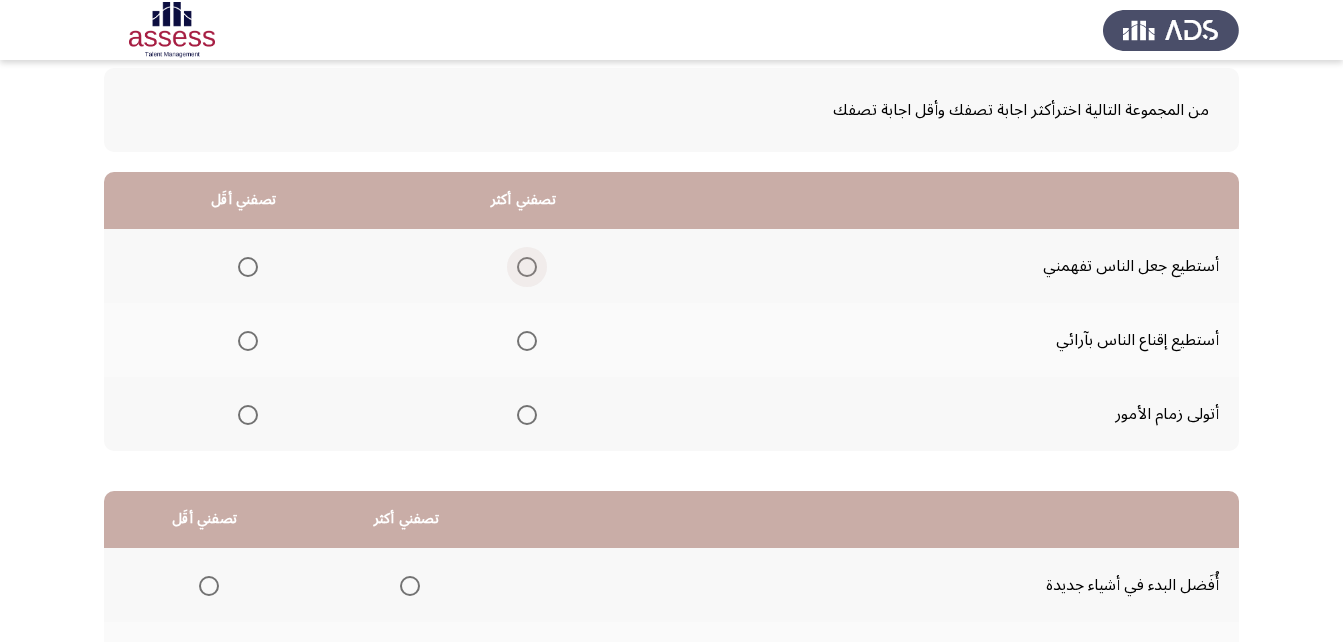 click at bounding box center [527, 267] 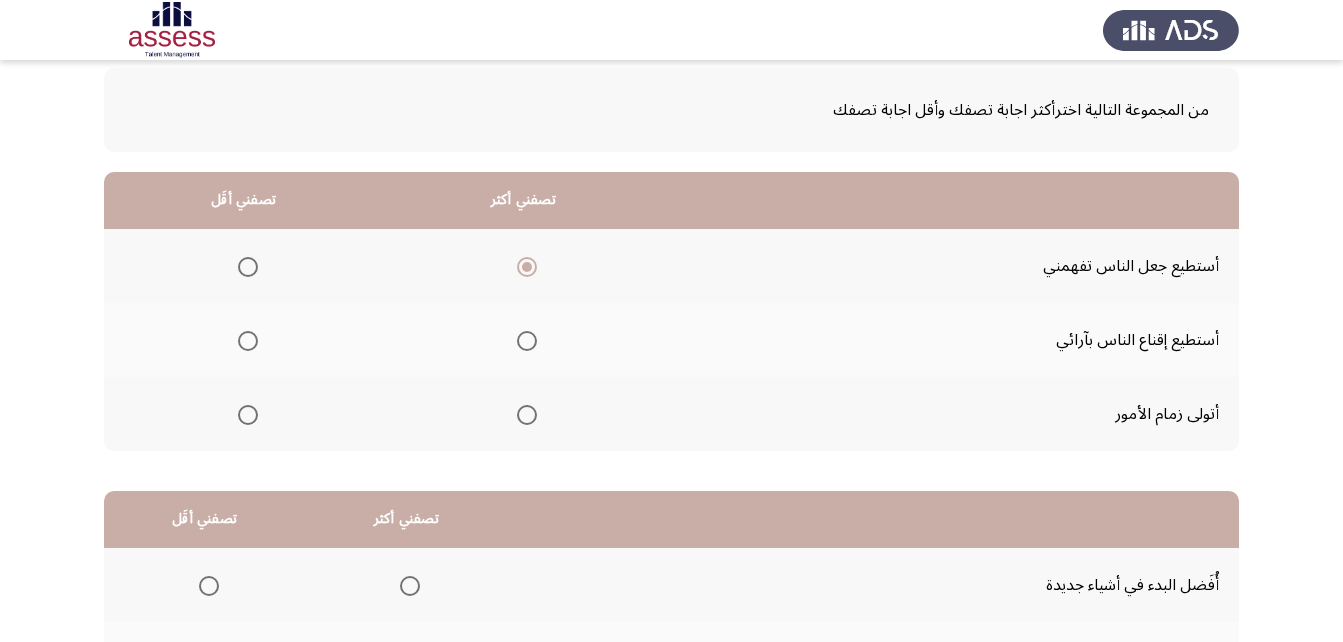 click at bounding box center [248, 341] 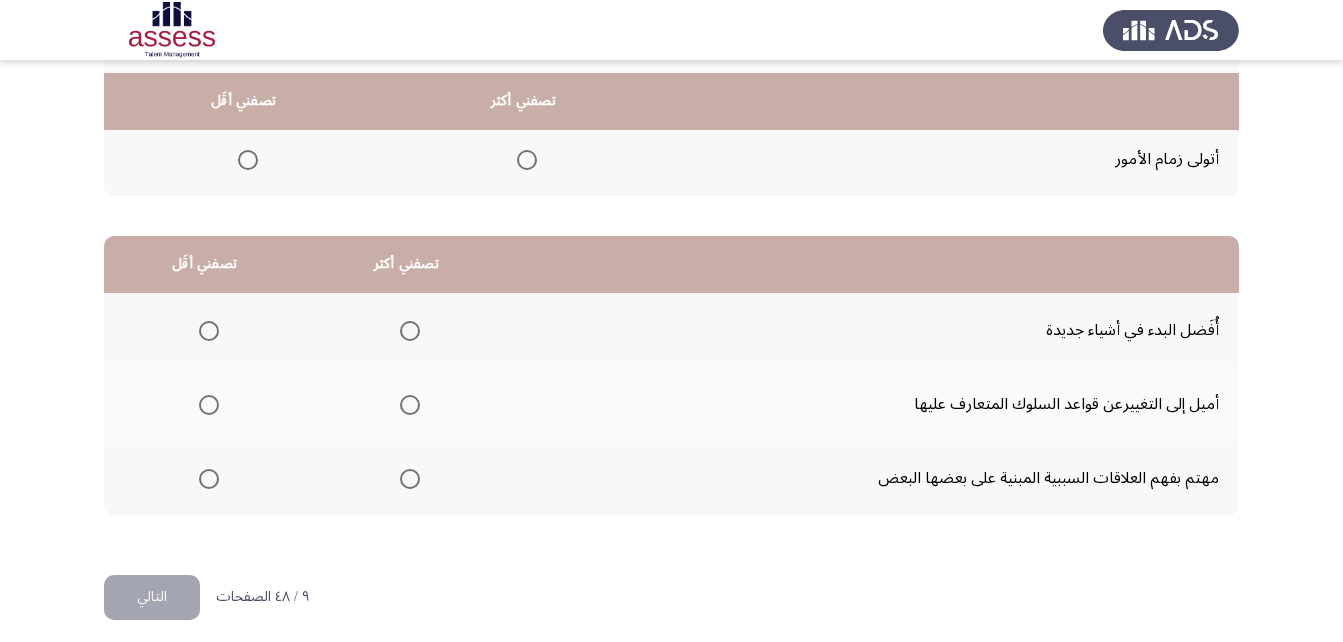 scroll, scrollTop: 368, scrollLeft: 0, axis: vertical 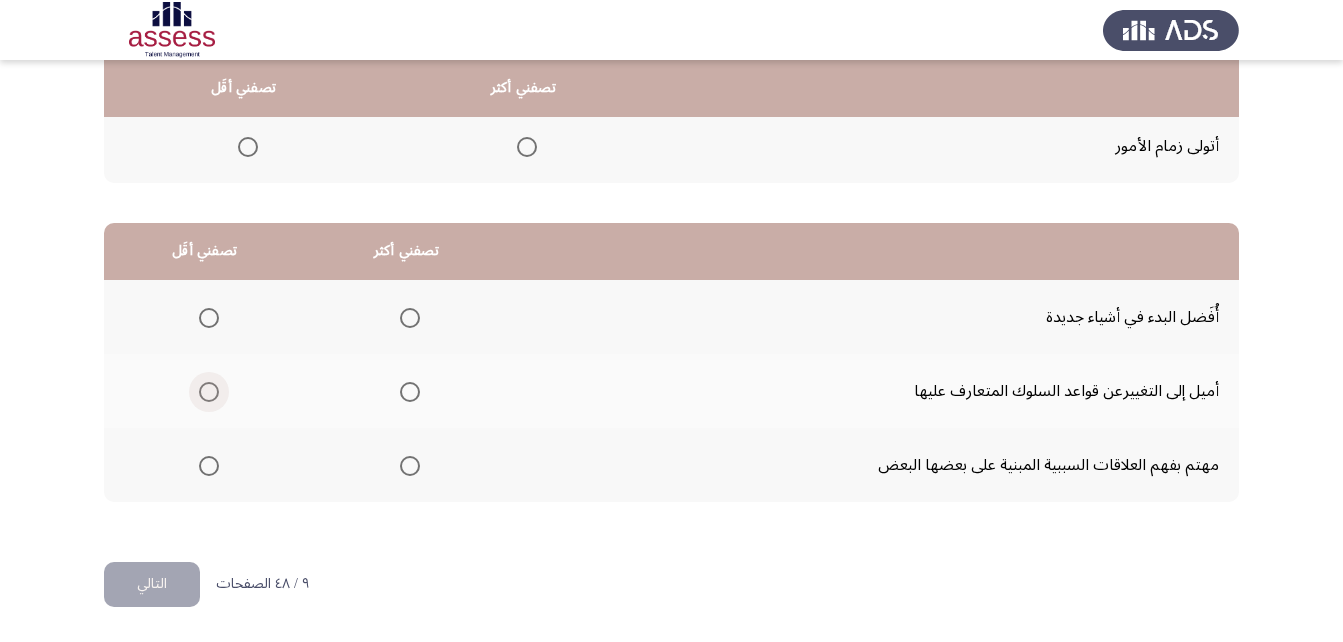 click at bounding box center (209, 392) 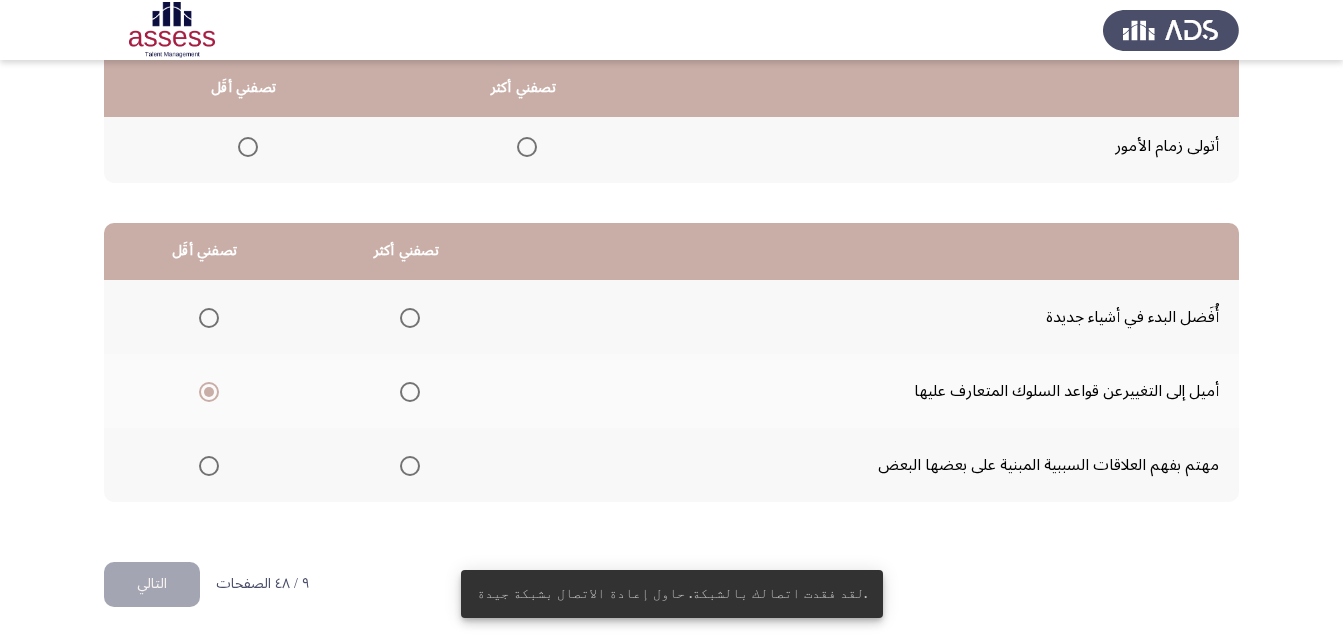 click at bounding box center (410, 318) 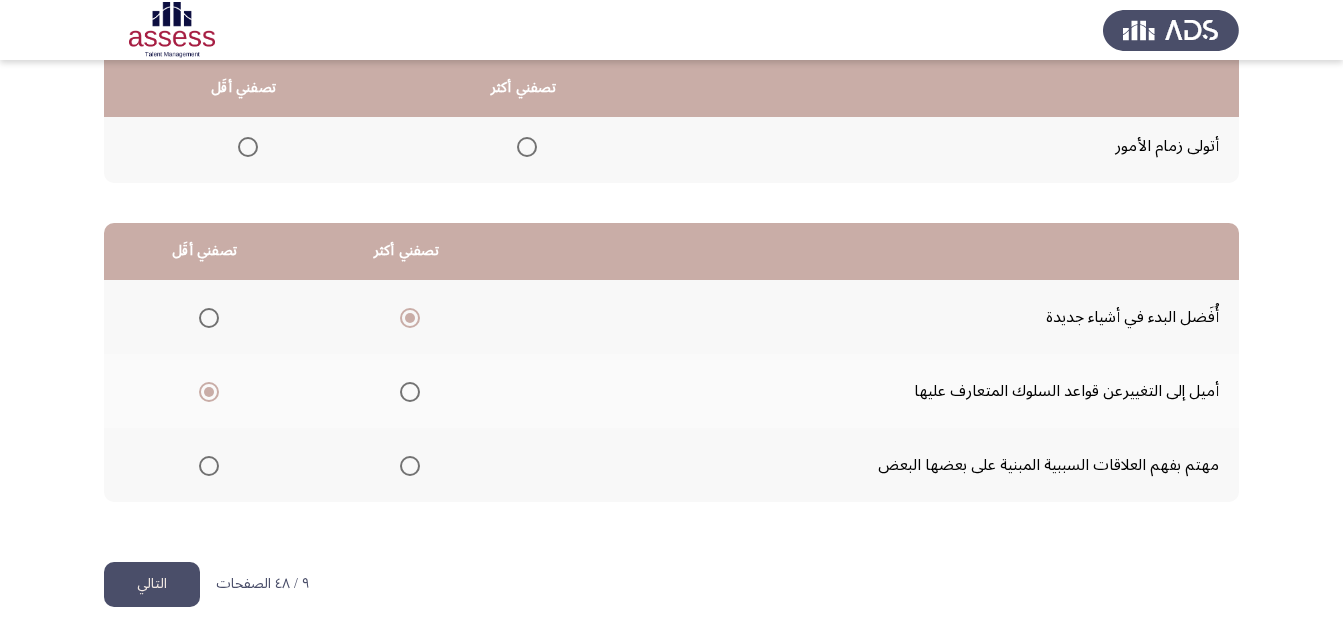click on "التالي" 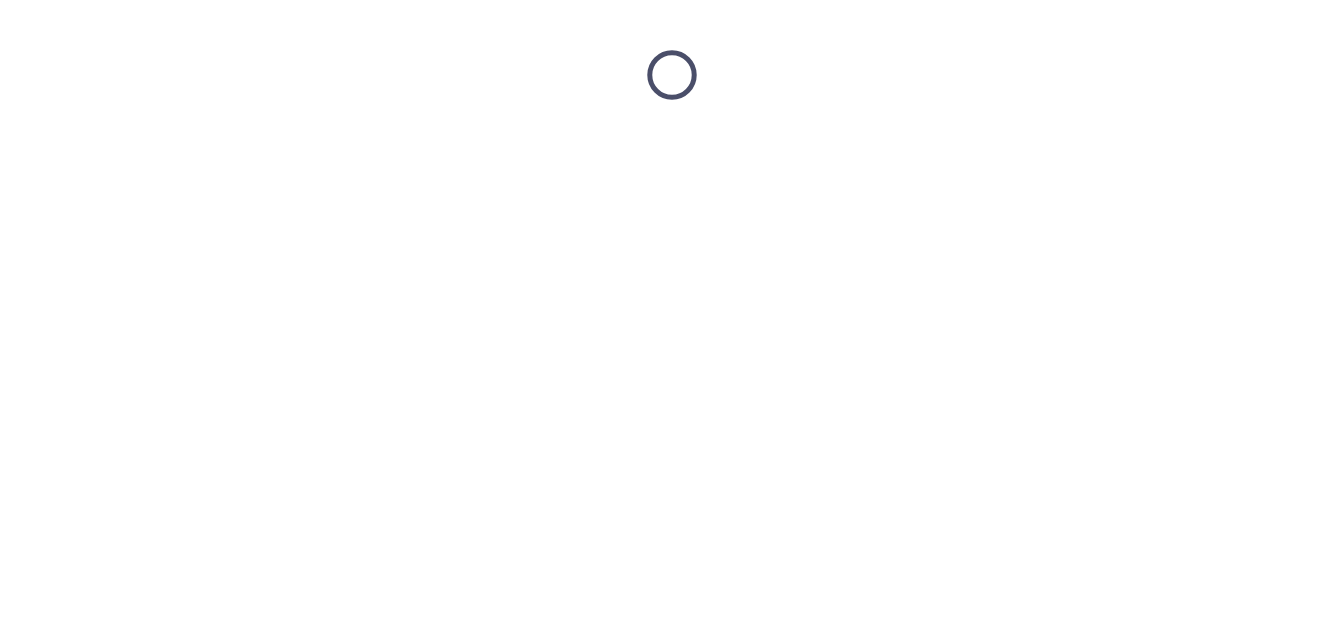scroll, scrollTop: 0, scrollLeft: 0, axis: both 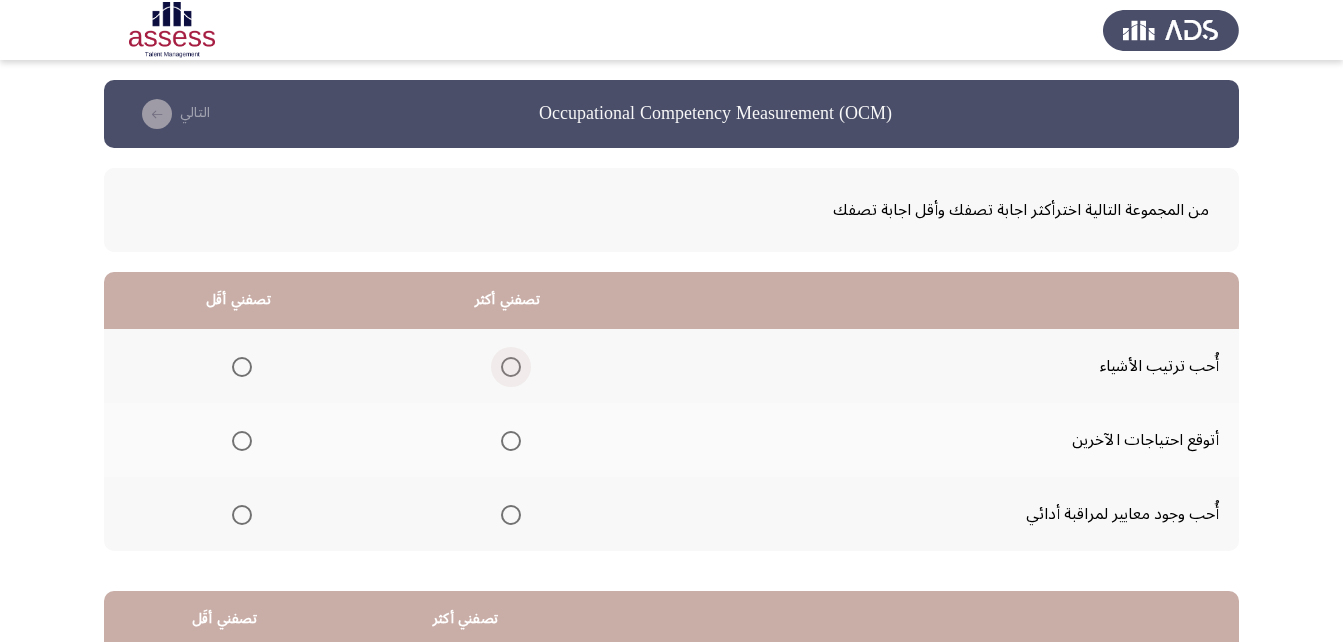 click at bounding box center [511, 367] 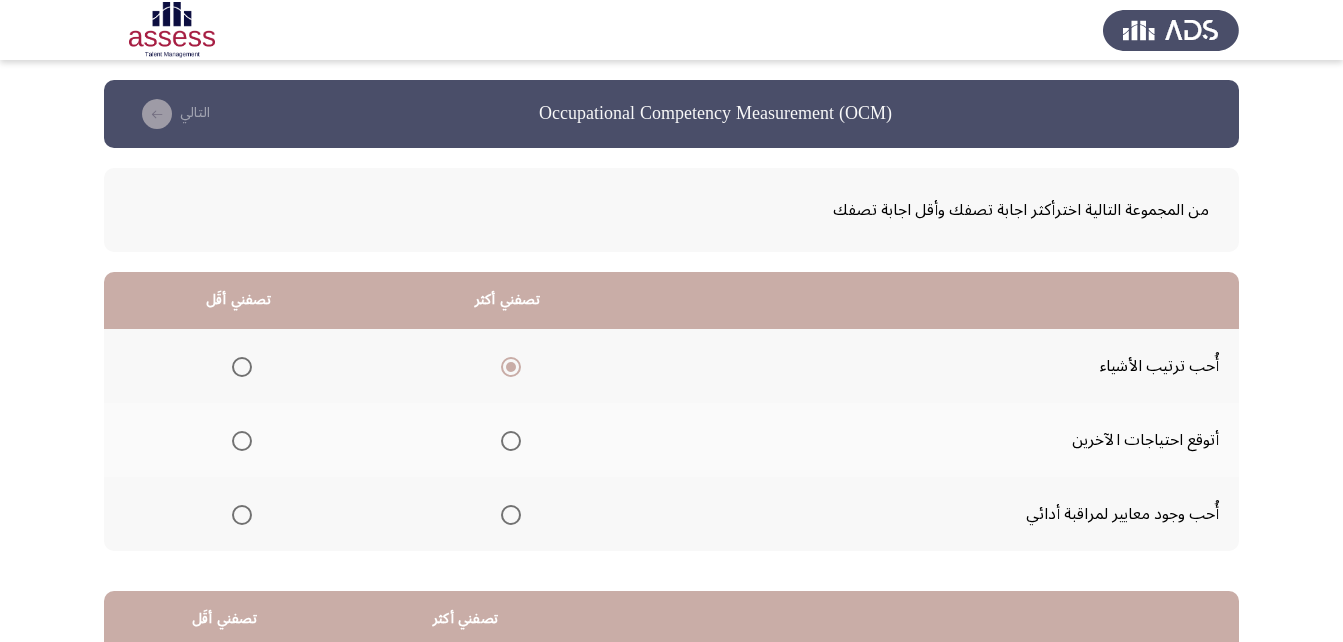 click at bounding box center (242, 441) 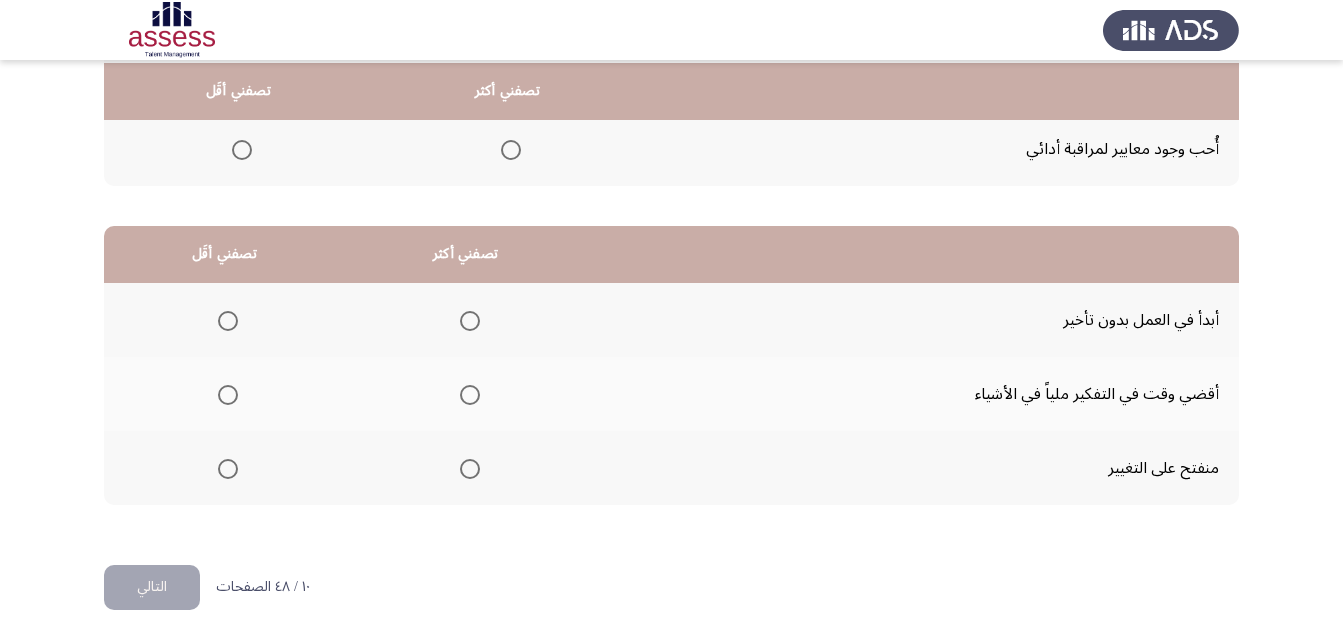 scroll, scrollTop: 368, scrollLeft: 0, axis: vertical 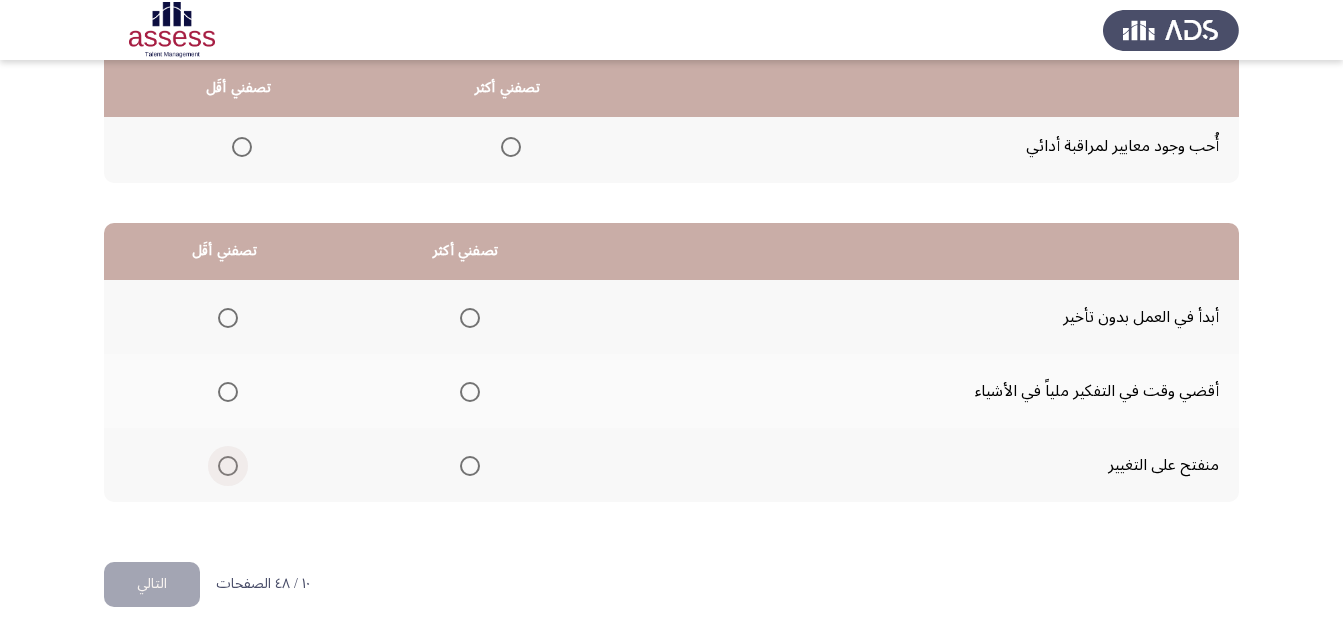 click at bounding box center (228, 466) 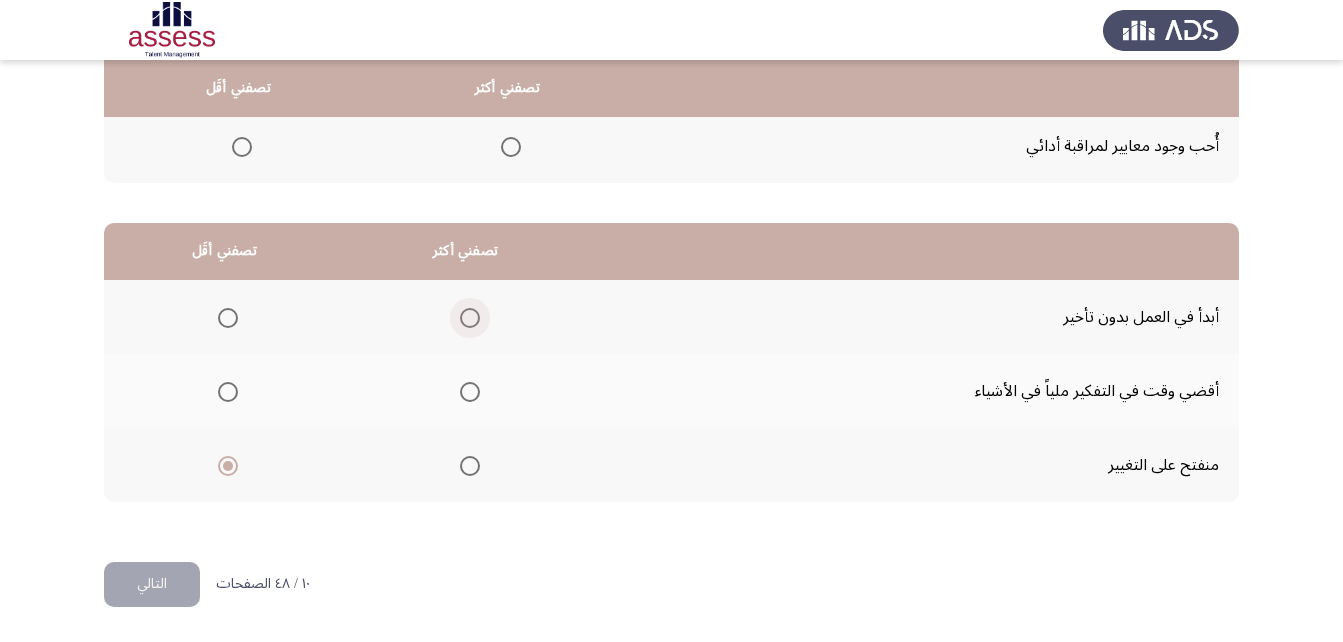 click at bounding box center [470, 318] 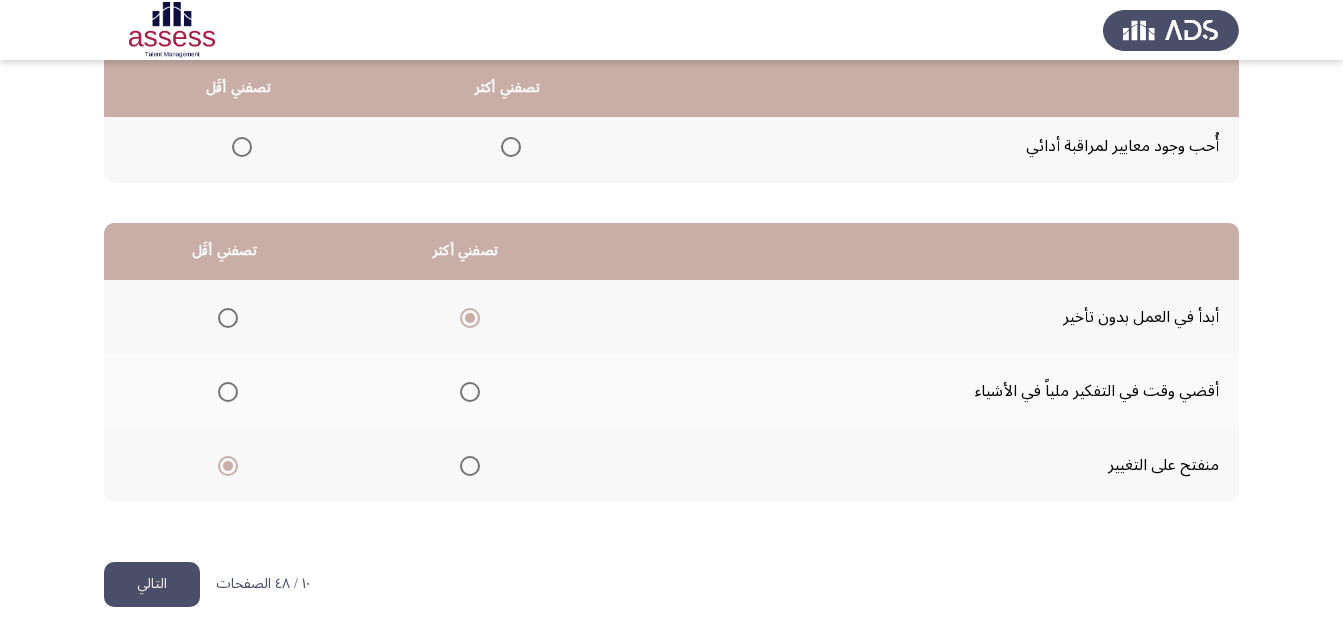 click on "التالي" 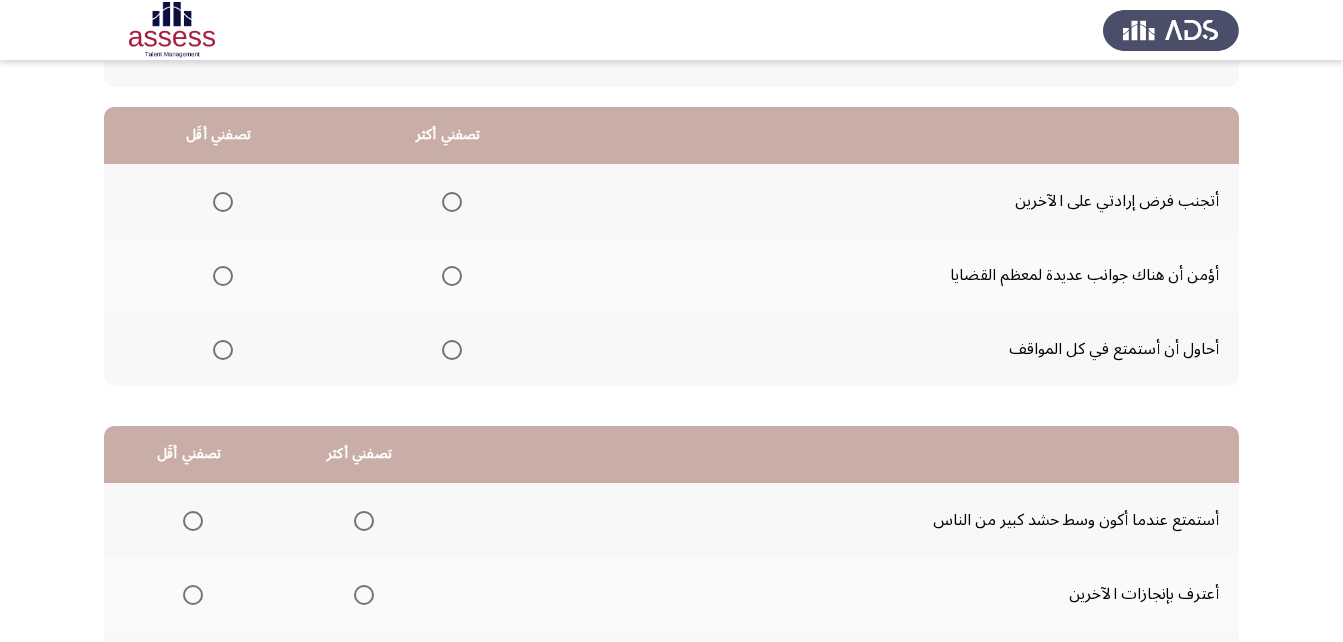 scroll, scrollTop: 200, scrollLeft: 0, axis: vertical 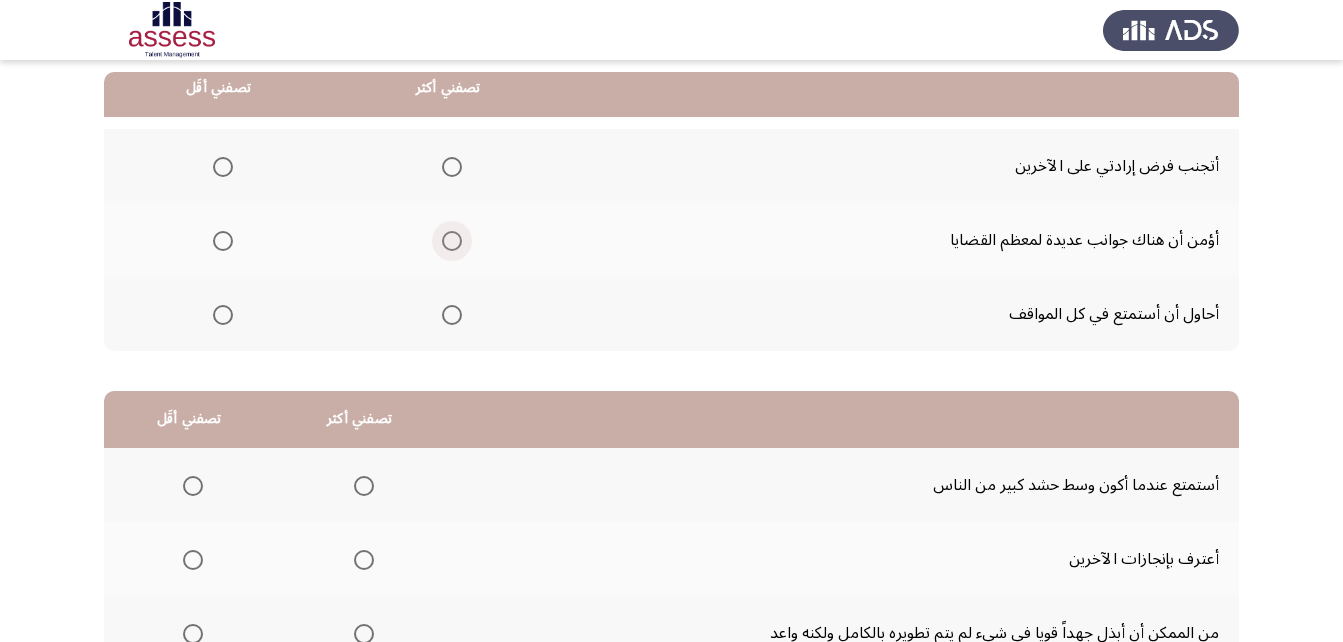click at bounding box center [452, 241] 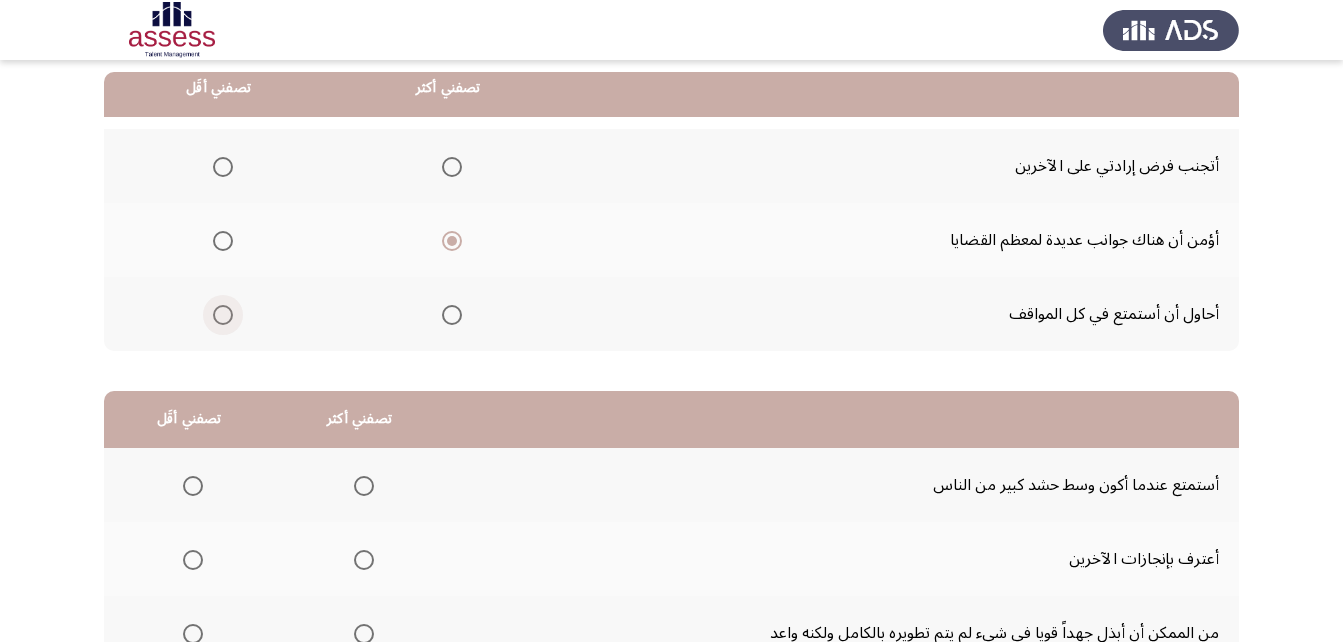 click at bounding box center (223, 315) 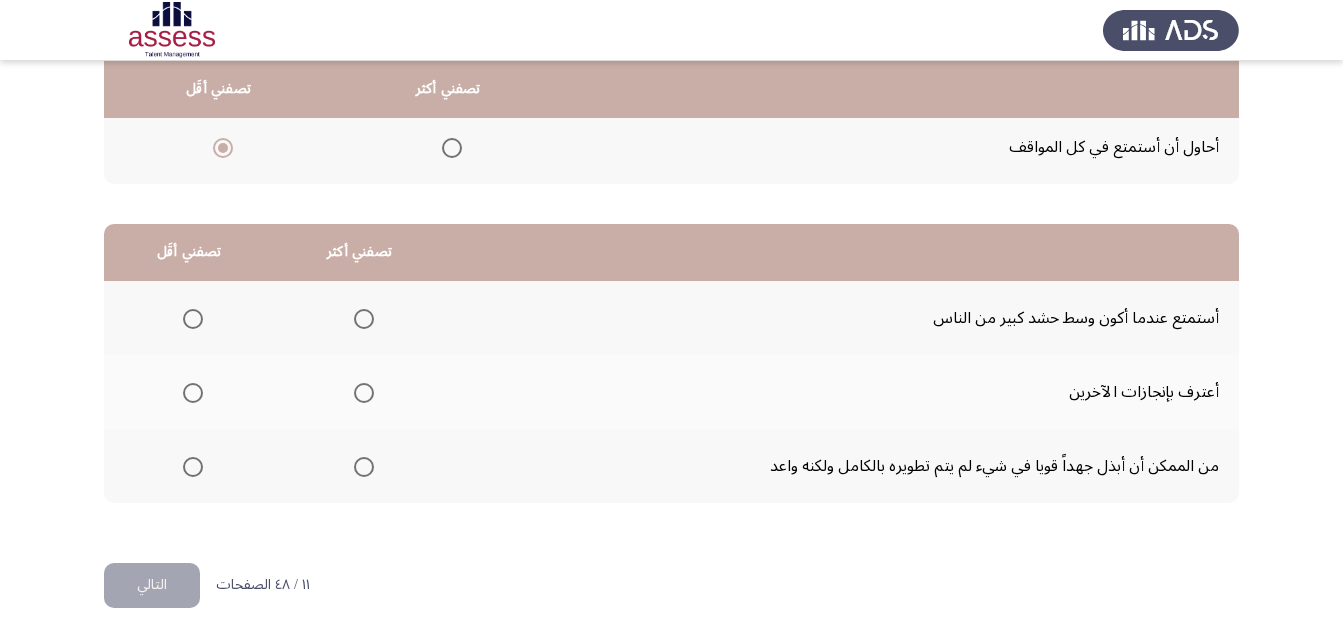 scroll, scrollTop: 368, scrollLeft: 0, axis: vertical 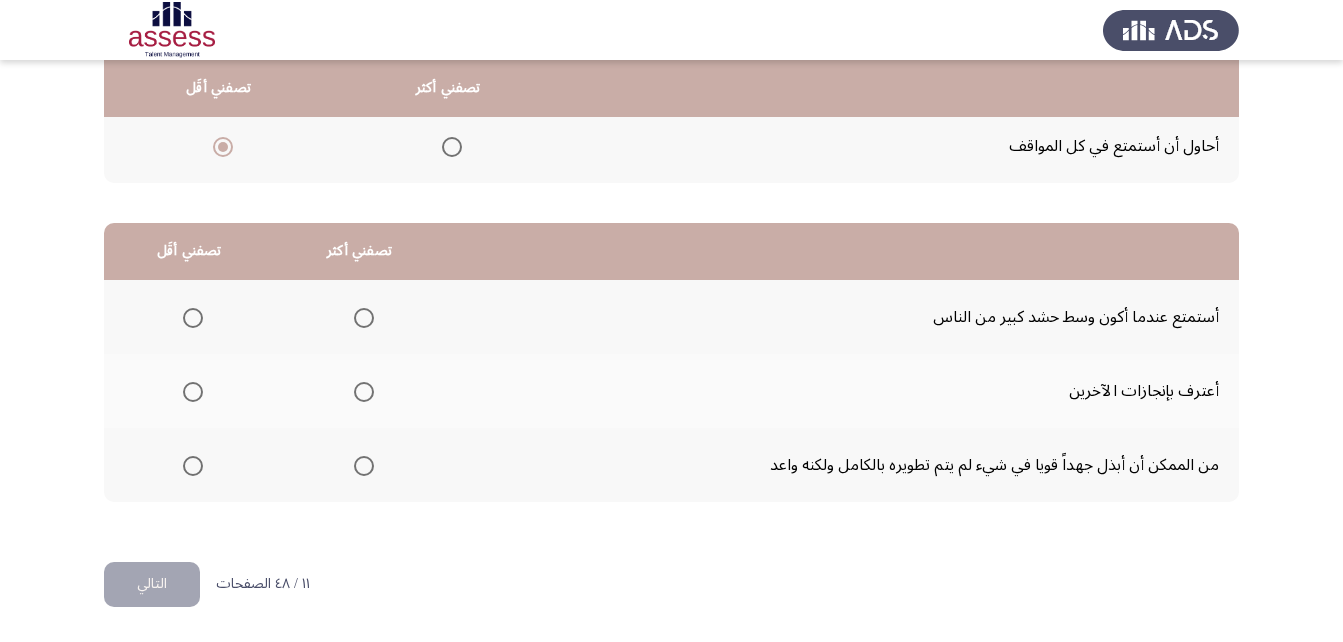 click at bounding box center (364, 392) 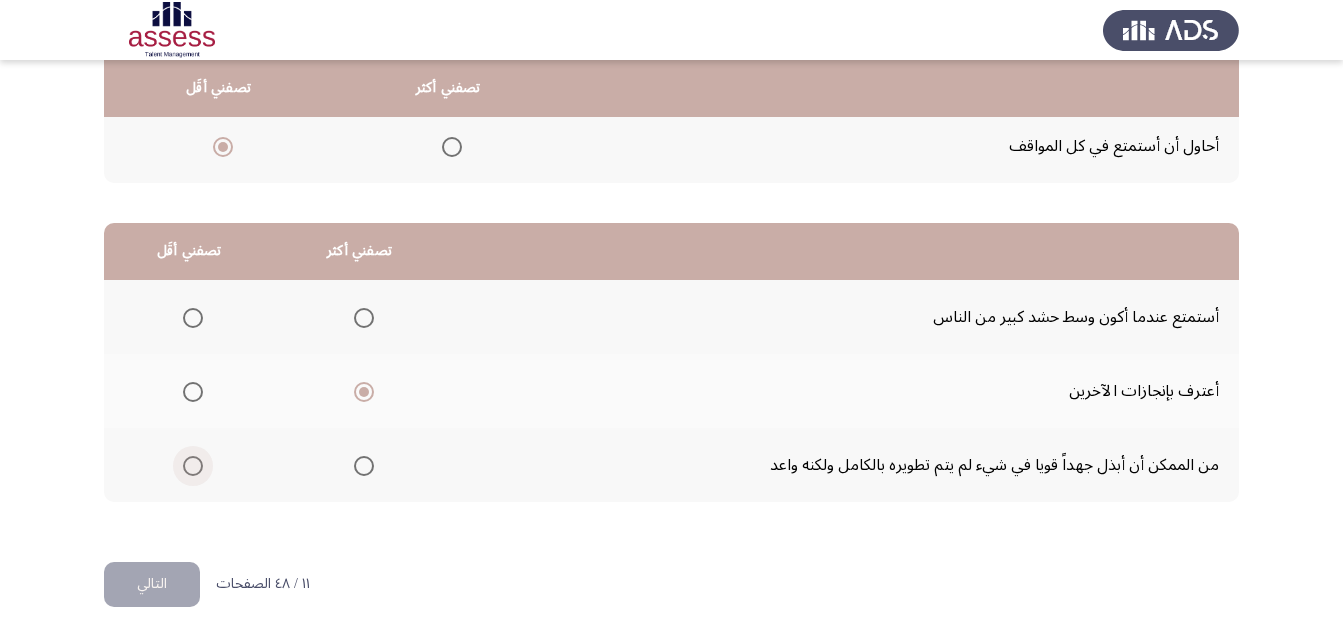 click at bounding box center (193, 466) 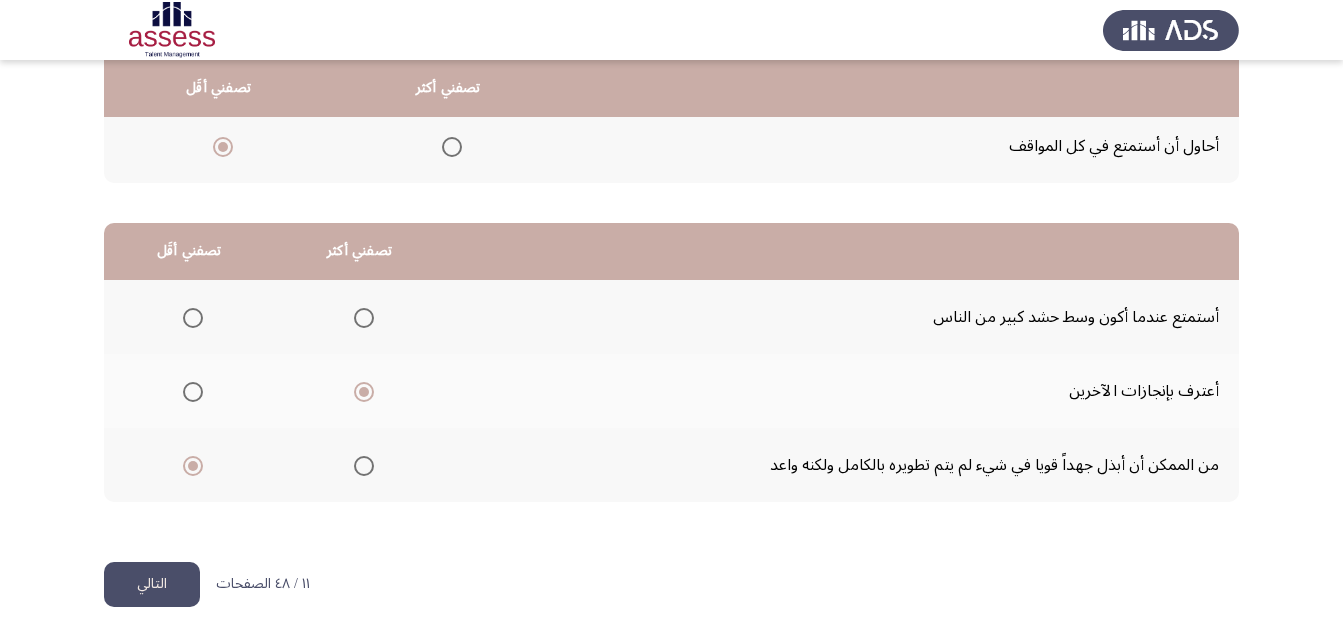 click on "التالي" 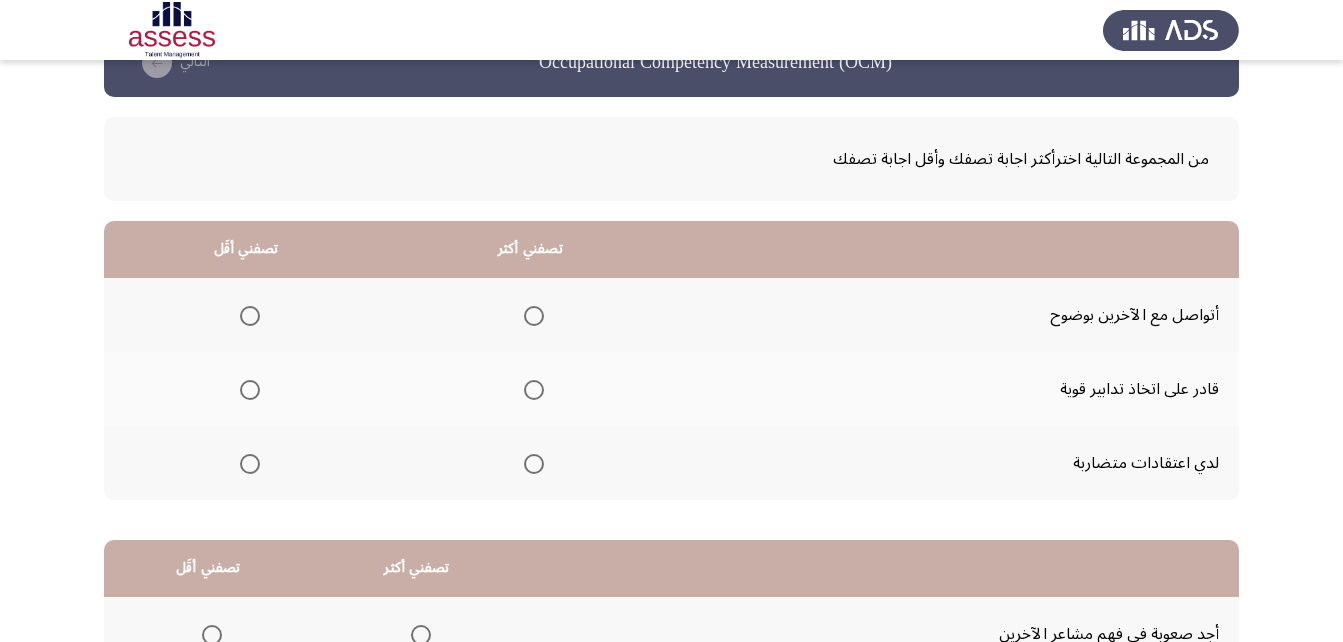 scroll, scrollTop: 100, scrollLeft: 0, axis: vertical 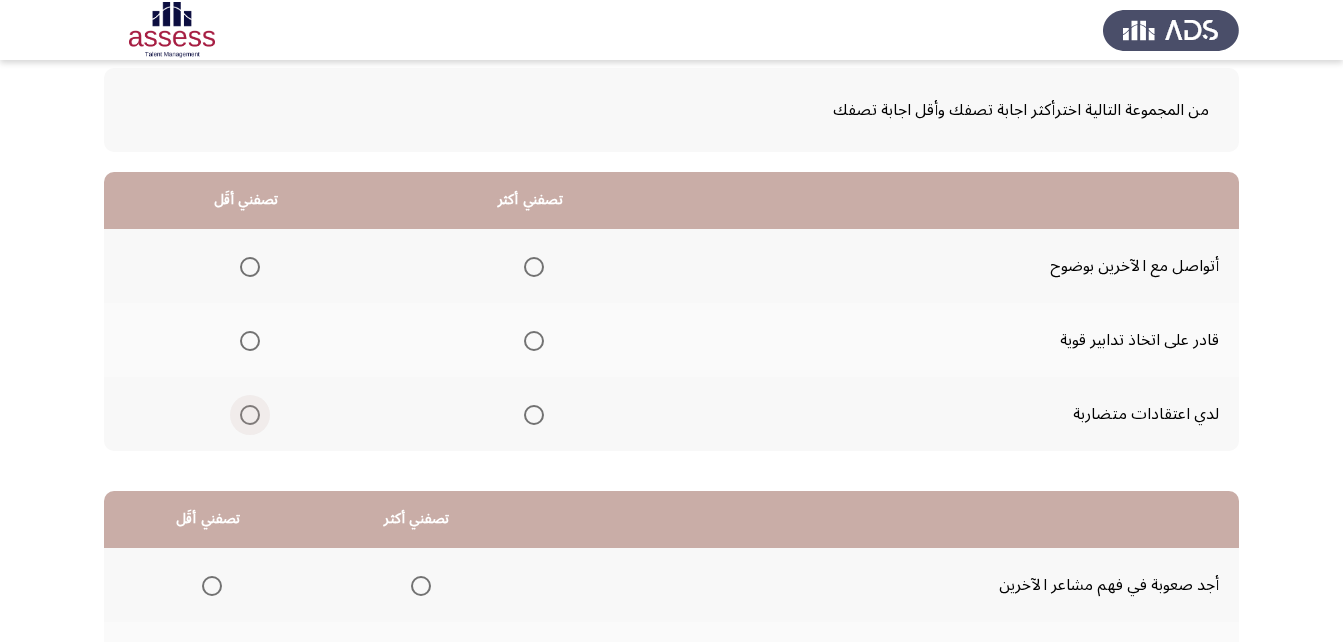 click at bounding box center [250, 415] 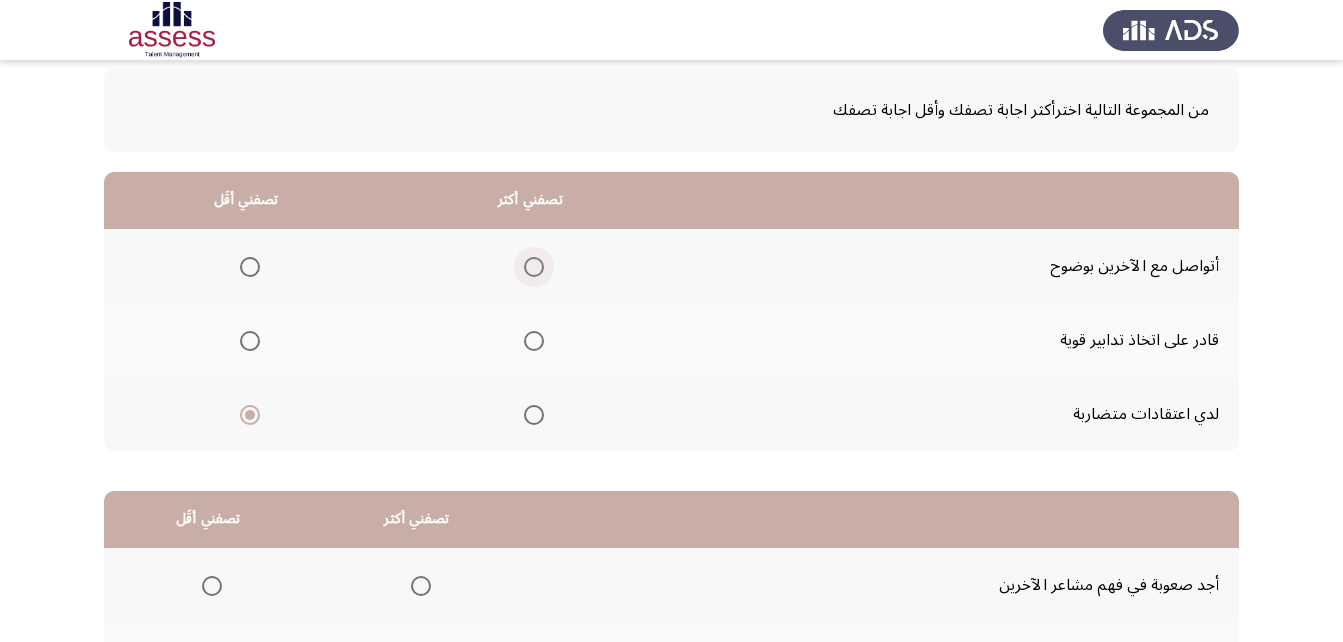 click at bounding box center (534, 267) 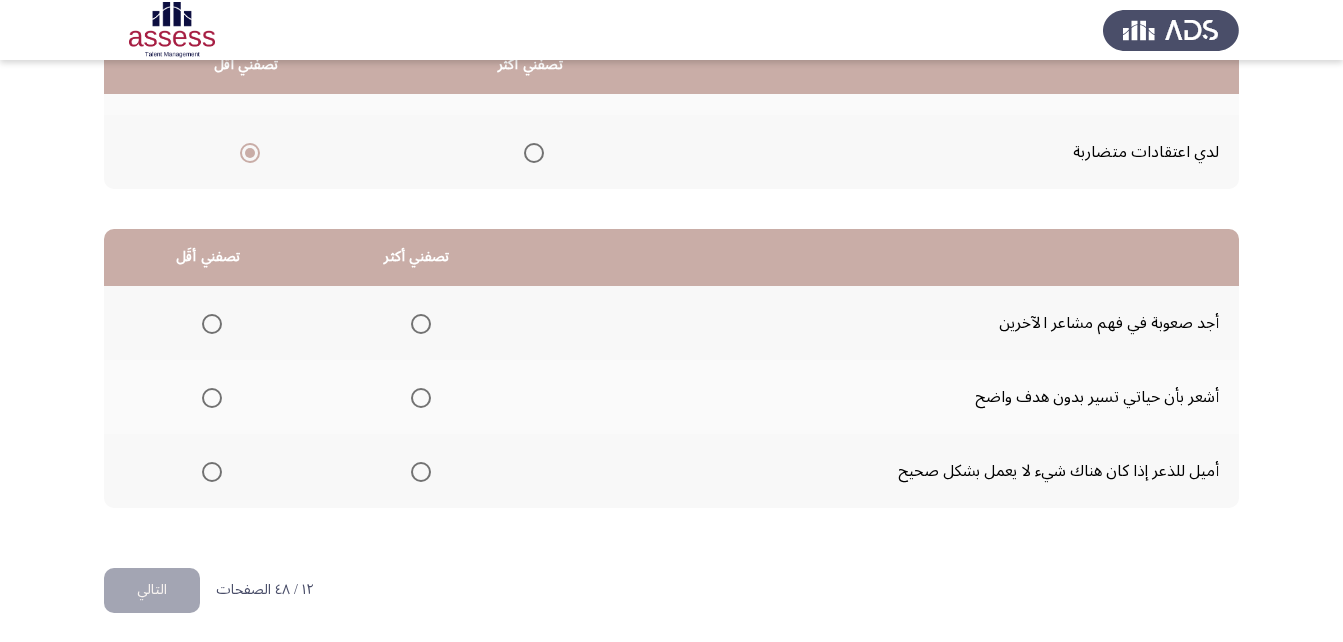 scroll, scrollTop: 368, scrollLeft: 0, axis: vertical 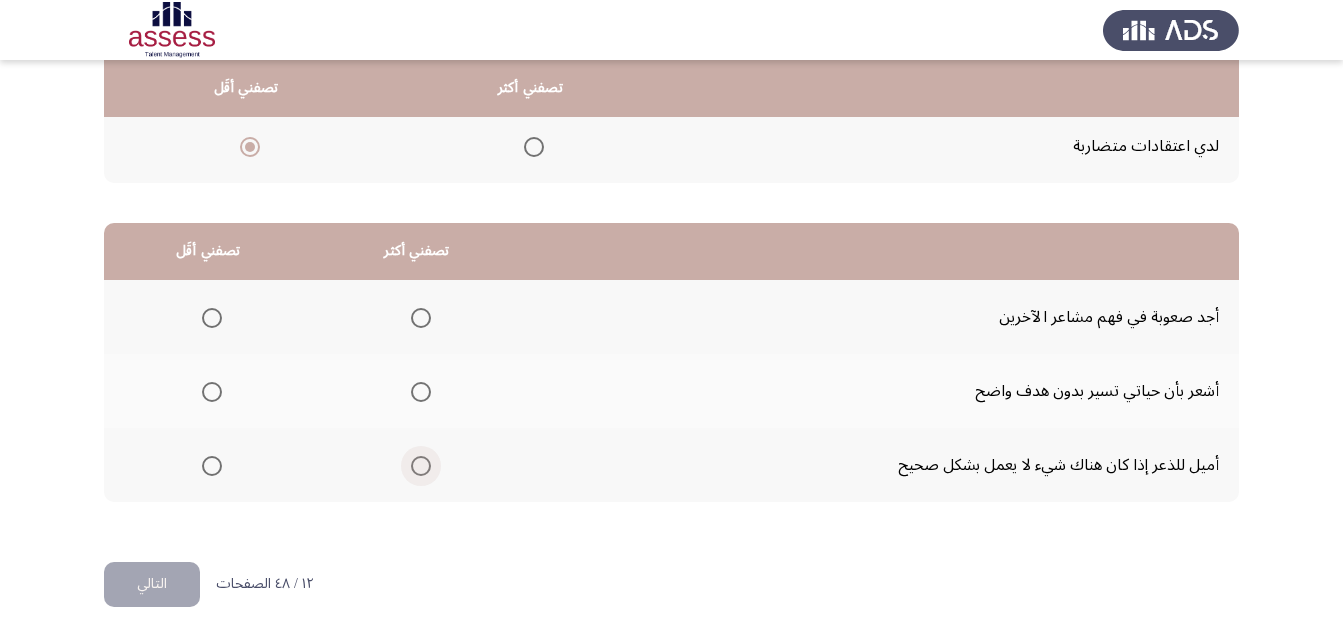 click at bounding box center [421, 466] 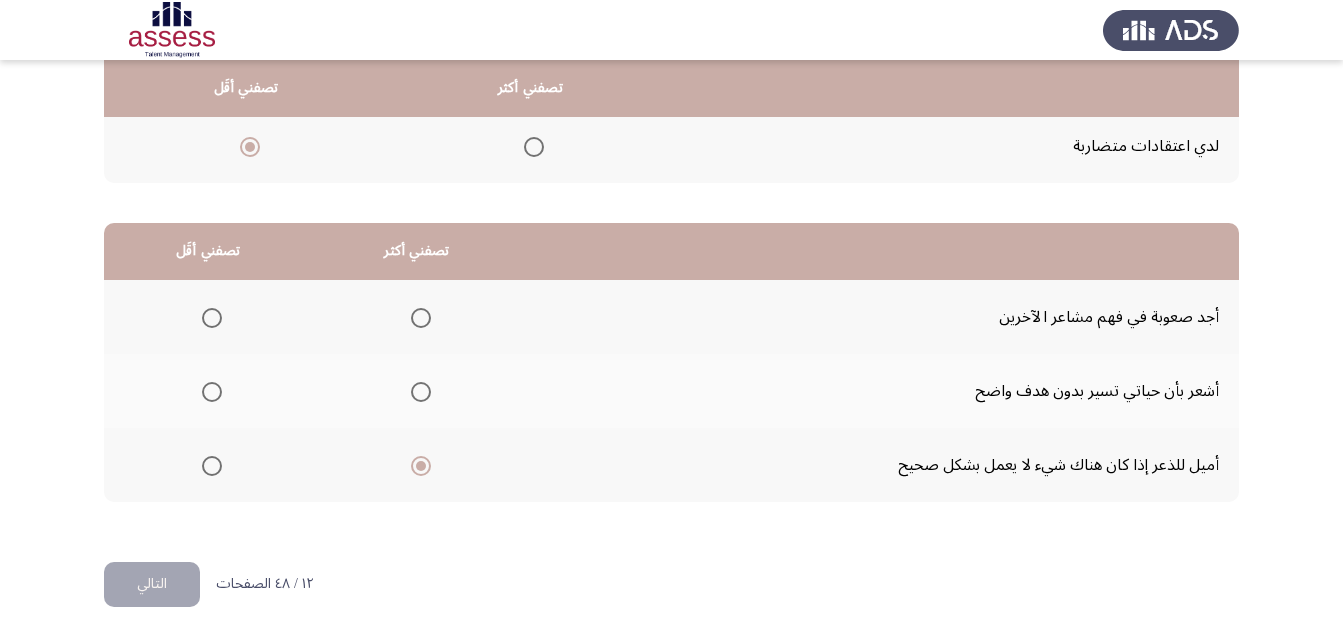 click at bounding box center [212, 318] 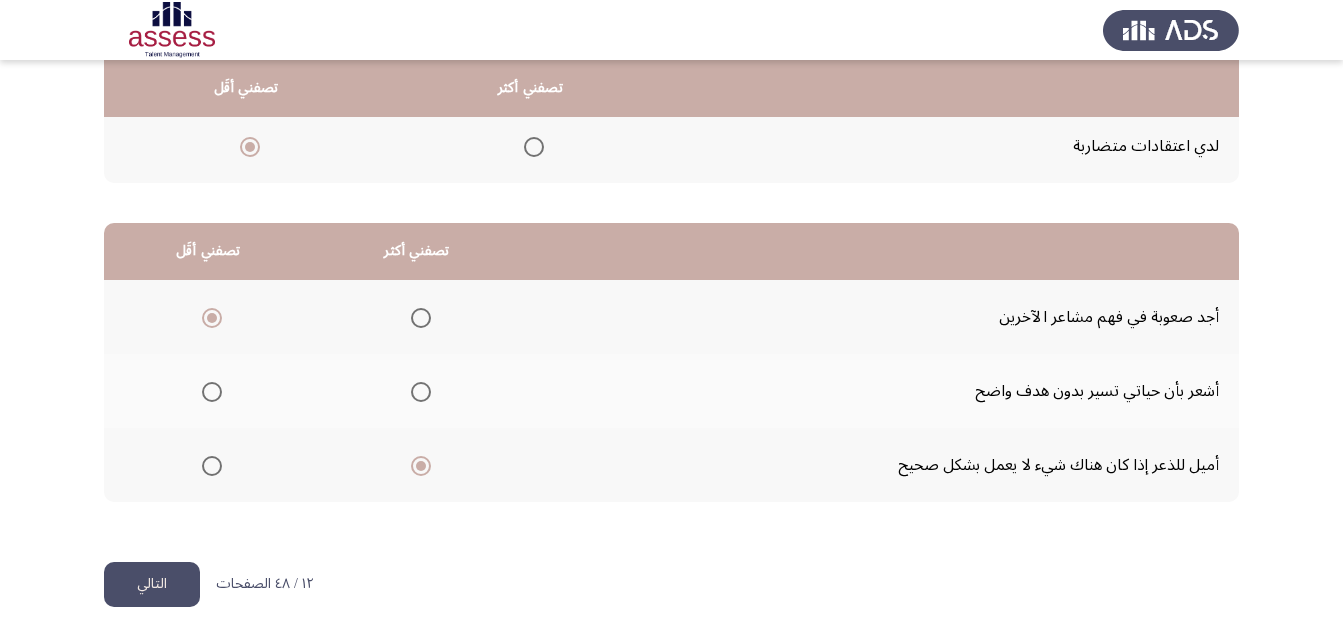 click on "التالي" 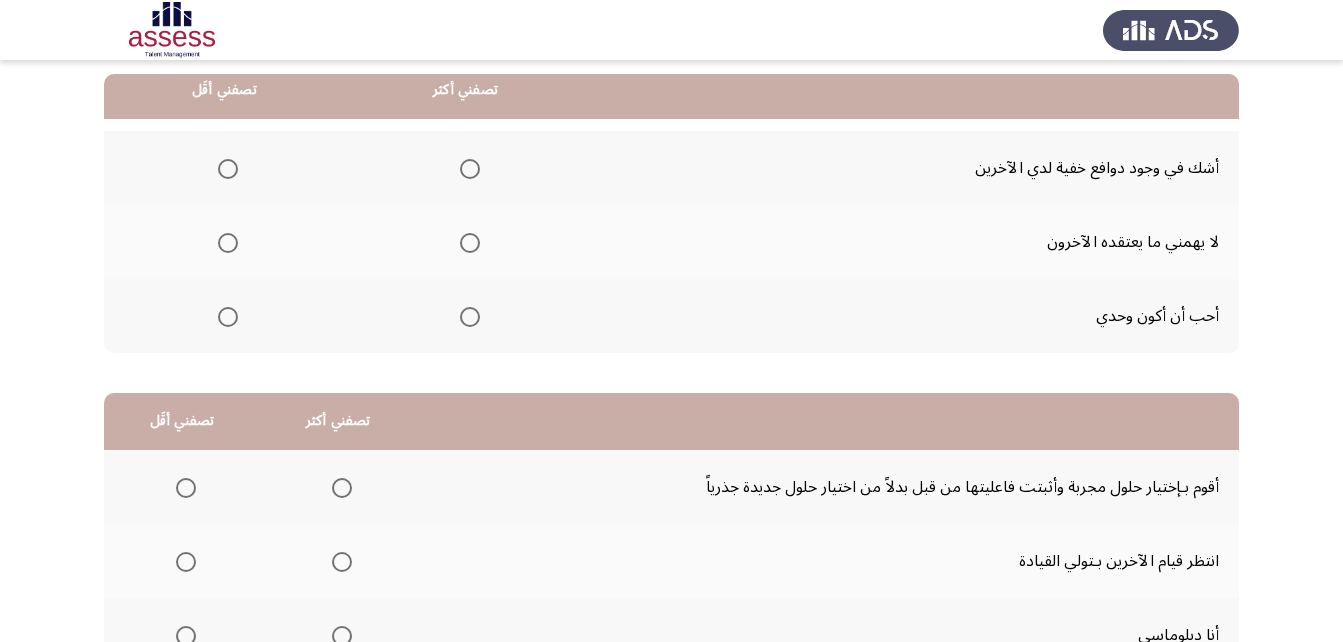 scroll, scrollTop: 200, scrollLeft: 0, axis: vertical 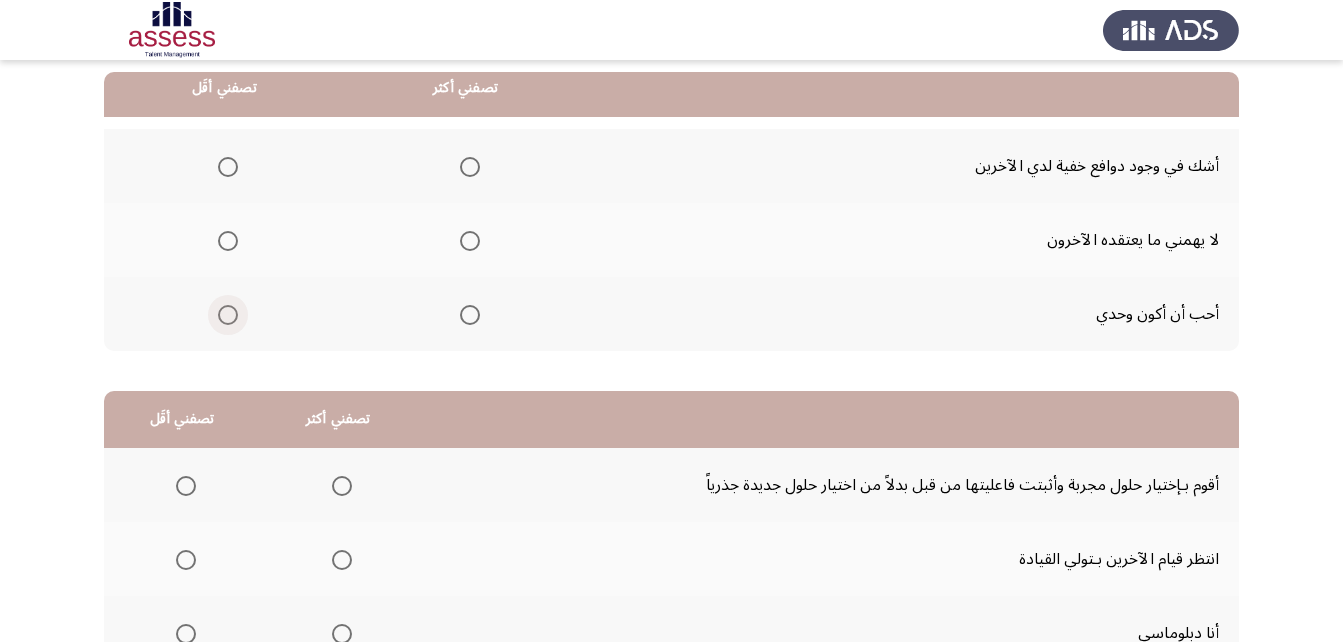 click at bounding box center [228, 315] 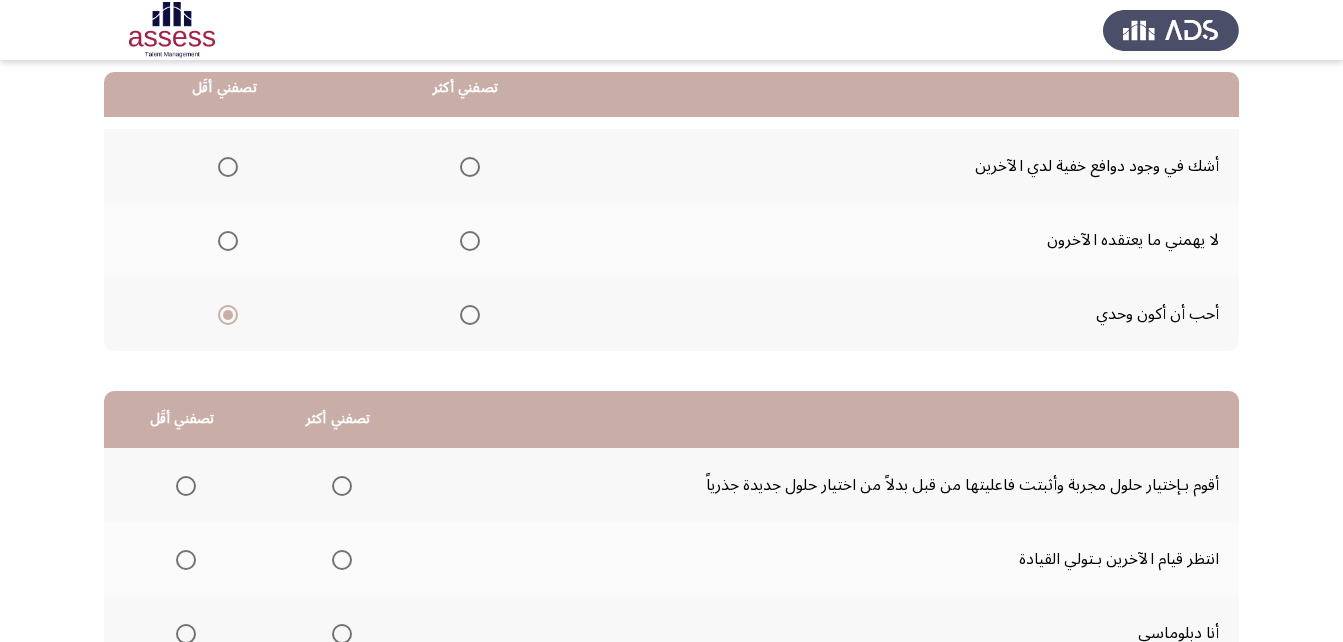 click at bounding box center (470, 167) 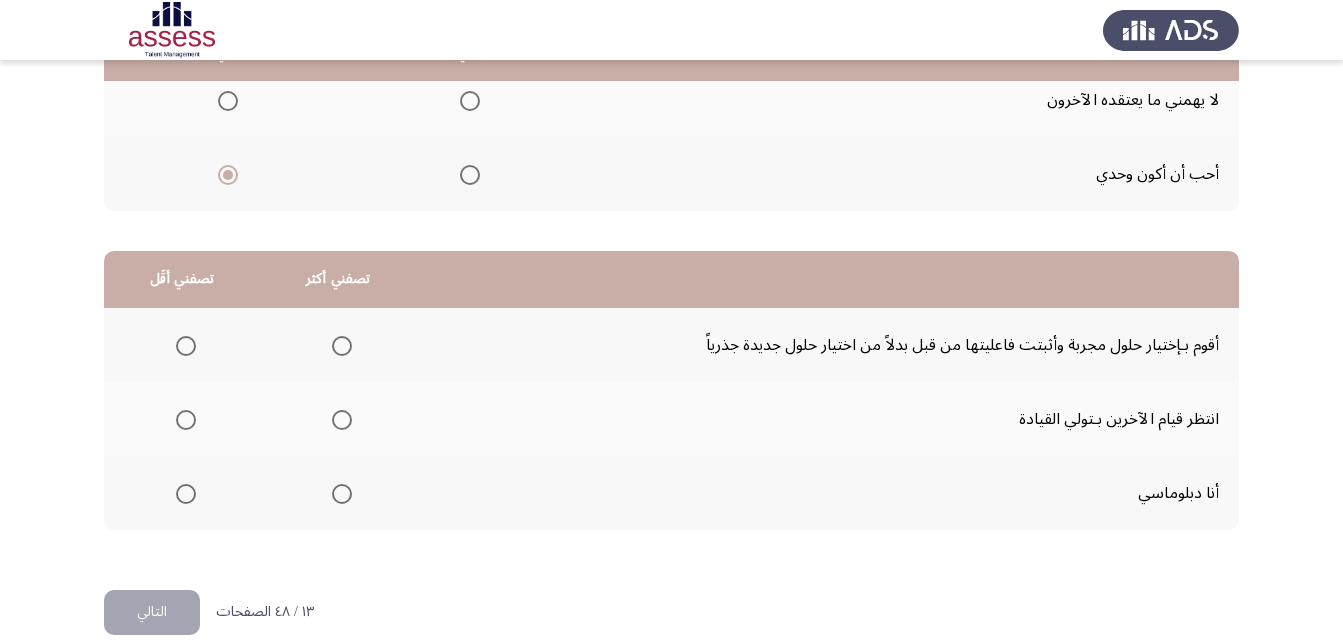 scroll, scrollTop: 368, scrollLeft: 0, axis: vertical 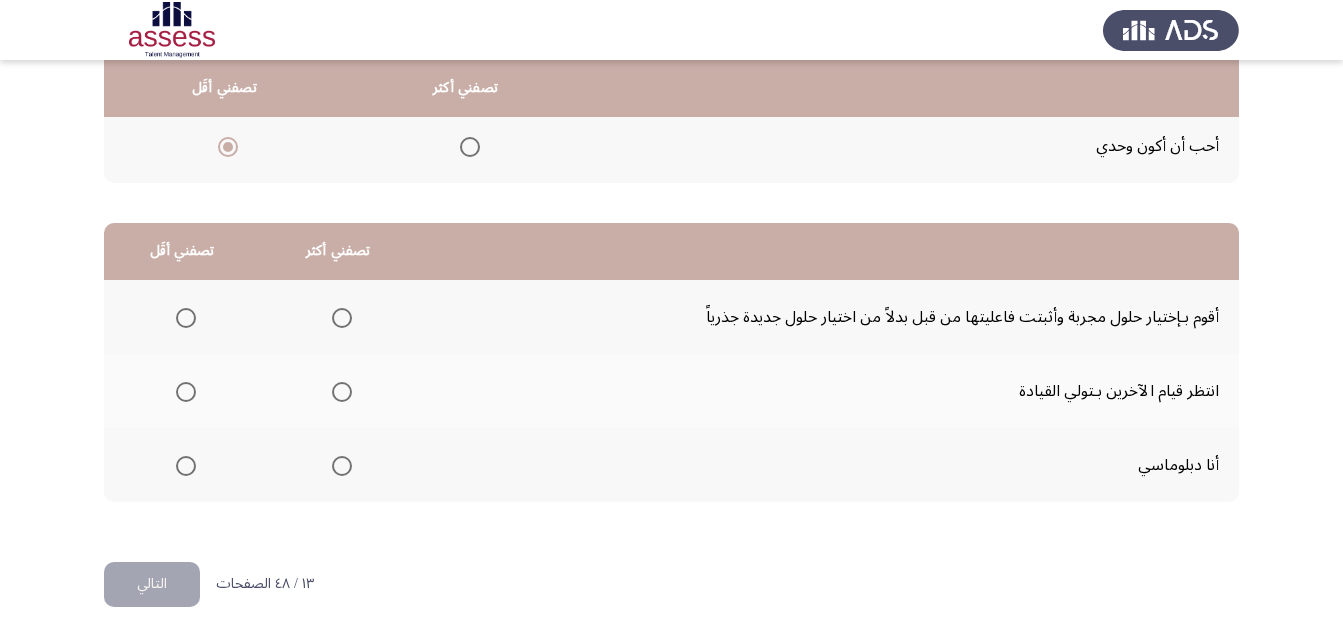 click at bounding box center (342, 466) 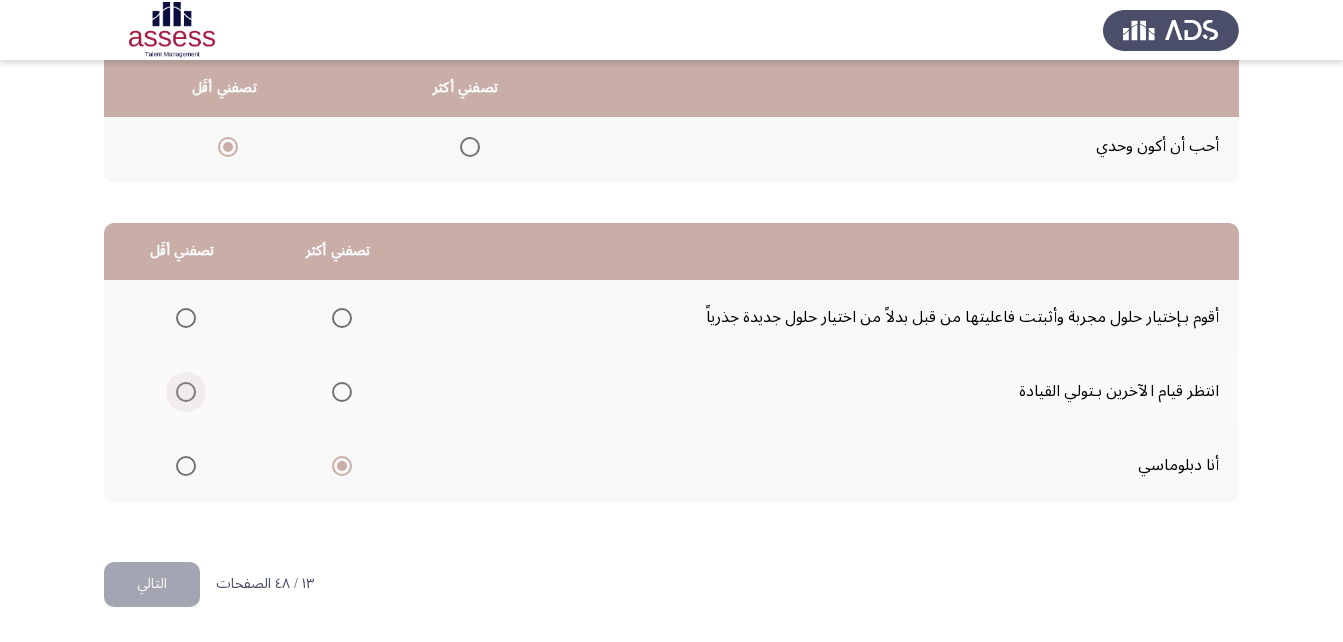 click at bounding box center (186, 392) 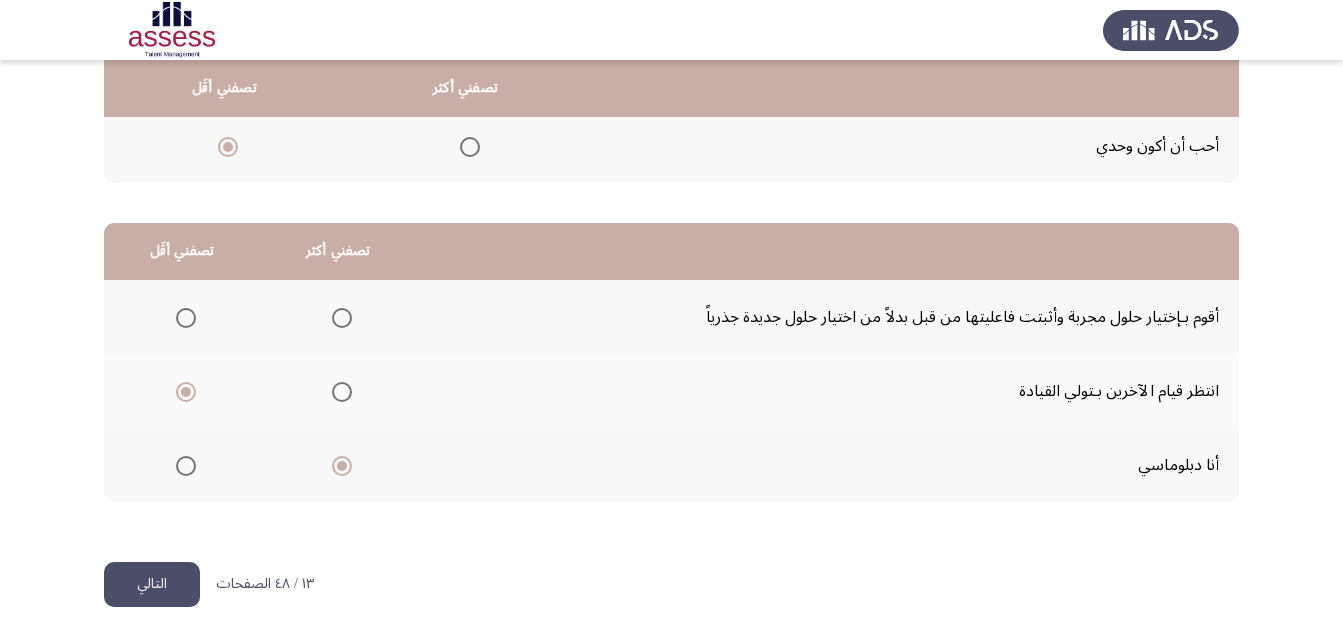 click on "التالي" 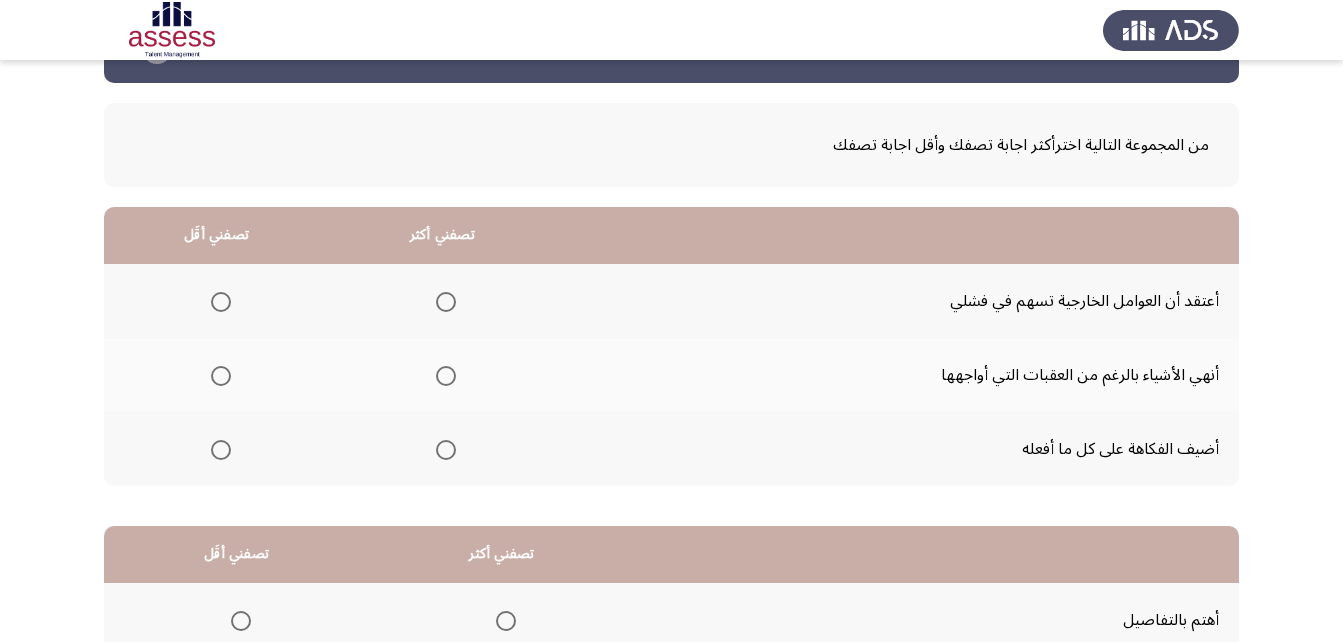 scroll, scrollTop: 100, scrollLeft: 0, axis: vertical 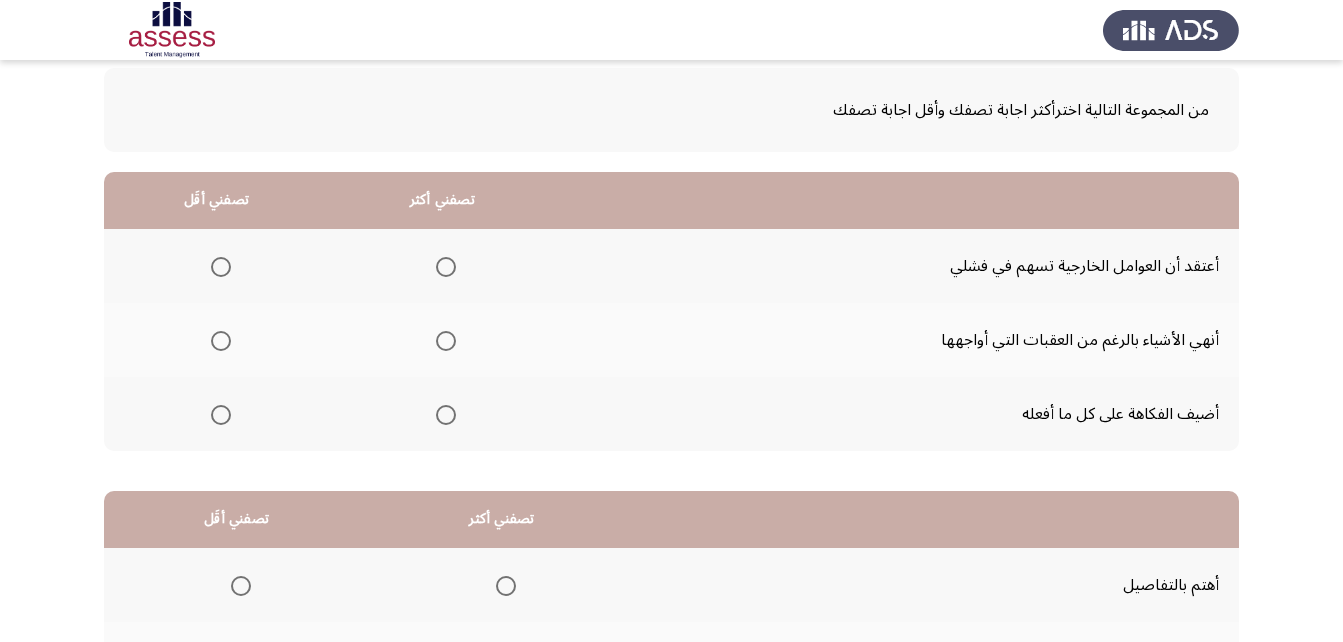 click at bounding box center (446, 341) 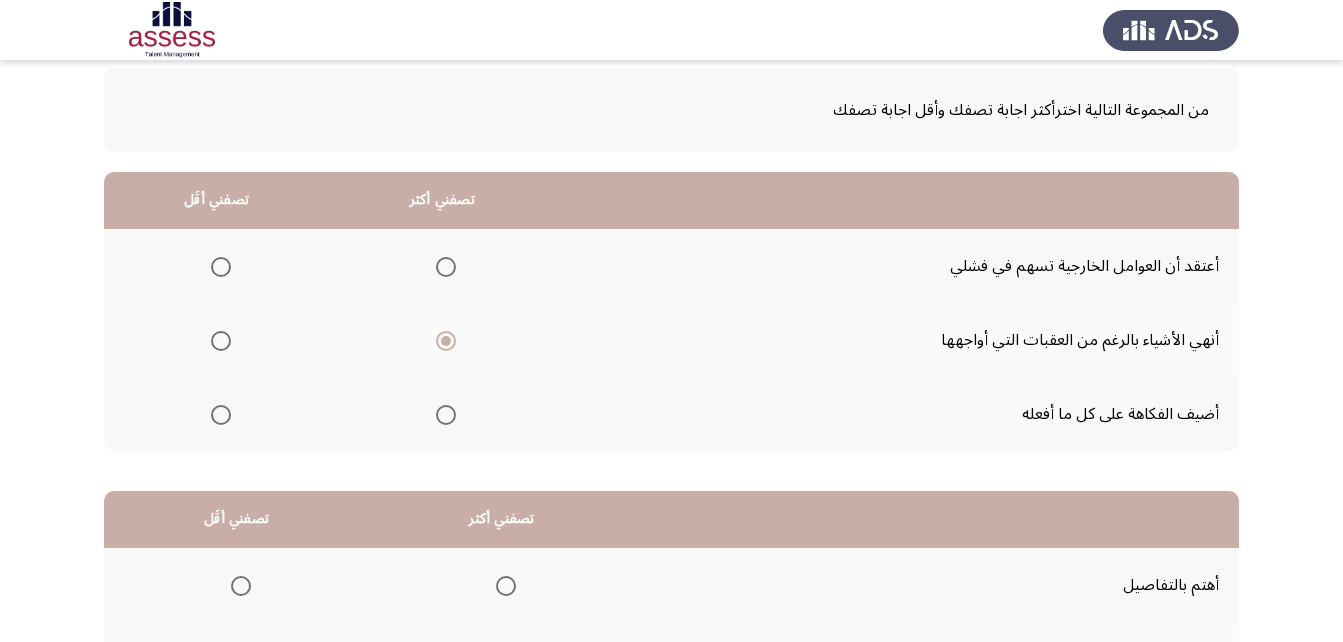 click at bounding box center (221, 267) 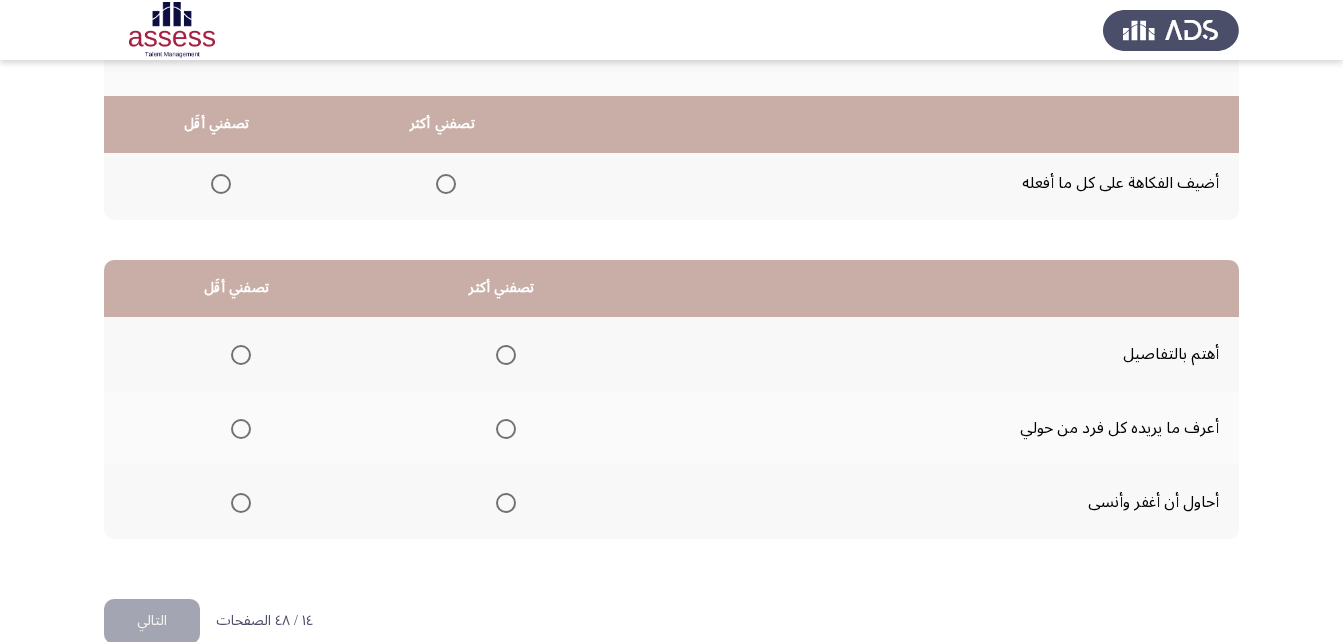 scroll, scrollTop: 368, scrollLeft: 0, axis: vertical 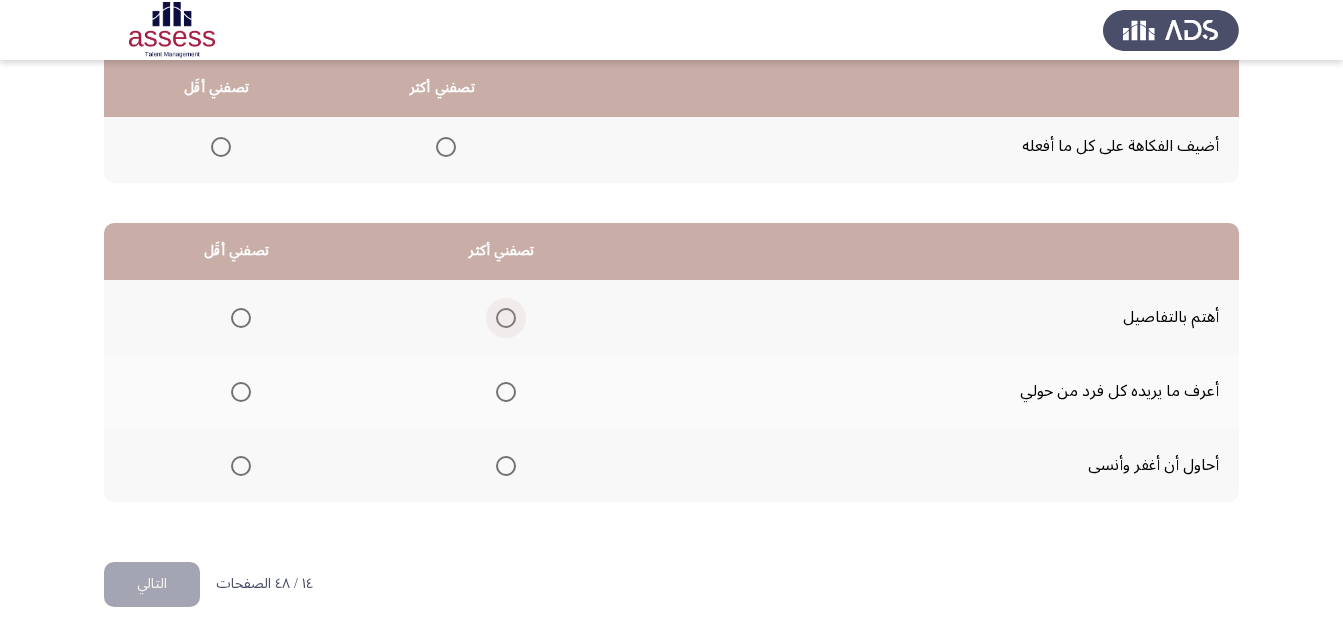 click at bounding box center [506, 318] 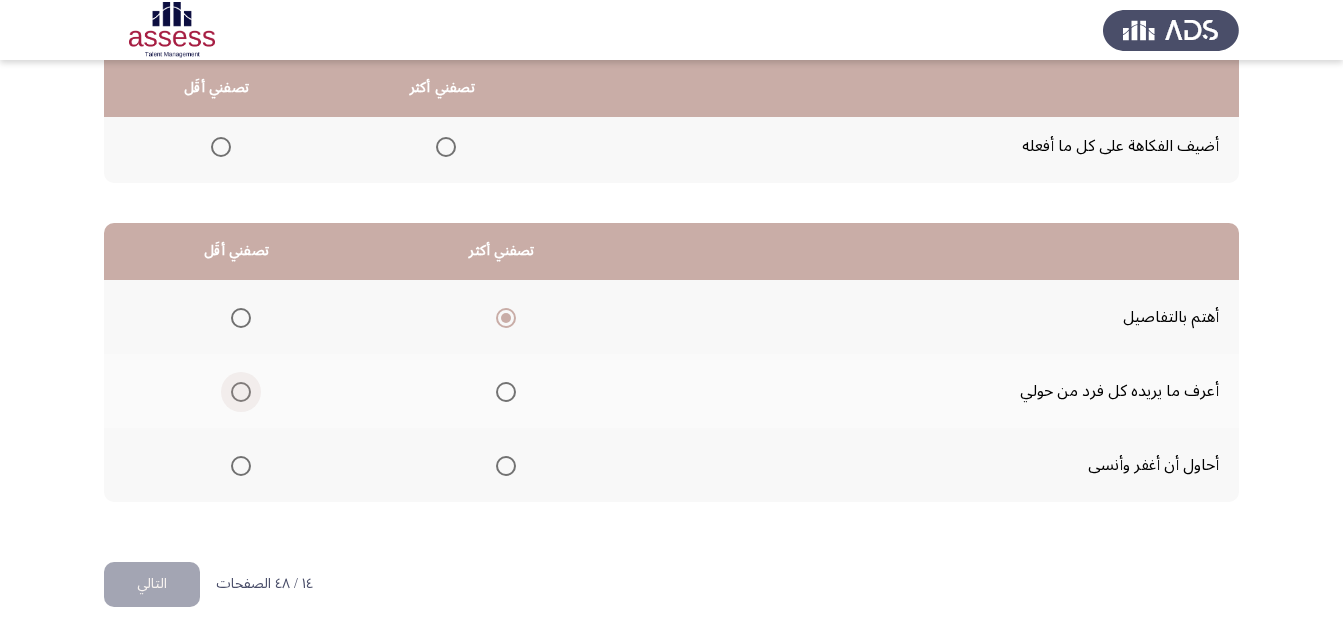 click at bounding box center (241, 392) 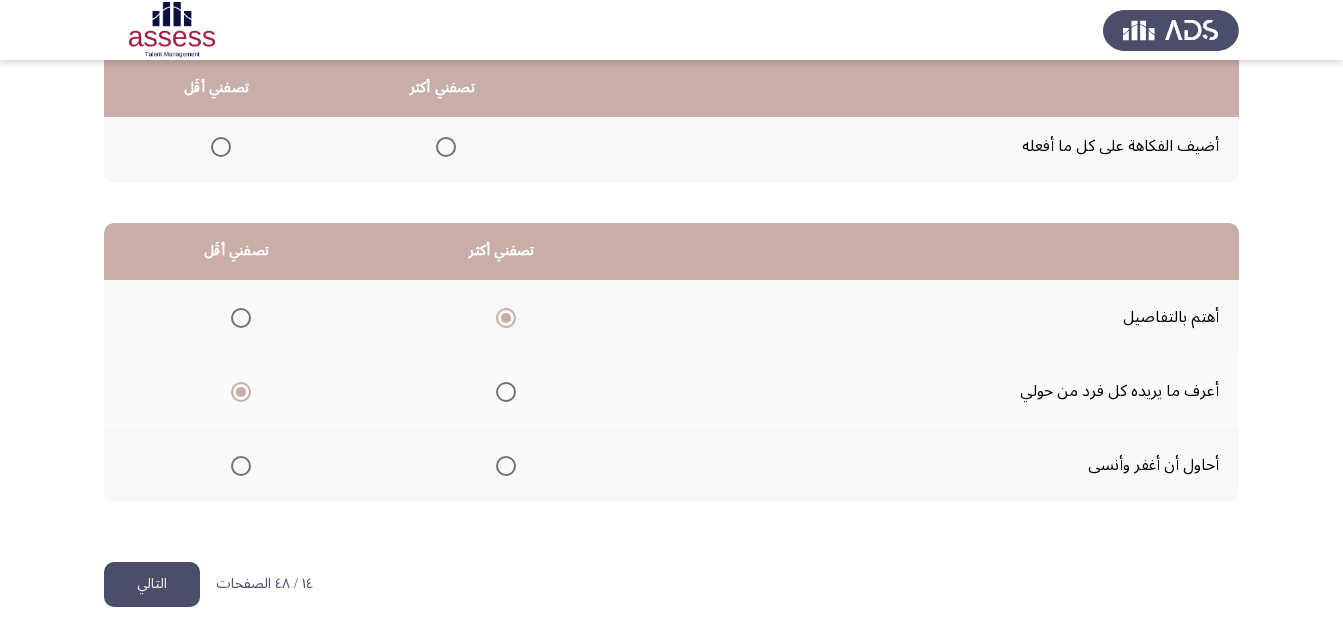 click on "التالي" 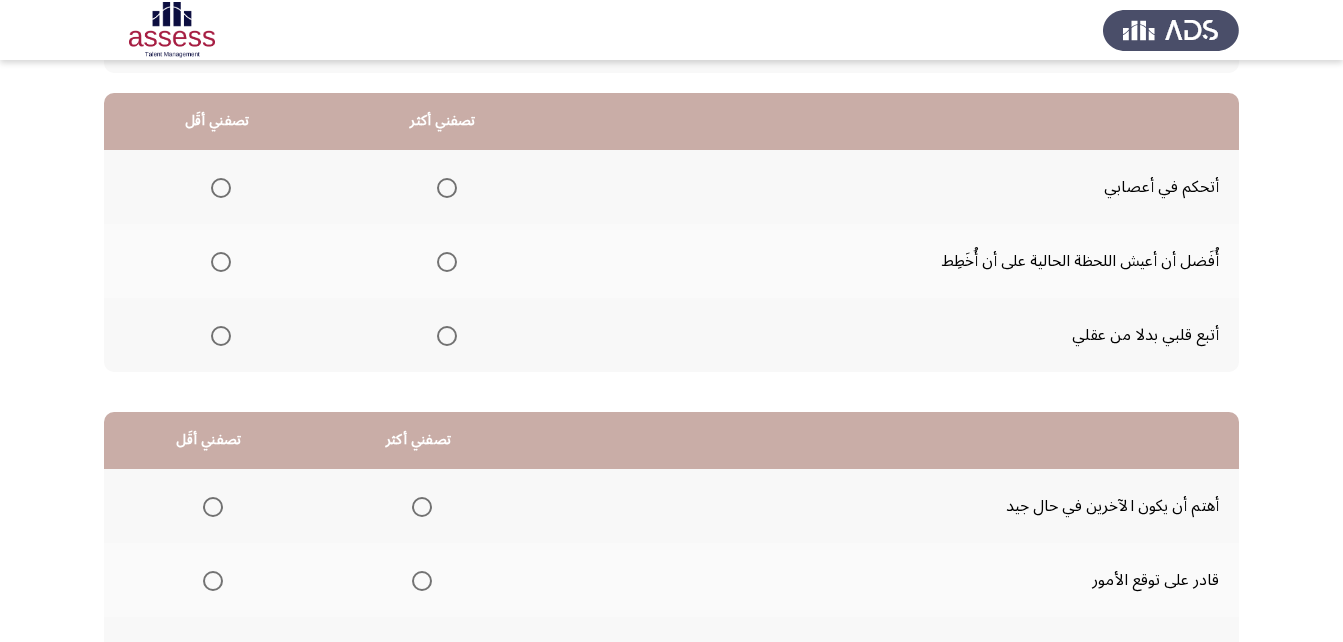 scroll, scrollTop: 200, scrollLeft: 0, axis: vertical 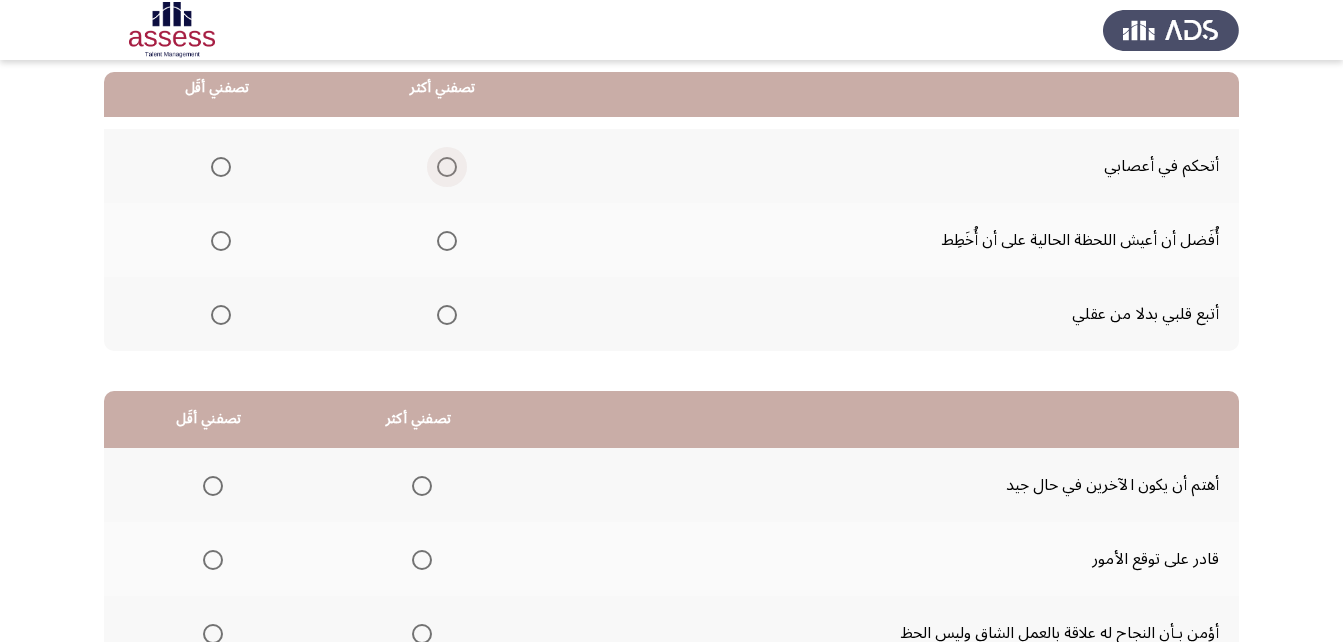 click at bounding box center (447, 167) 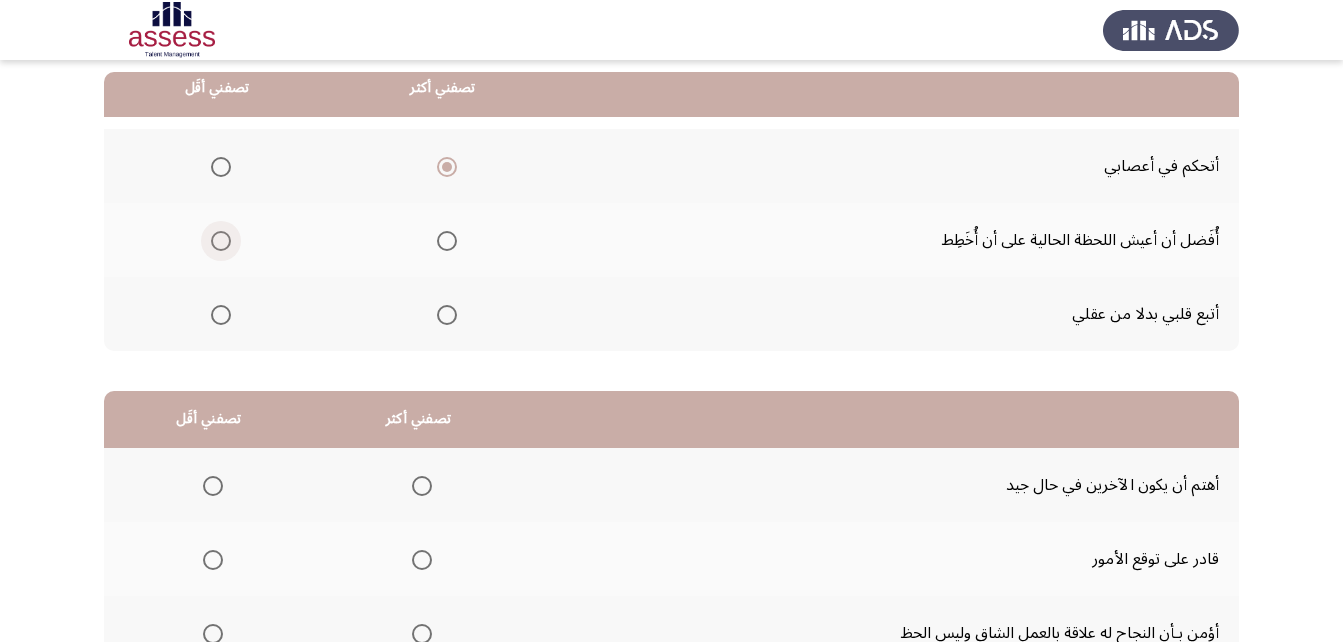 click at bounding box center (221, 241) 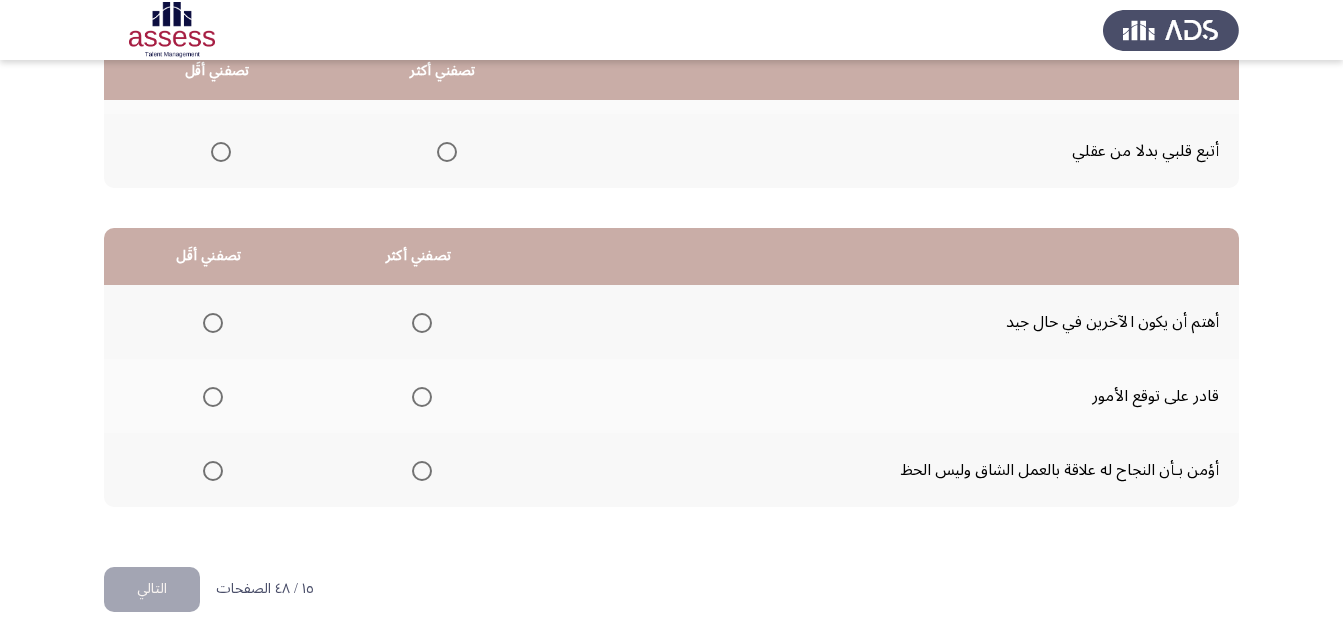 scroll, scrollTop: 368, scrollLeft: 0, axis: vertical 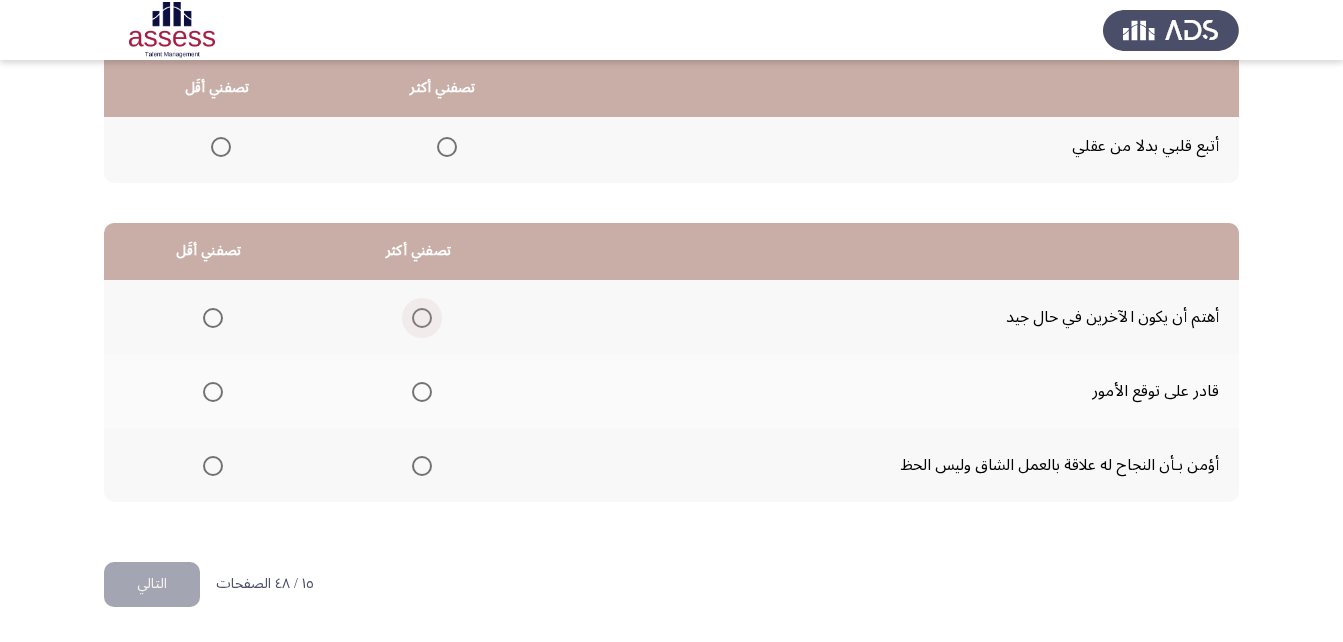 click at bounding box center (422, 318) 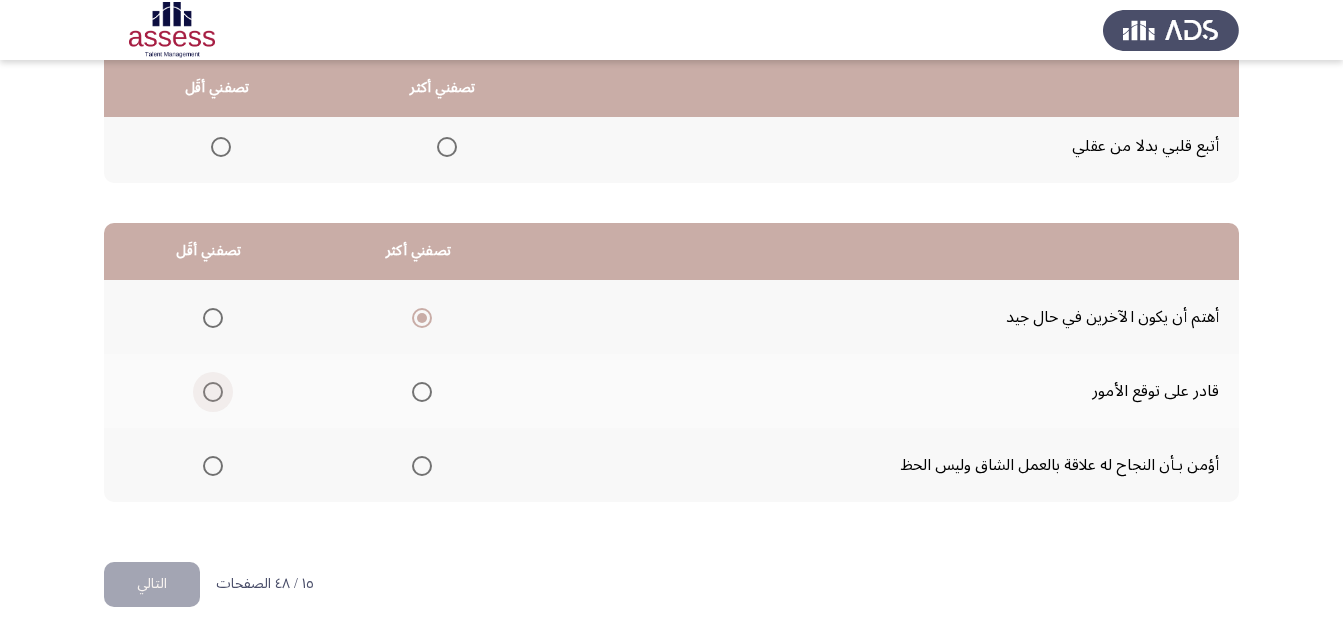 click at bounding box center [213, 392] 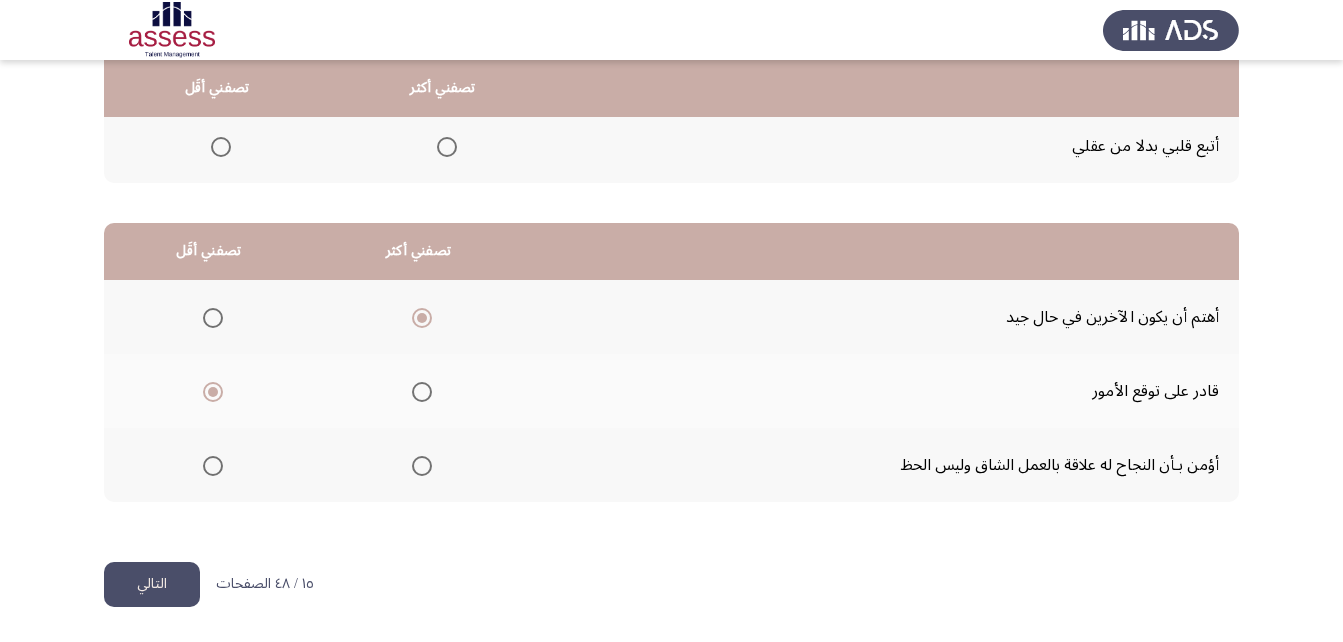 click on "التالي" 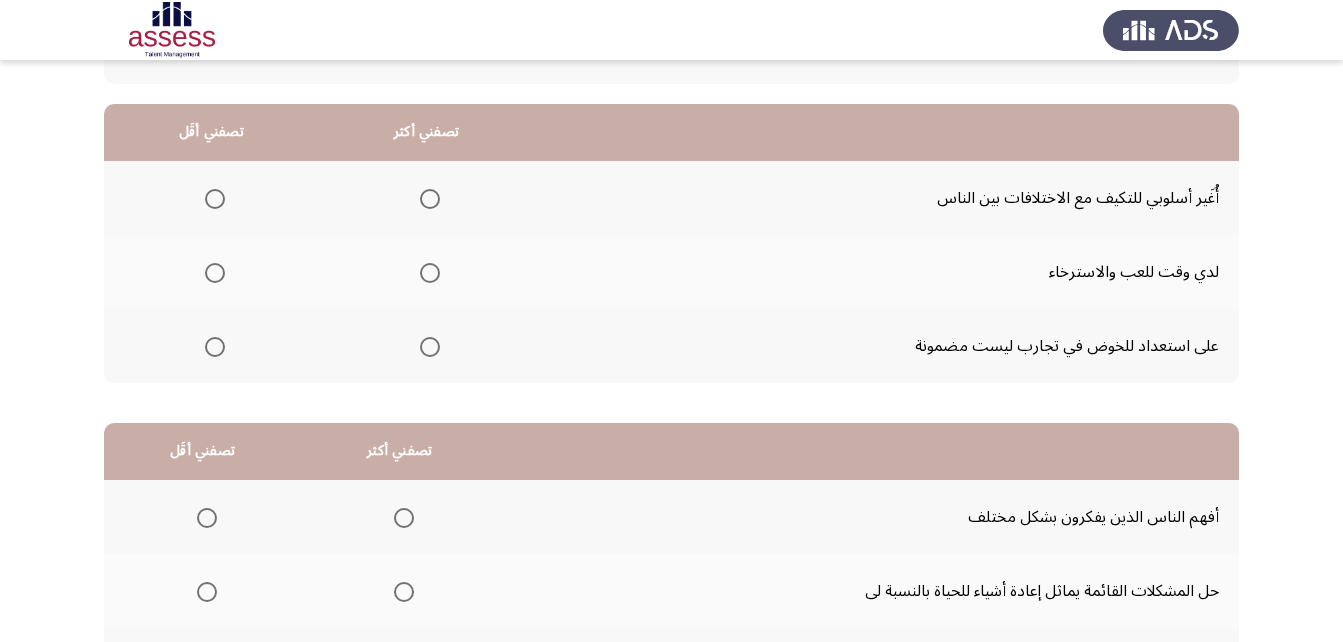 scroll, scrollTop: 200, scrollLeft: 0, axis: vertical 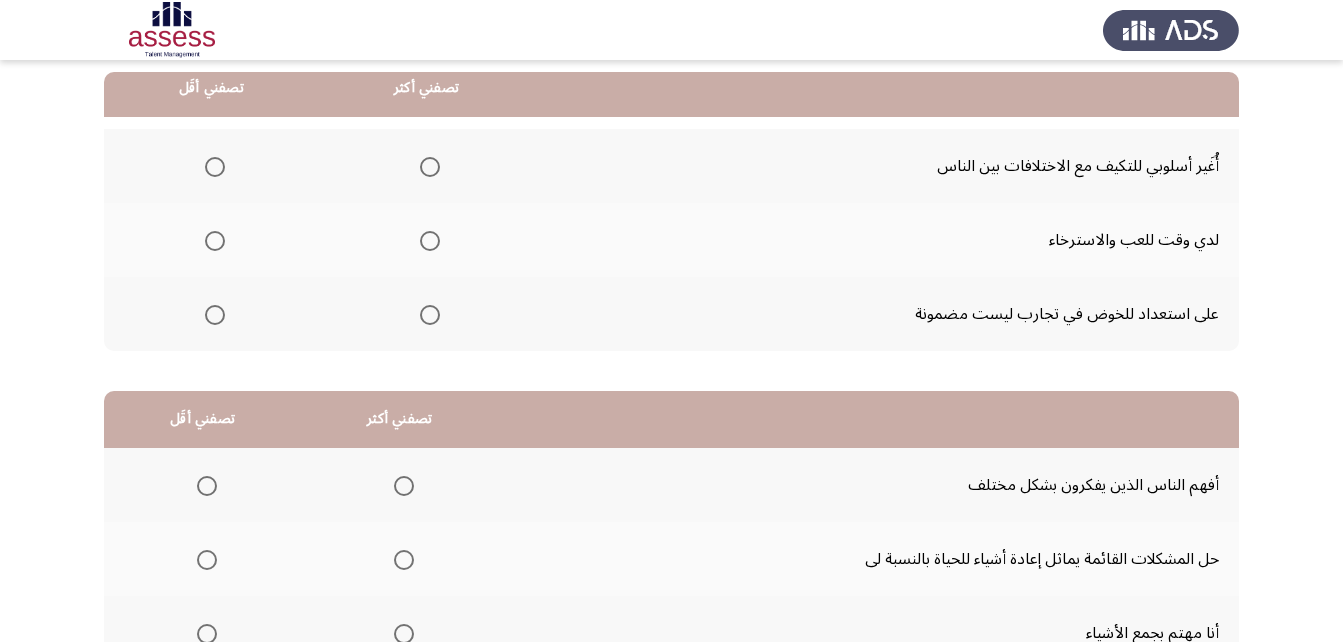 click at bounding box center (215, 167) 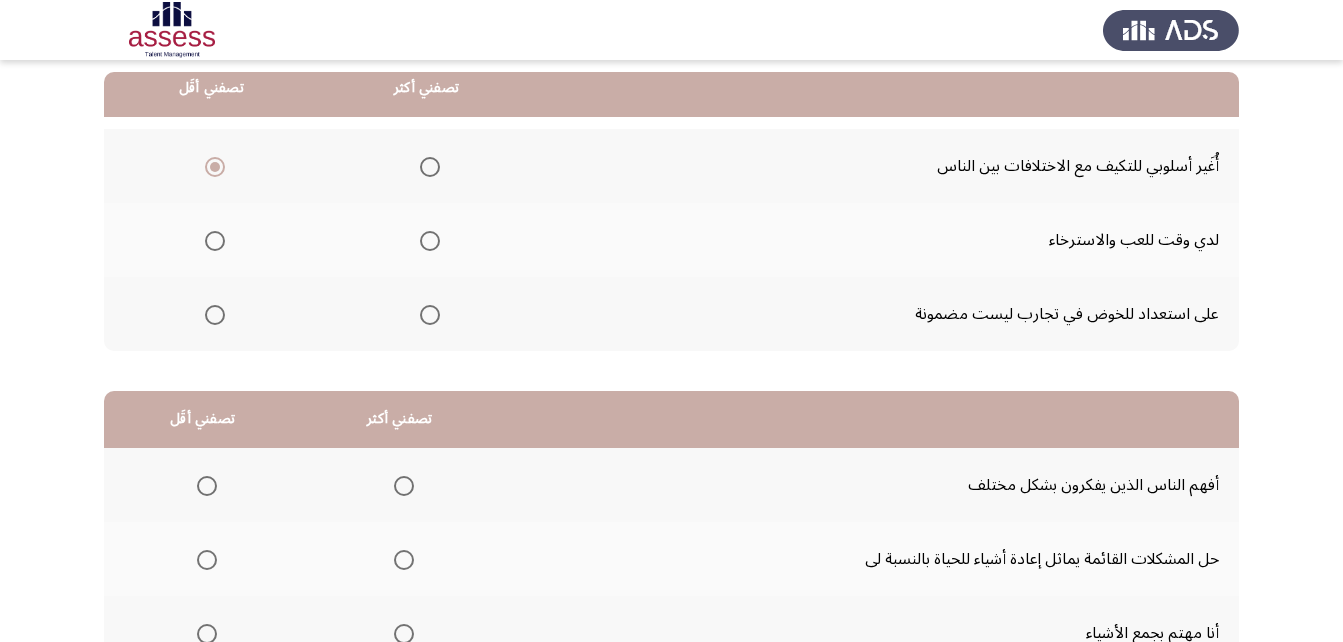 click at bounding box center [430, 315] 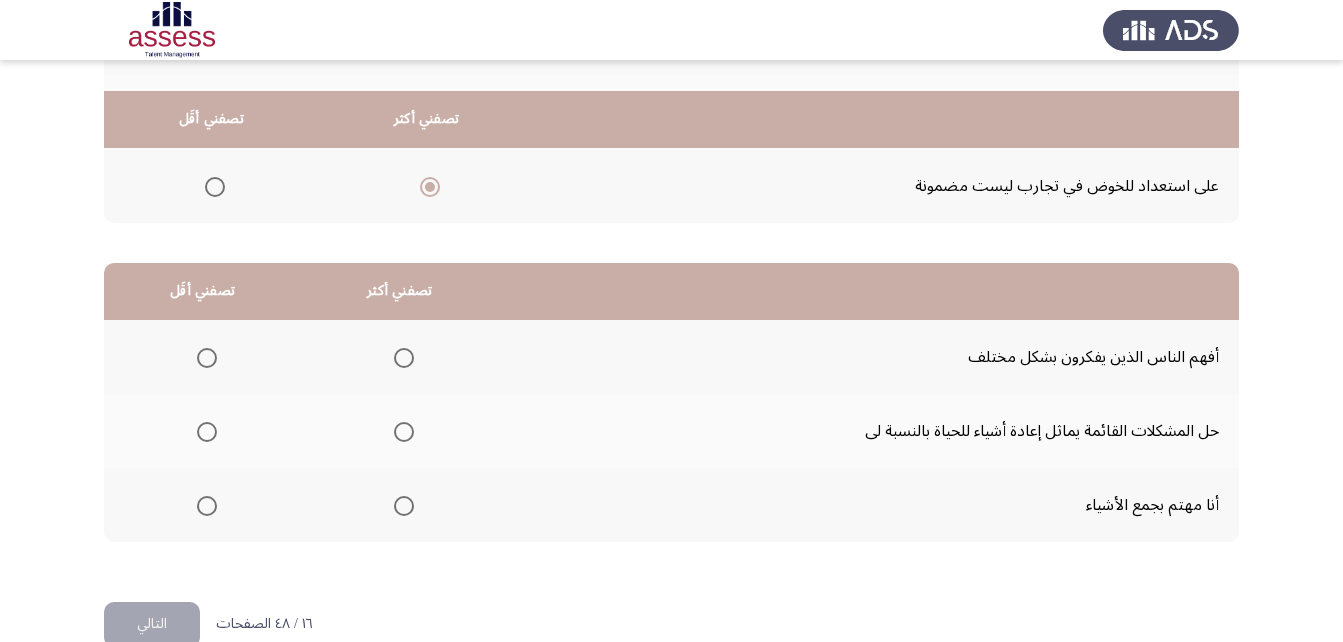 scroll, scrollTop: 368, scrollLeft: 0, axis: vertical 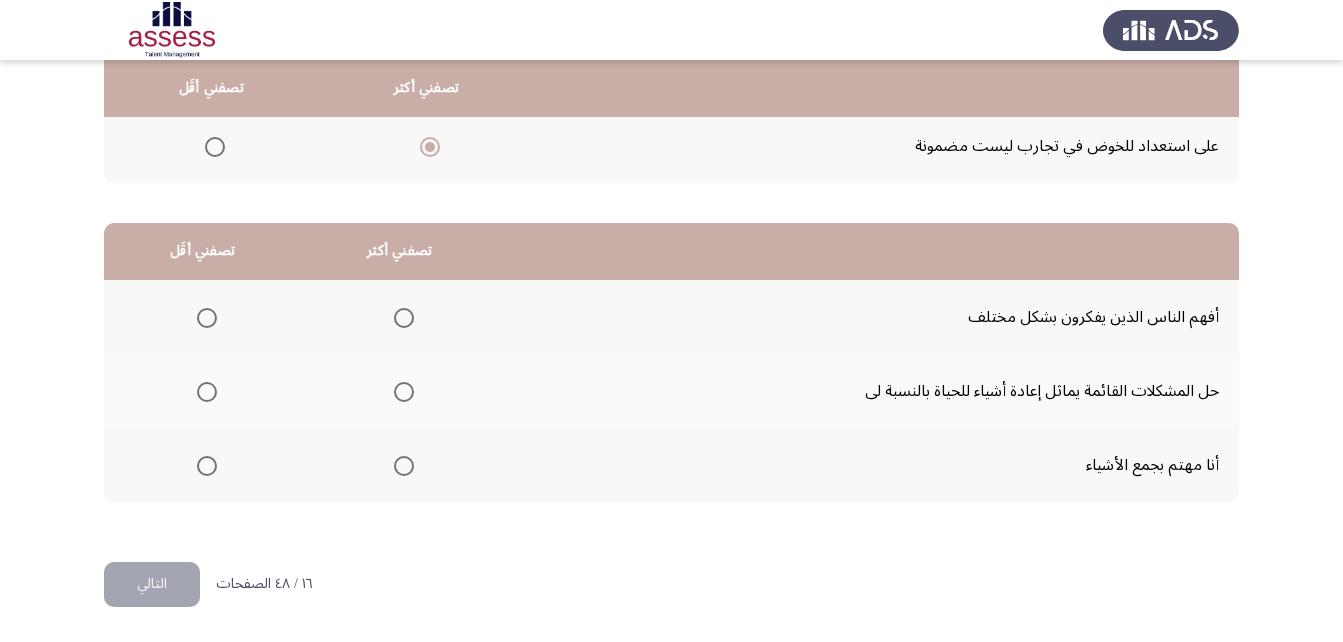 click at bounding box center [404, 318] 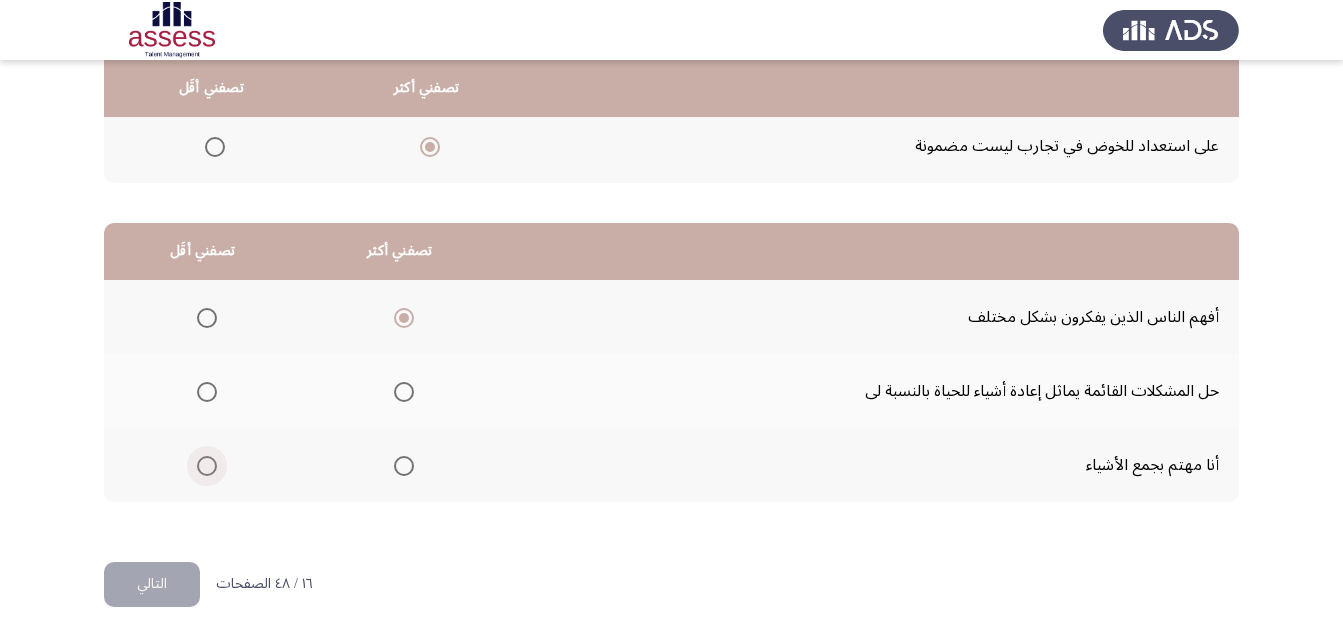 click at bounding box center (207, 466) 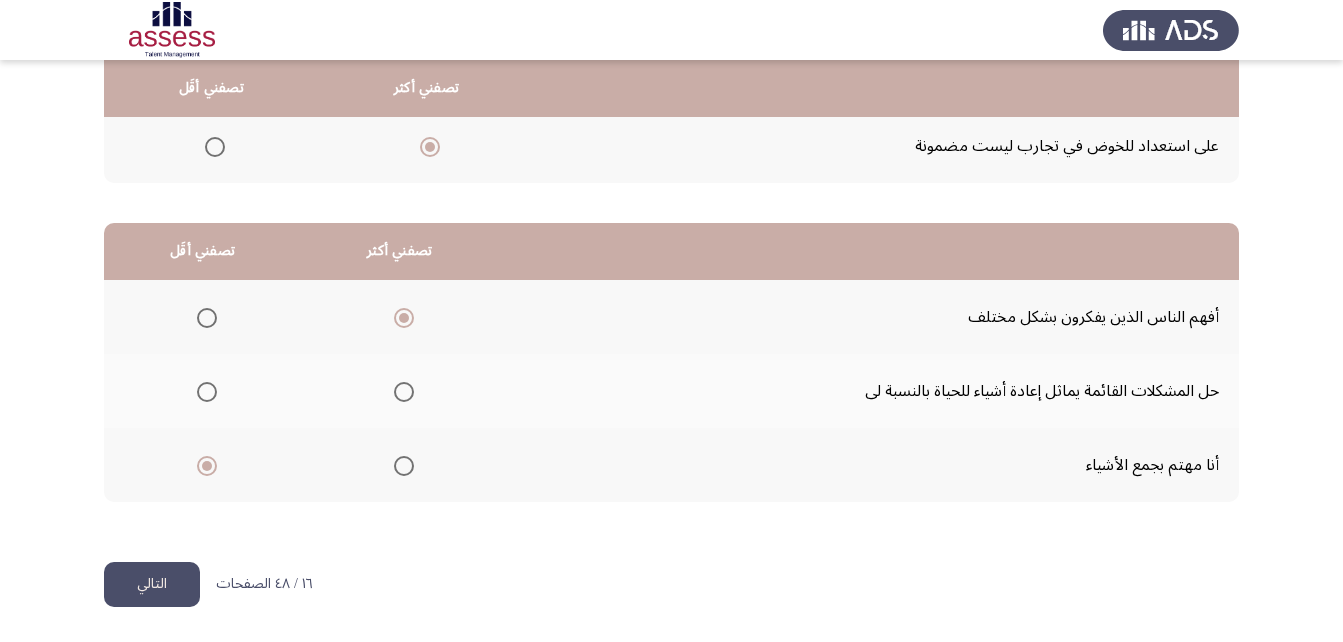 click on "التالي" 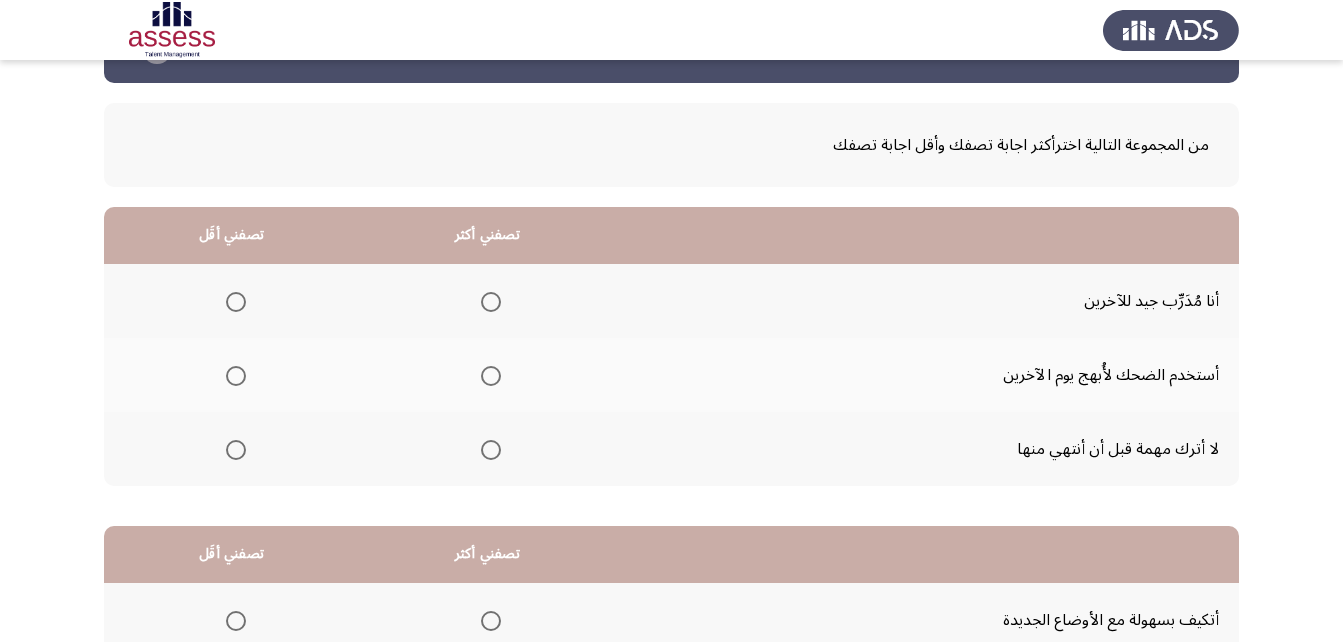 scroll, scrollTop: 100, scrollLeft: 0, axis: vertical 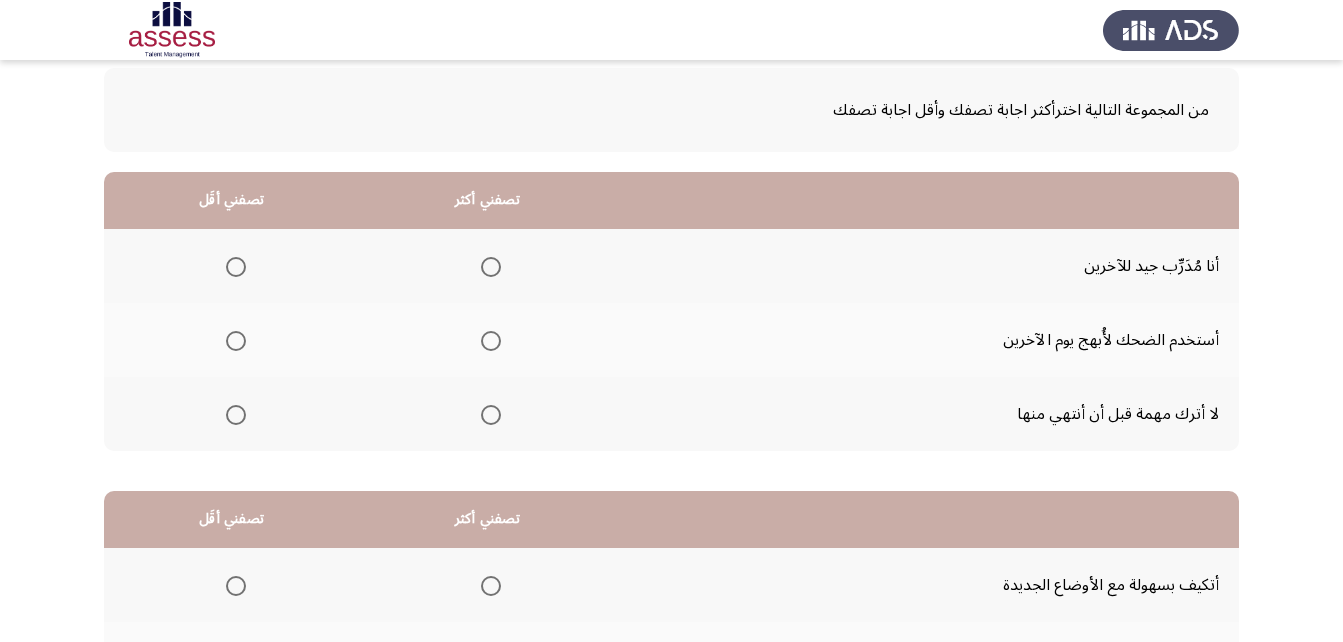 click at bounding box center [491, 415] 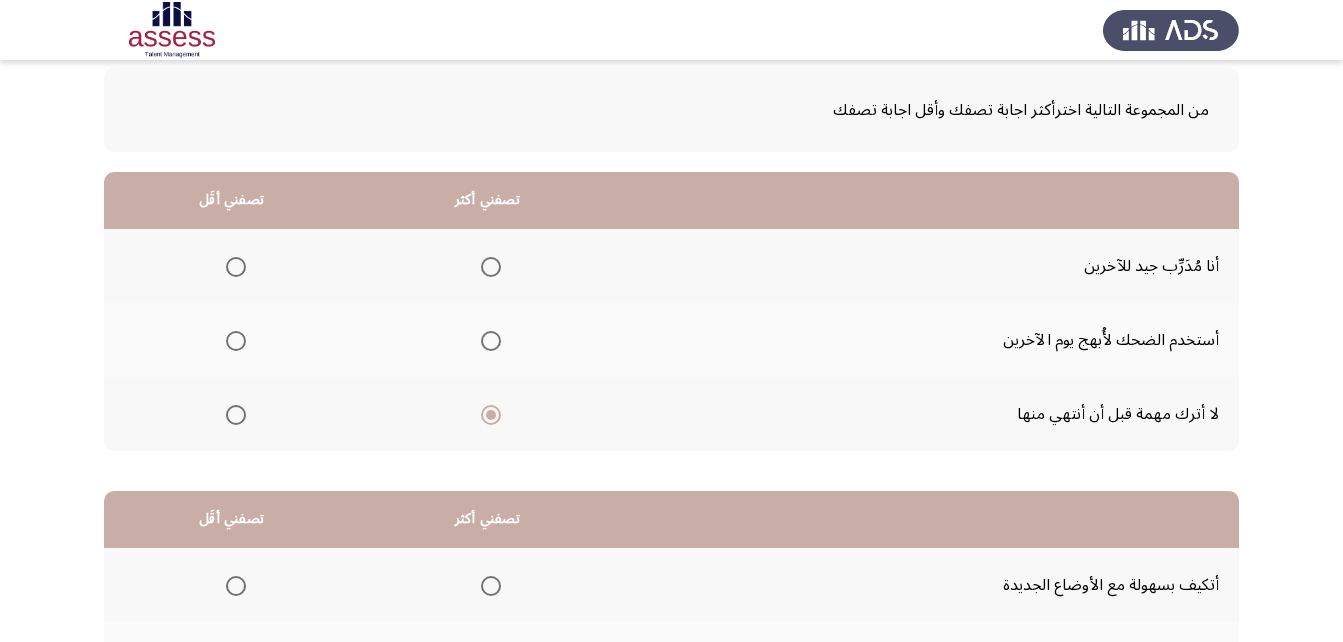click at bounding box center (236, 341) 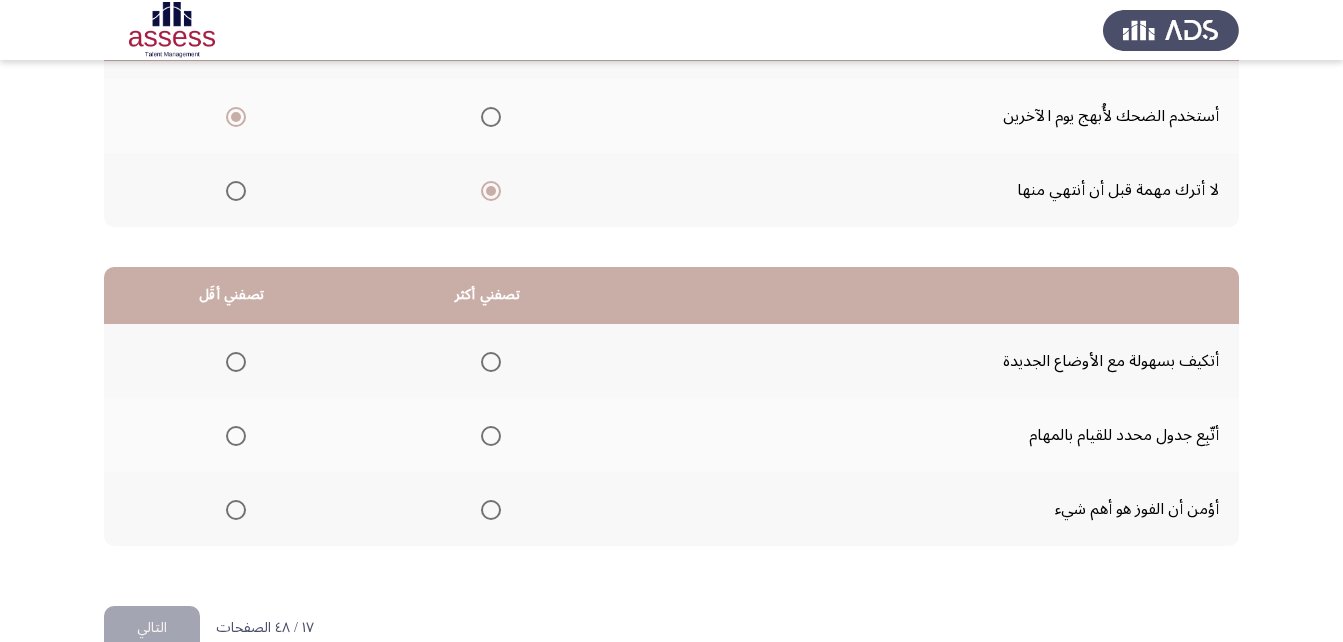 scroll, scrollTop: 368, scrollLeft: 0, axis: vertical 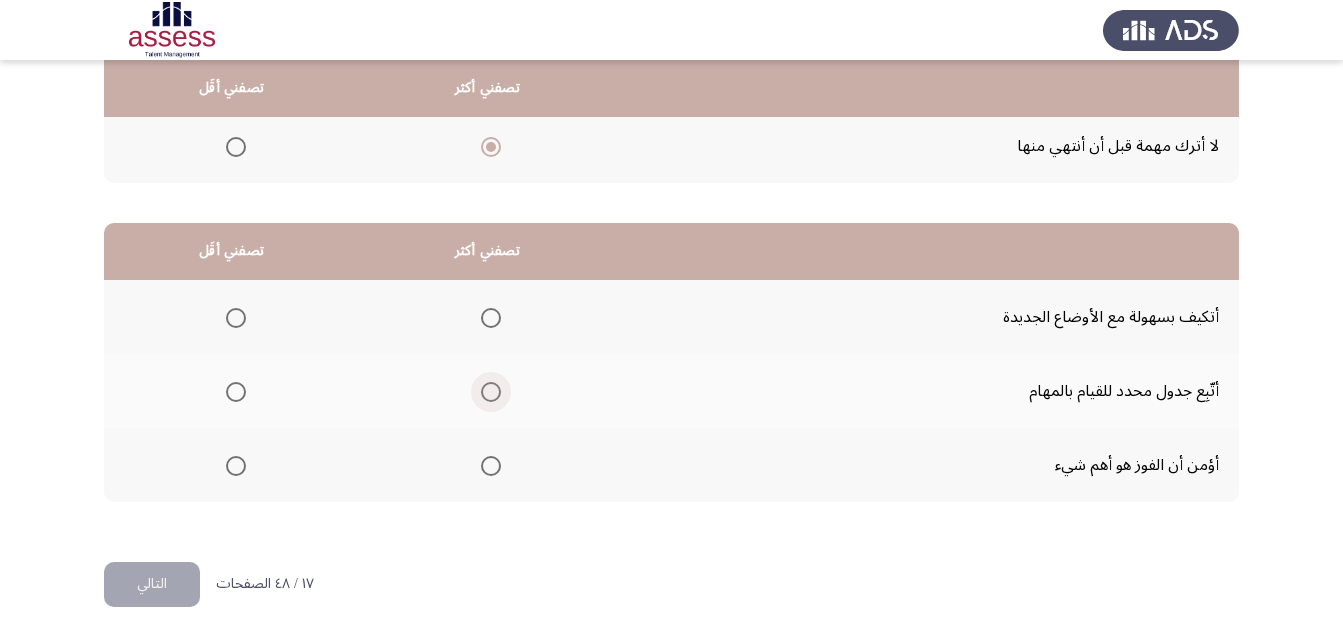 click at bounding box center (491, 392) 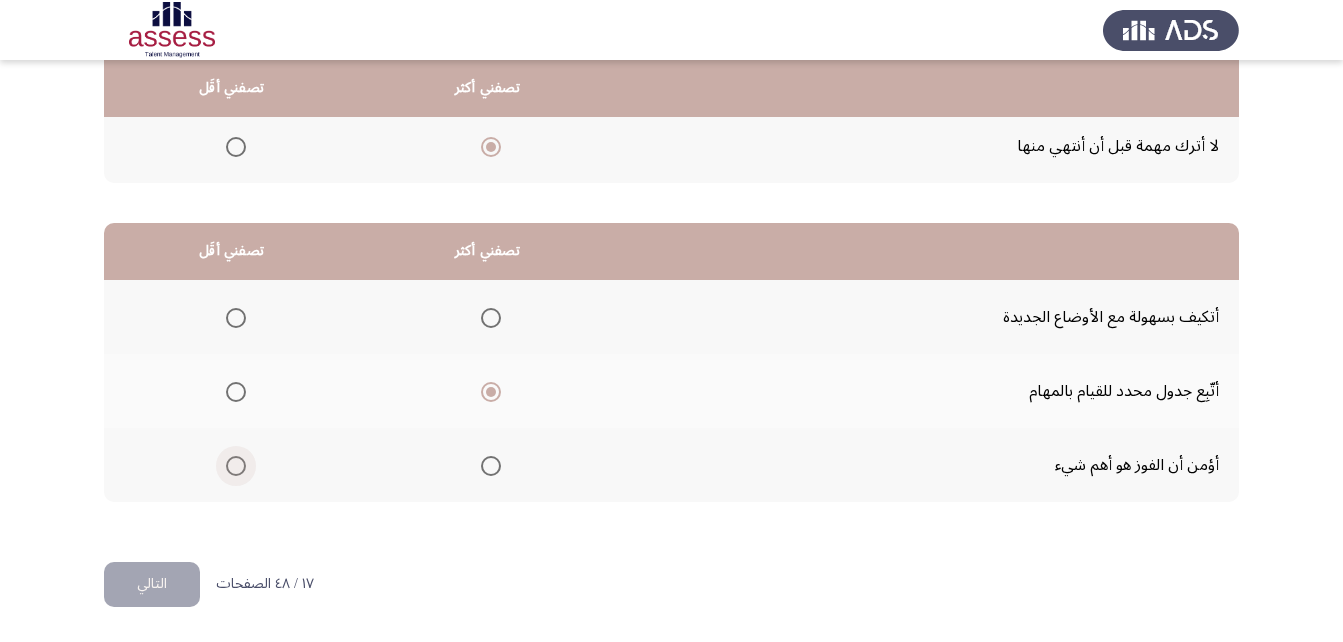 click at bounding box center (236, 466) 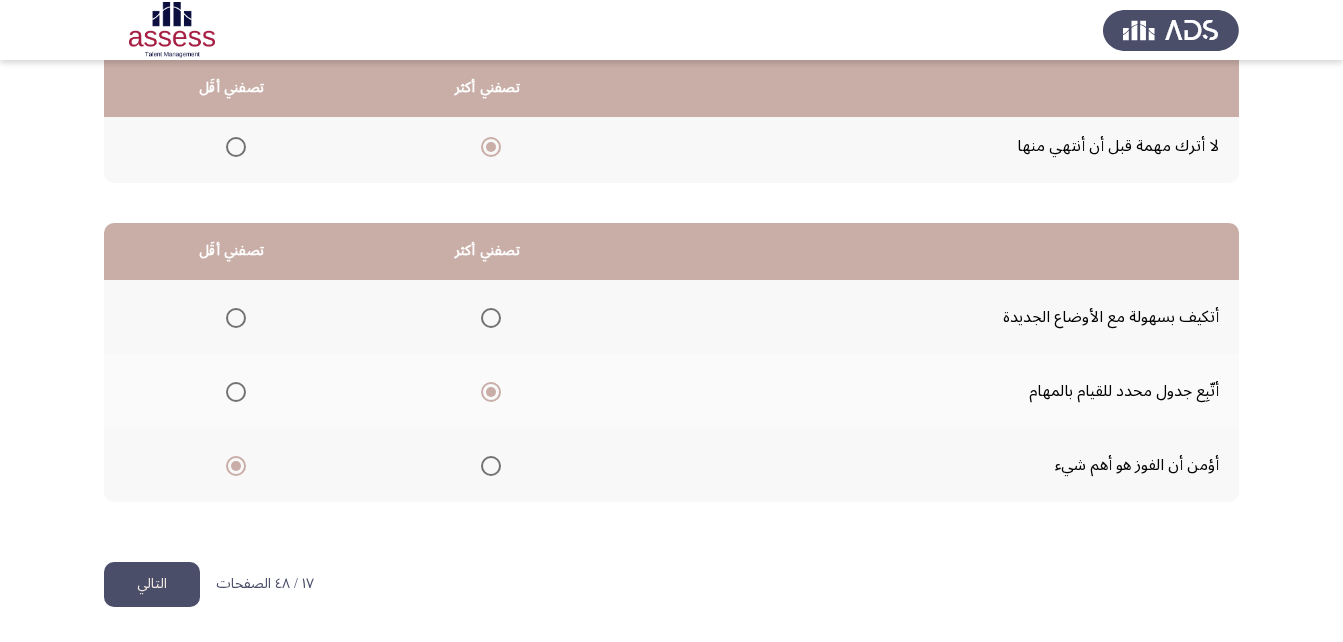 click on "التالي" 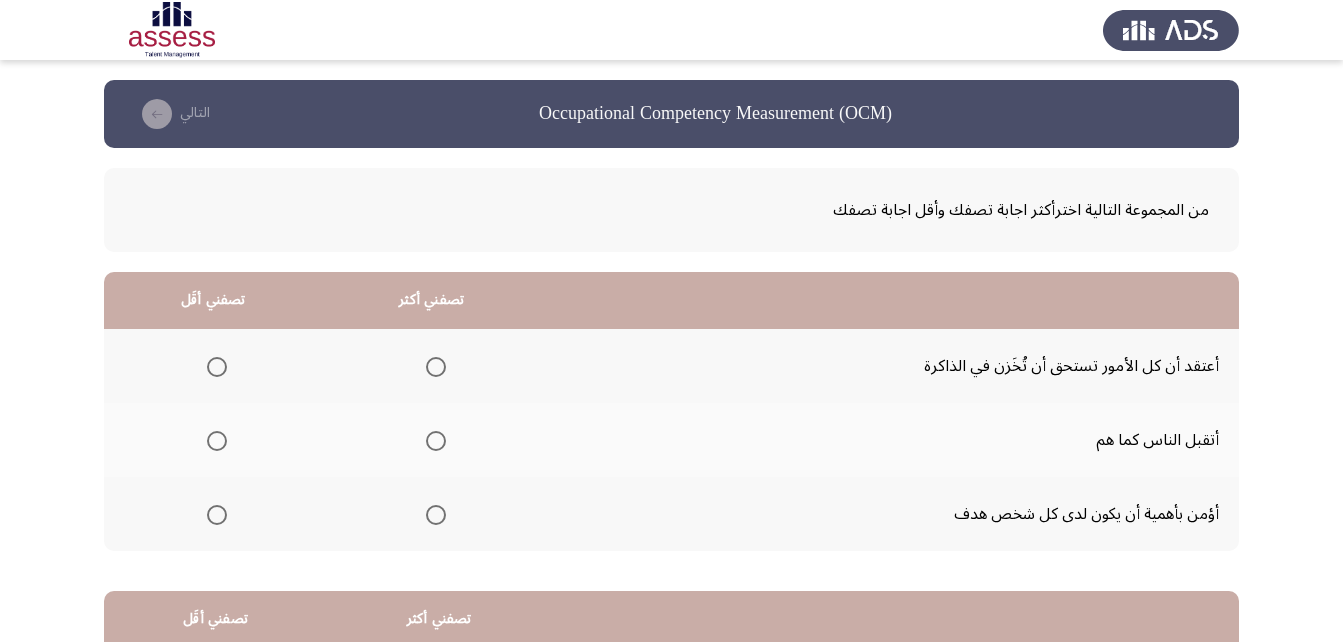scroll, scrollTop: 100, scrollLeft: 0, axis: vertical 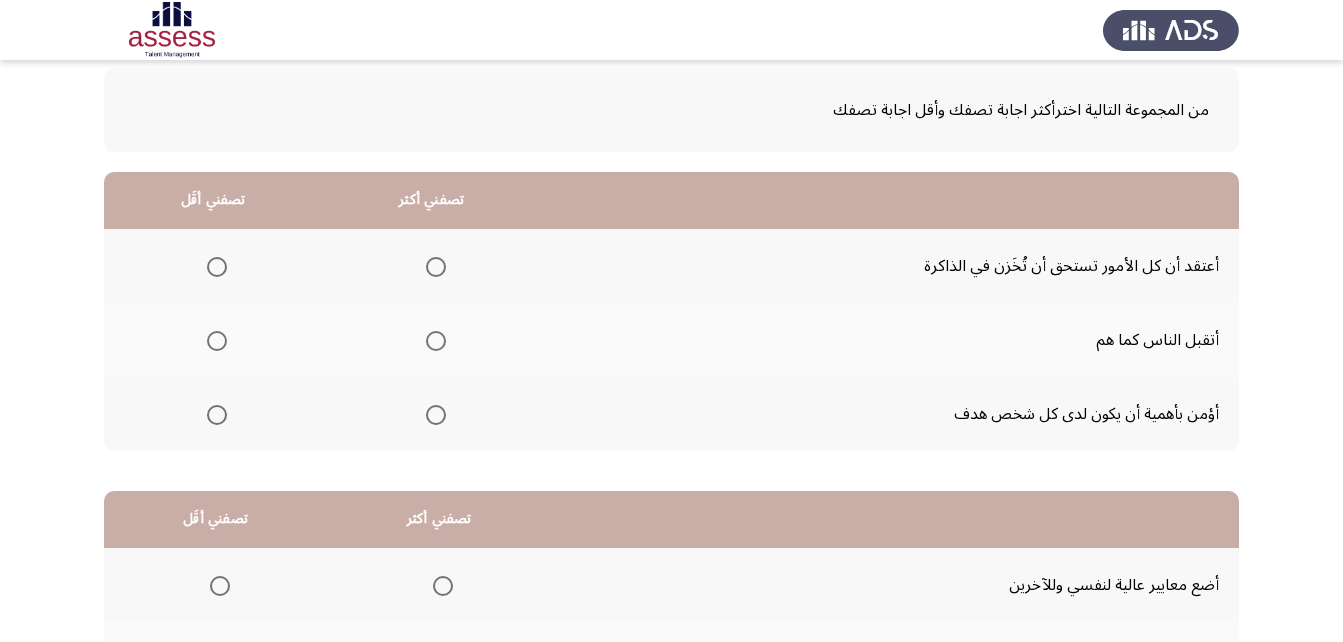 click at bounding box center (217, 267) 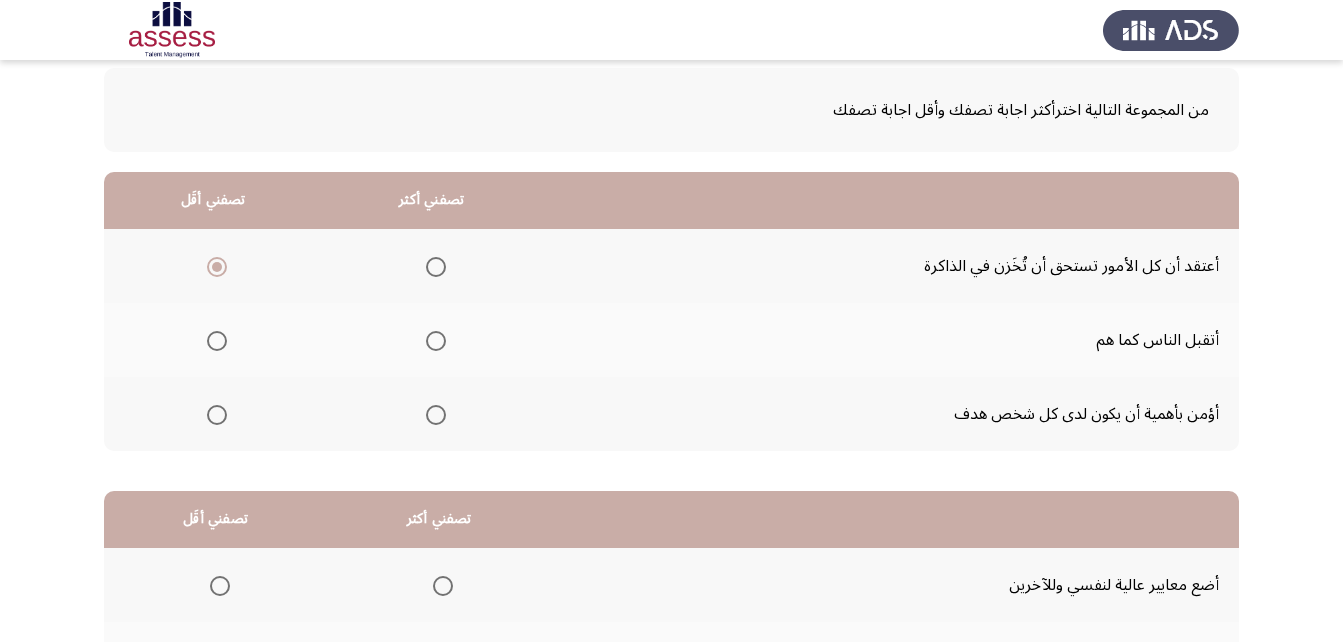 click at bounding box center (436, 341) 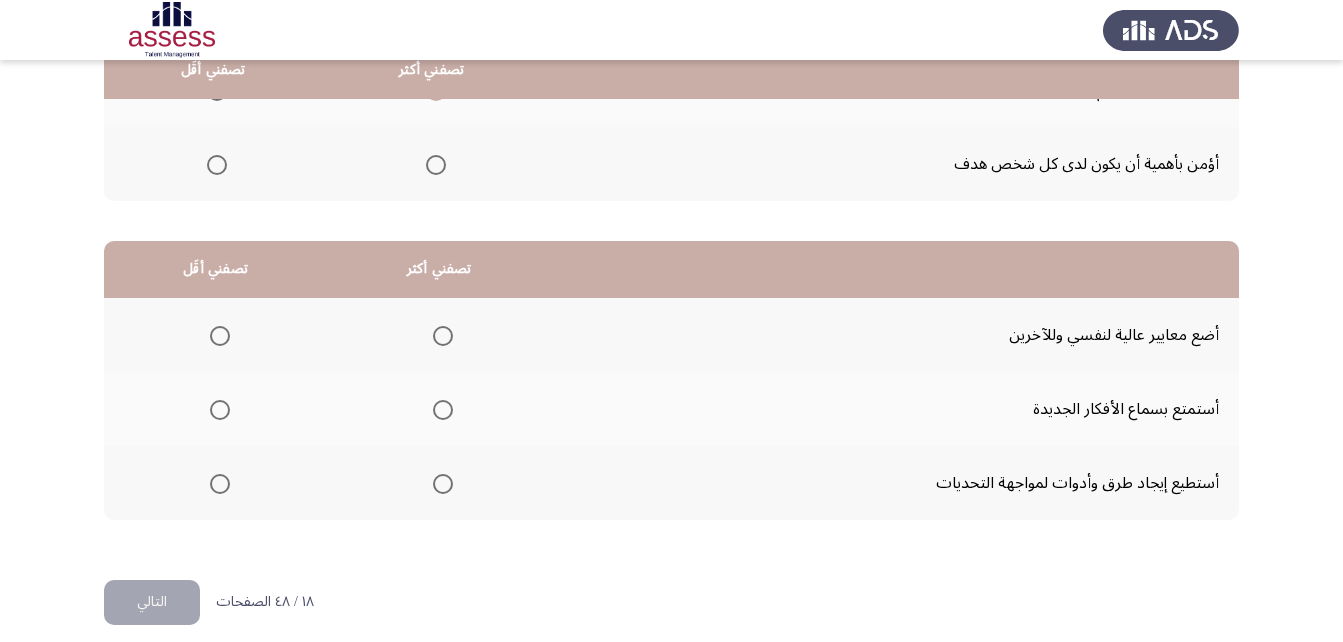scroll, scrollTop: 368, scrollLeft: 0, axis: vertical 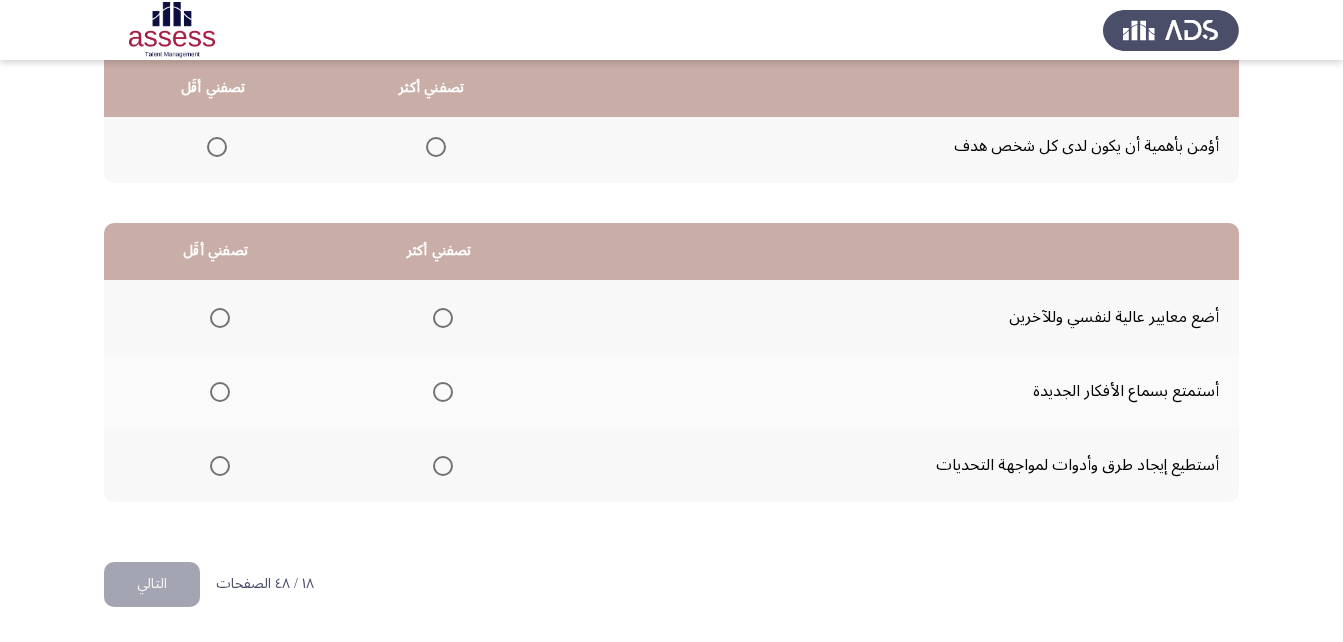 click at bounding box center [443, 466] 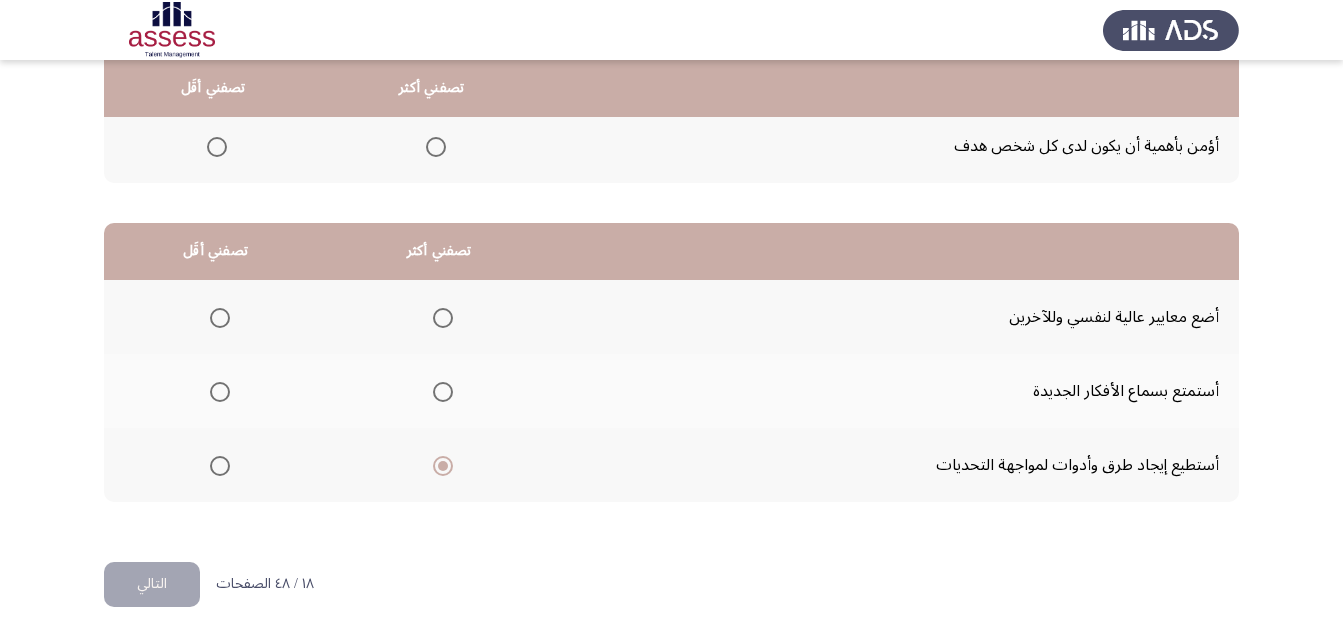 click at bounding box center (443, 318) 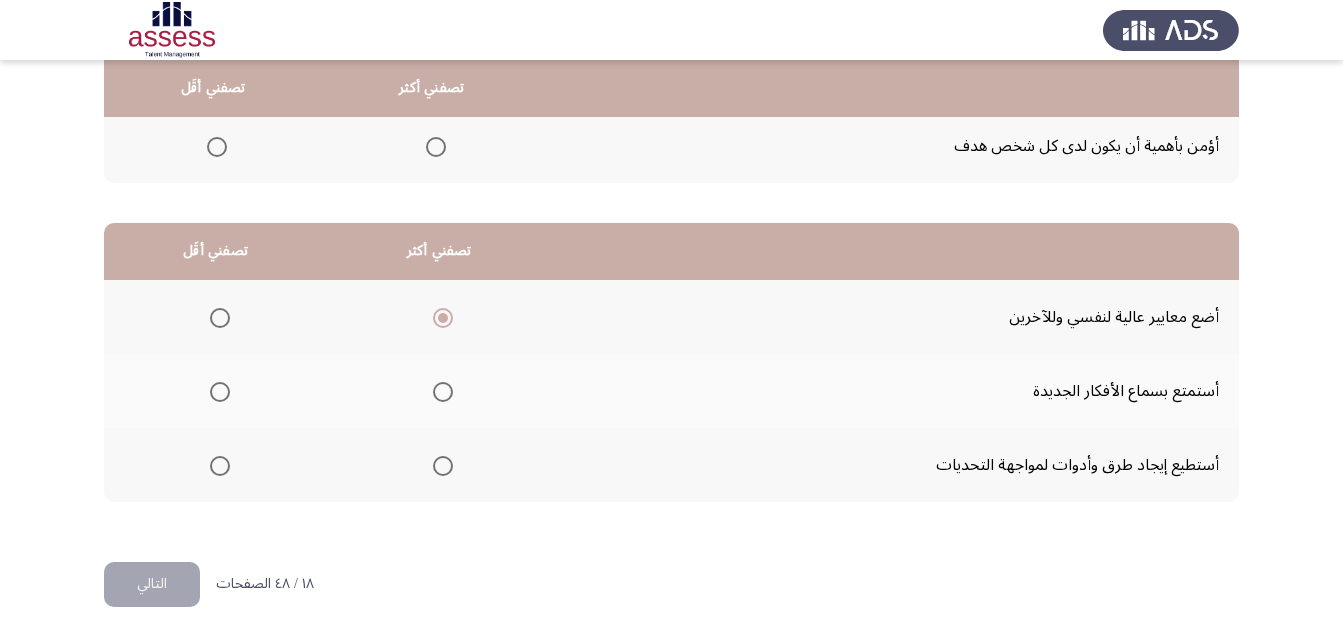 click at bounding box center [443, 392] 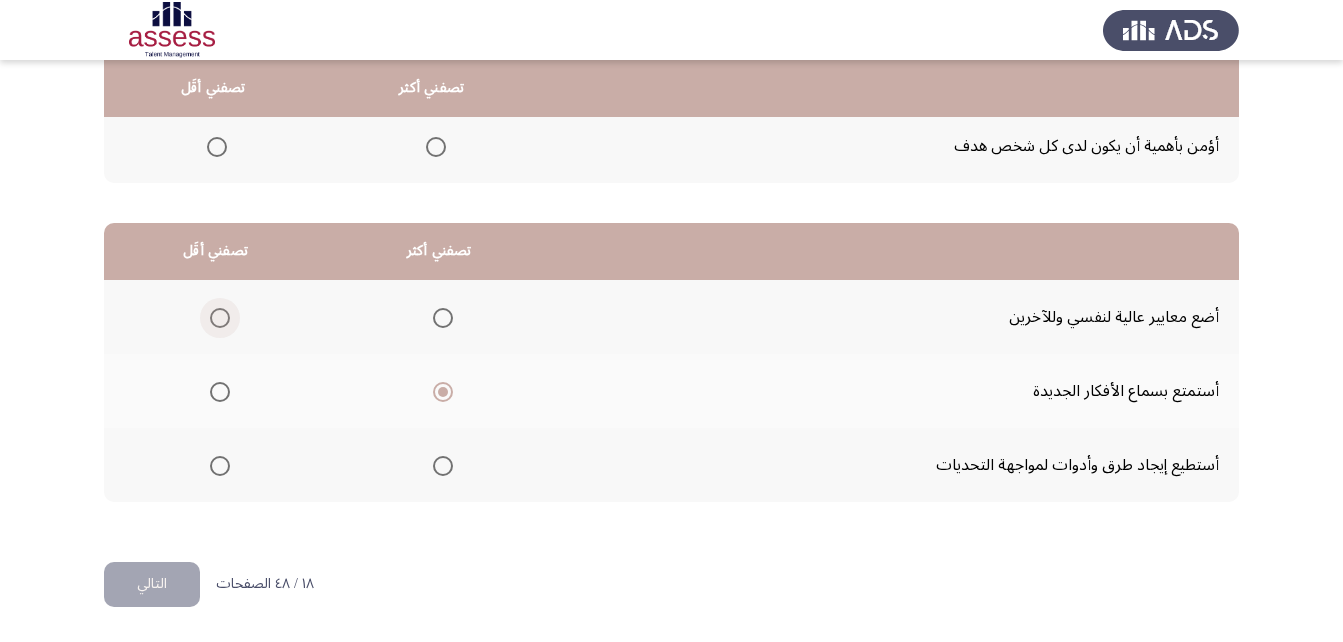 click at bounding box center (220, 318) 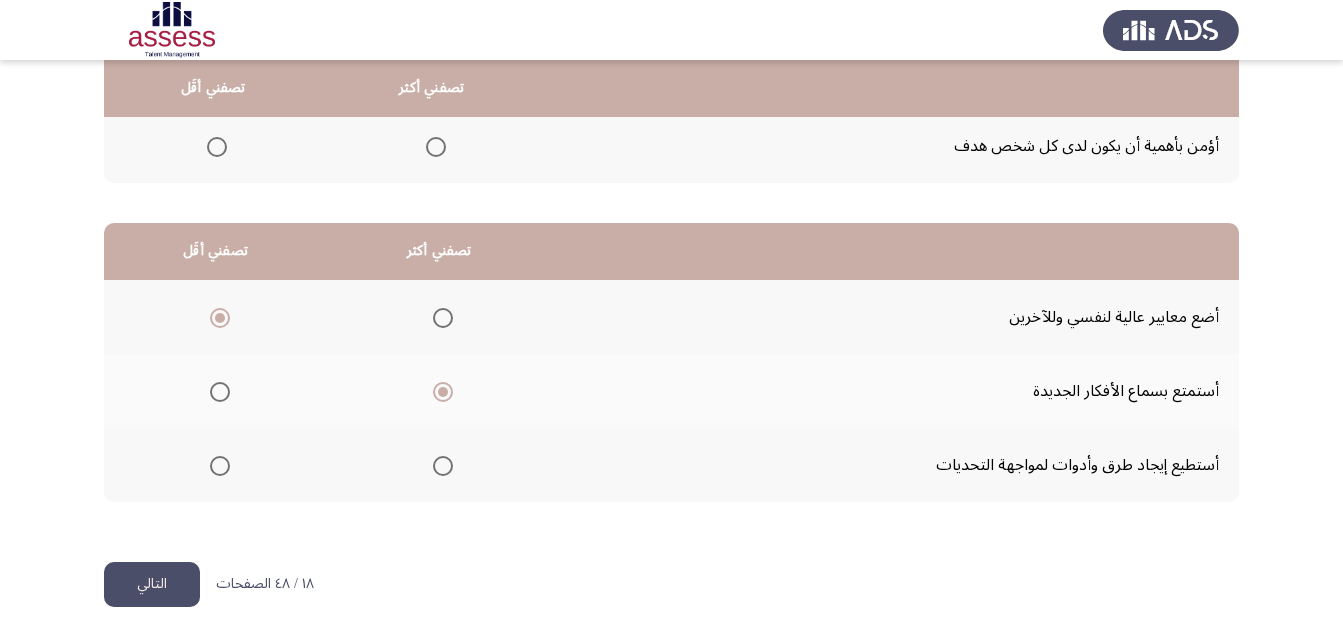 click on "التالي" 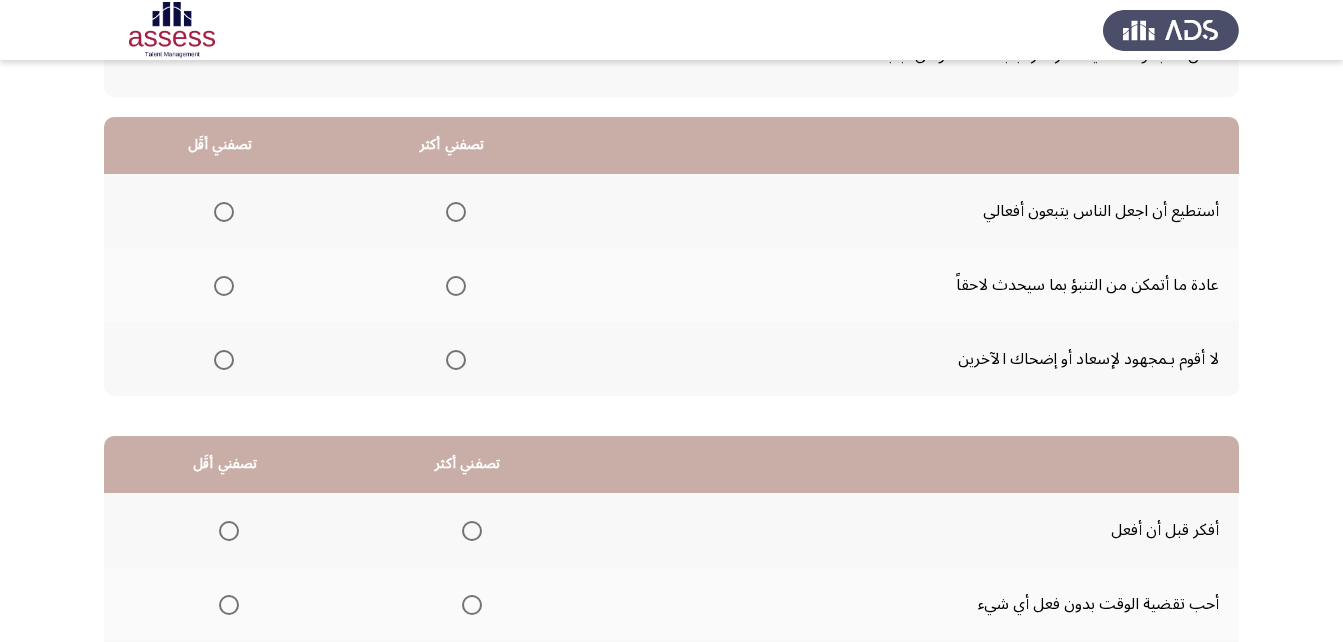 scroll, scrollTop: 200, scrollLeft: 0, axis: vertical 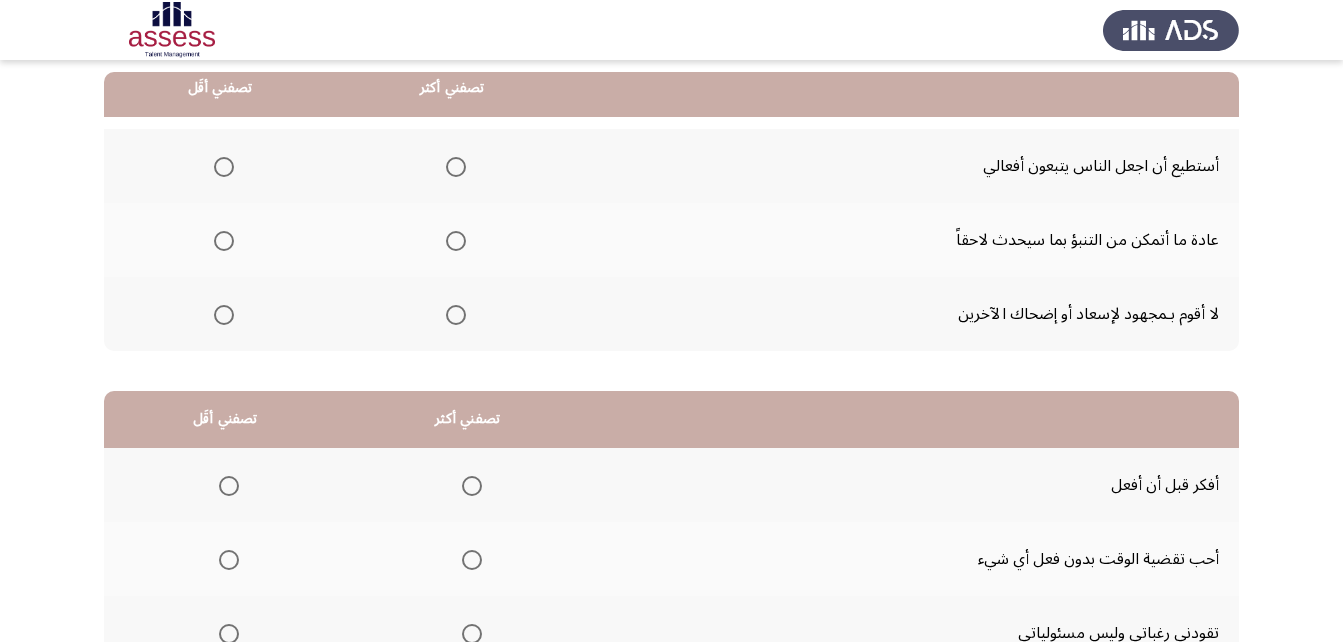 click at bounding box center [456, 241] 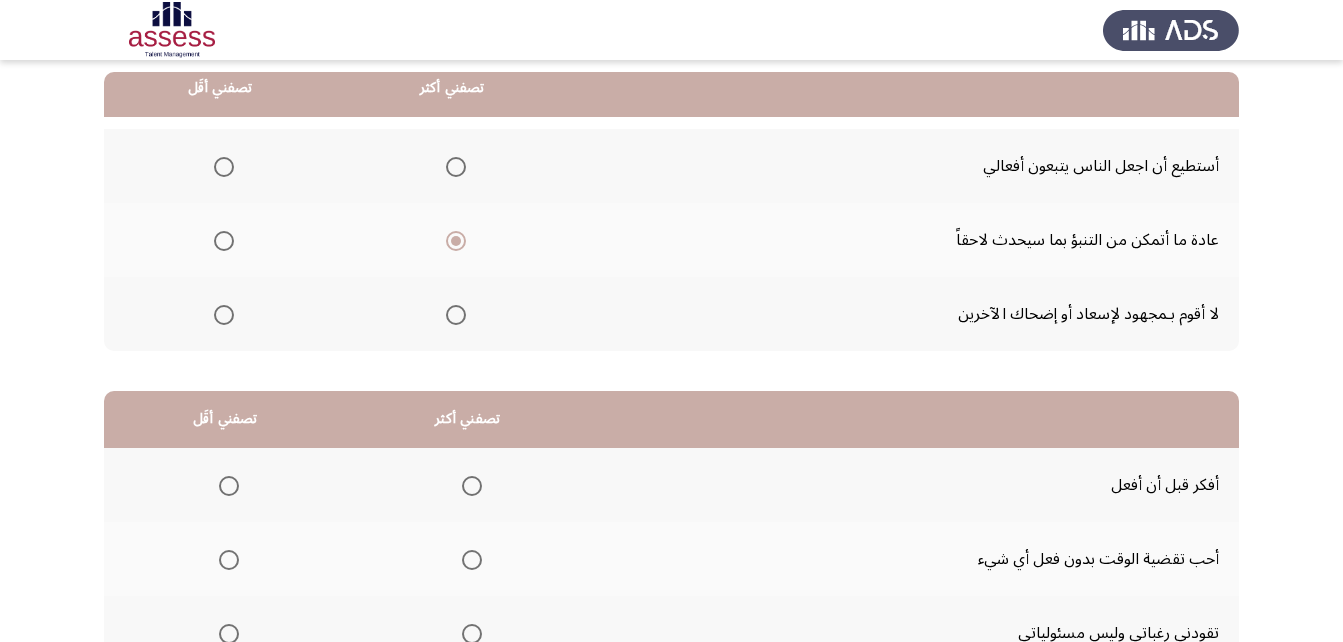 click at bounding box center [224, 167] 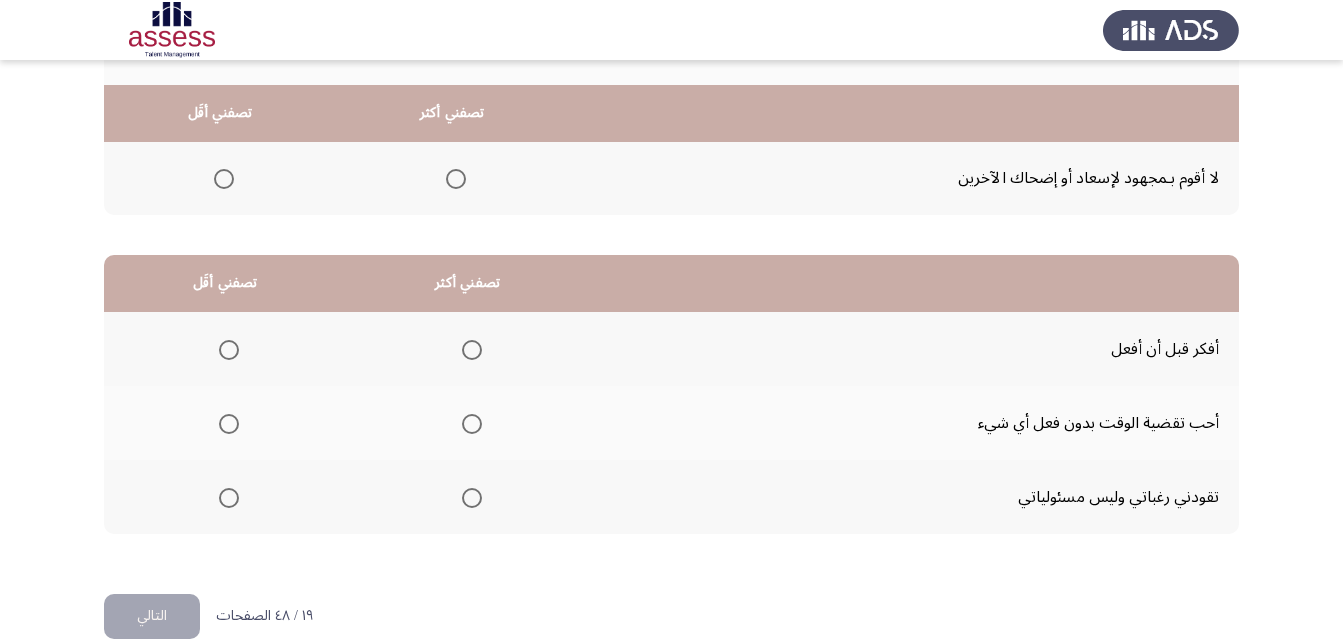 scroll, scrollTop: 368, scrollLeft: 0, axis: vertical 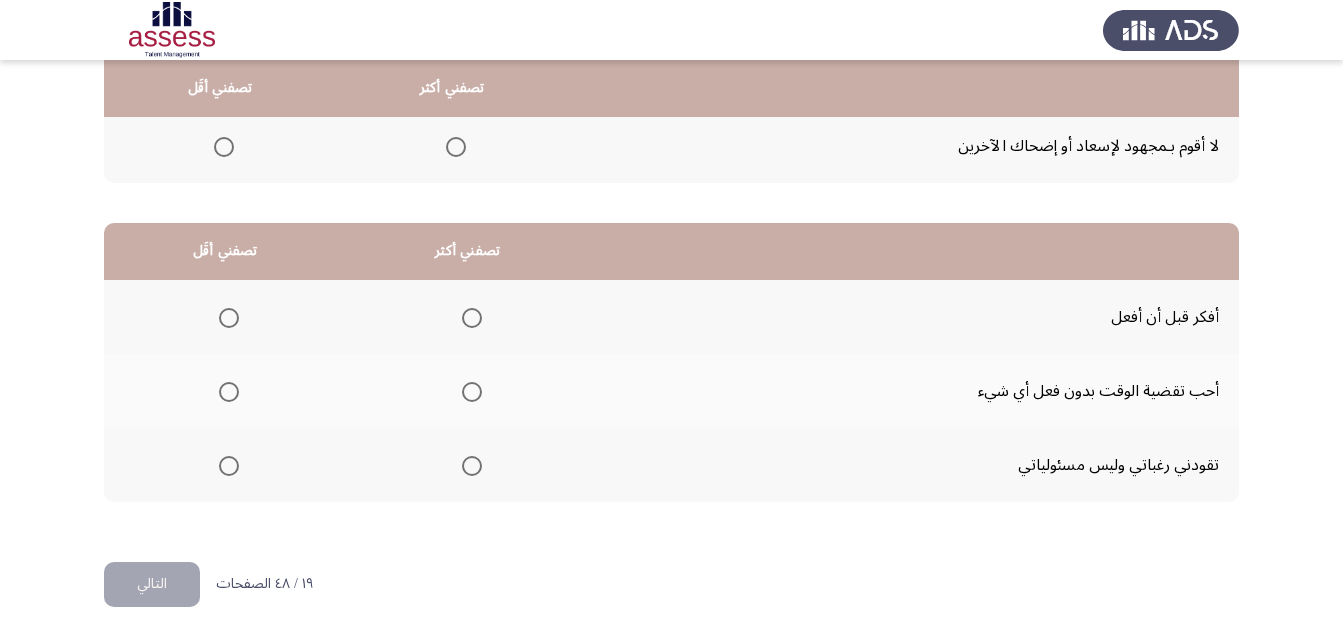 click at bounding box center (229, 392) 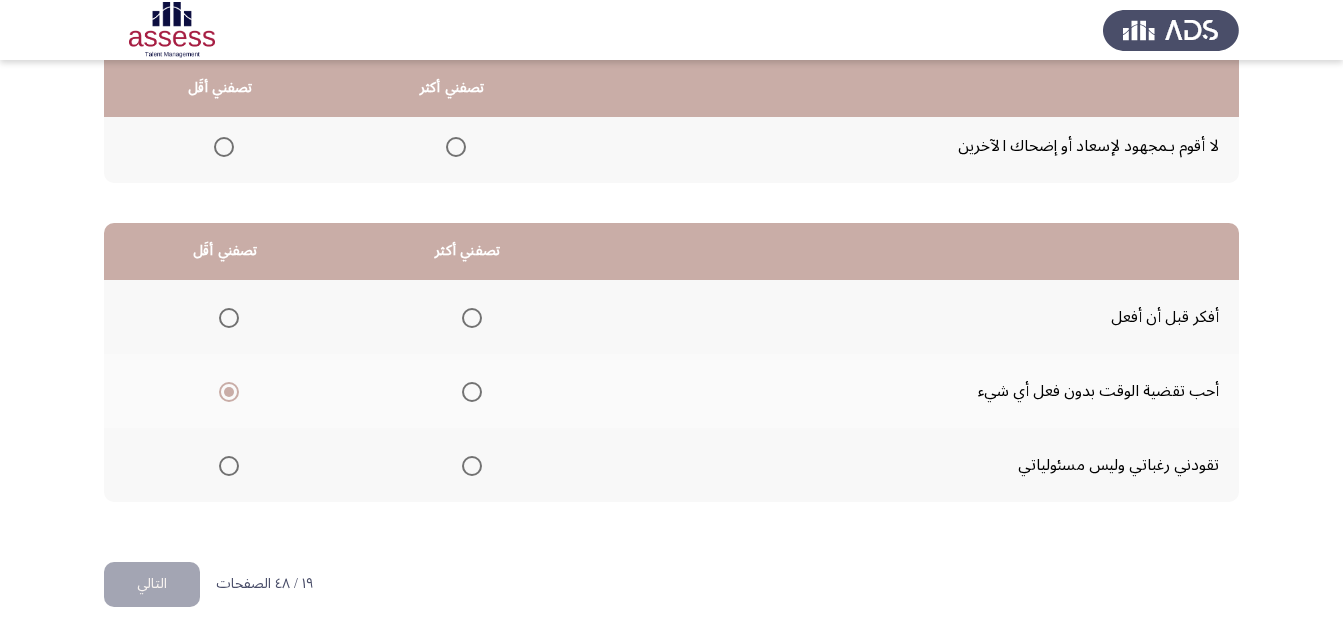click at bounding box center (472, 318) 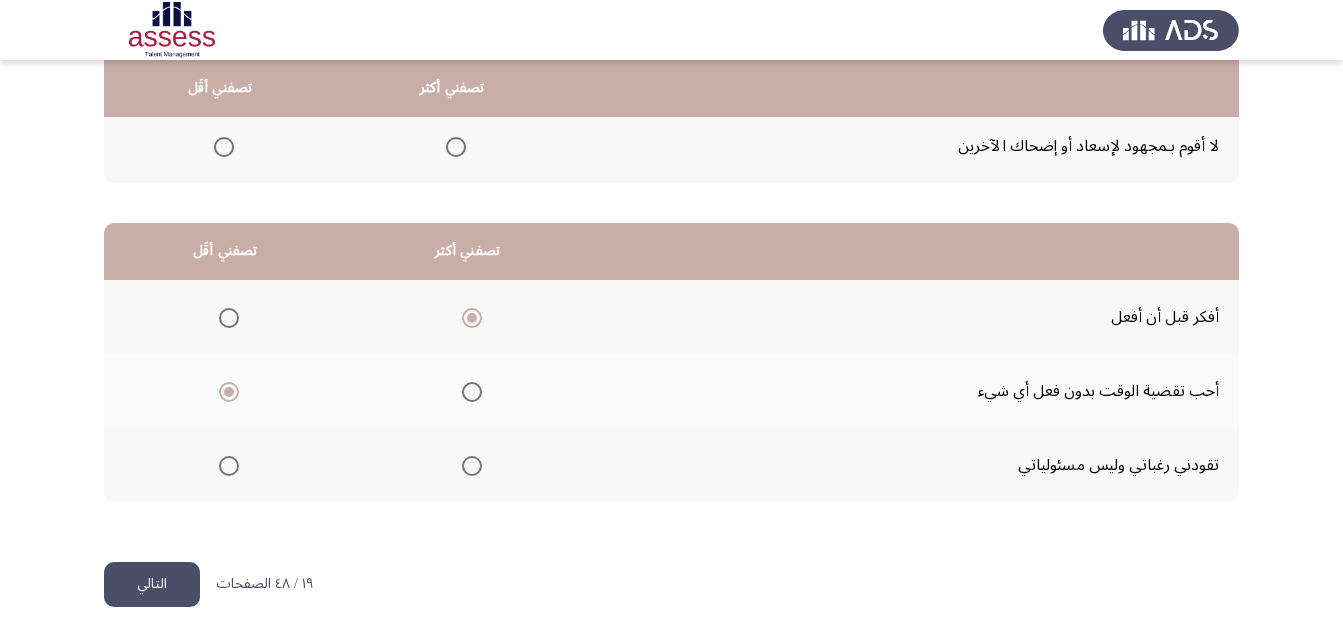 click on "التالي" 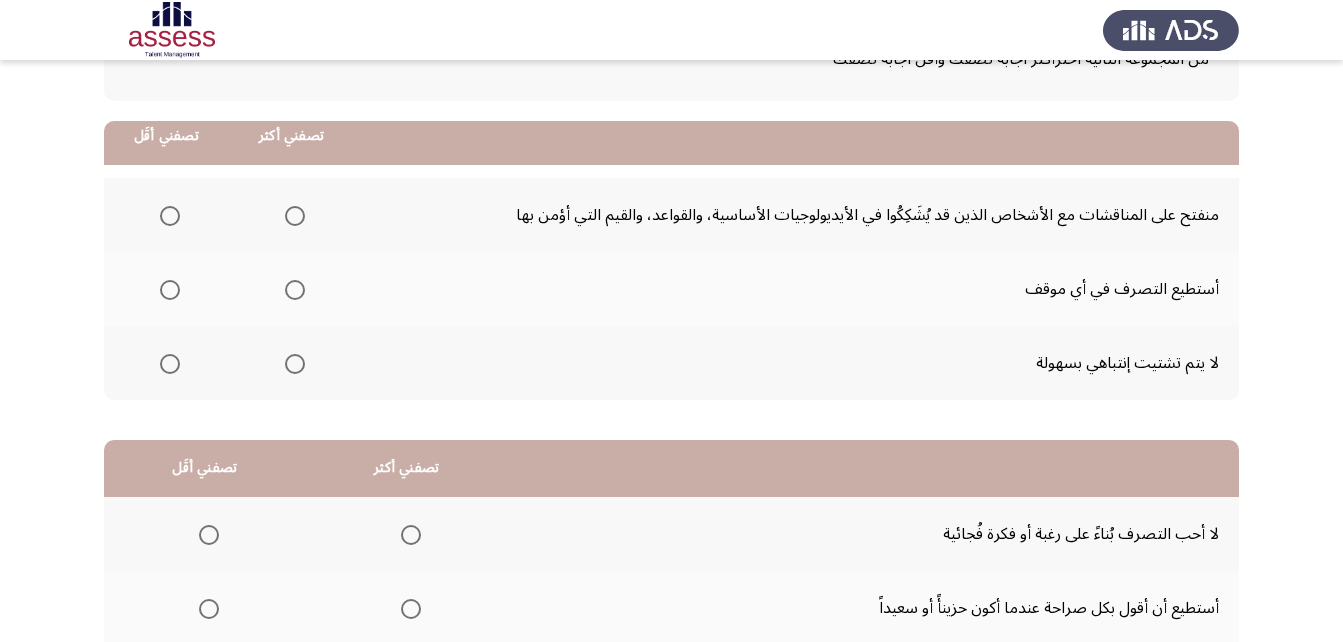 scroll, scrollTop: 200, scrollLeft: 0, axis: vertical 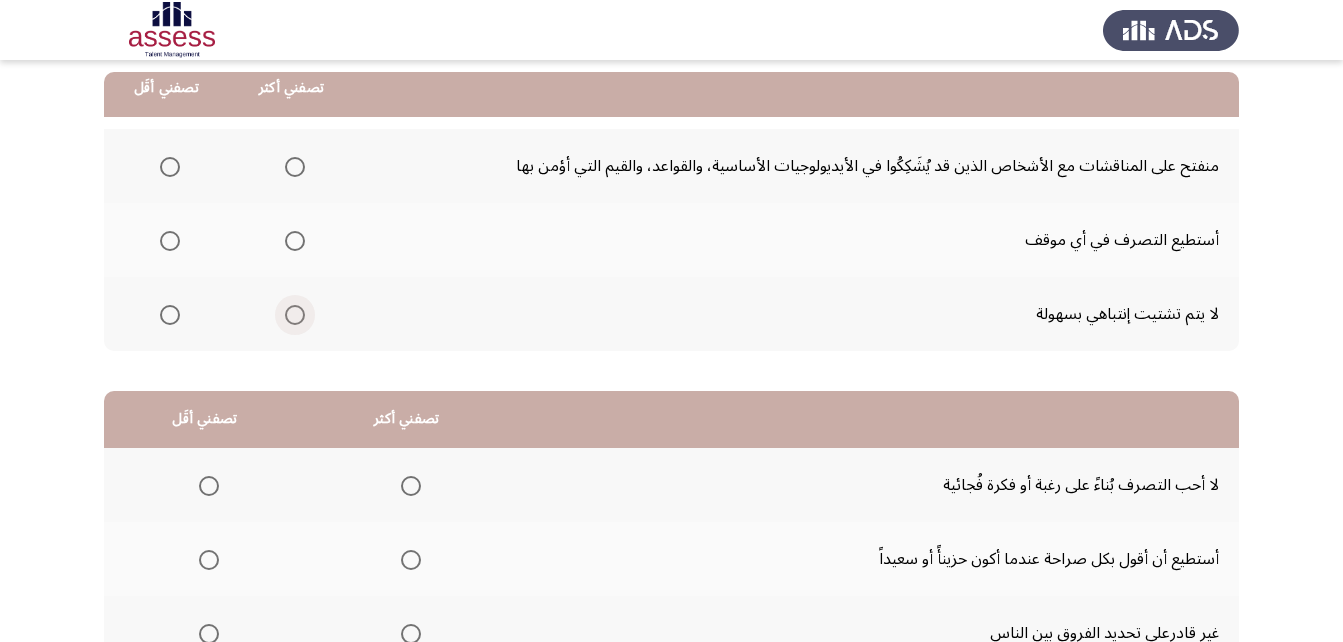 click at bounding box center [295, 315] 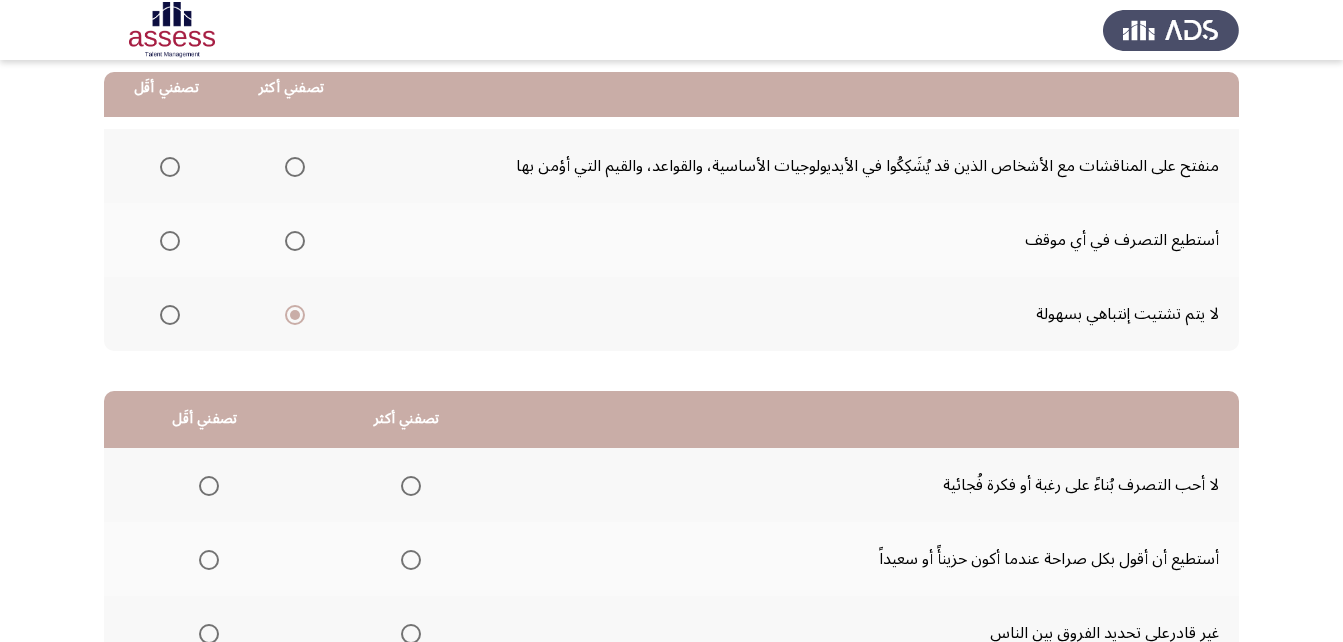 click at bounding box center [170, 167] 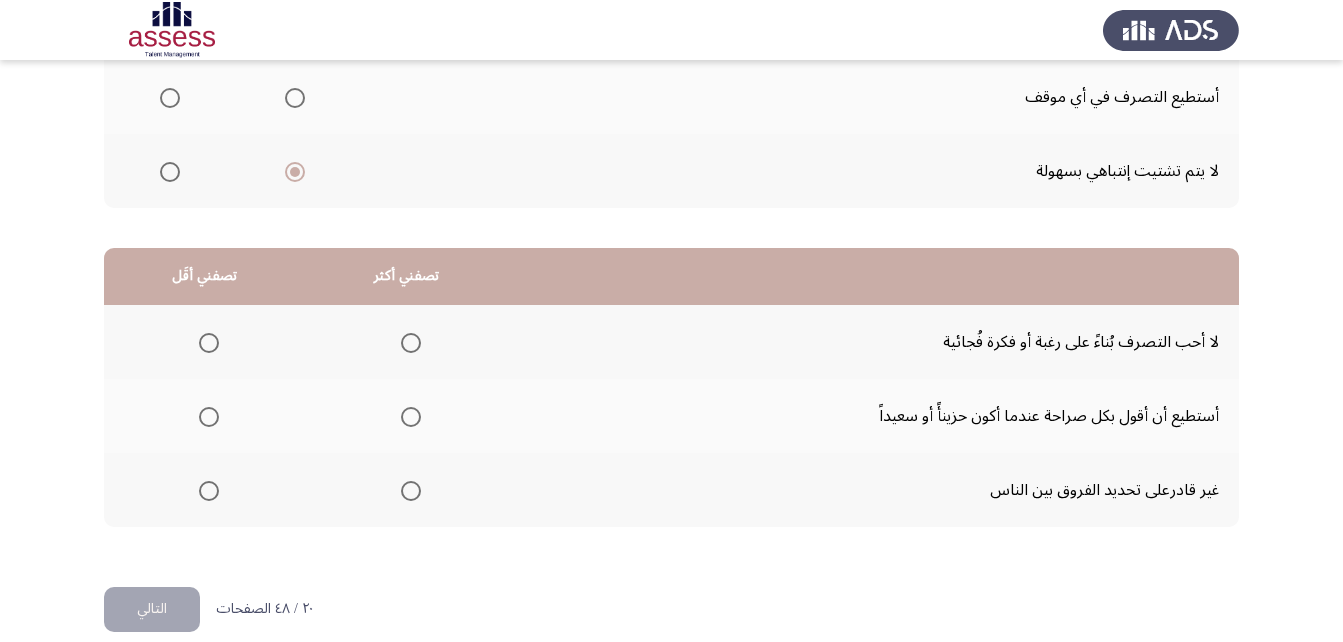 scroll, scrollTop: 368, scrollLeft: 0, axis: vertical 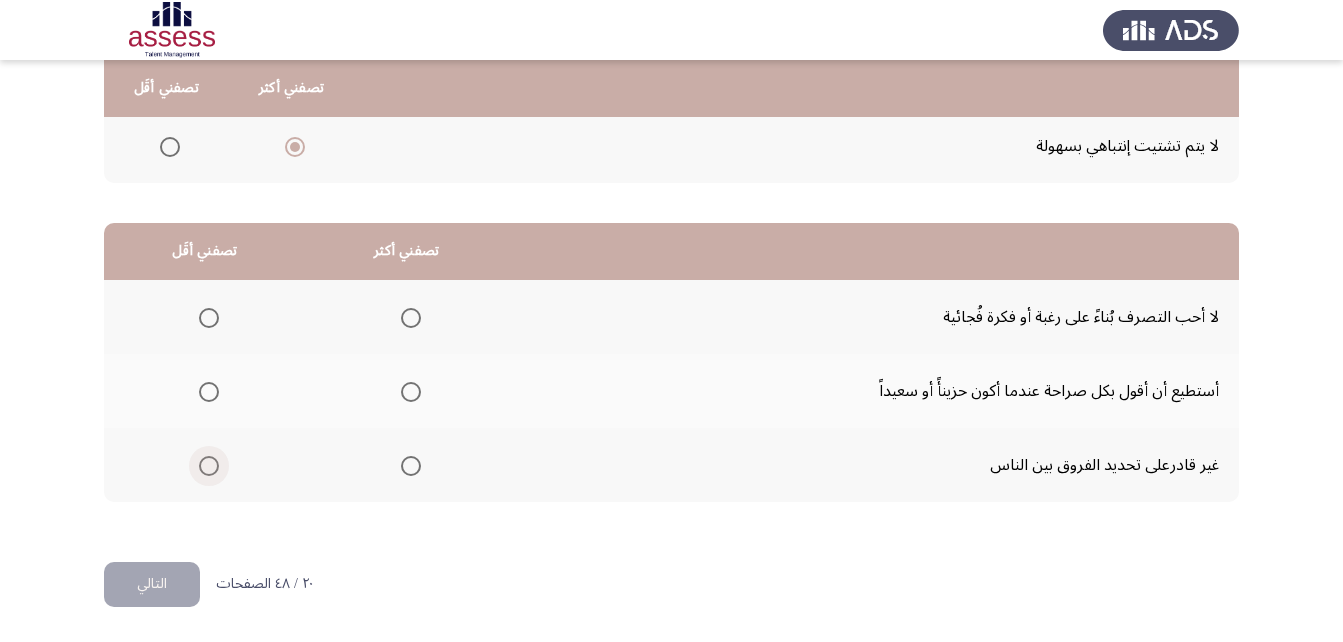 click at bounding box center (209, 466) 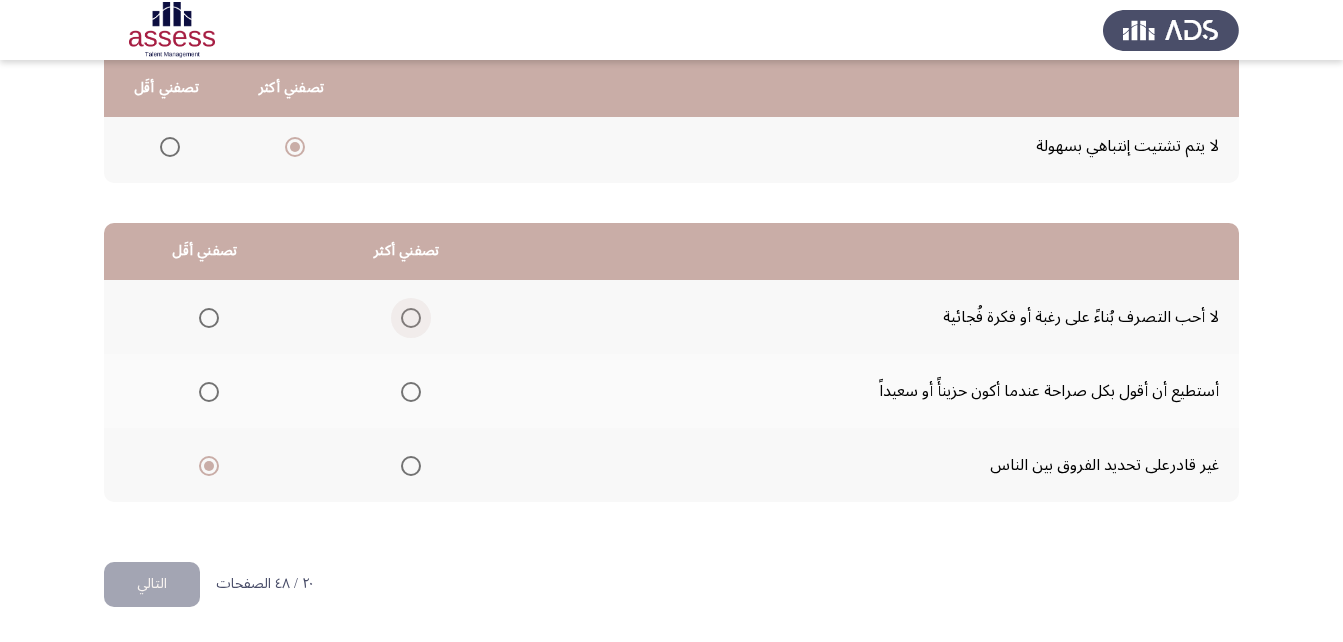 click at bounding box center [411, 318] 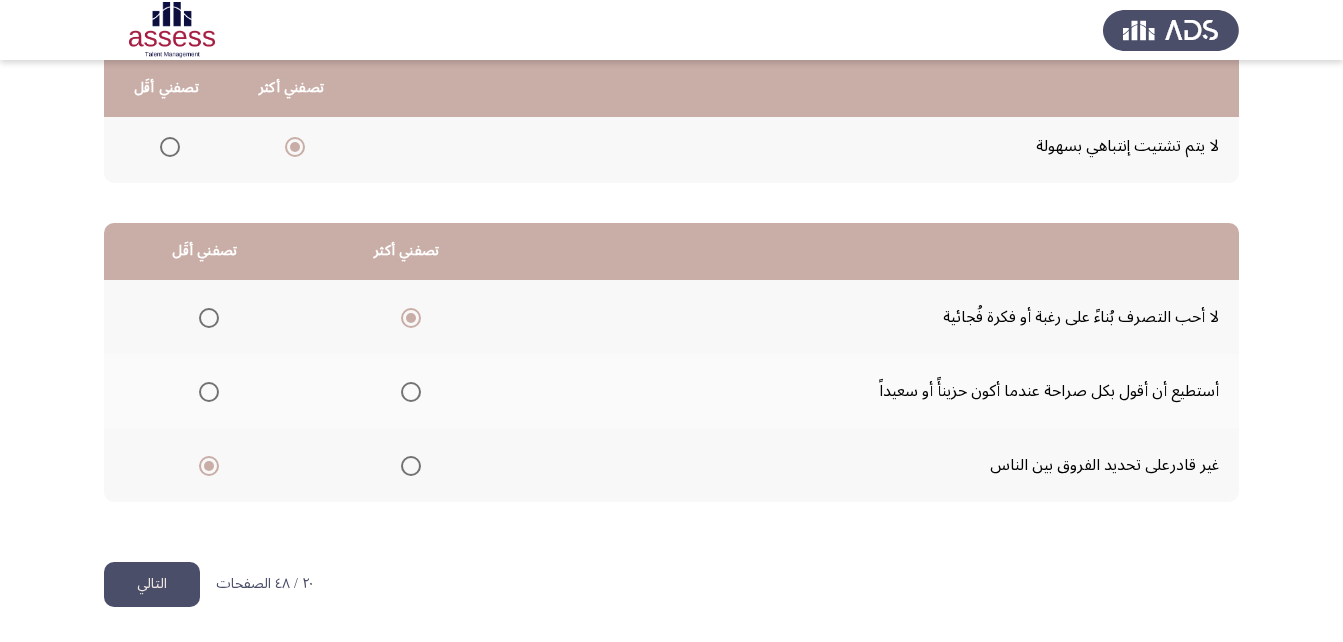 click on "التالي" 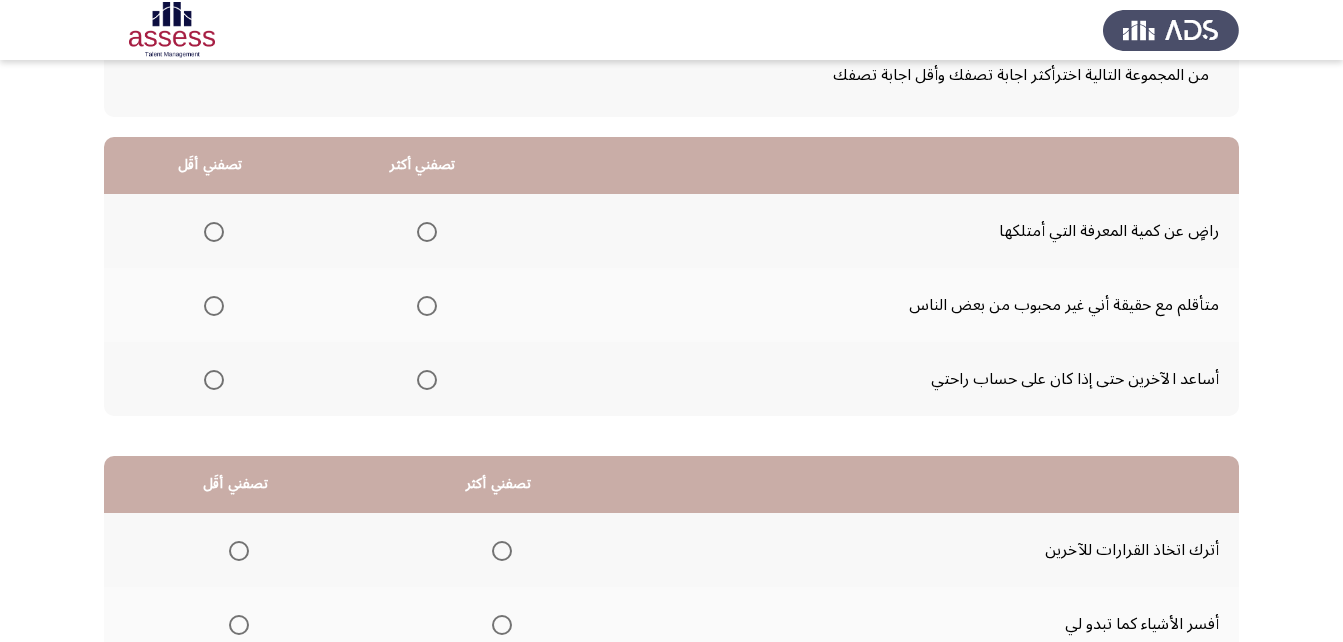 scroll, scrollTop: 100, scrollLeft: 0, axis: vertical 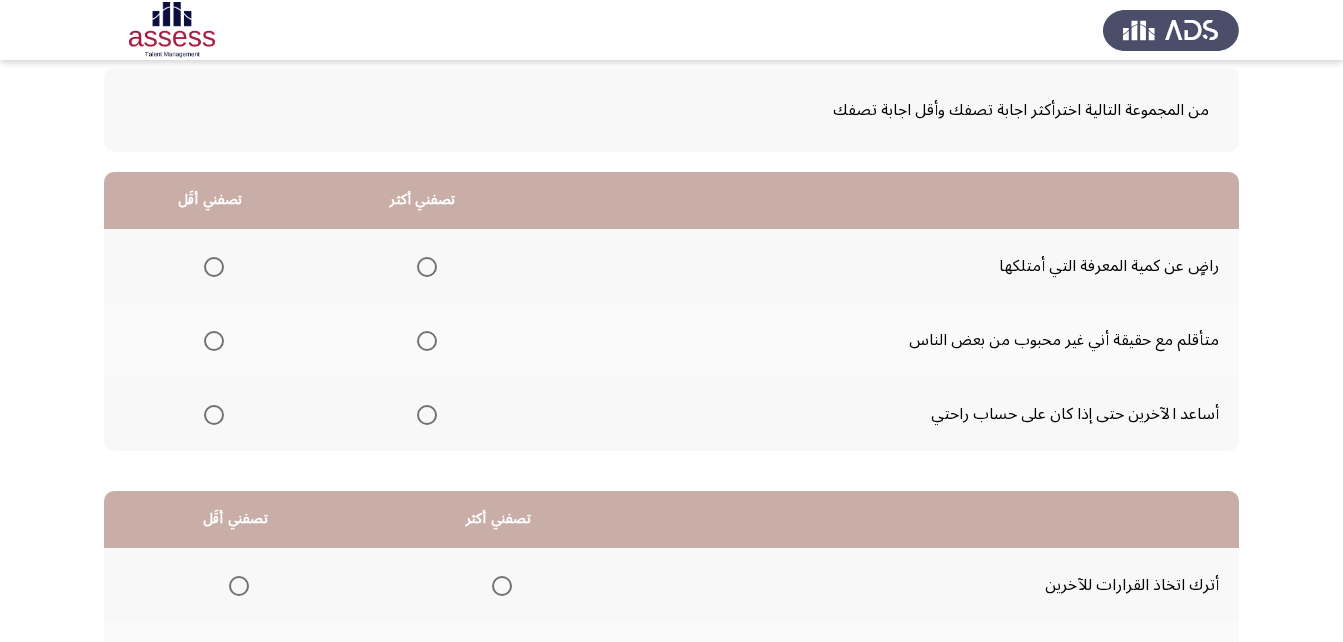 click at bounding box center [427, 267] 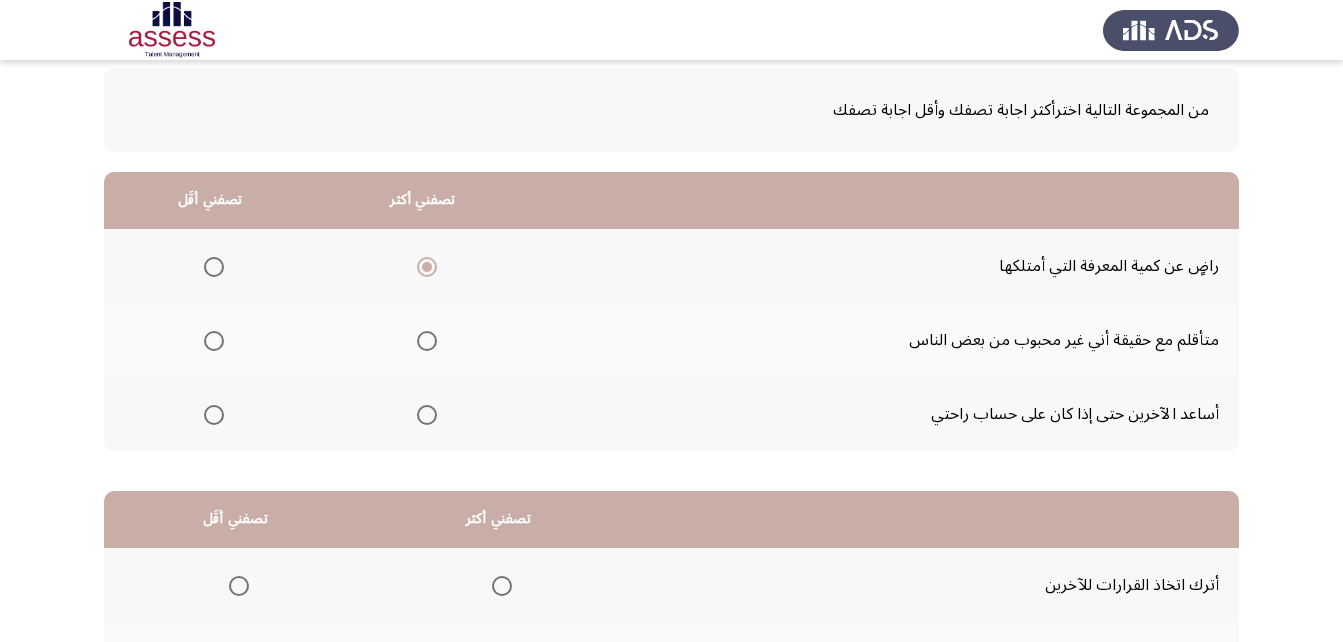 click at bounding box center [214, 341] 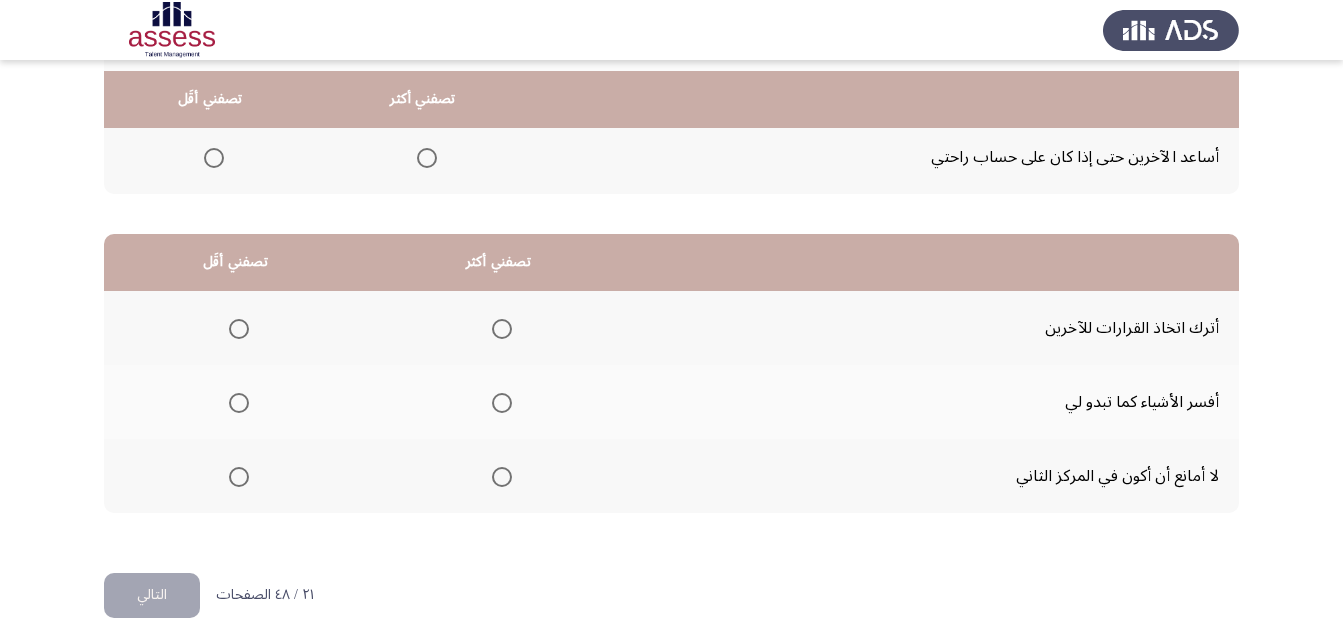 scroll, scrollTop: 368, scrollLeft: 0, axis: vertical 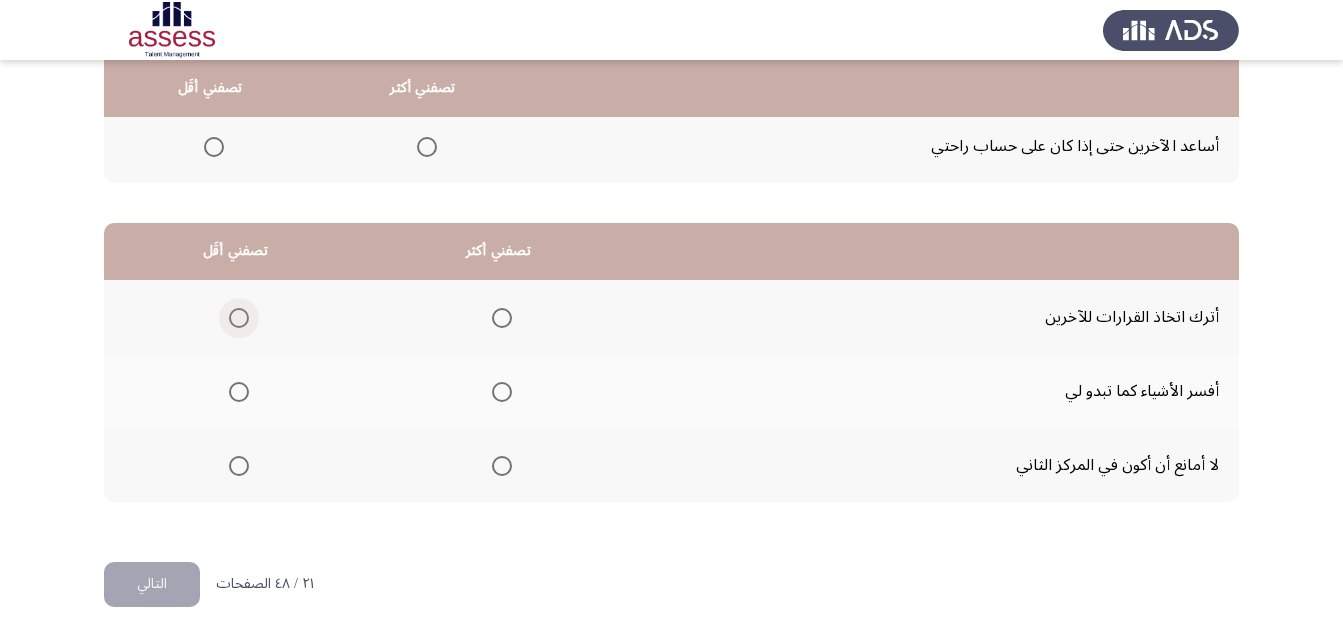 click at bounding box center [239, 318] 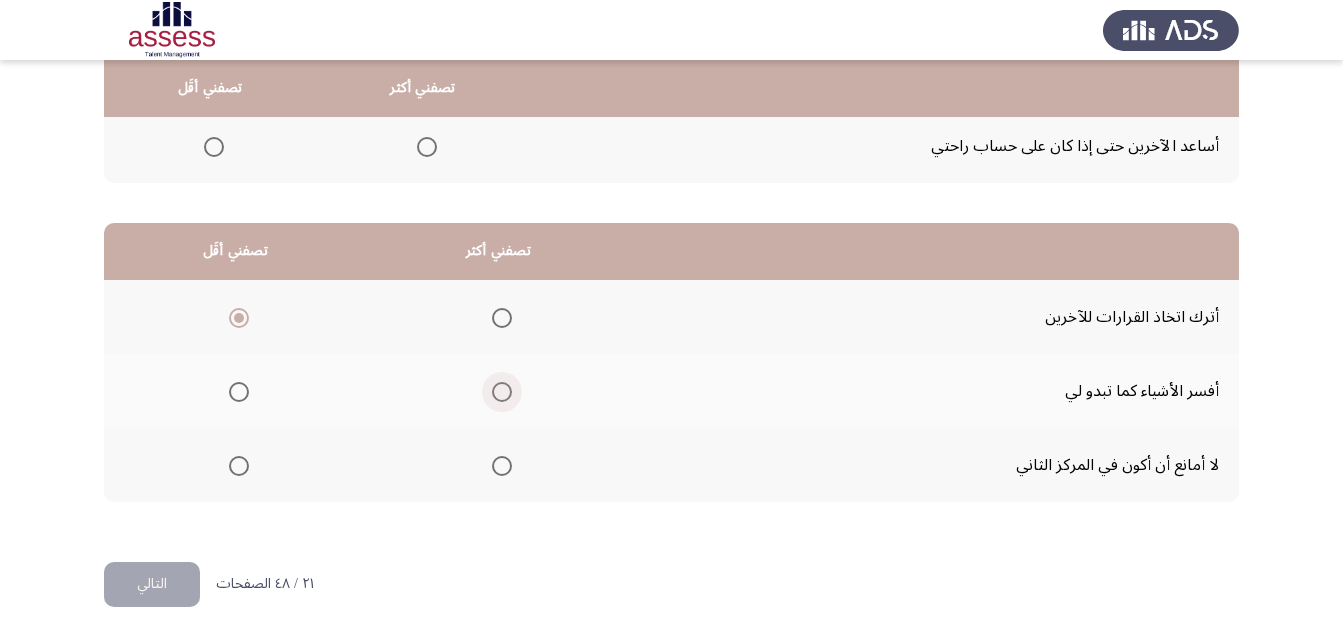 click at bounding box center [502, 392] 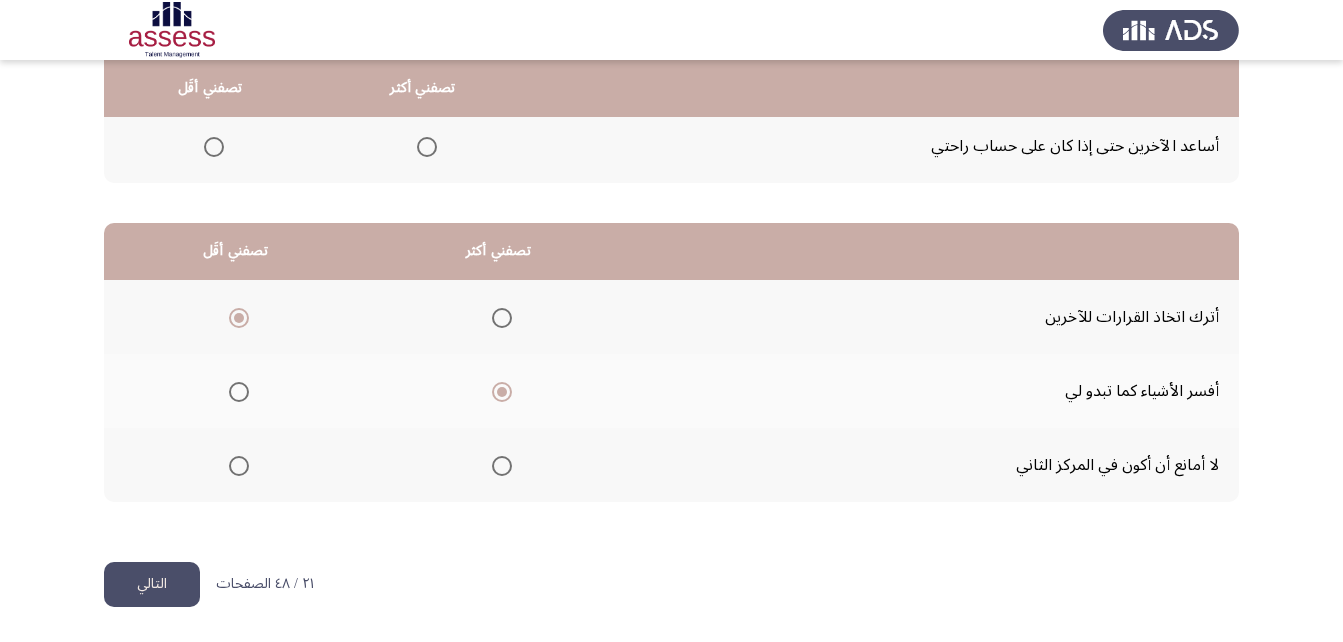 click on "التالي" 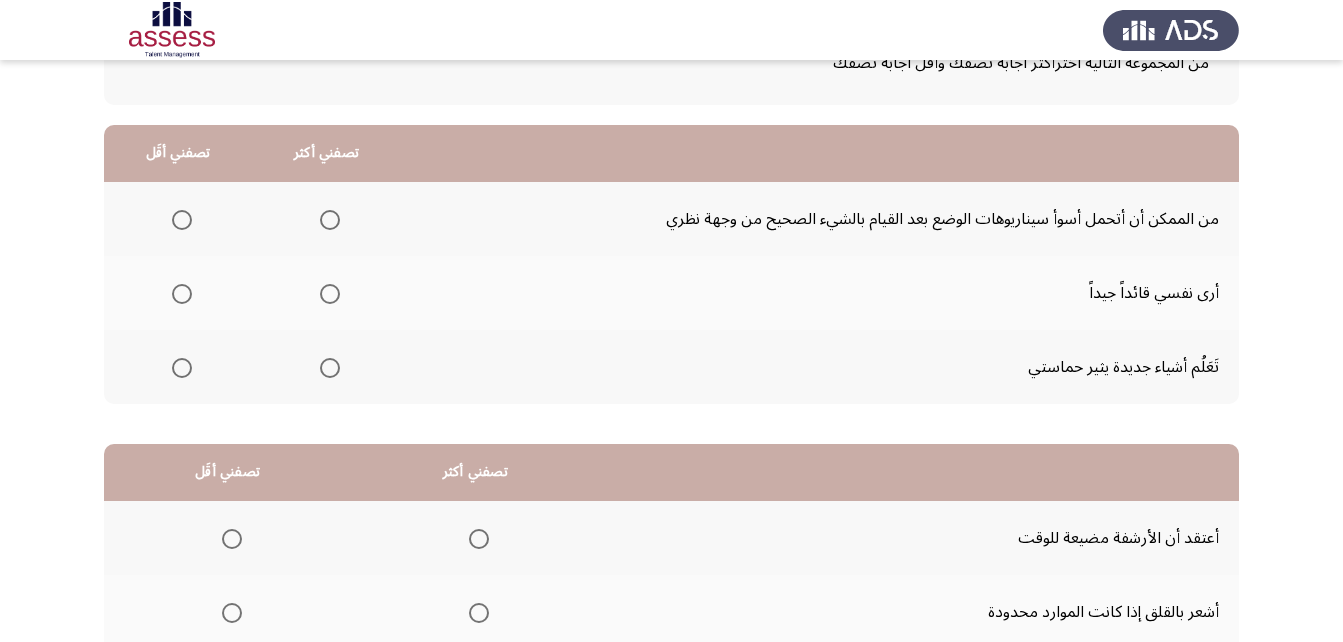 scroll, scrollTop: 100, scrollLeft: 0, axis: vertical 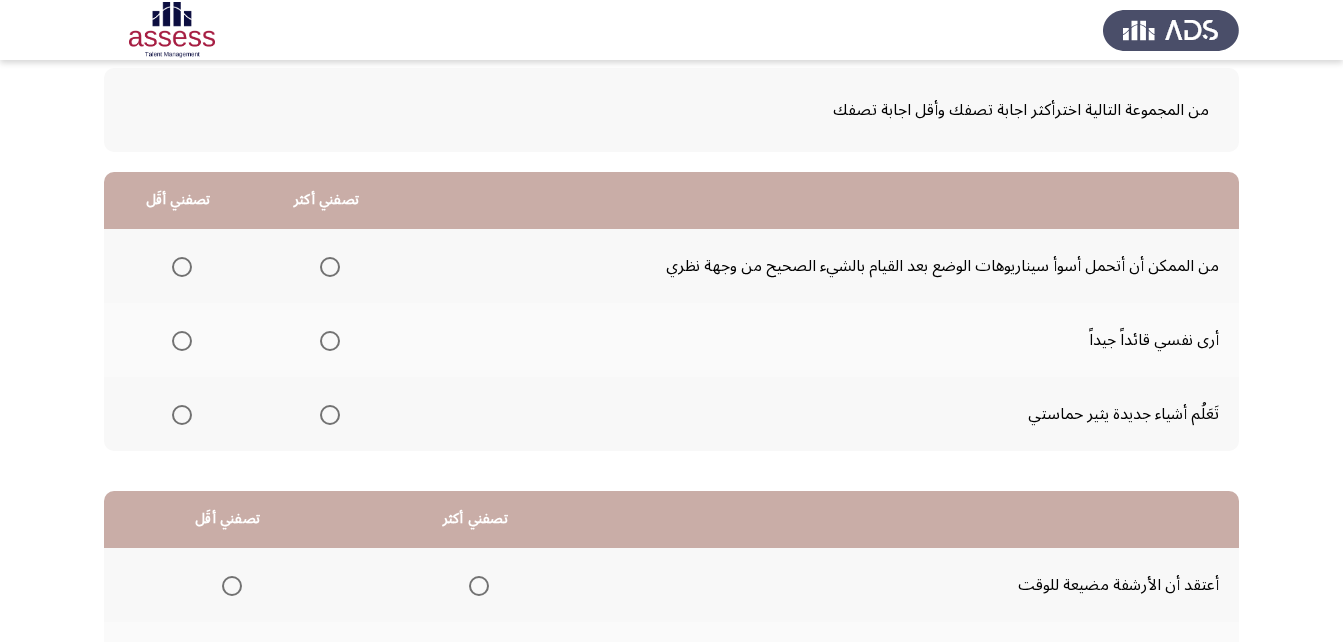 click at bounding box center (330, 267) 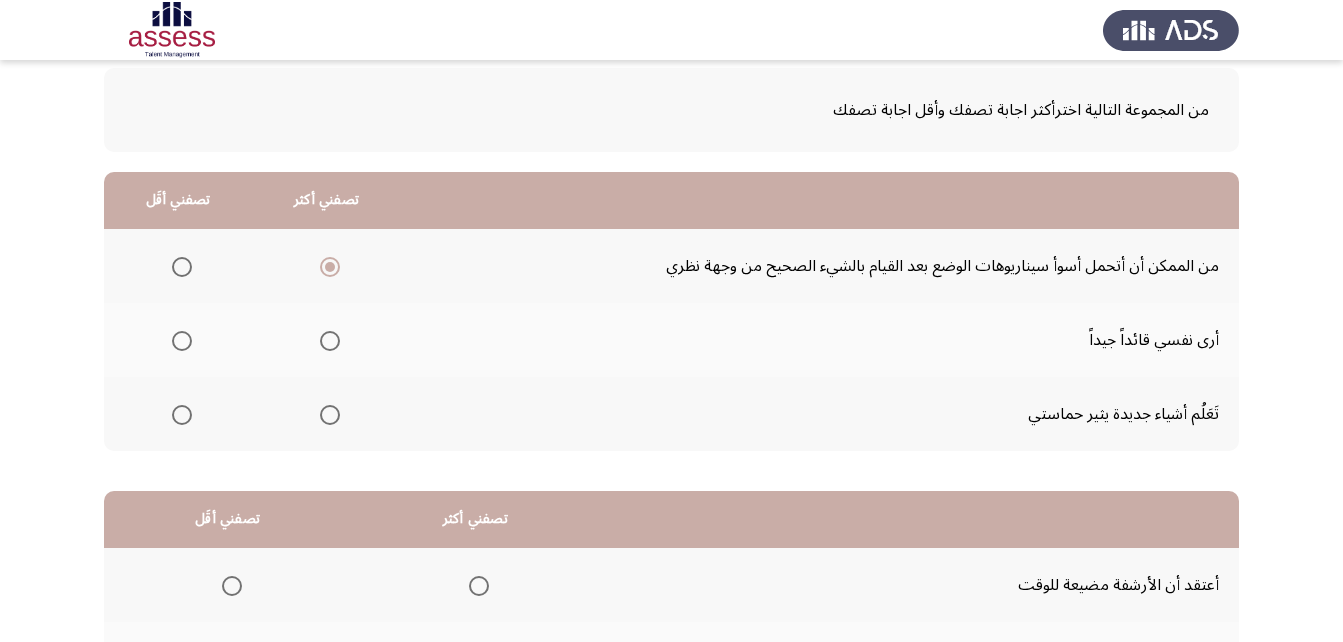 click at bounding box center (182, 415) 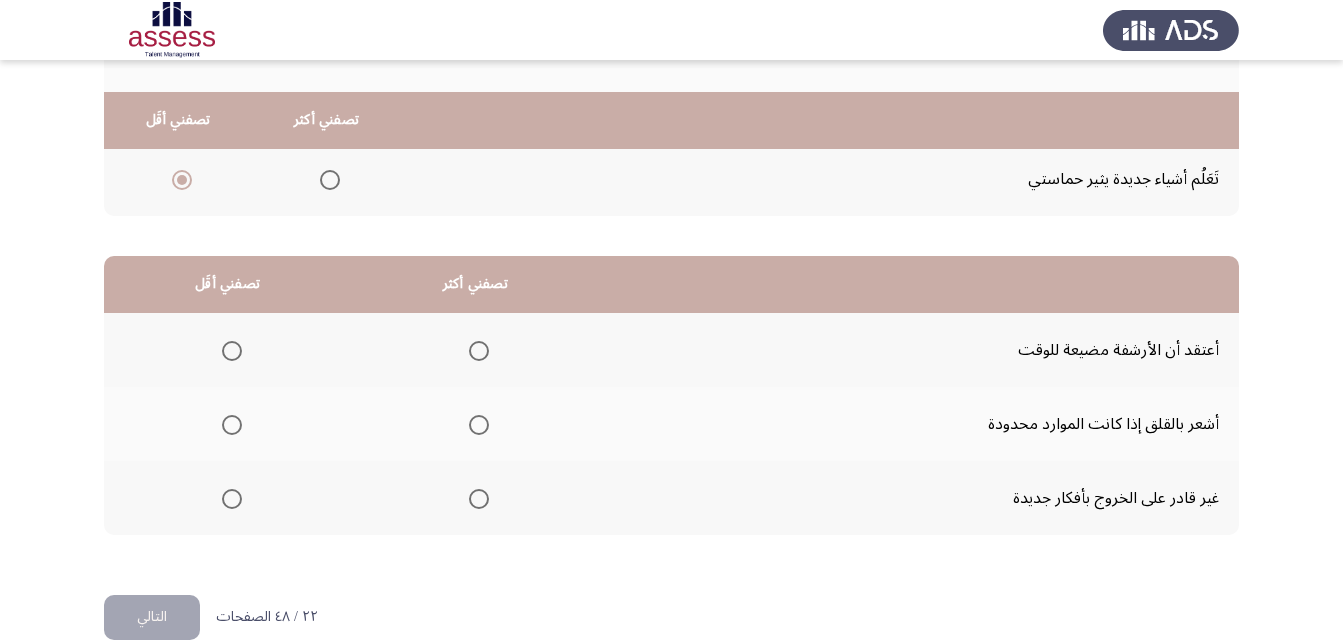 scroll, scrollTop: 368, scrollLeft: 0, axis: vertical 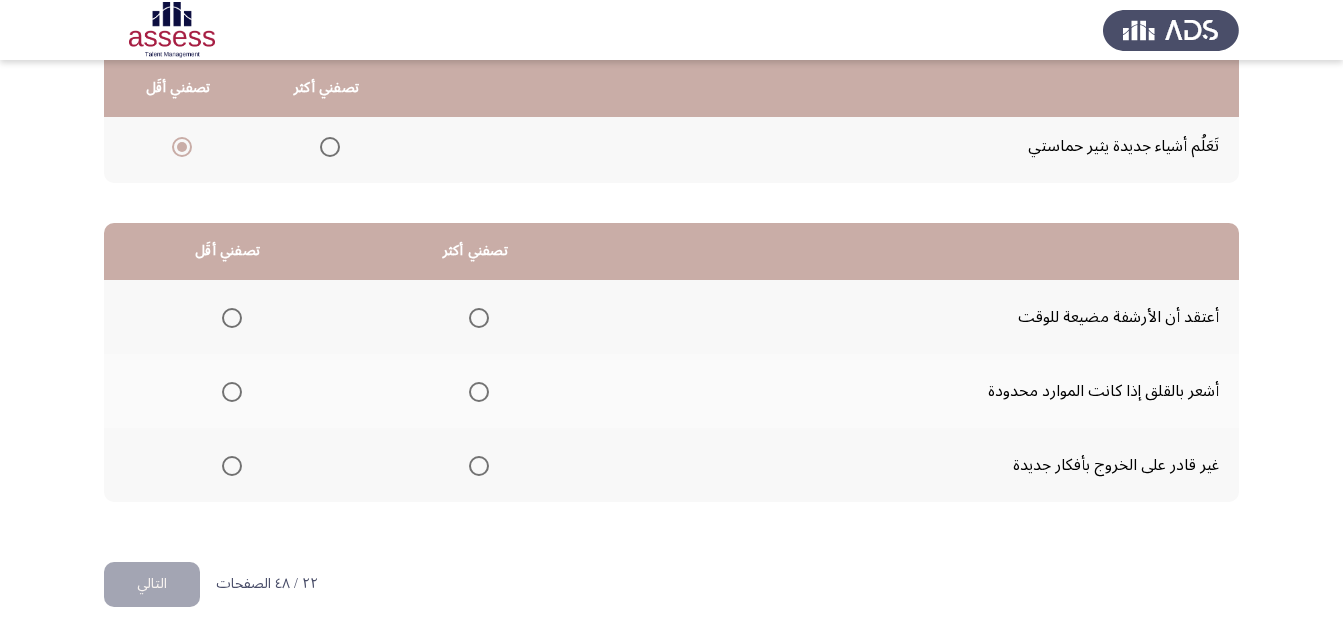 click at bounding box center [232, 466] 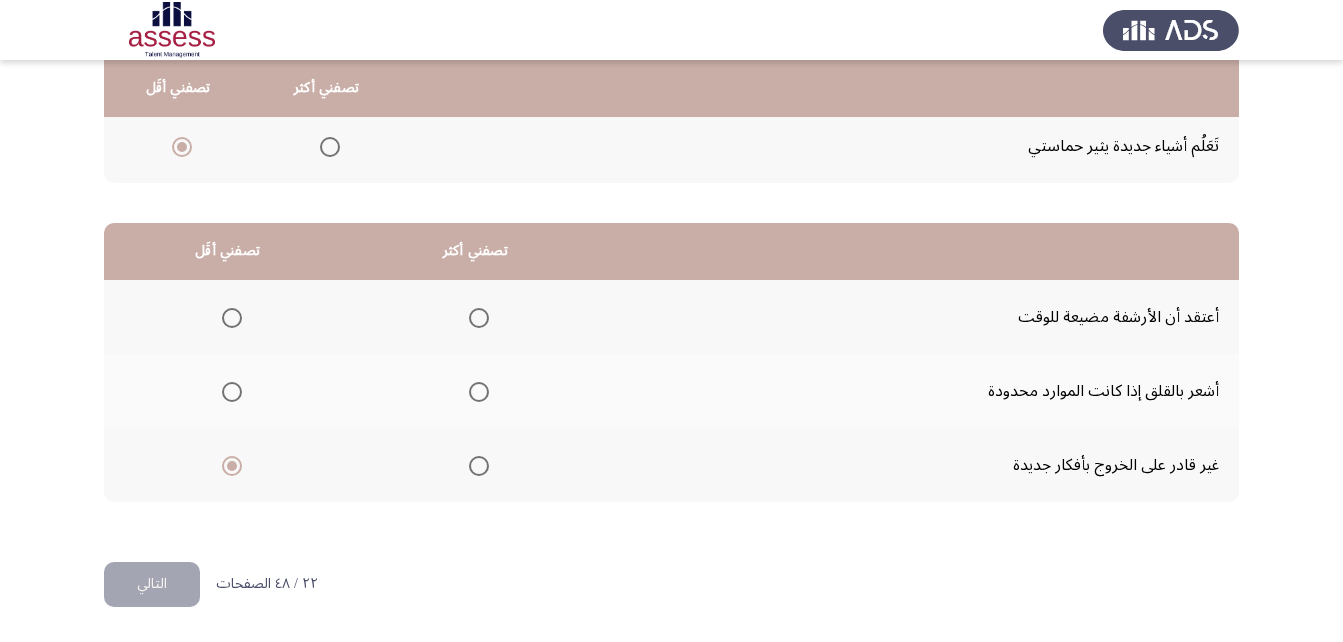 click at bounding box center [479, 392] 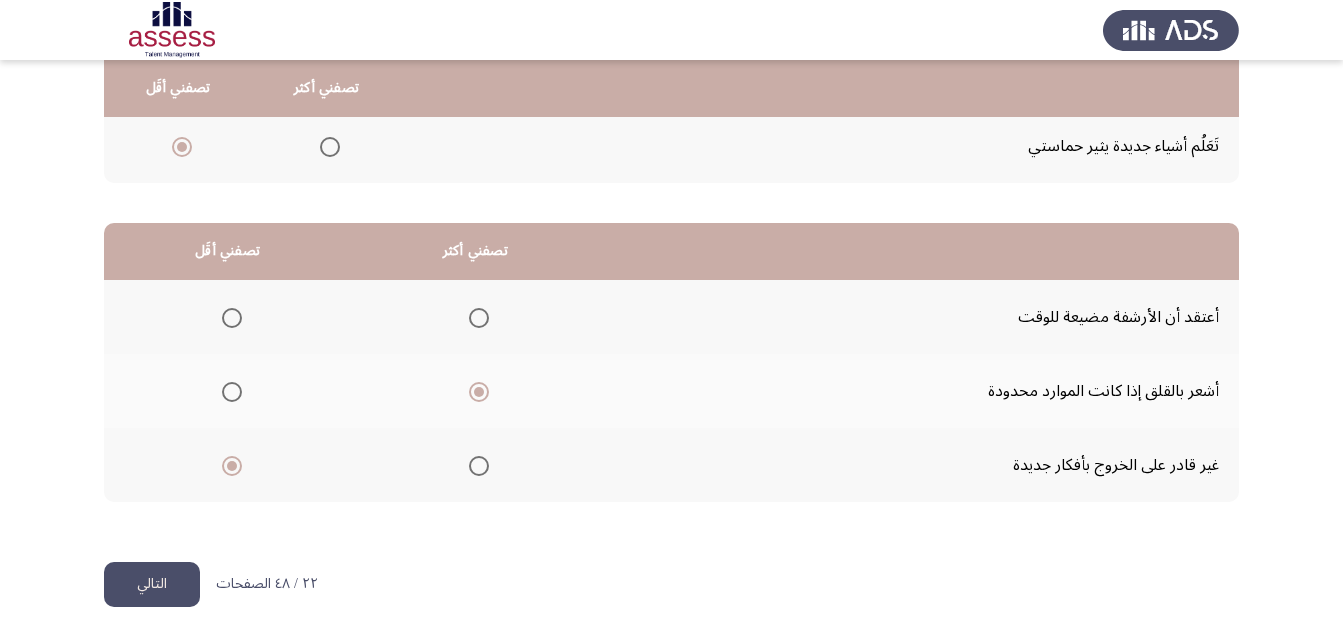 click on "التالي" 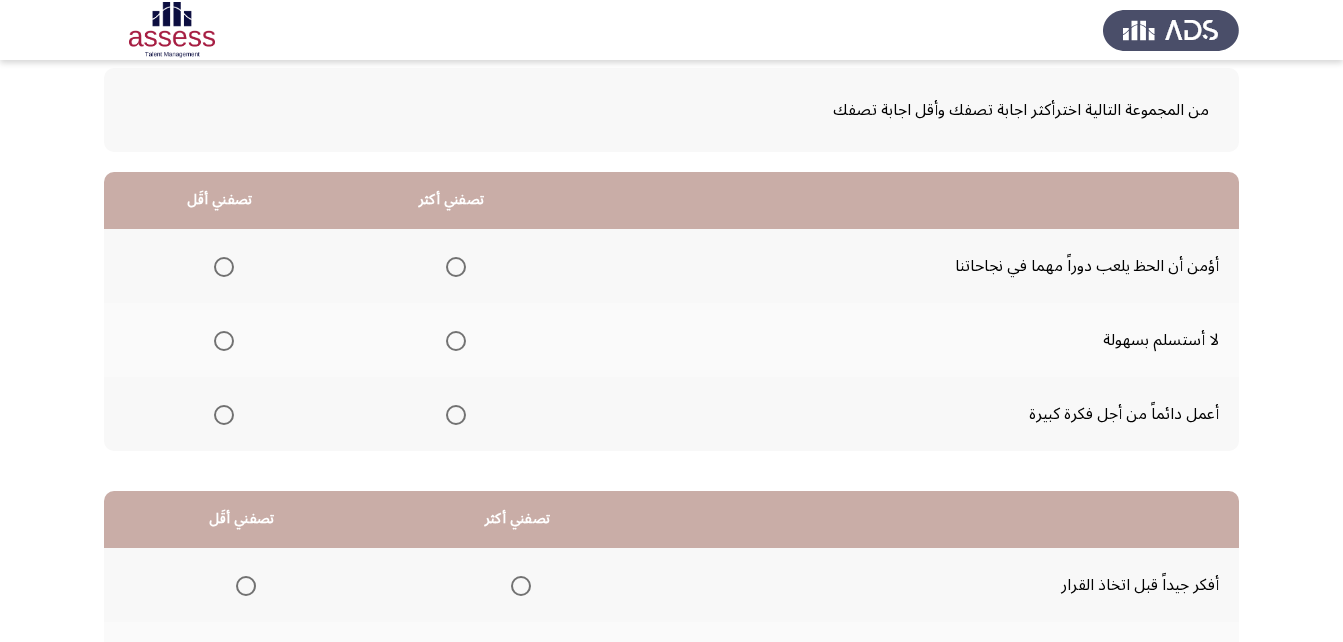 scroll, scrollTop: 200, scrollLeft: 0, axis: vertical 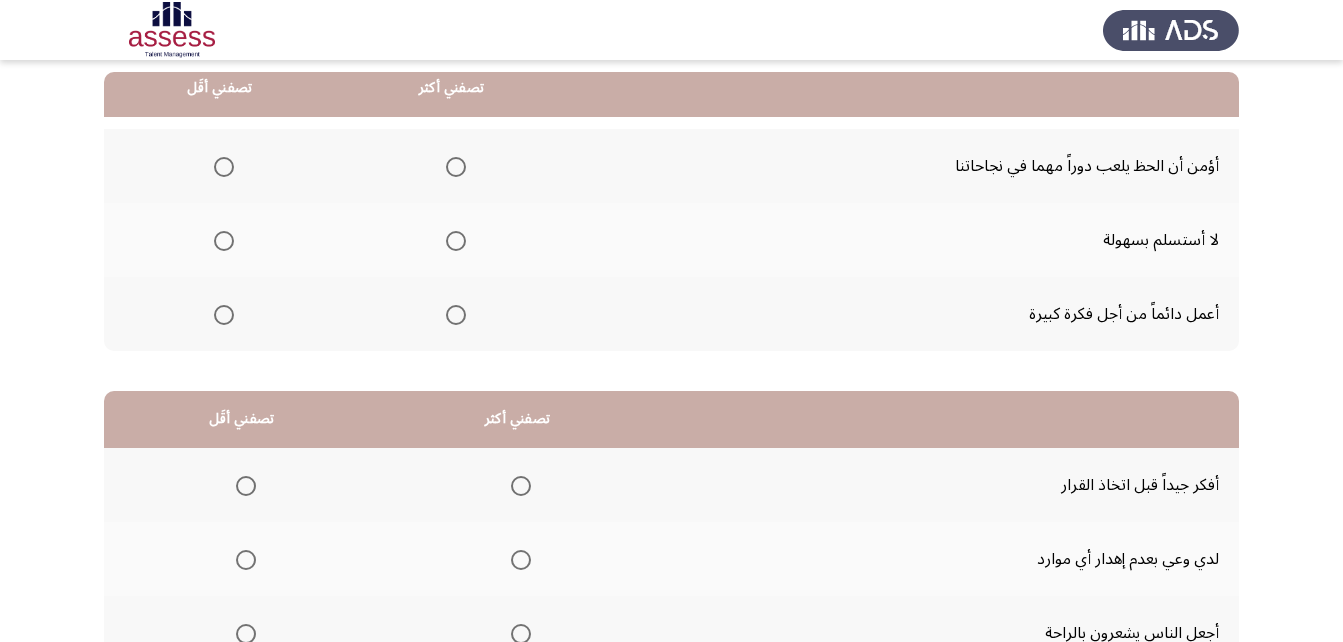 click at bounding box center (224, 167) 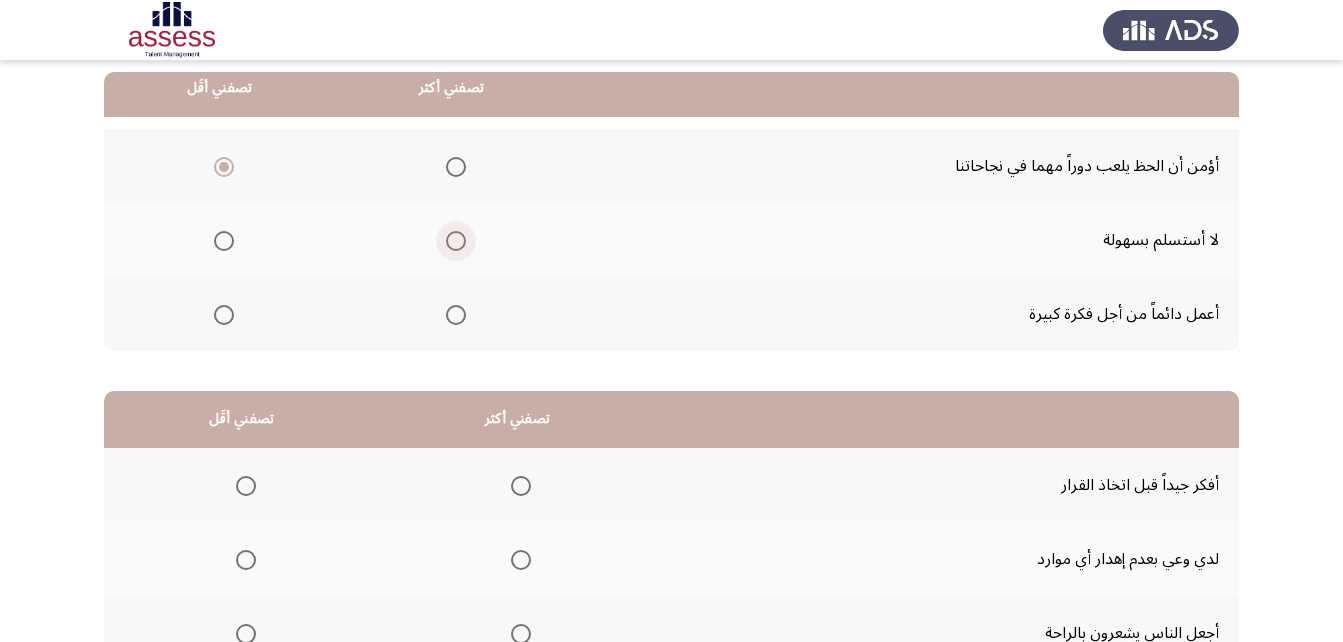 click at bounding box center [456, 241] 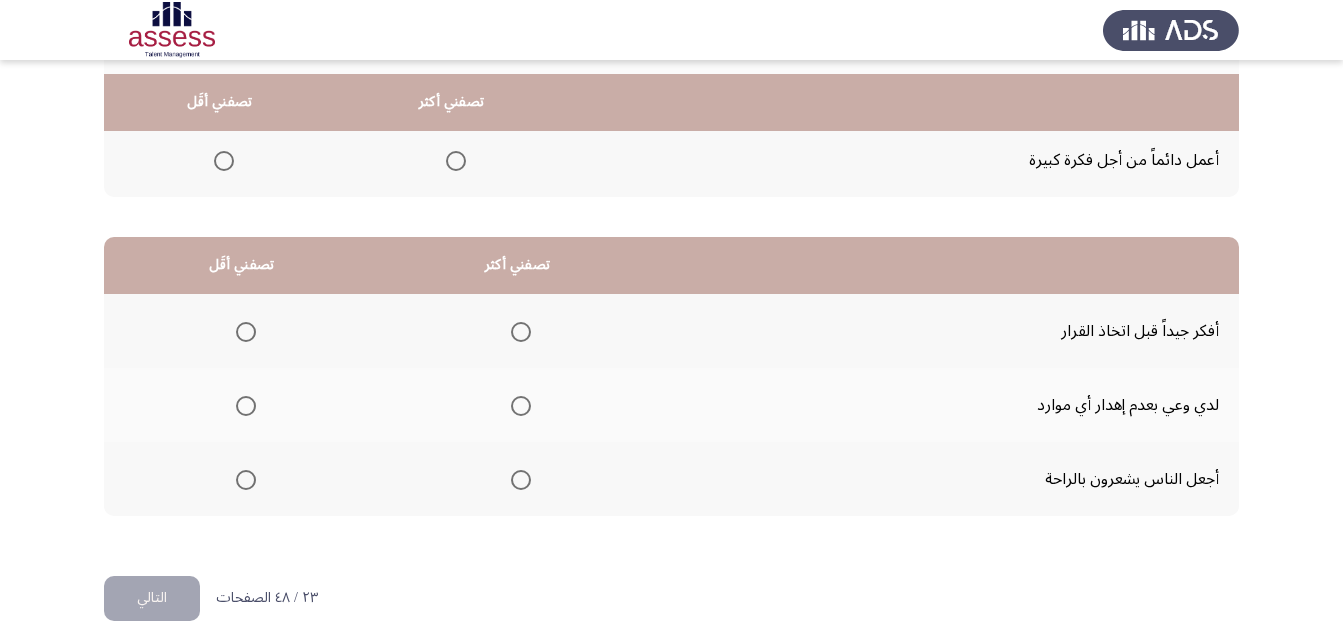 scroll, scrollTop: 368, scrollLeft: 0, axis: vertical 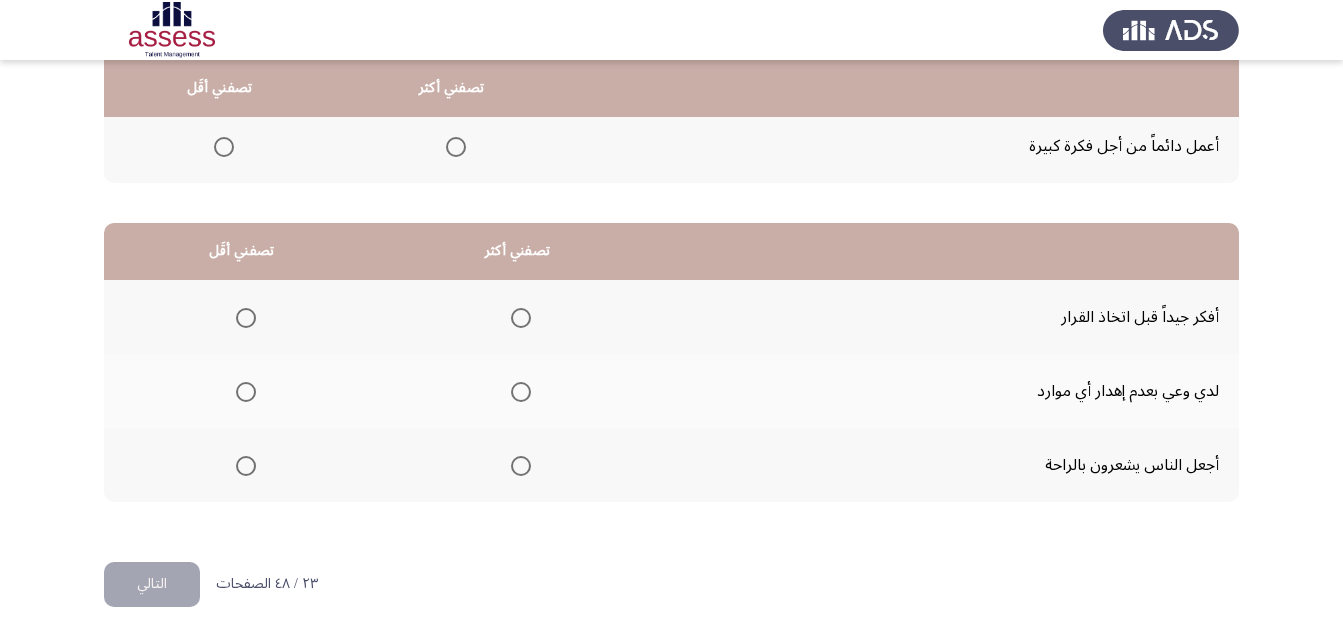 click at bounding box center (521, 318) 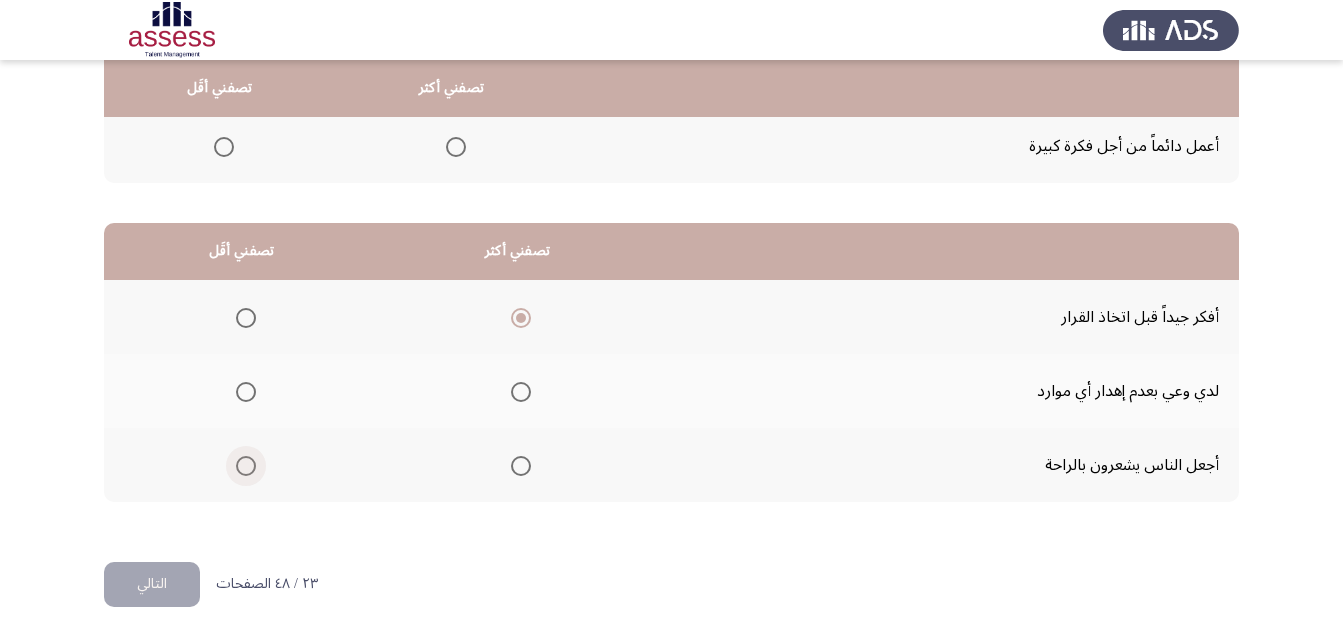click at bounding box center [246, 466] 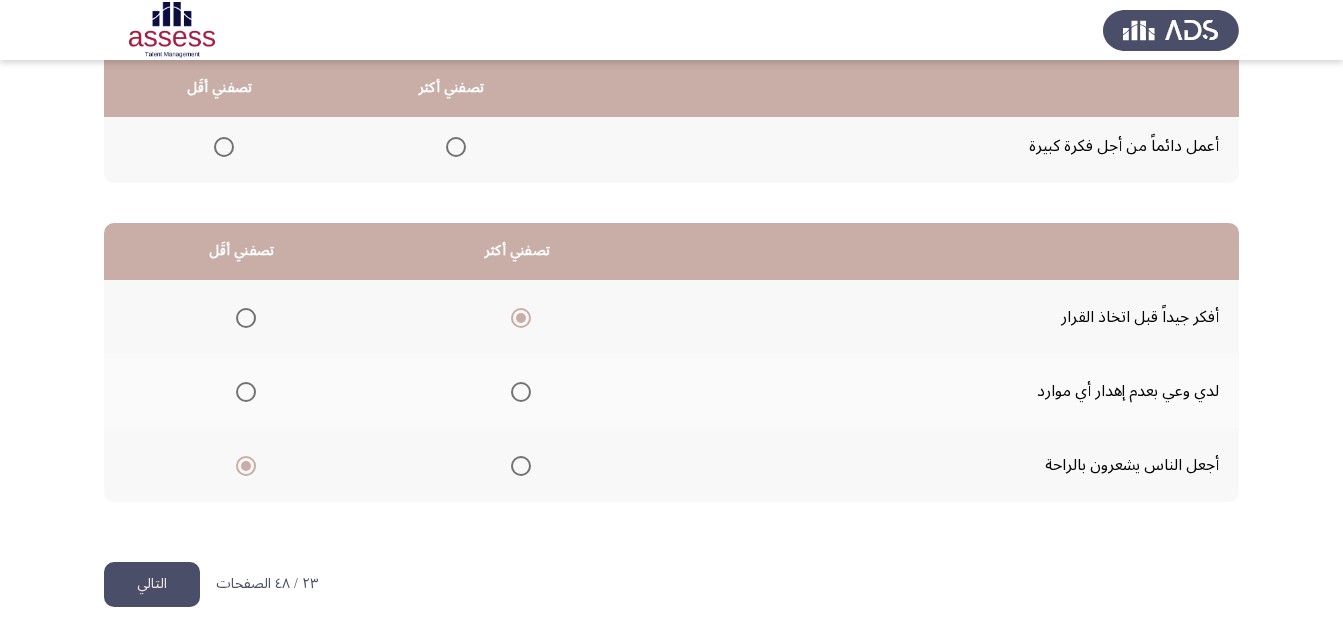 click on "التالي" 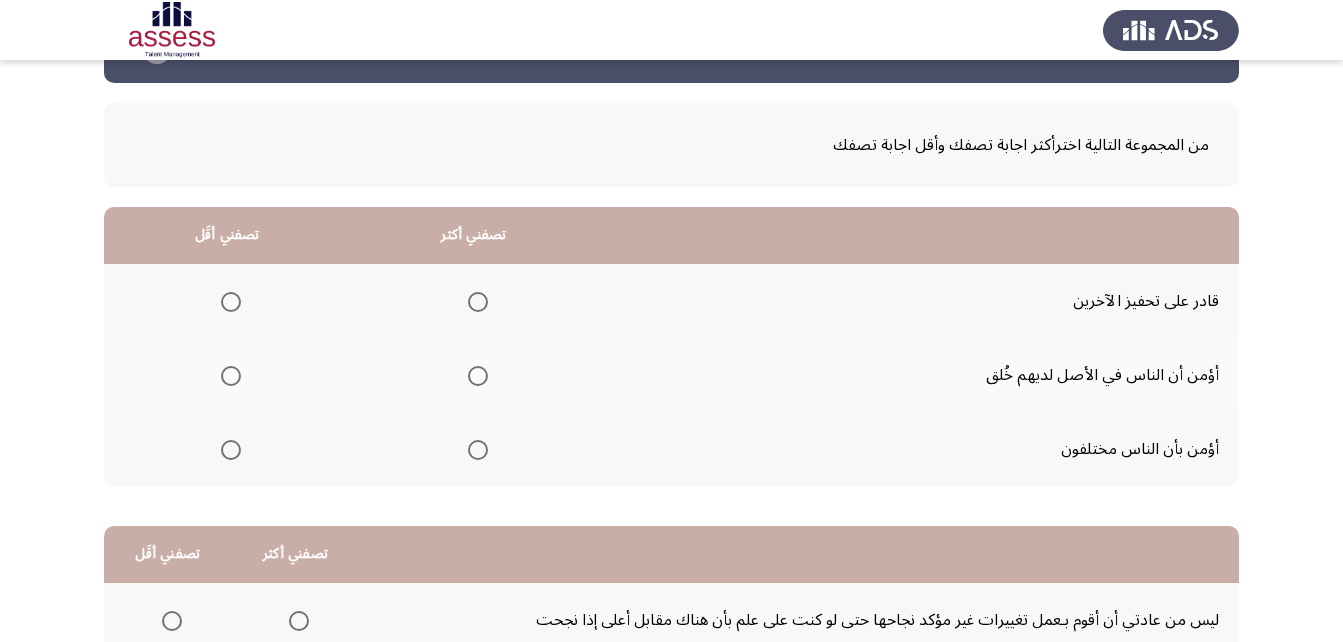 scroll, scrollTop: 100, scrollLeft: 0, axis: vertical 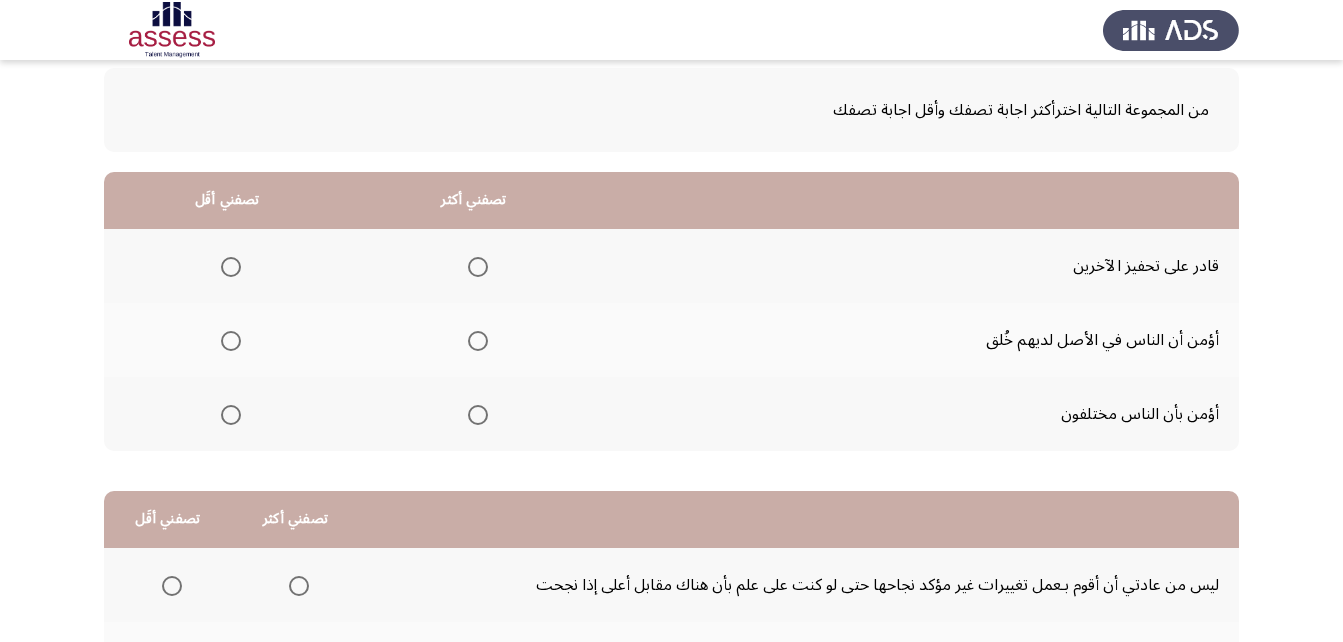 click at bounding box center [478, 267] 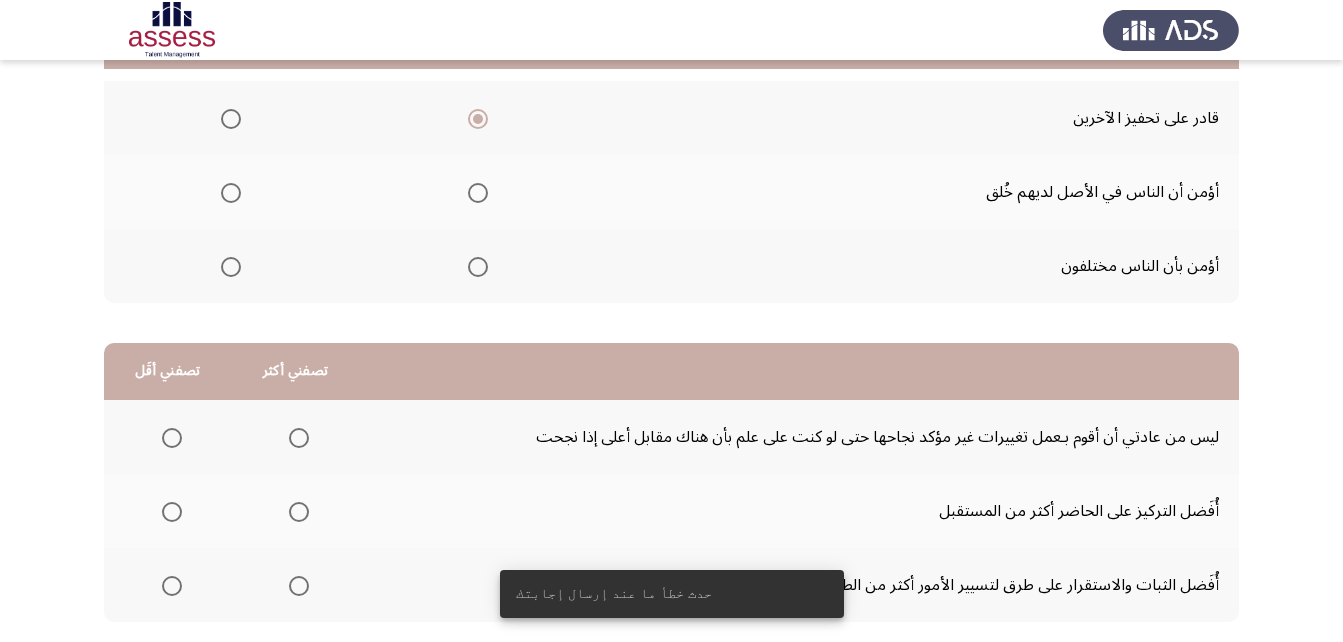scroll, scrollTop: 200, scrollLeft: 0, axis: vertical 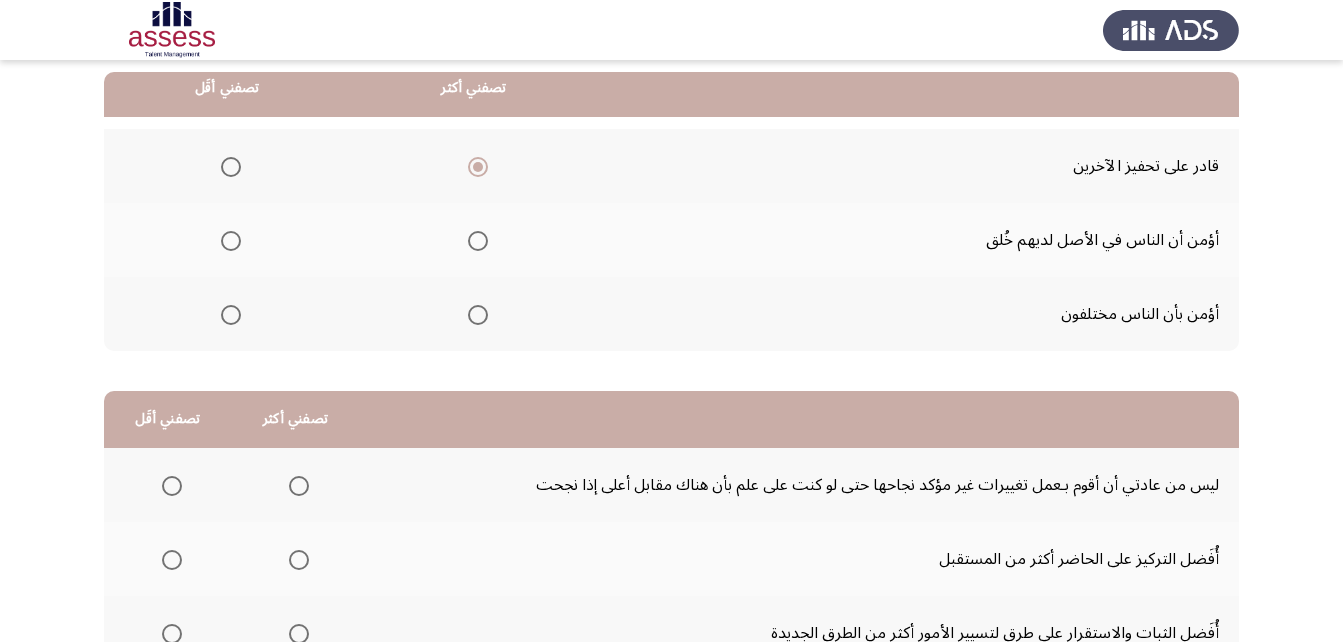 click at bounding box center [231, 315] 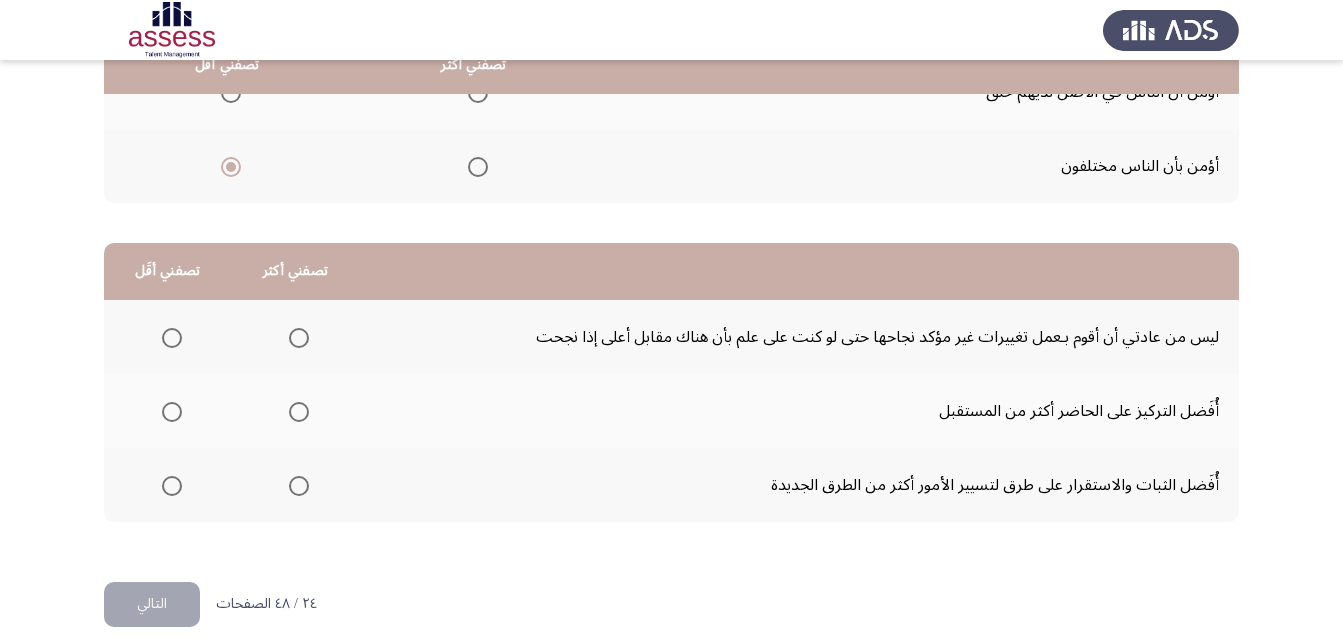 scroll, scrollTop: 368, scrollLeft: 0, axis: vertical 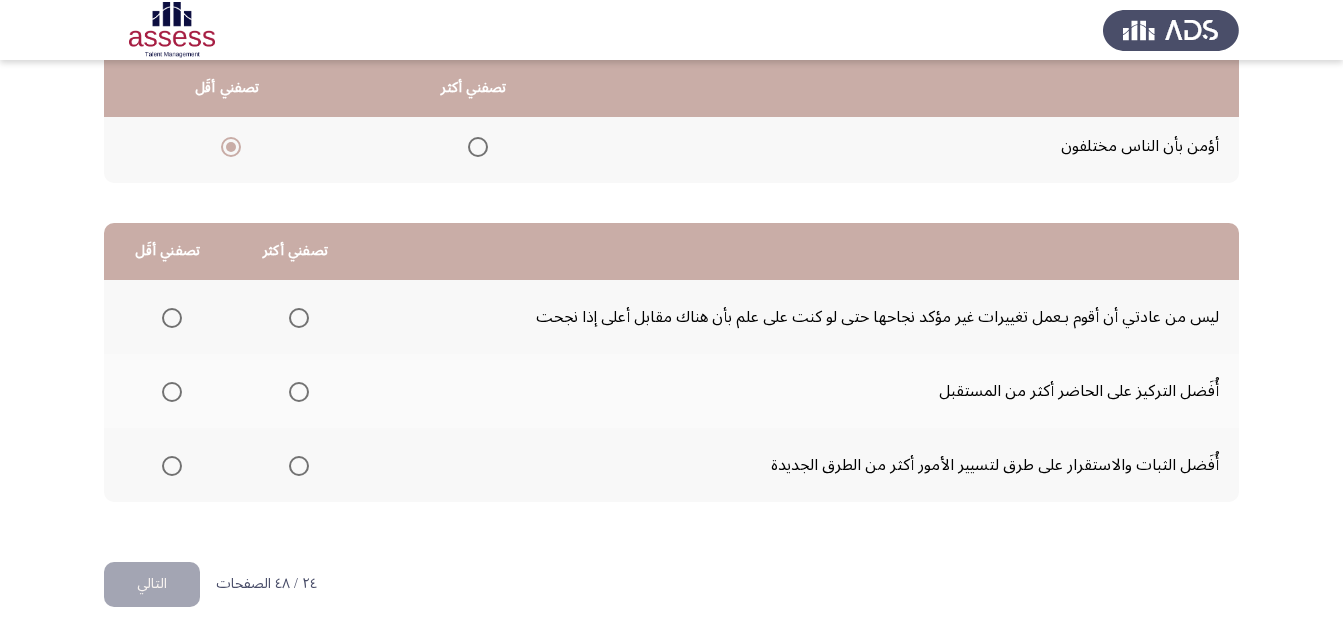 click at bounding box center [172, 392] 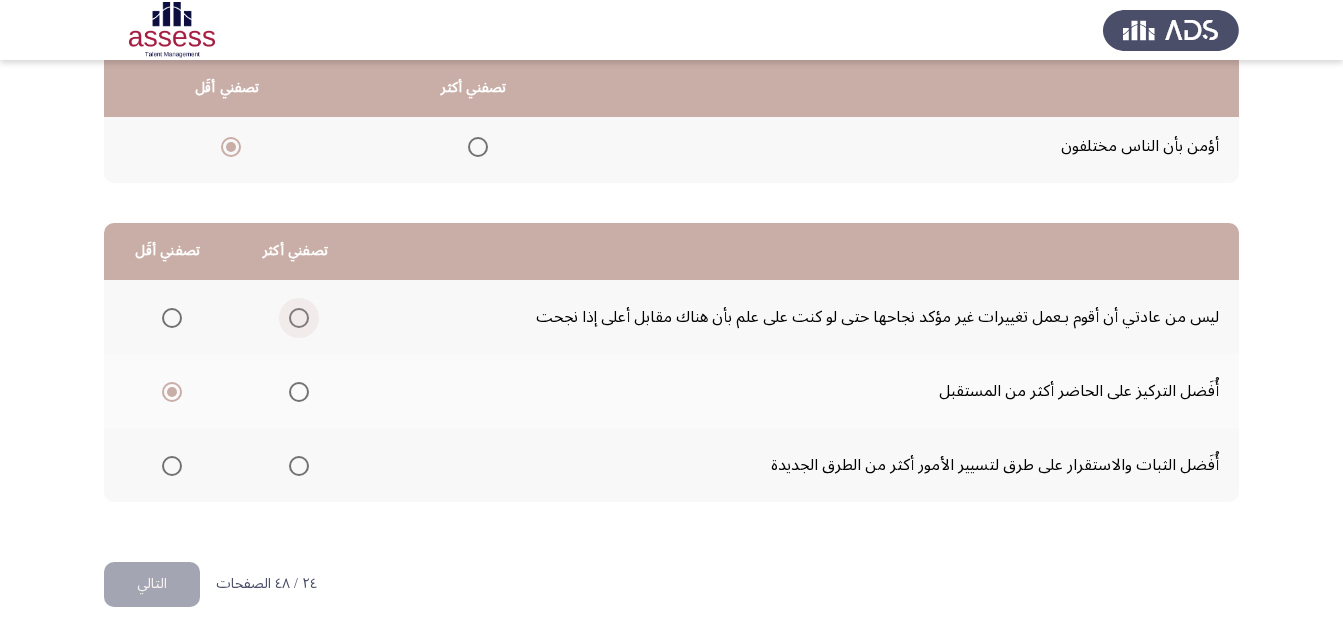 click at bounding box center [299, 318] 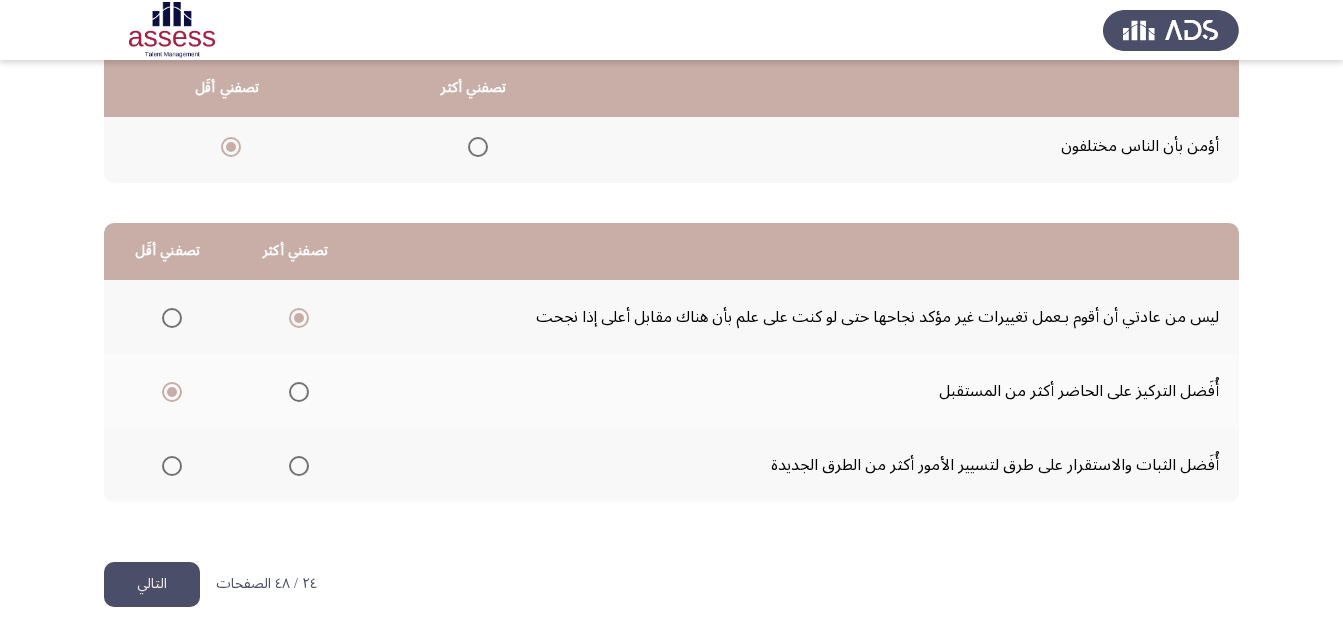 click on "التالي" 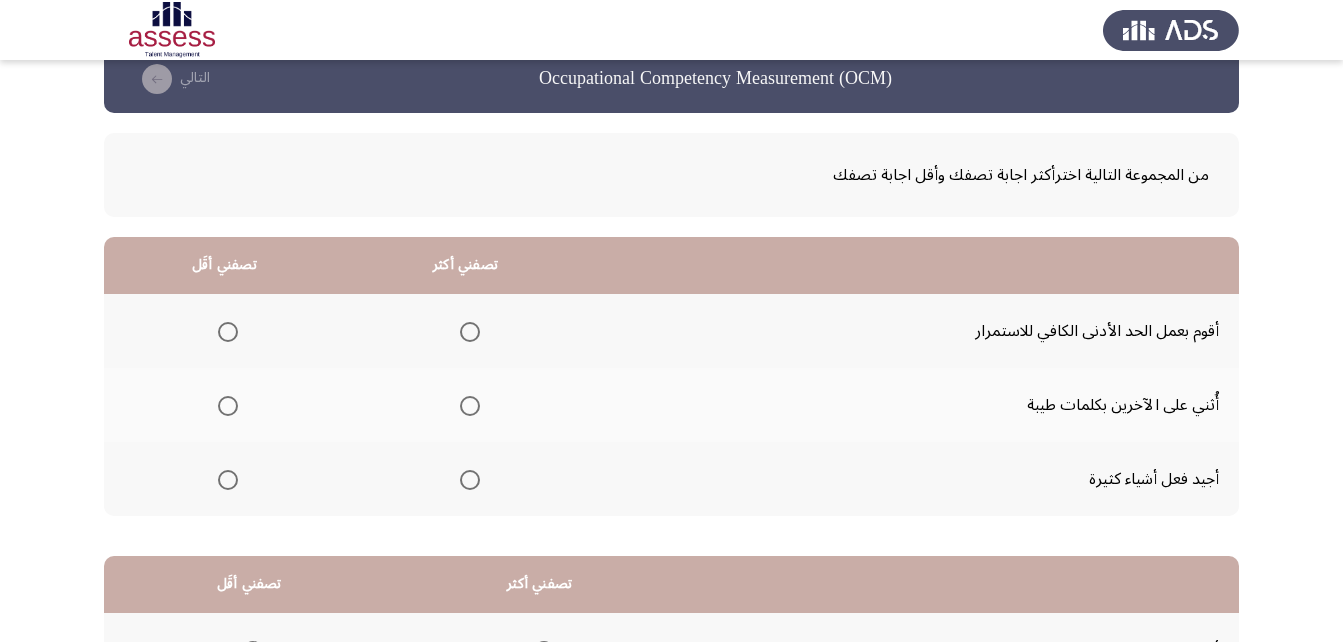 scroll, scrollTop: 0, scrollLeft: 0, axis: both 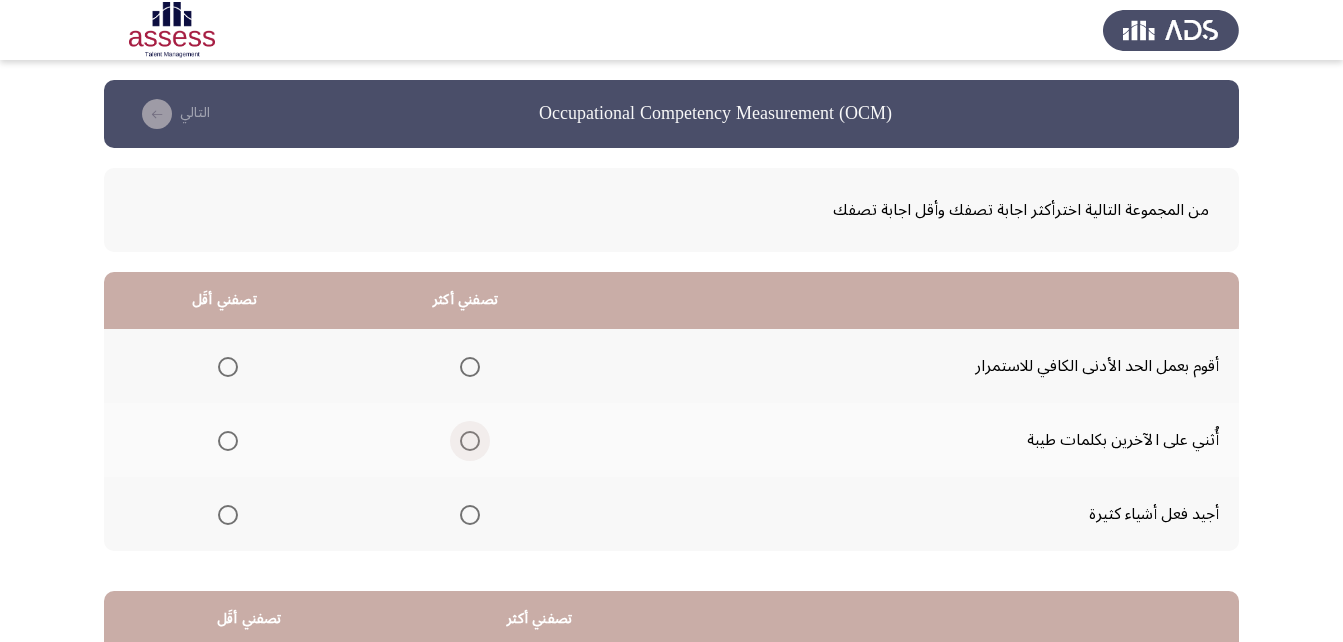 click at bounding box center [470, 441] 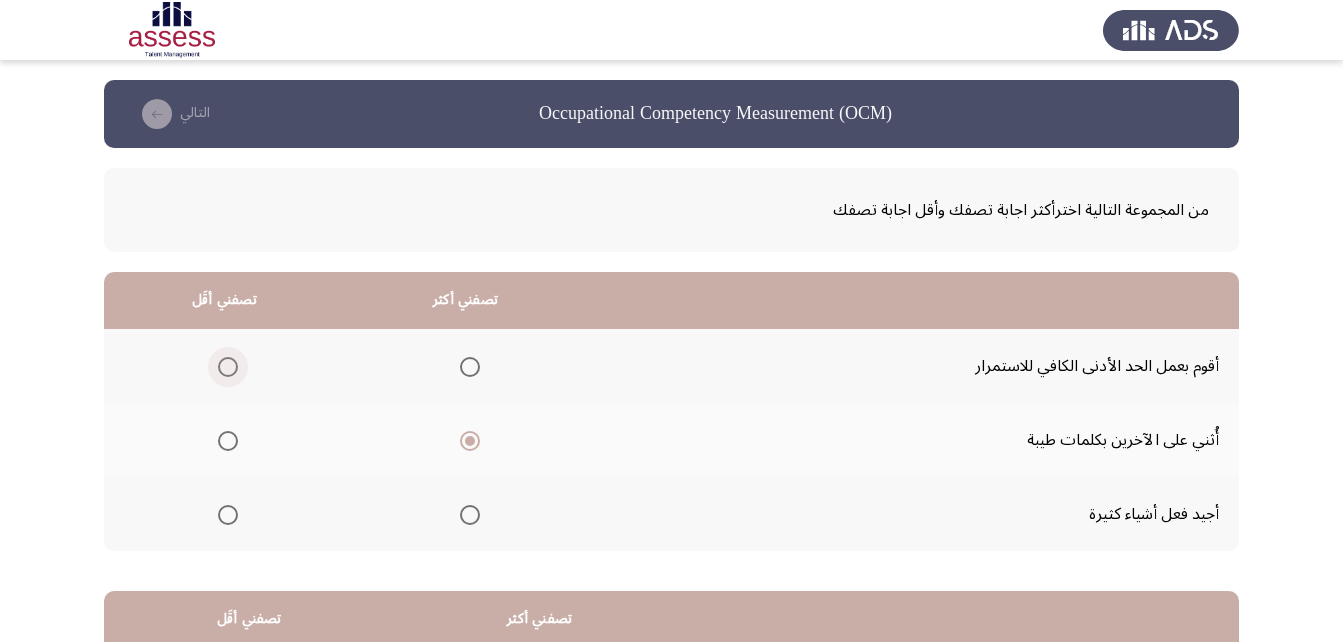 click at bounding box center (228, 367) 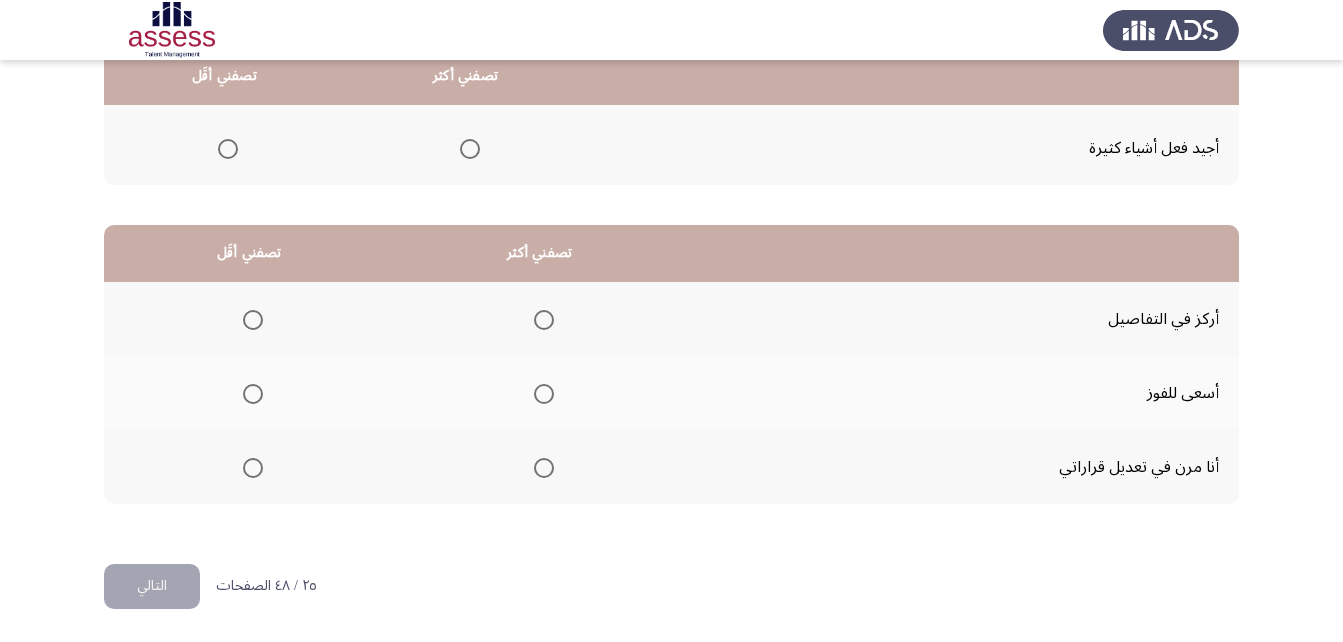 scroll, scrollTop: 368, scrollLeft: 0, axis: vertical 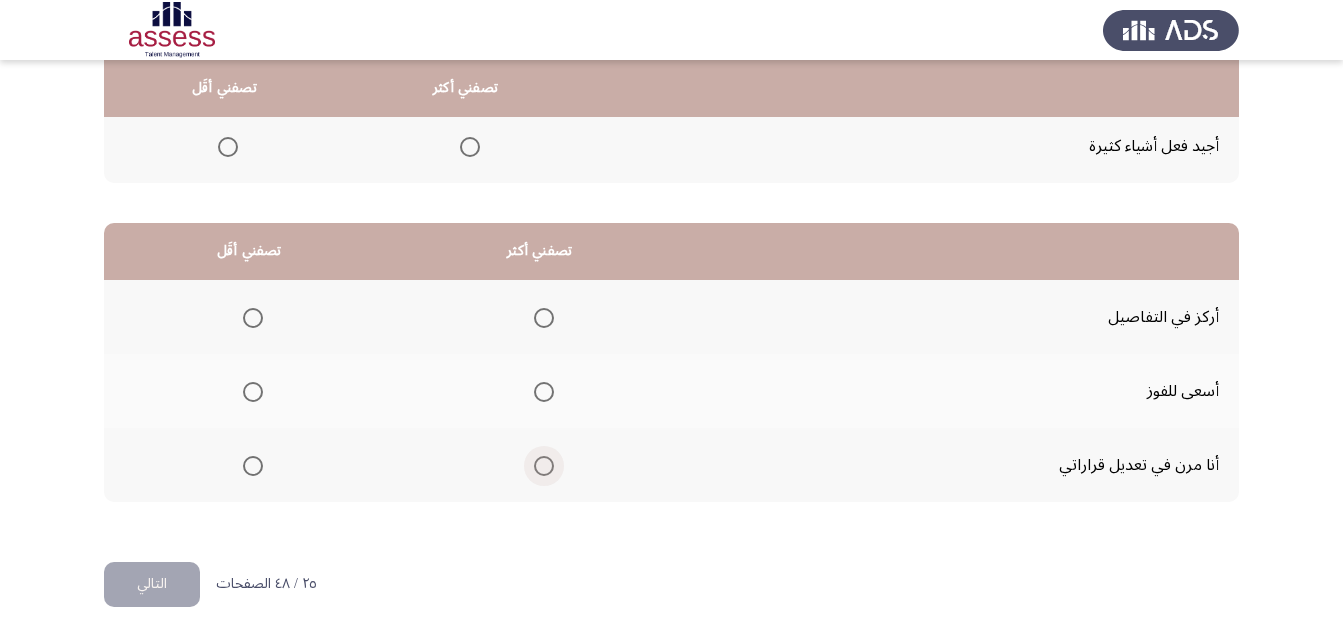 click at bounding box center [544, 466] 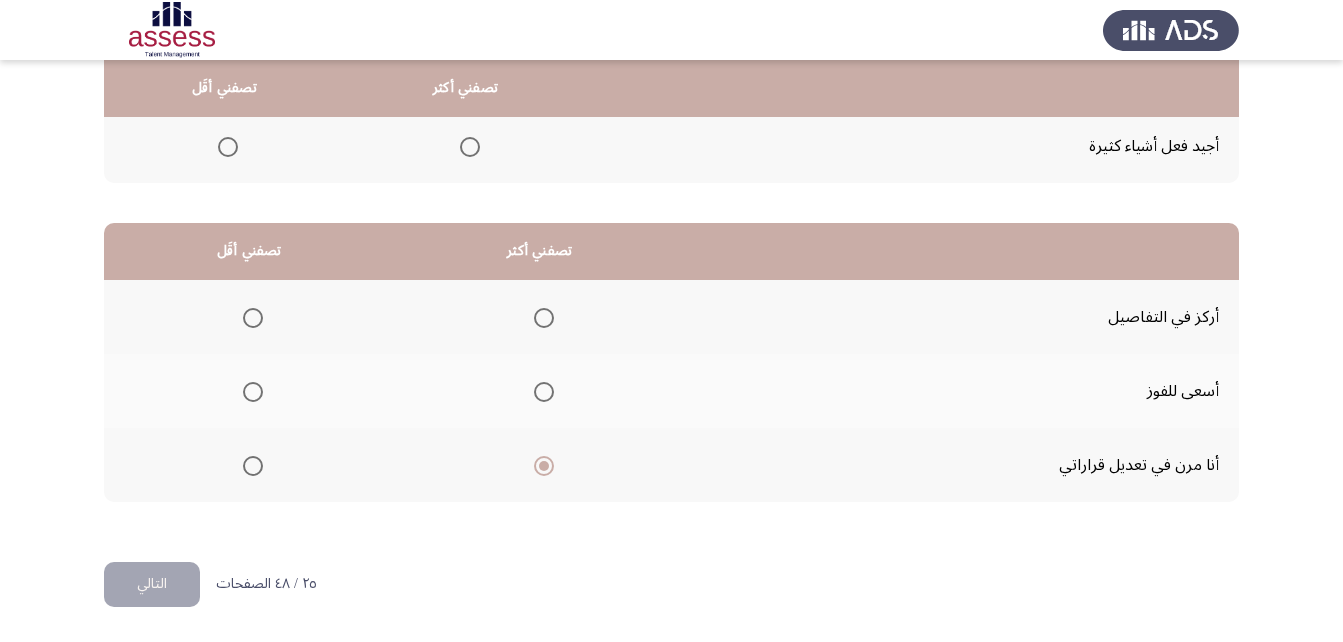 click at bounding box center [253, 392] 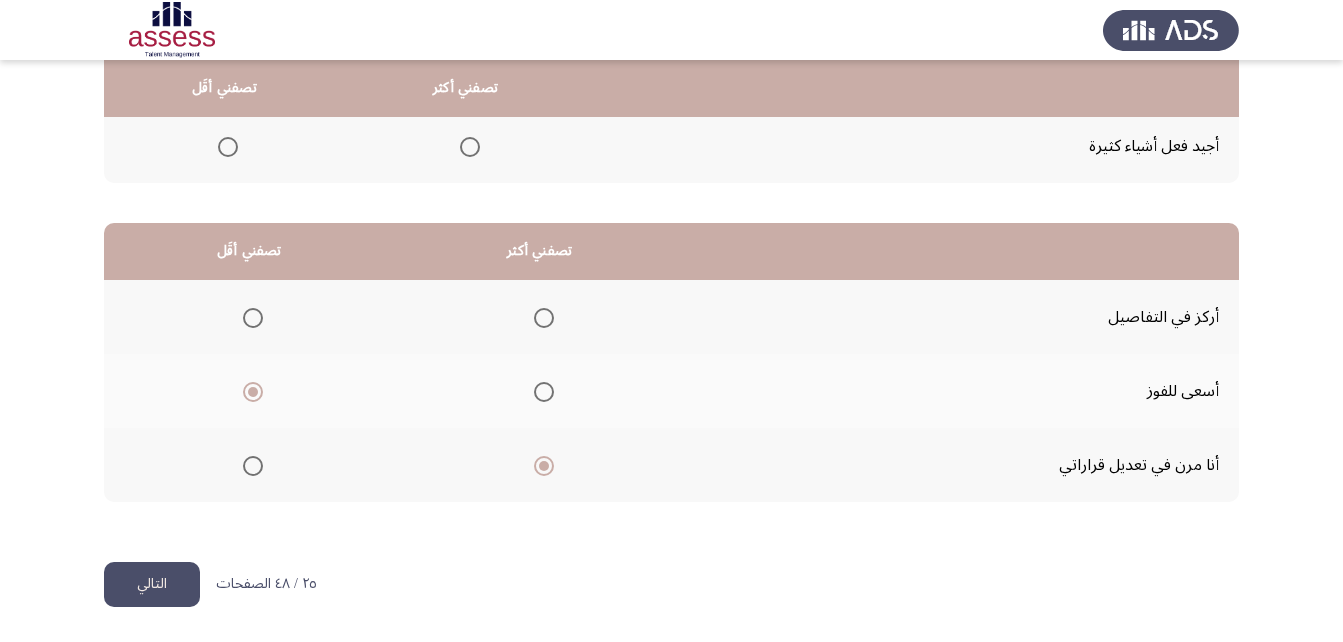 click on "التالي" 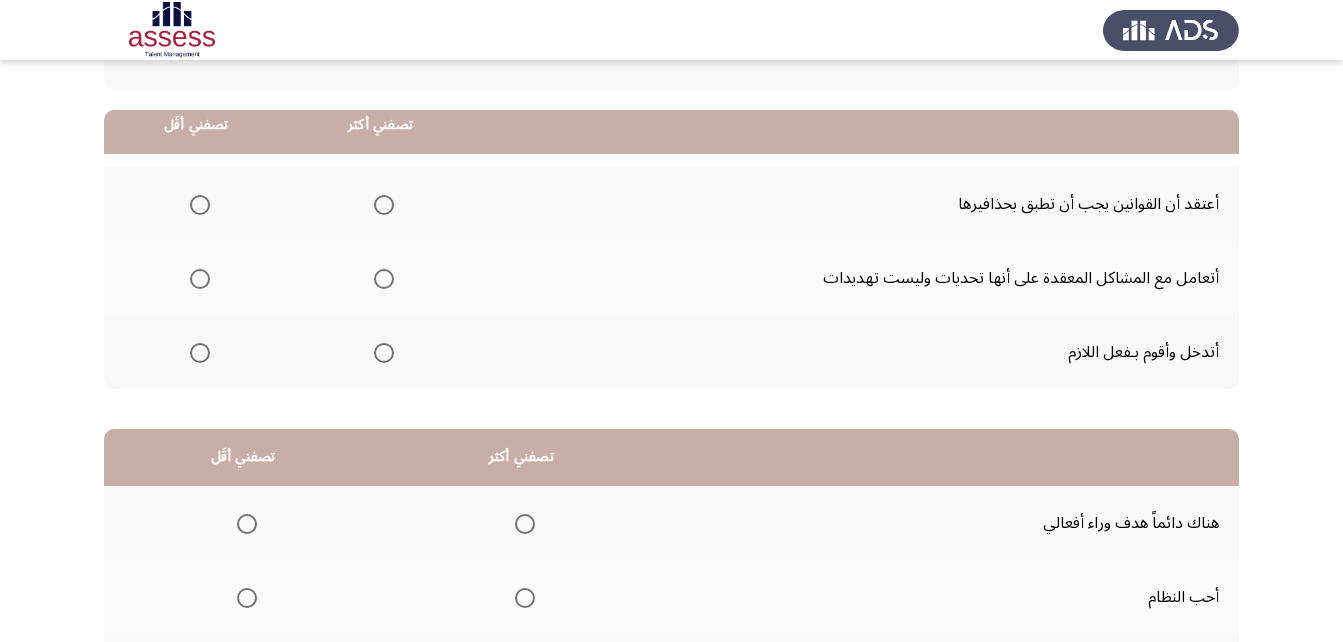 scroll, scrollTop: 200, scrollLeft: 0, axis: vertical 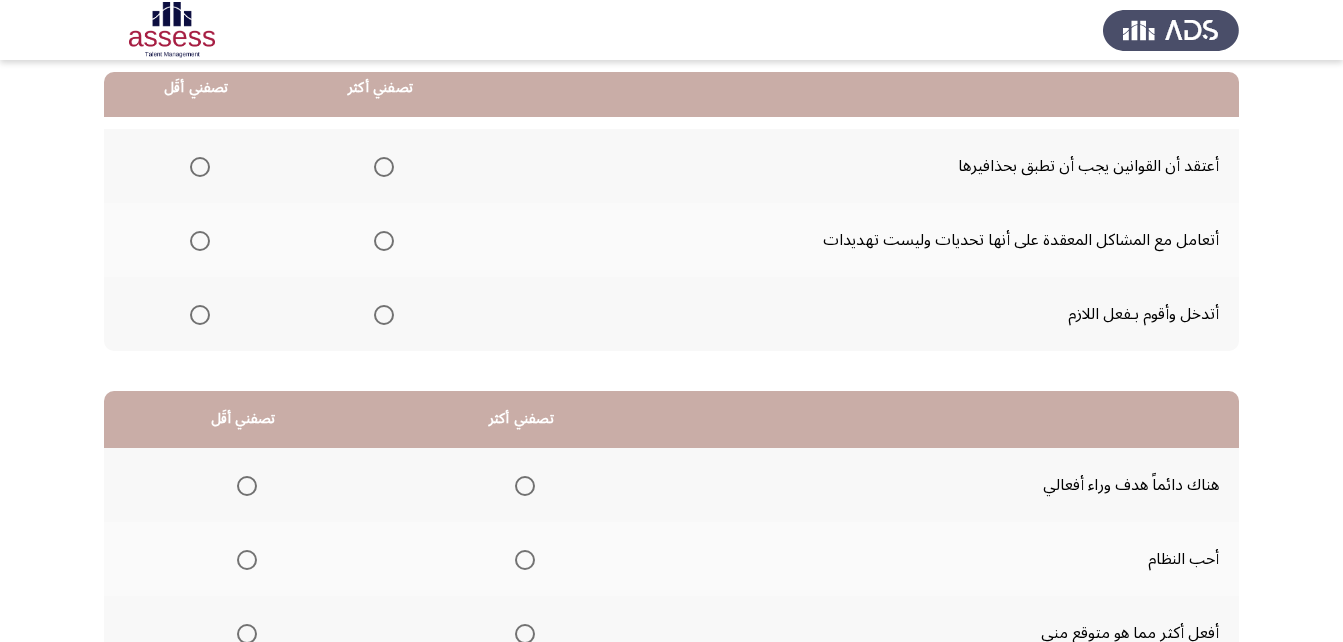 click at bounding box center [384, 241] 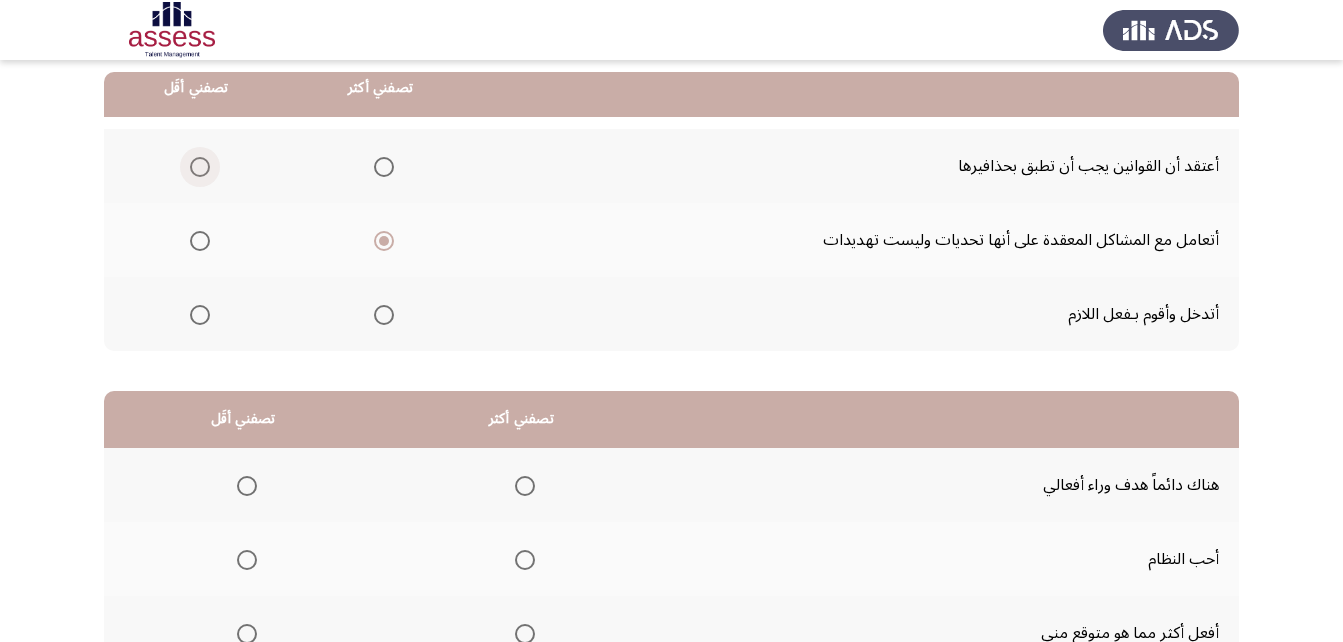 click at bounding box center [200, 167] 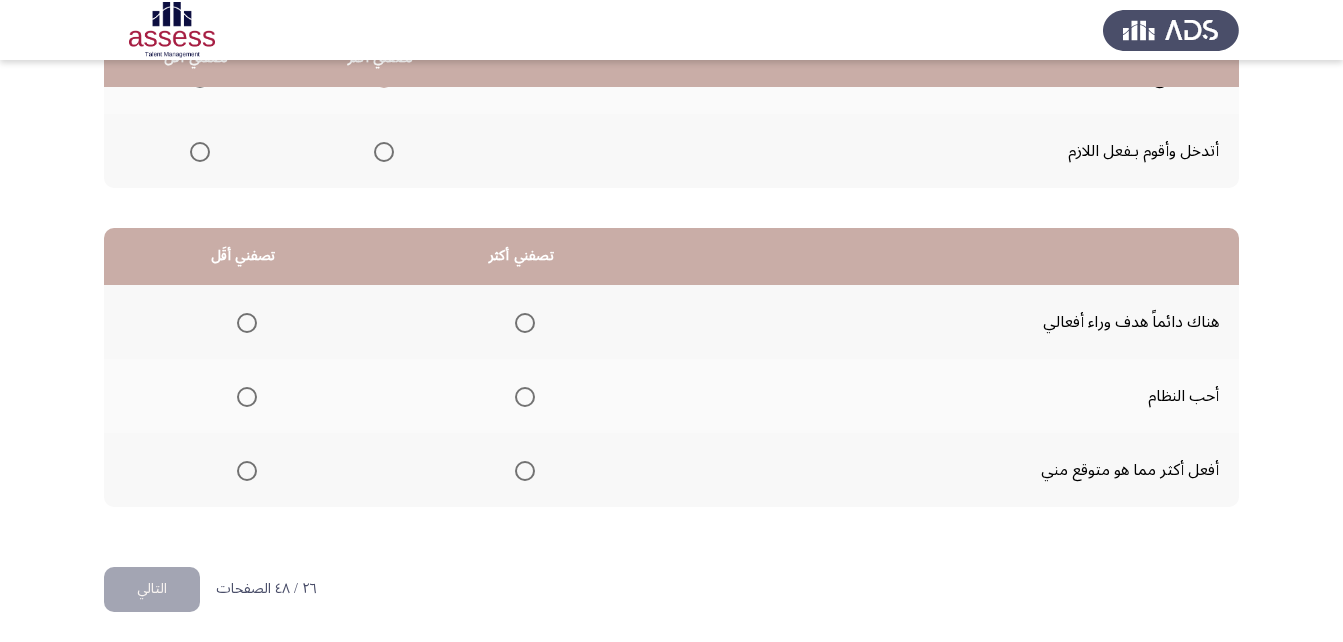 scroll, scrollTop: 368, scrollLeft: 0, axis: vertical 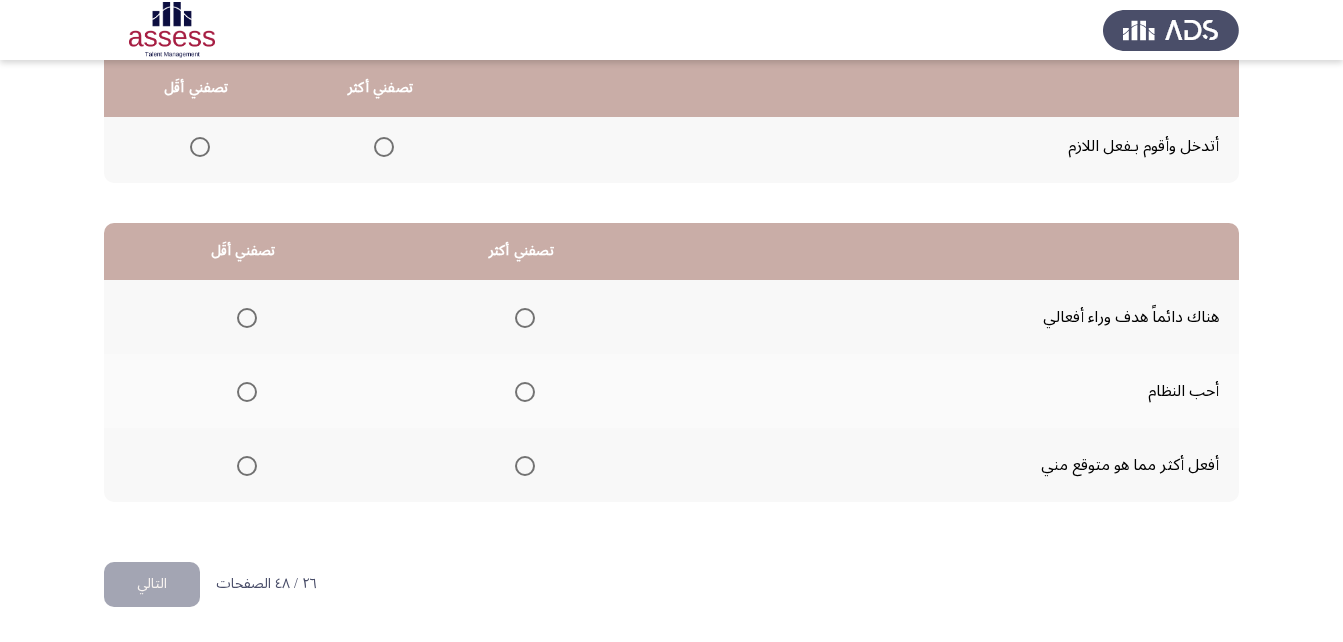 click at bounding box center [525, 466] 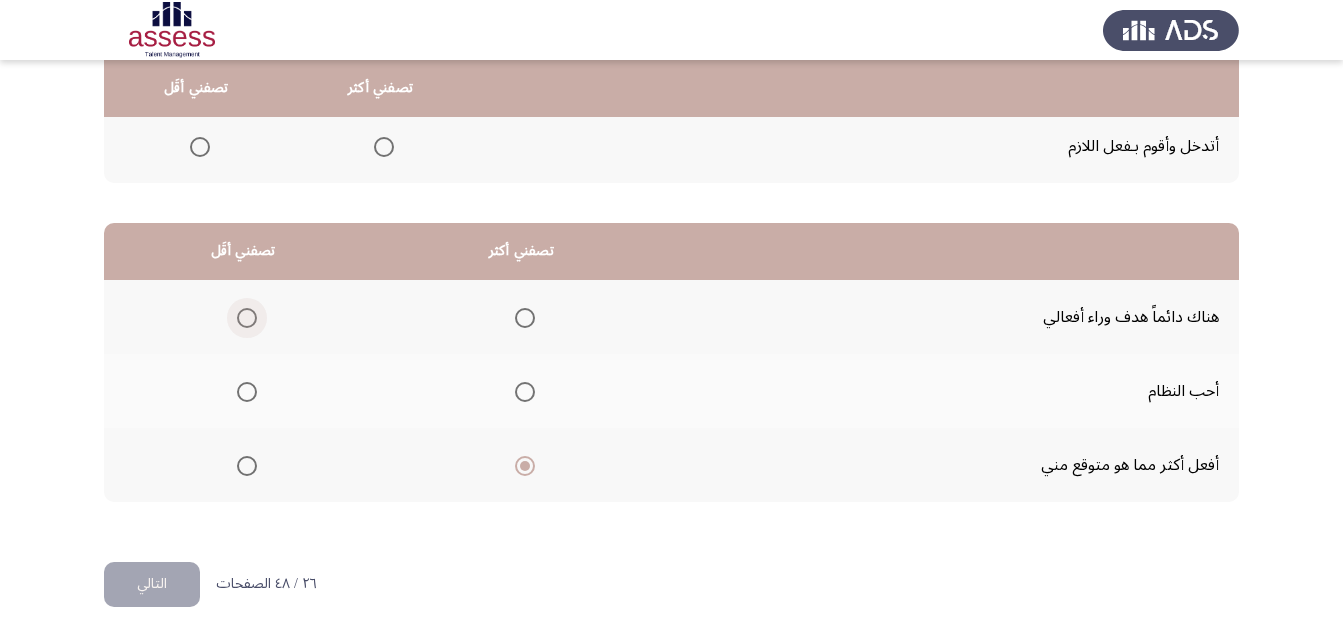 click at bounding box center [247, 318] 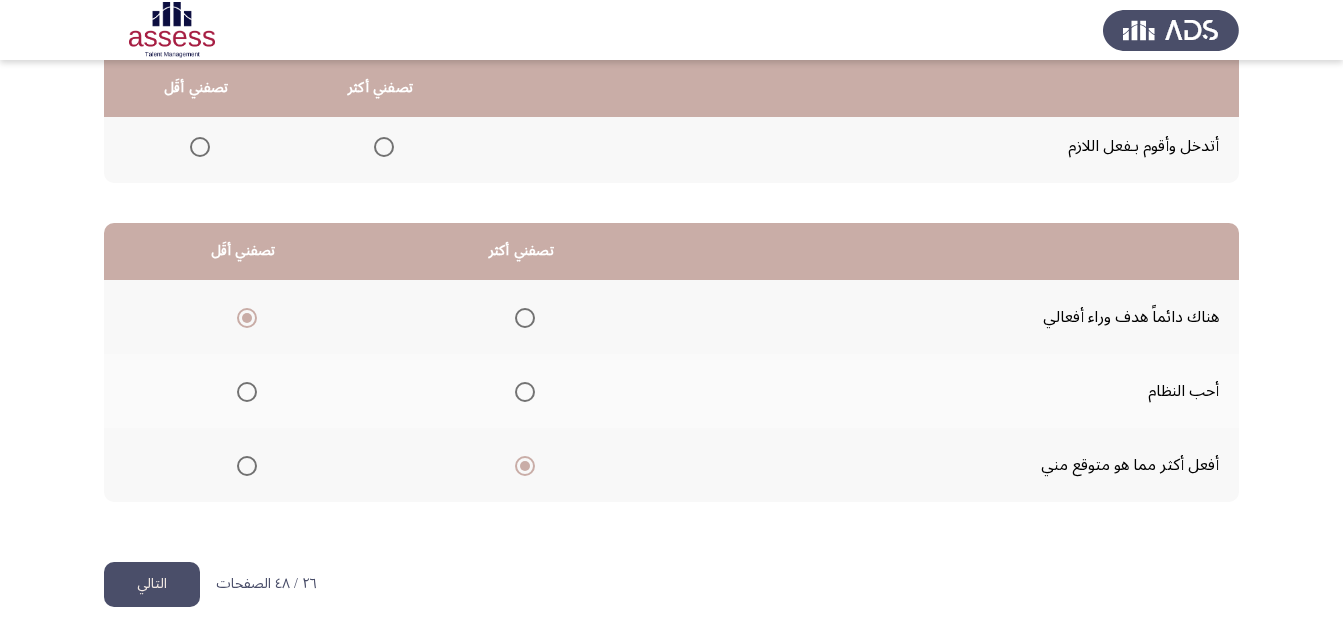click on "التالي" 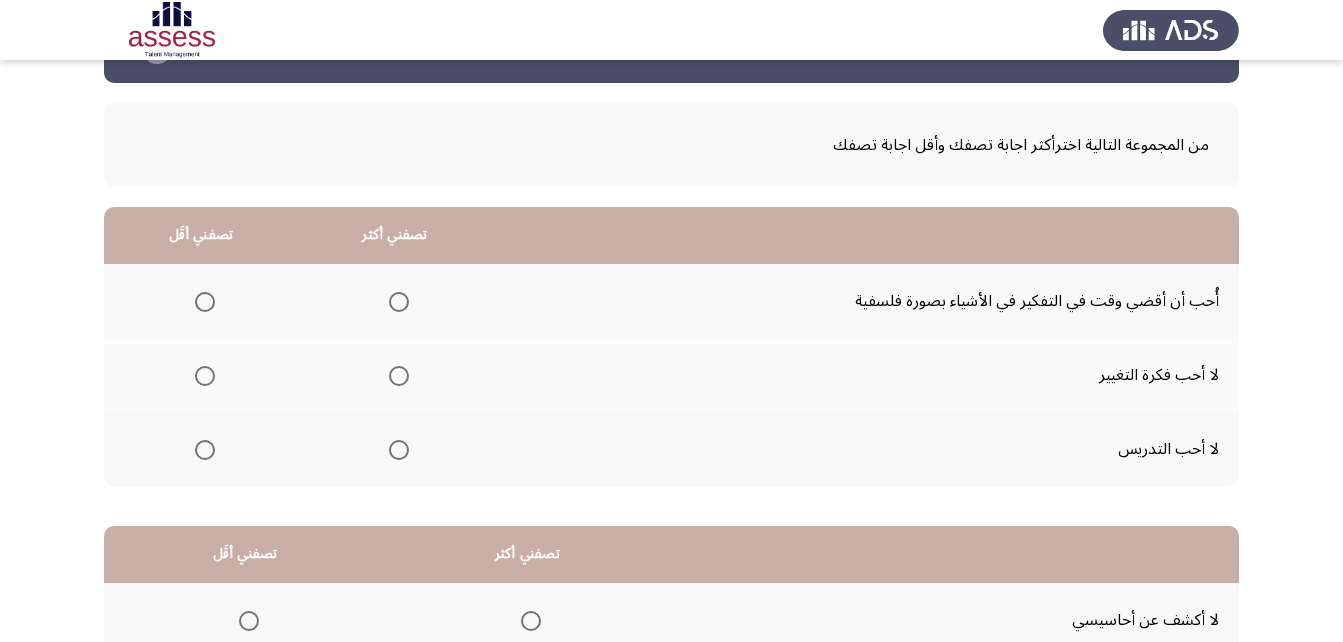 scroll, scrollTop: 100, scrollLeft: 0, axis: vertical 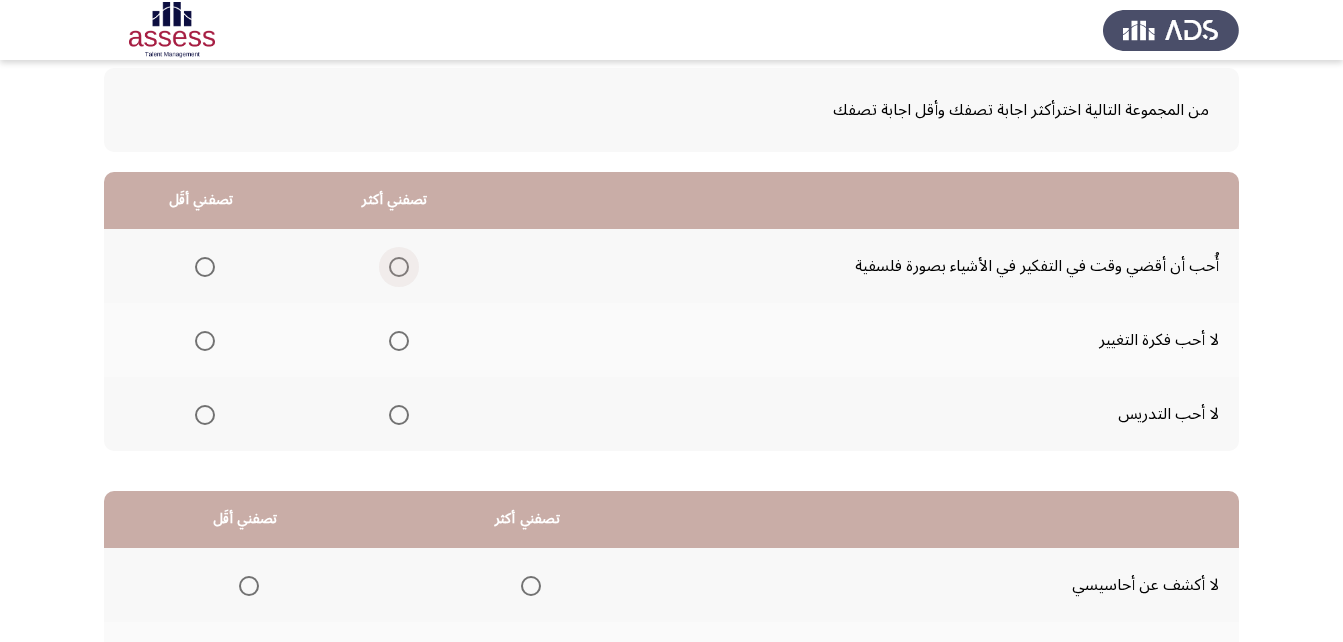 click at bounding box center [399, 267] 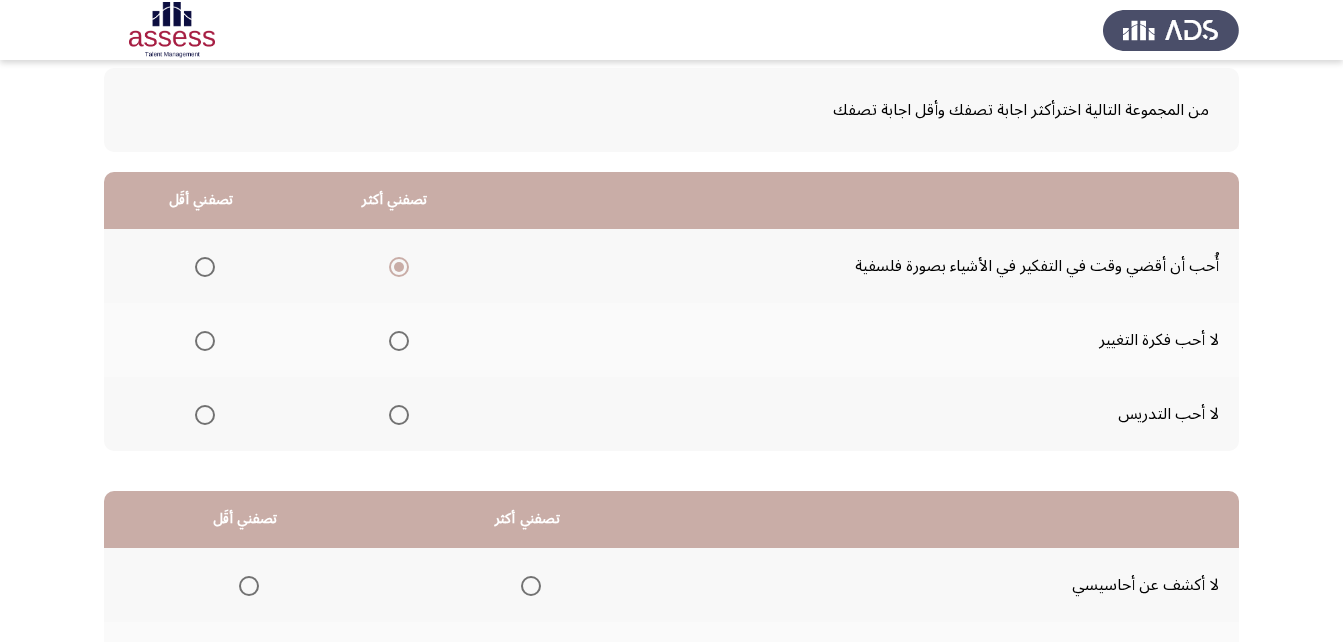 click at bounding box center (205, 415) 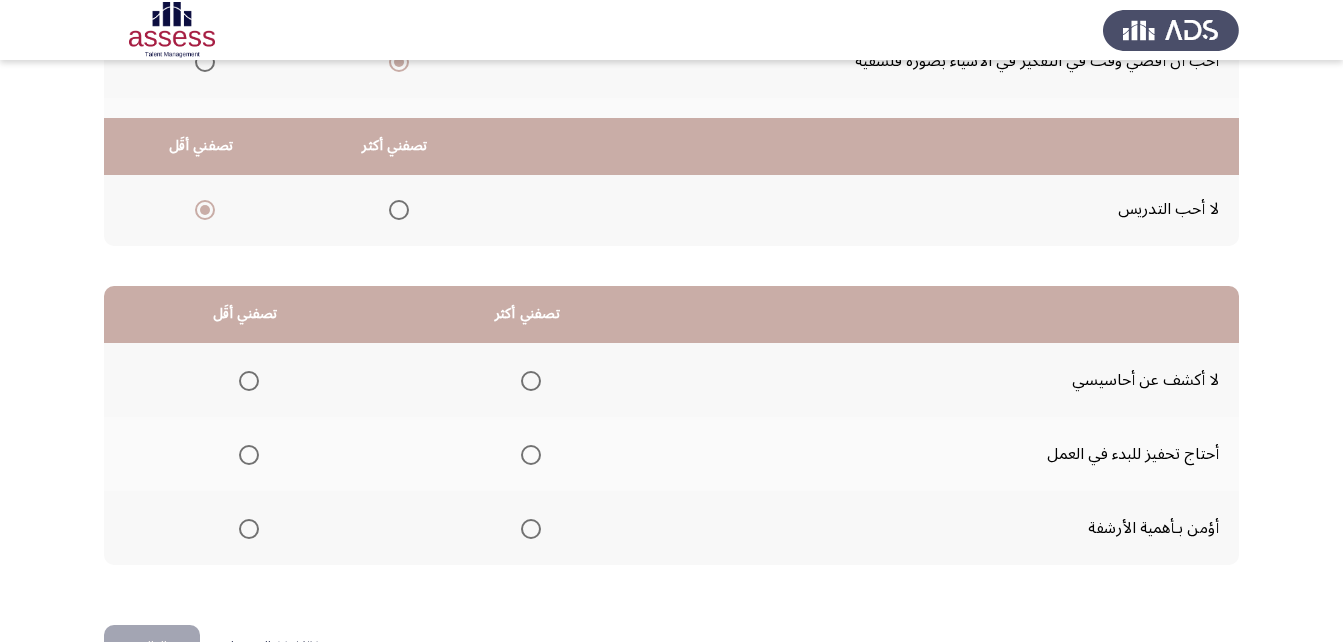 scroll, scrollTop: 368, scrollLeft: 0, axis: vertical 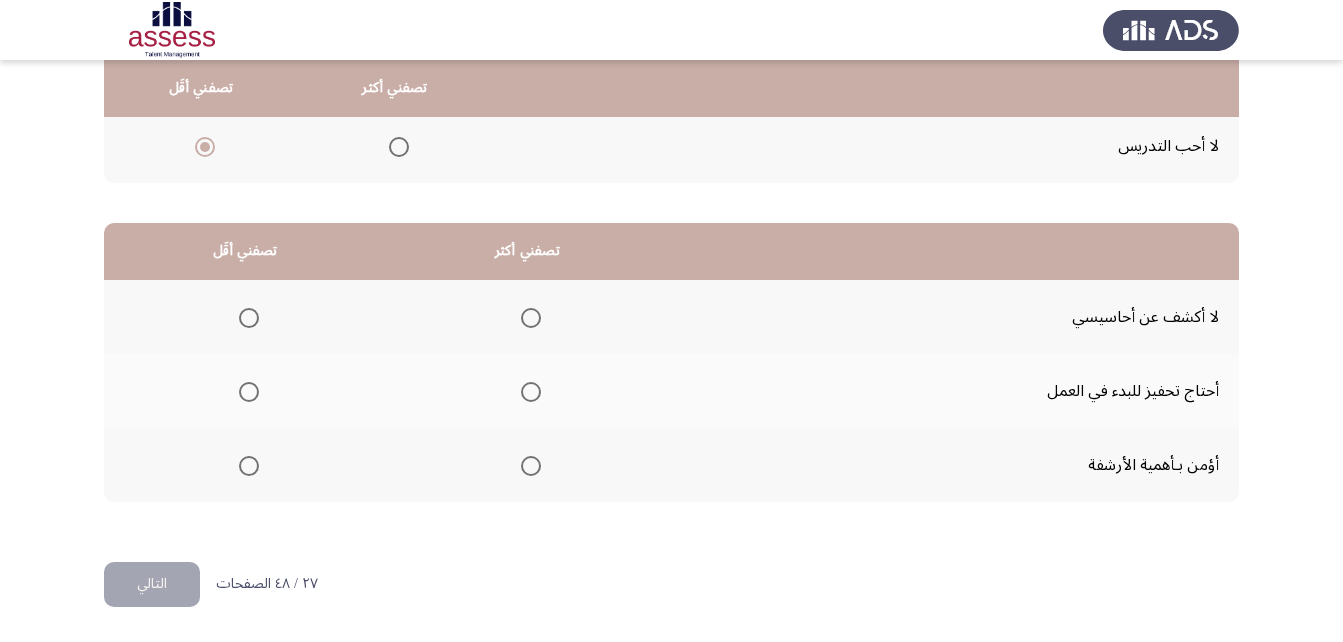 click at bounding box center (249, 318) 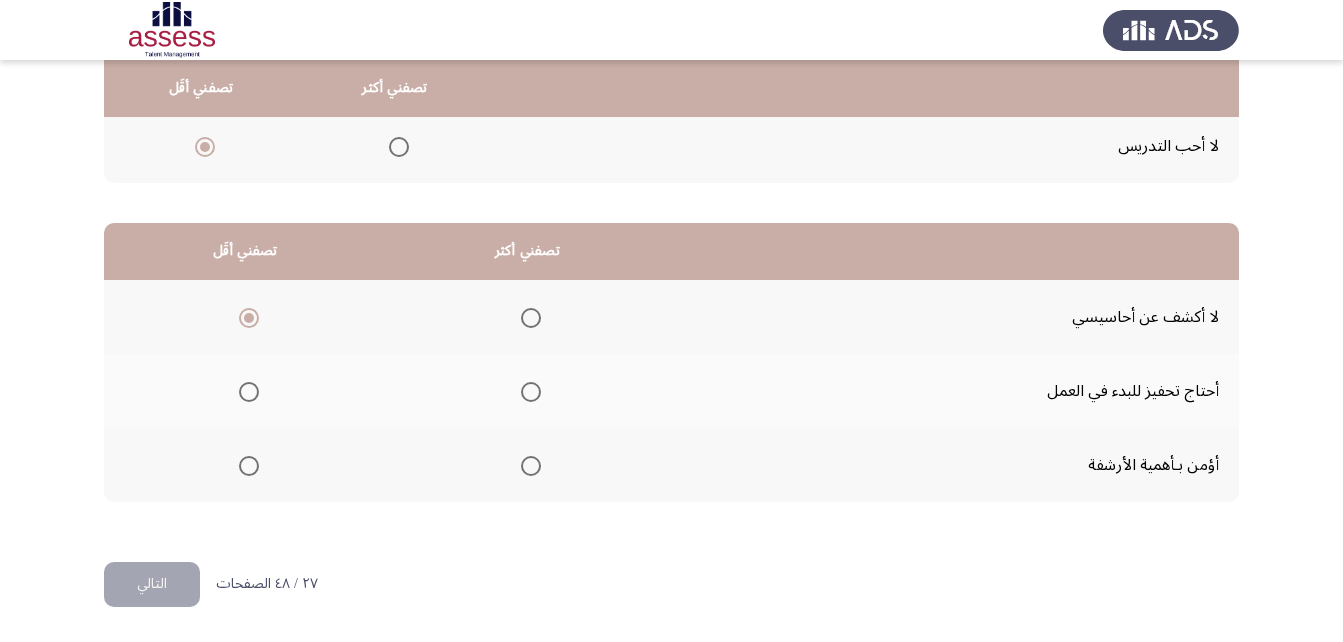 click at bounding box center [249, 392] 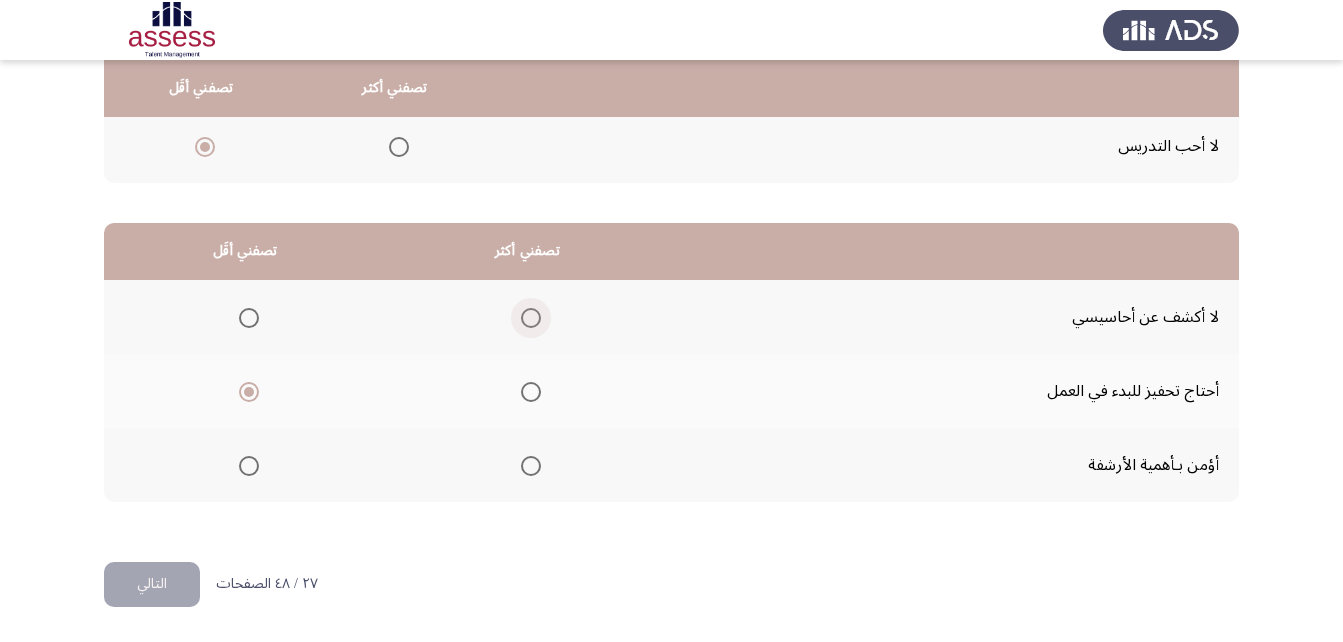 click at bounding box center [531, 318] 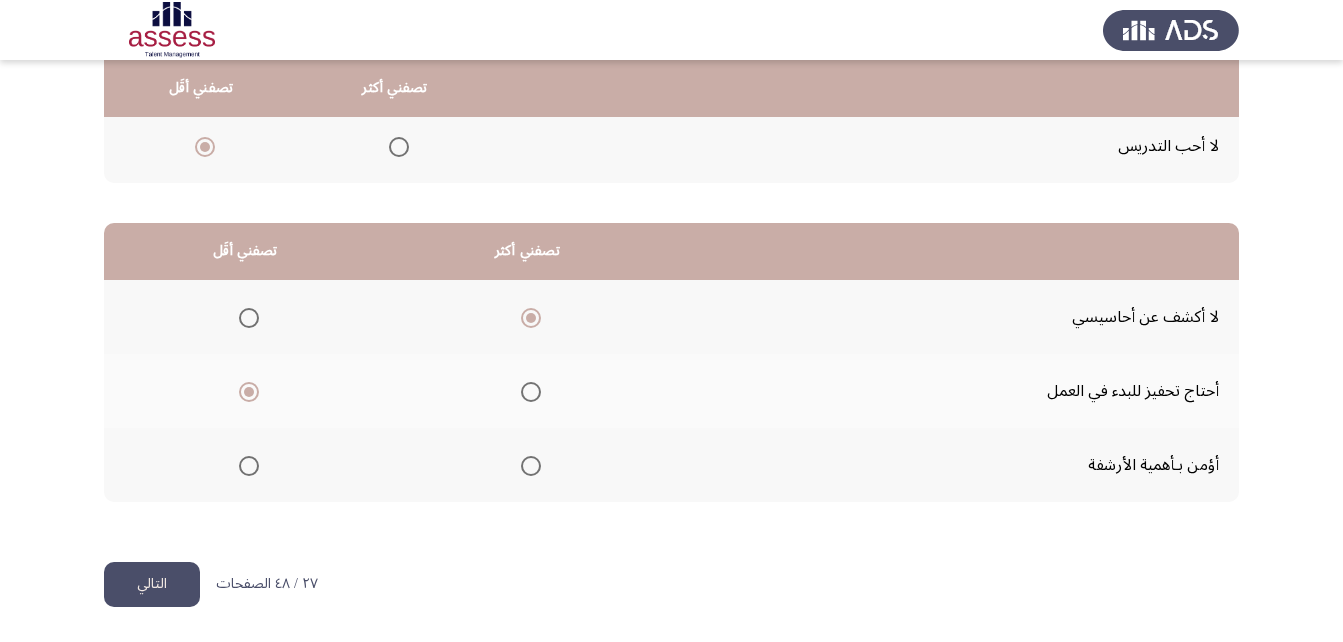 click on "التالي" 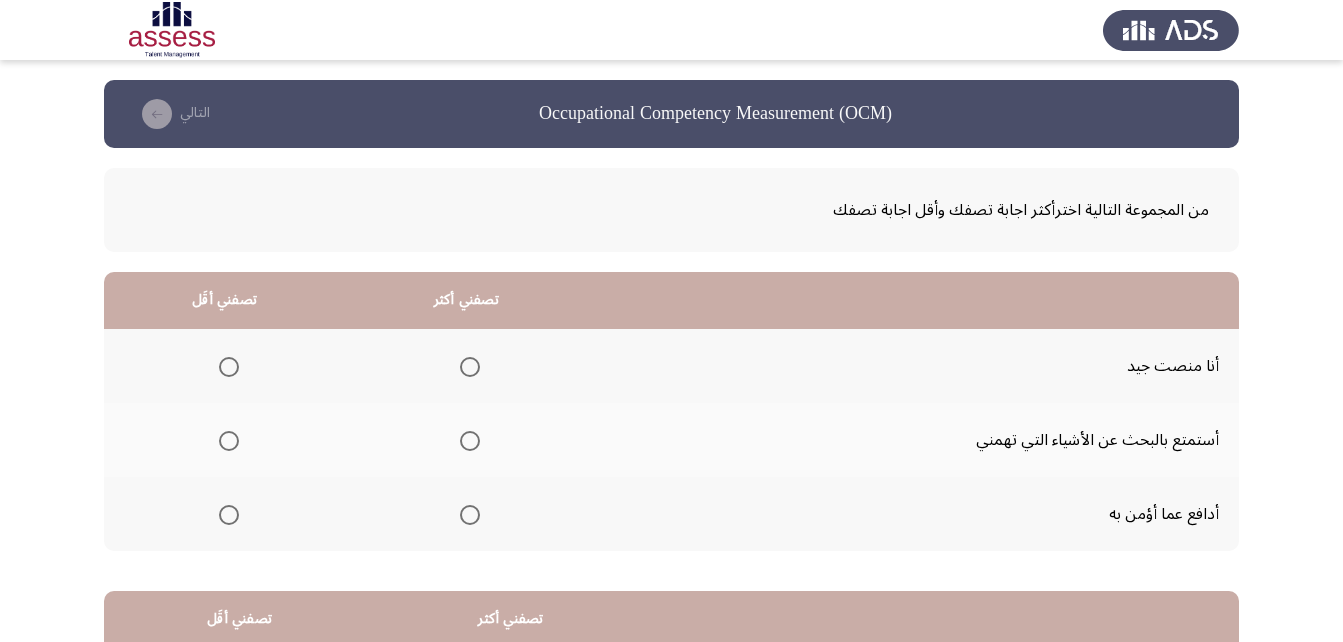 scroll, scrollTop: 100, scrollLeft: 0, axis: vertical 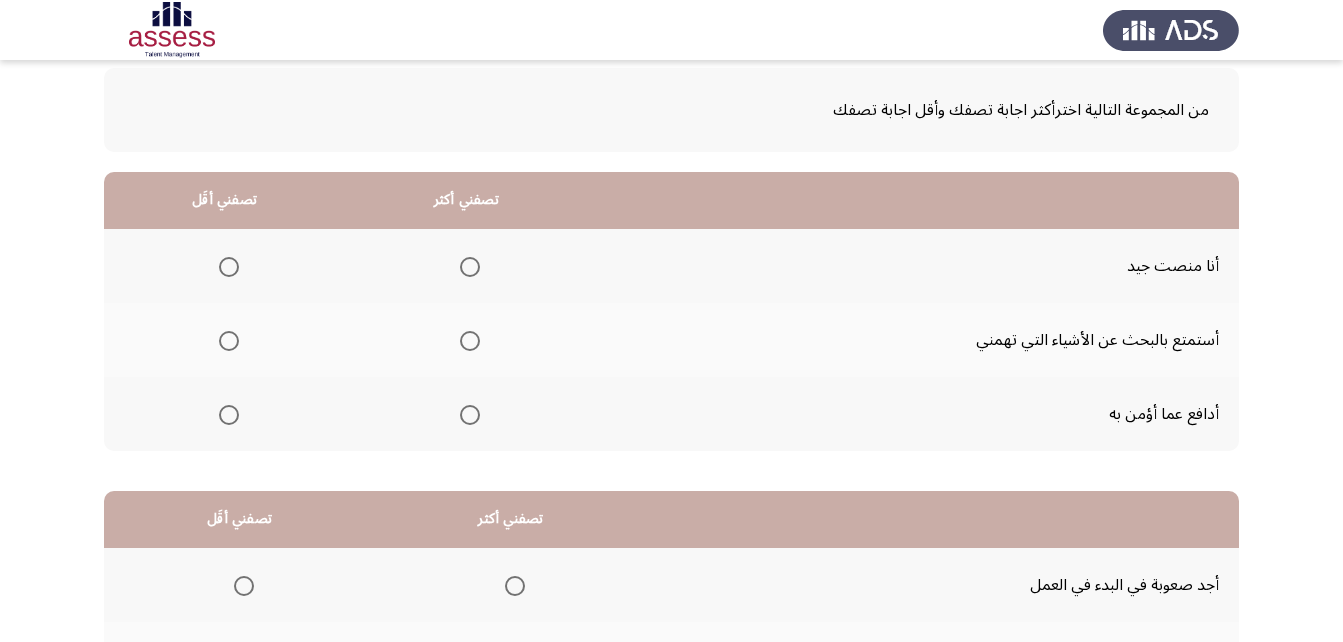 click at bounding box center [470, 415] 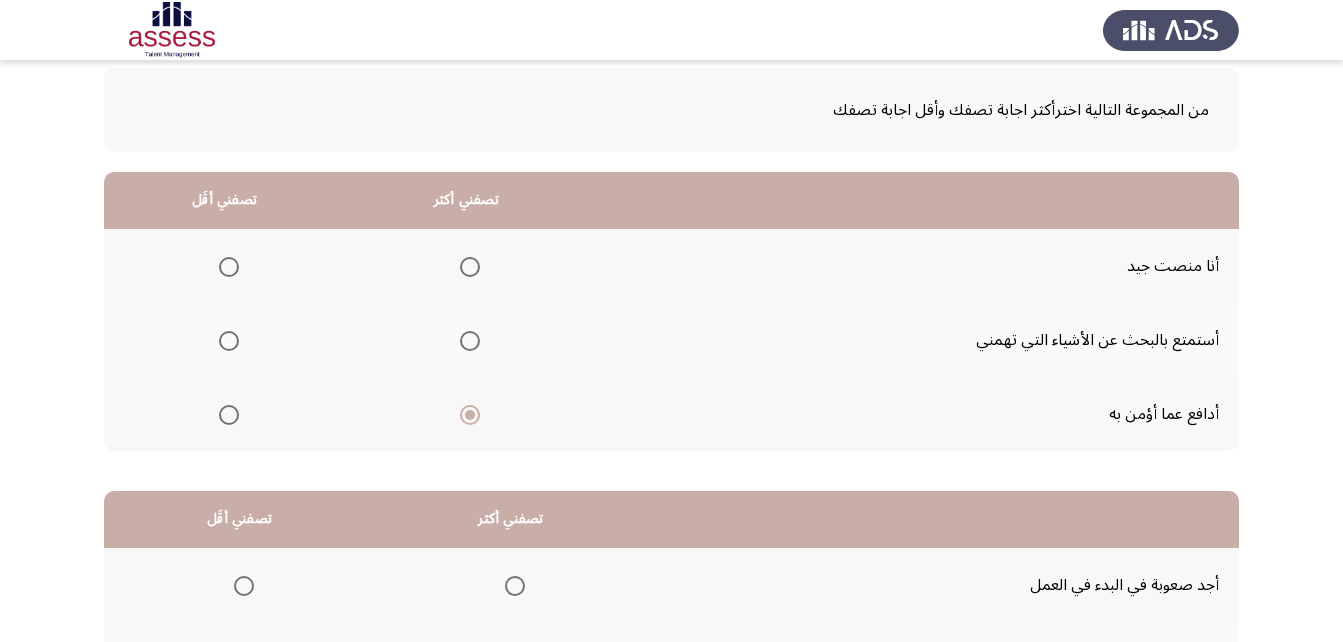 click at bounding box center (229, 341) 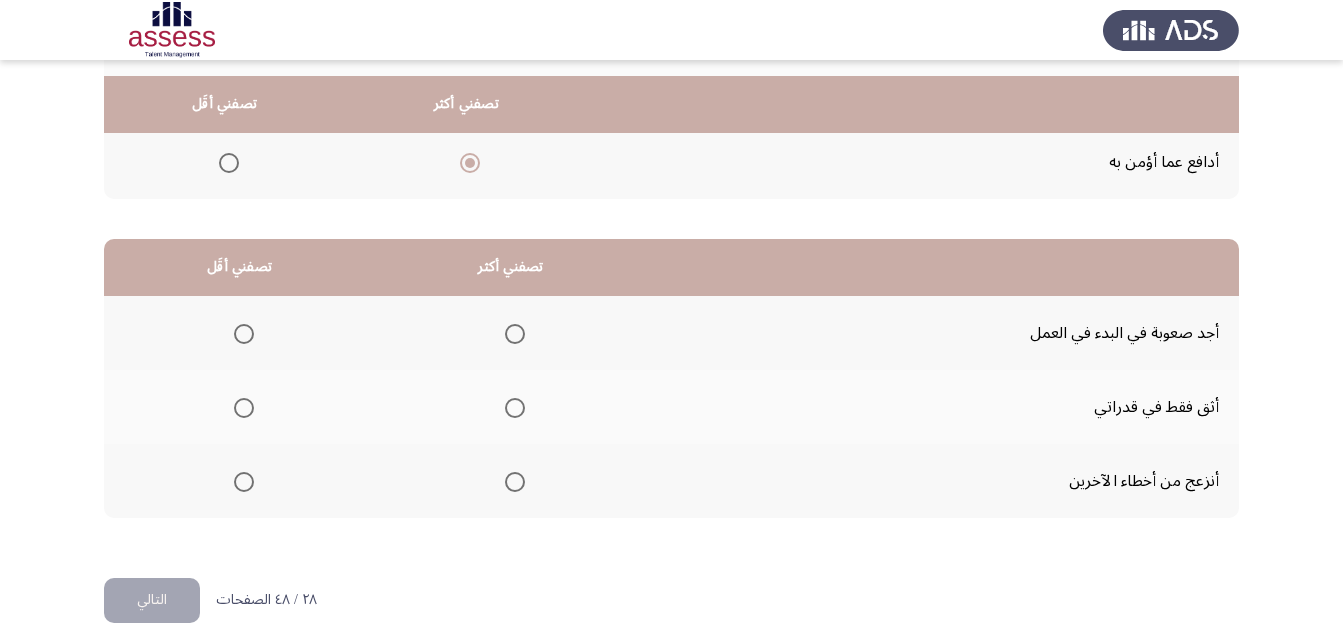 scroll, scrollTop: 368, scrollLeft: 0, axis: vertical 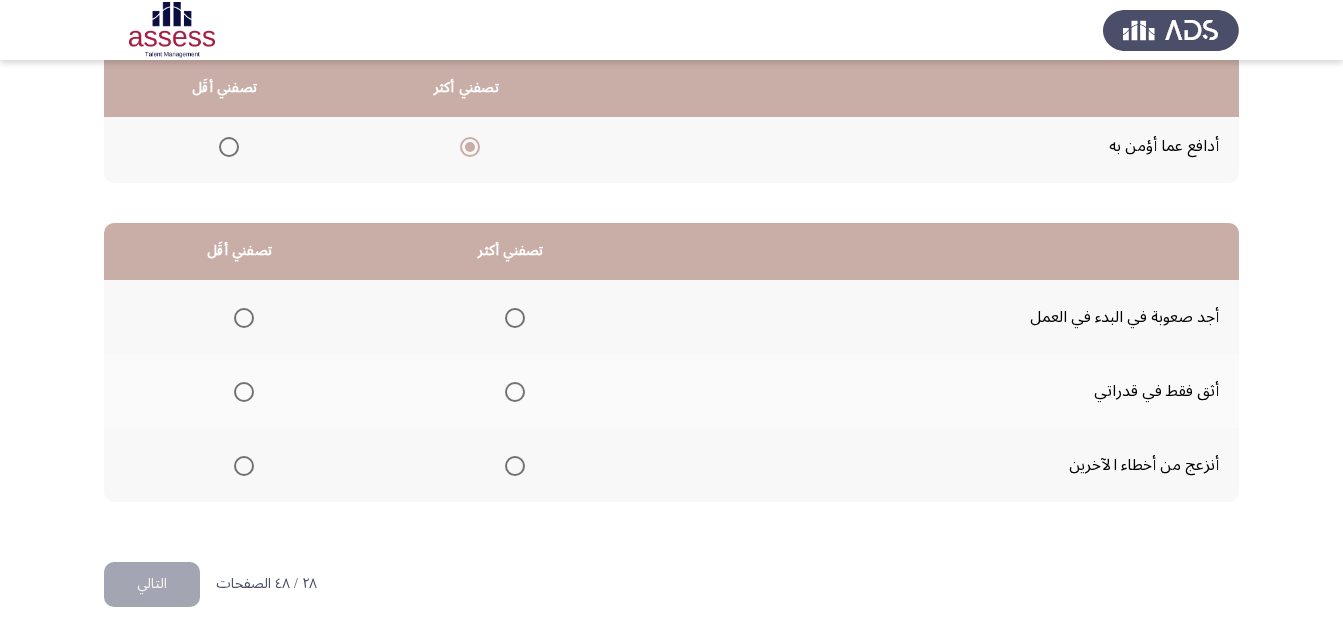 click at bounding box center [244, 318] 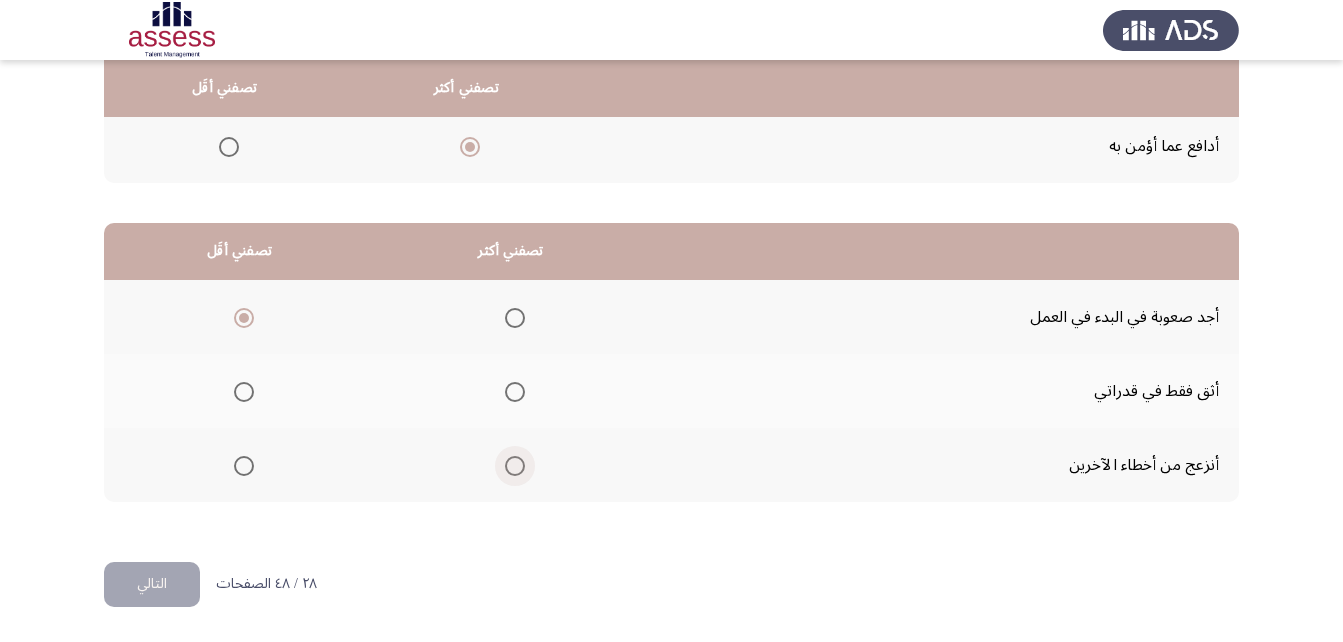 click at bounding box center (515, 466) 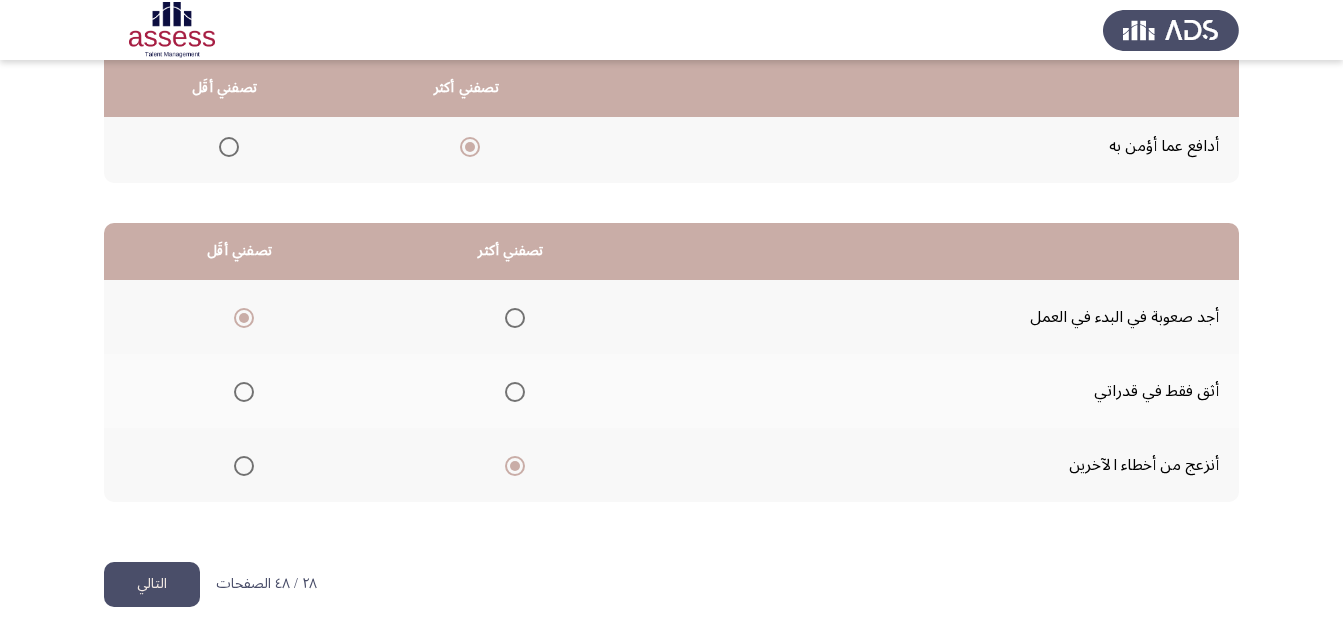 click on "التالي" 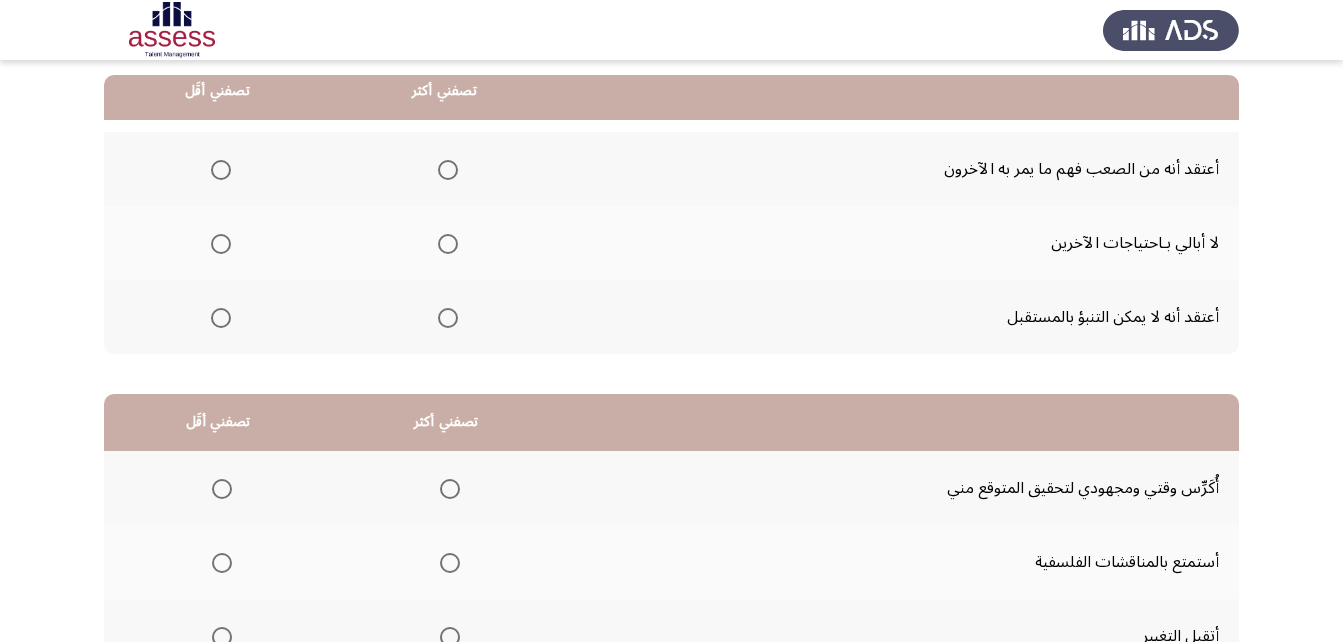 scroll, scrollTop: 200, scrollLeft: 0, axis: vertical 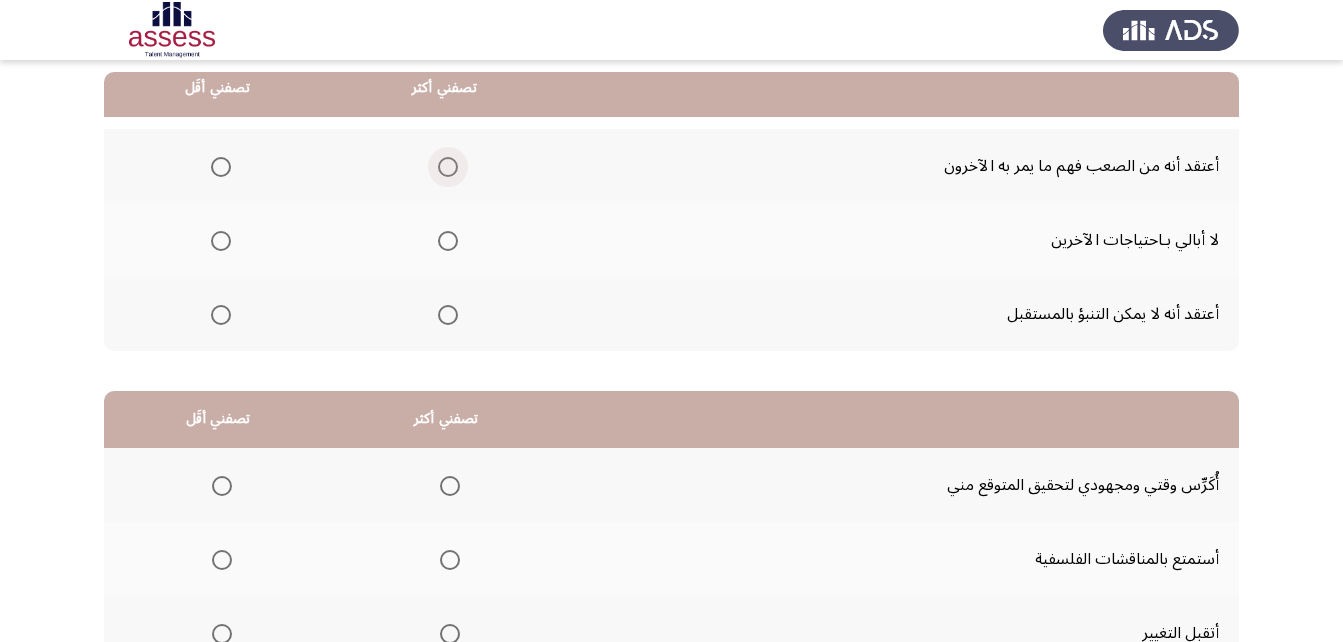 click at bounding box center [448, 167] 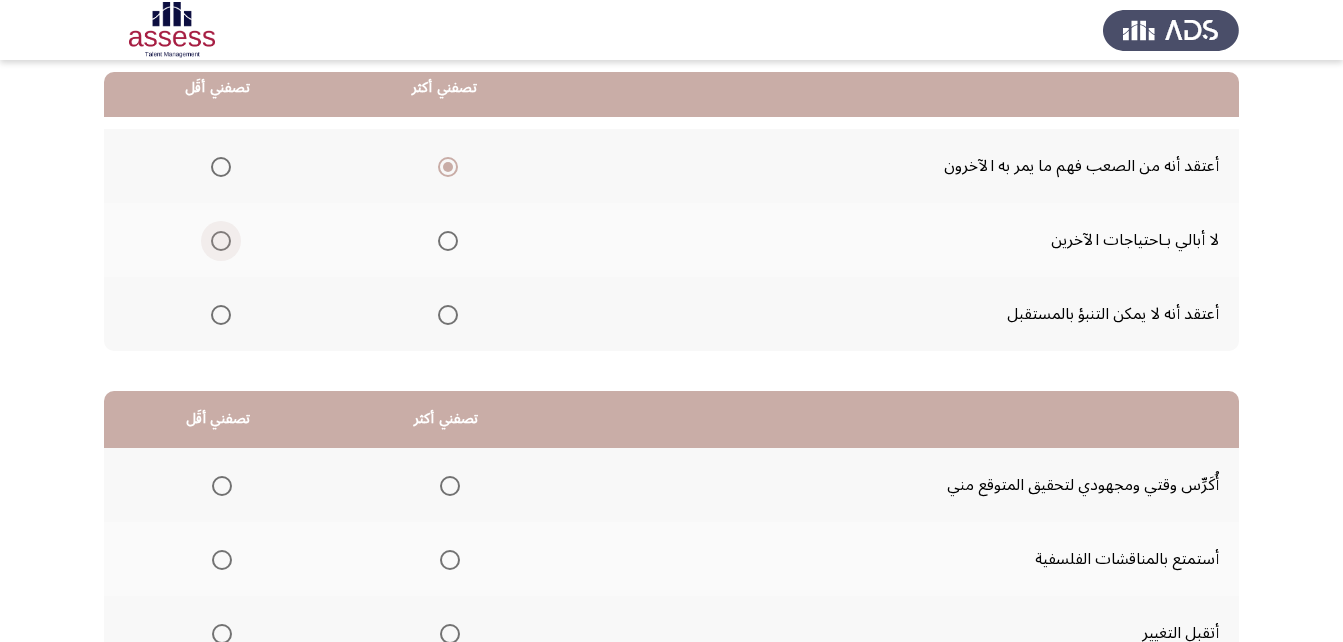 click at bounding box center [221, 241] 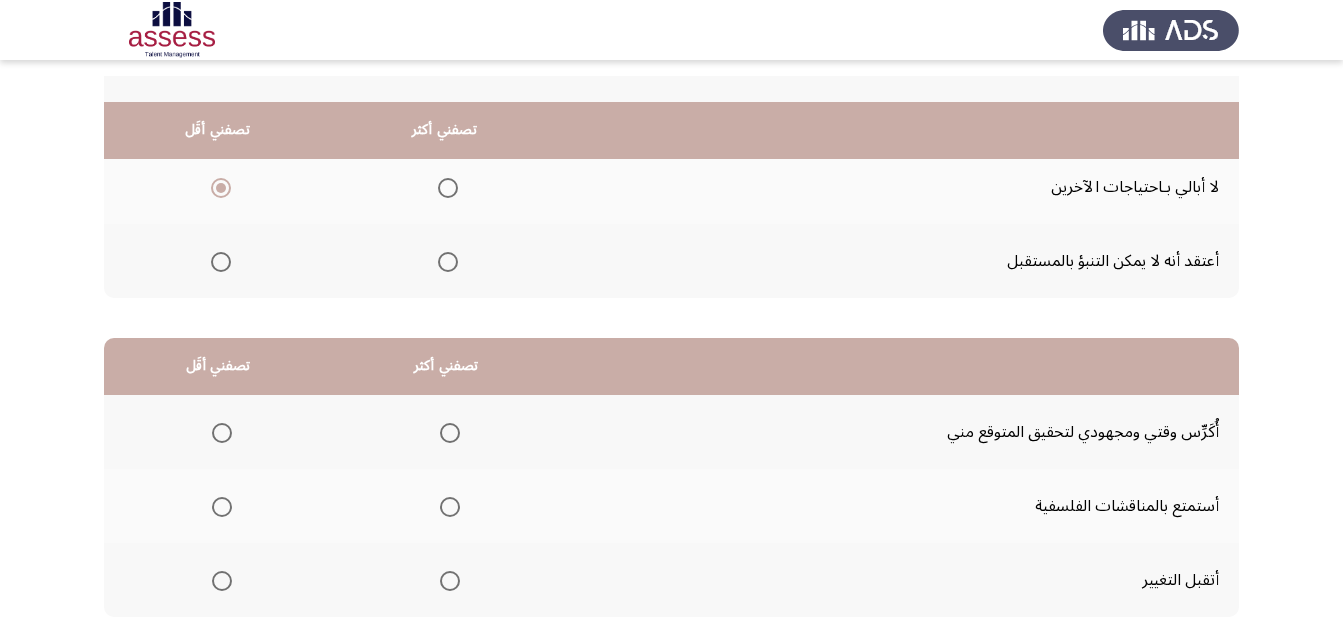 scroll, scrollTop: 368, scrollLeft: 0, axis: vertical 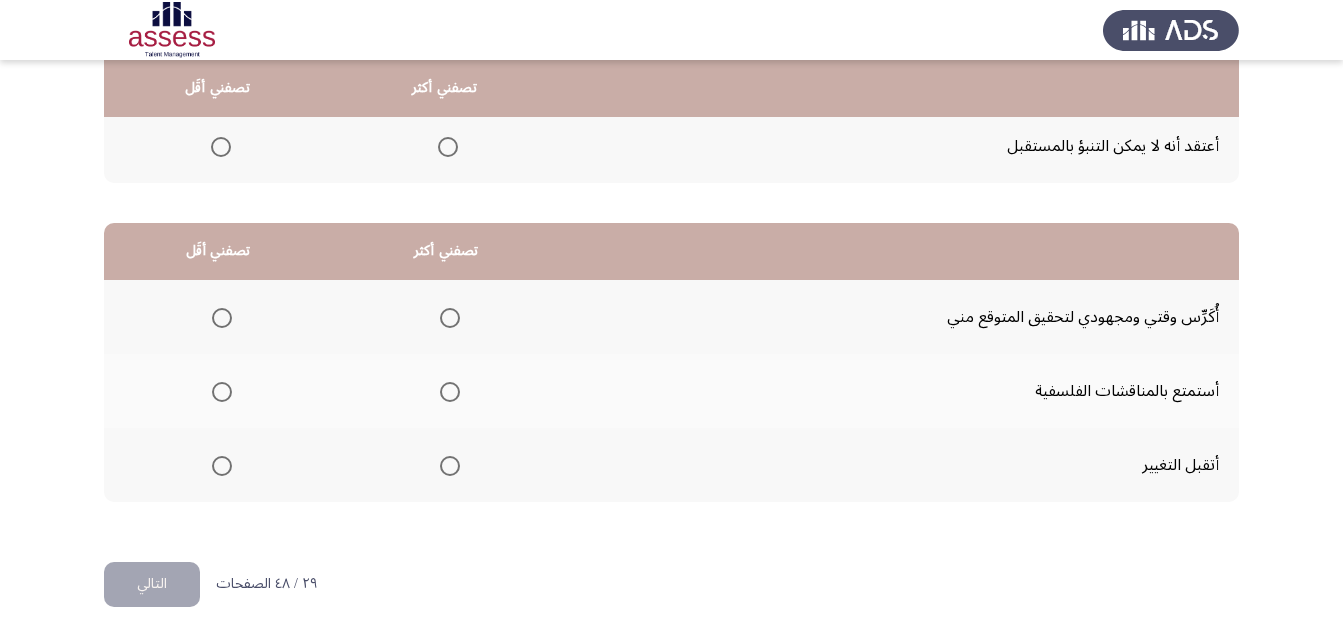 click at bounding box center (450, 466) 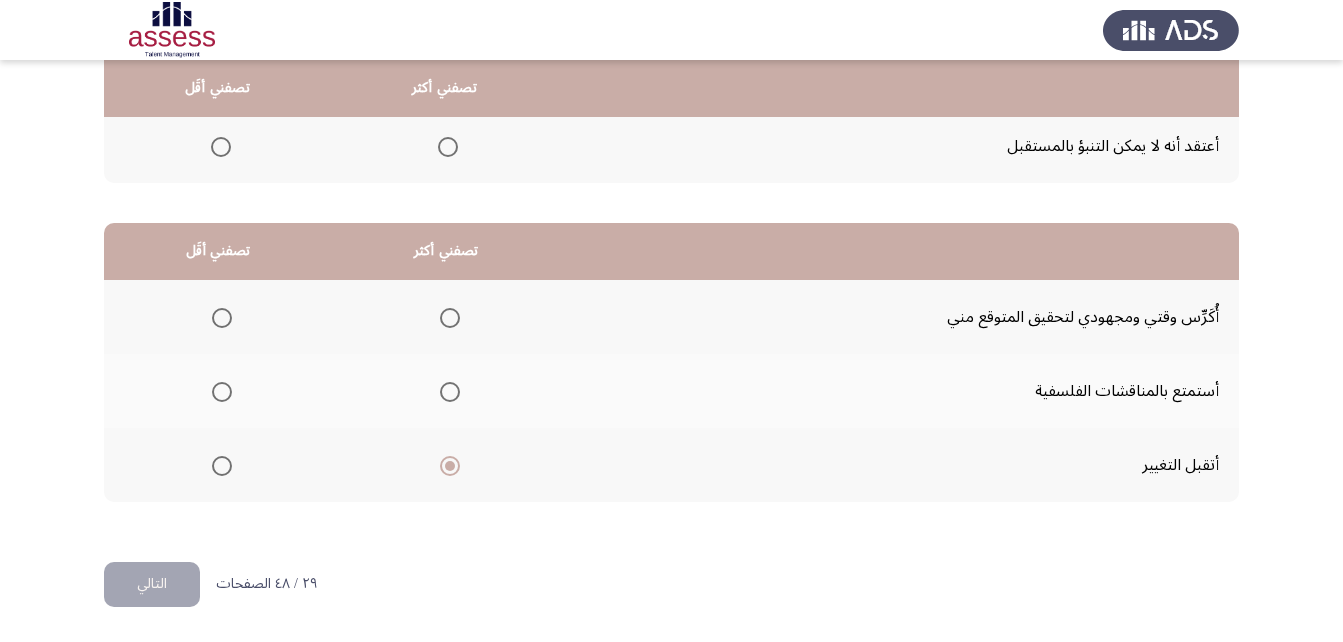 click at bounding box center [222, 392] 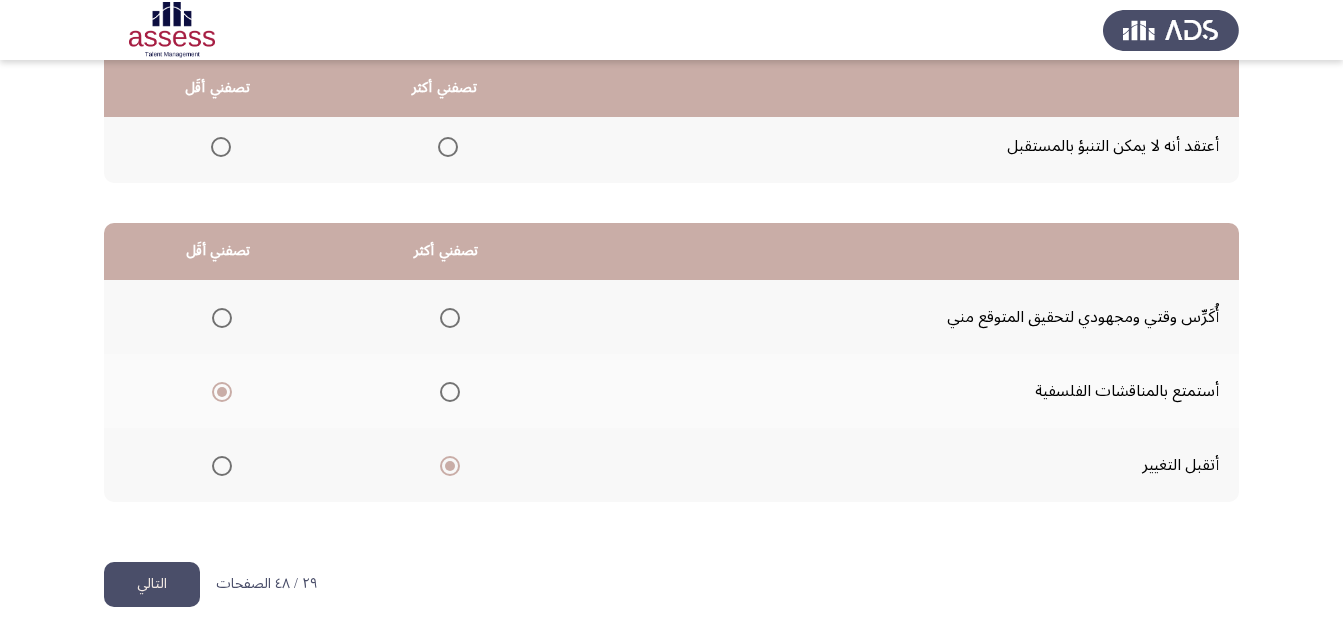 click on "التالي" 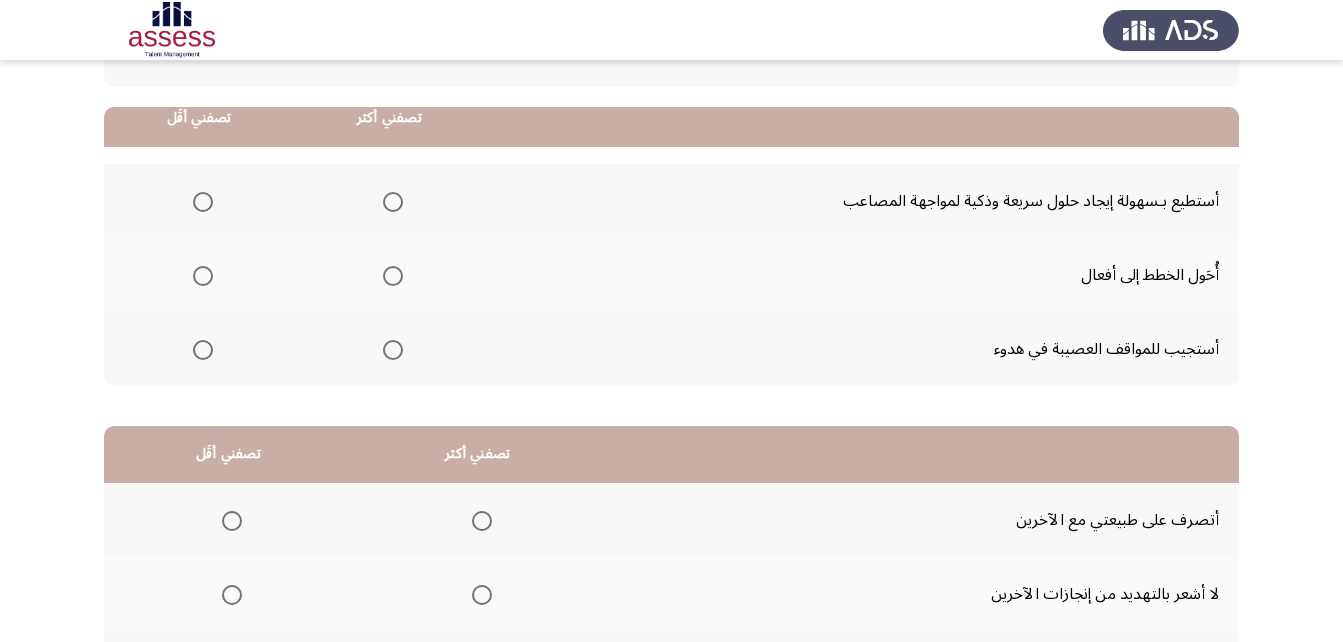 scroll, scrollTop: 200, scrollLeft: 0, axis: vertical 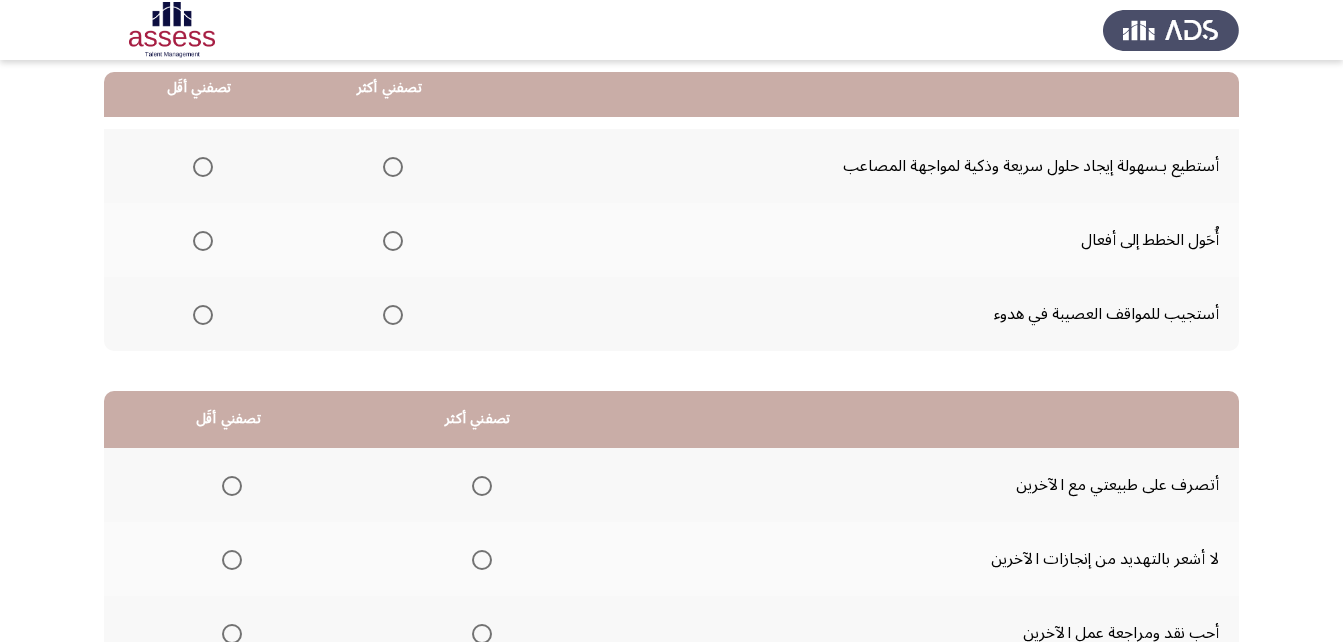 click at bounding box center (393, 167) 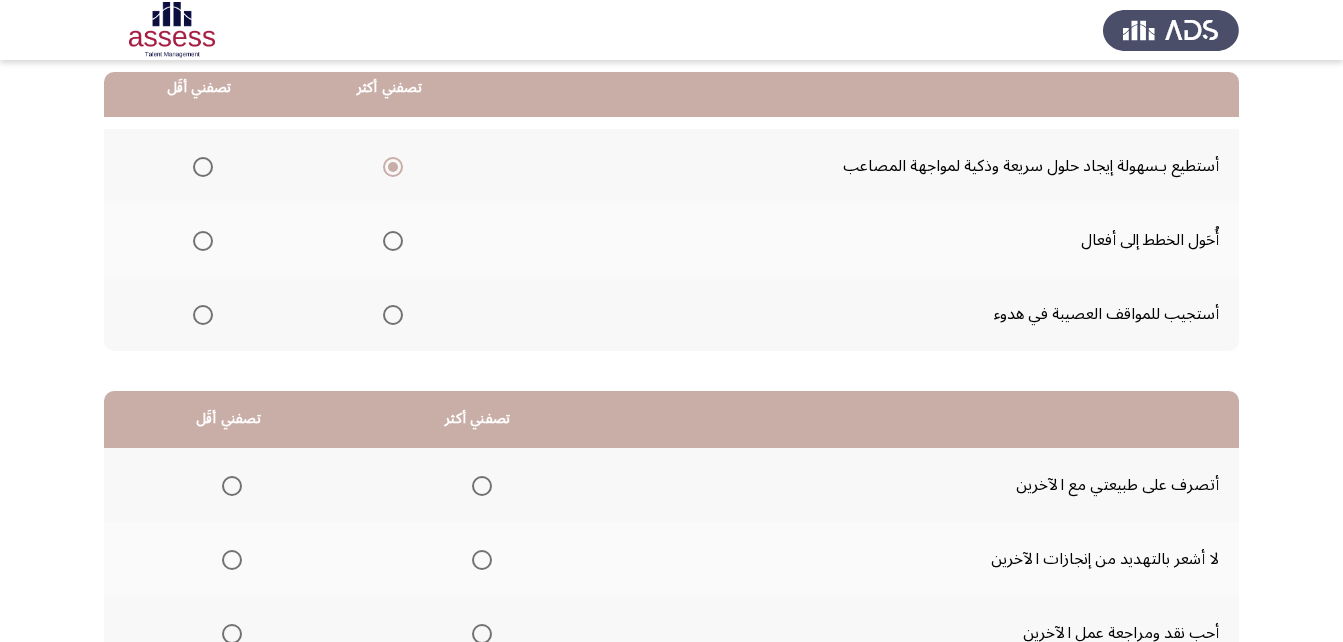 click at bounding box center [203, 315] 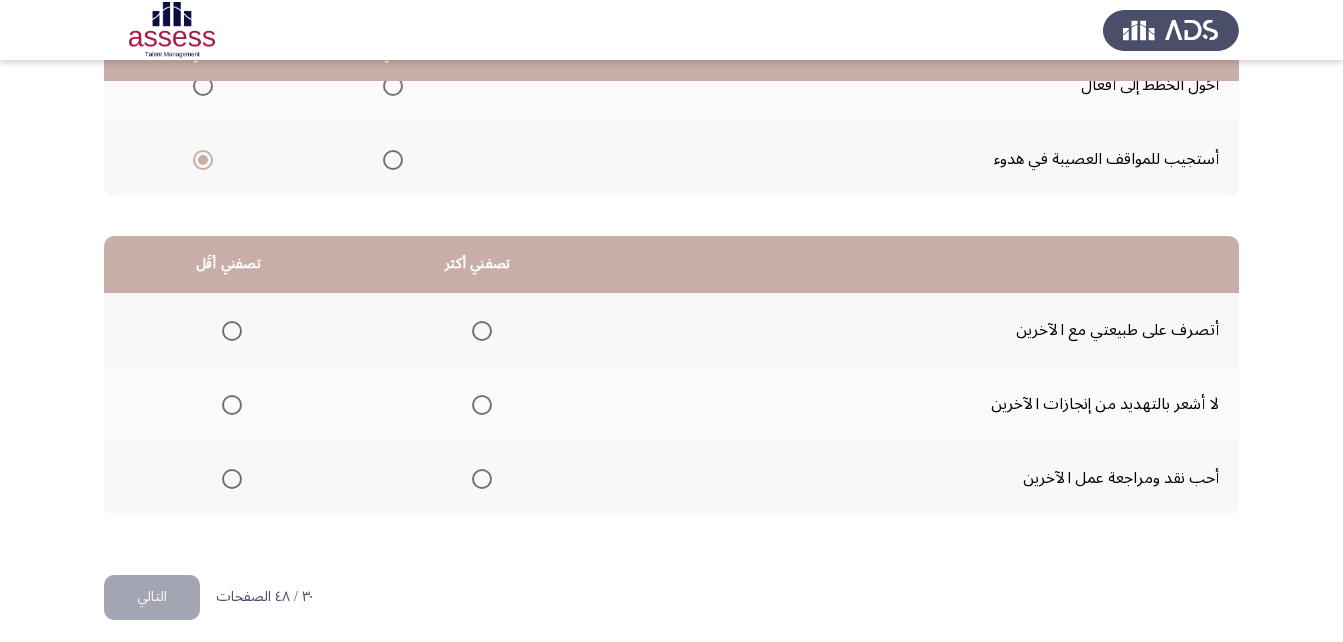 scroll, scrollTop: 368, scrollLeft: 0, axis: vertical 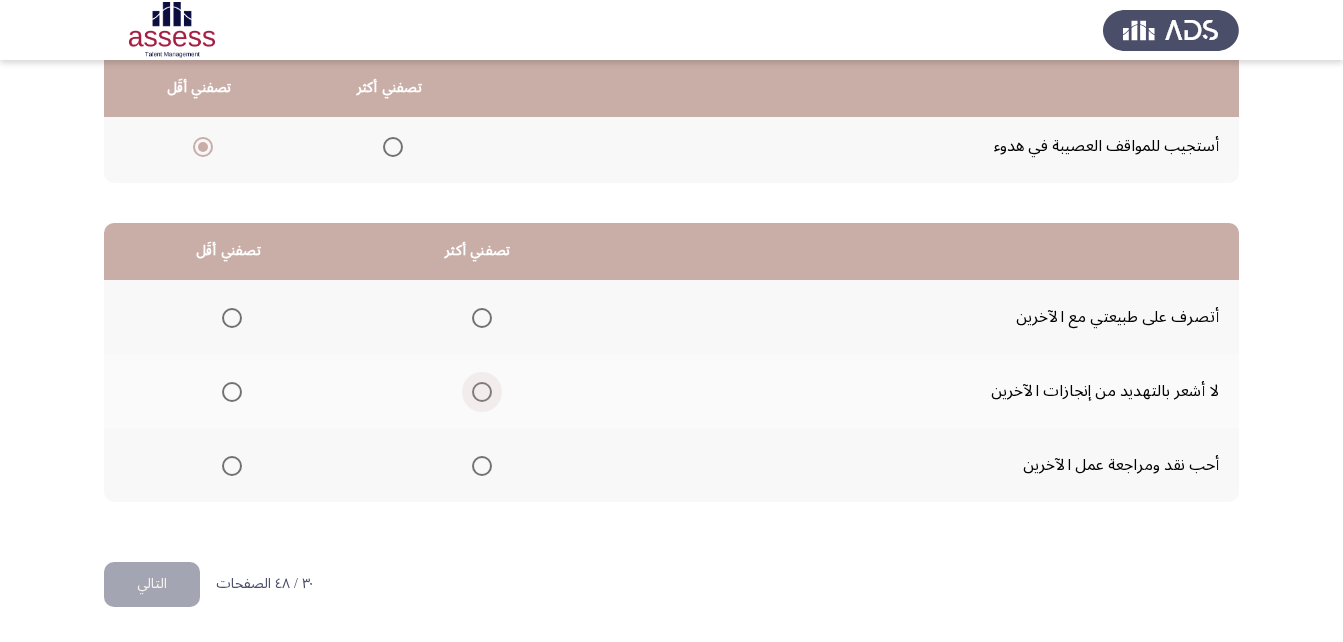 click at bounding box center [482, 392] 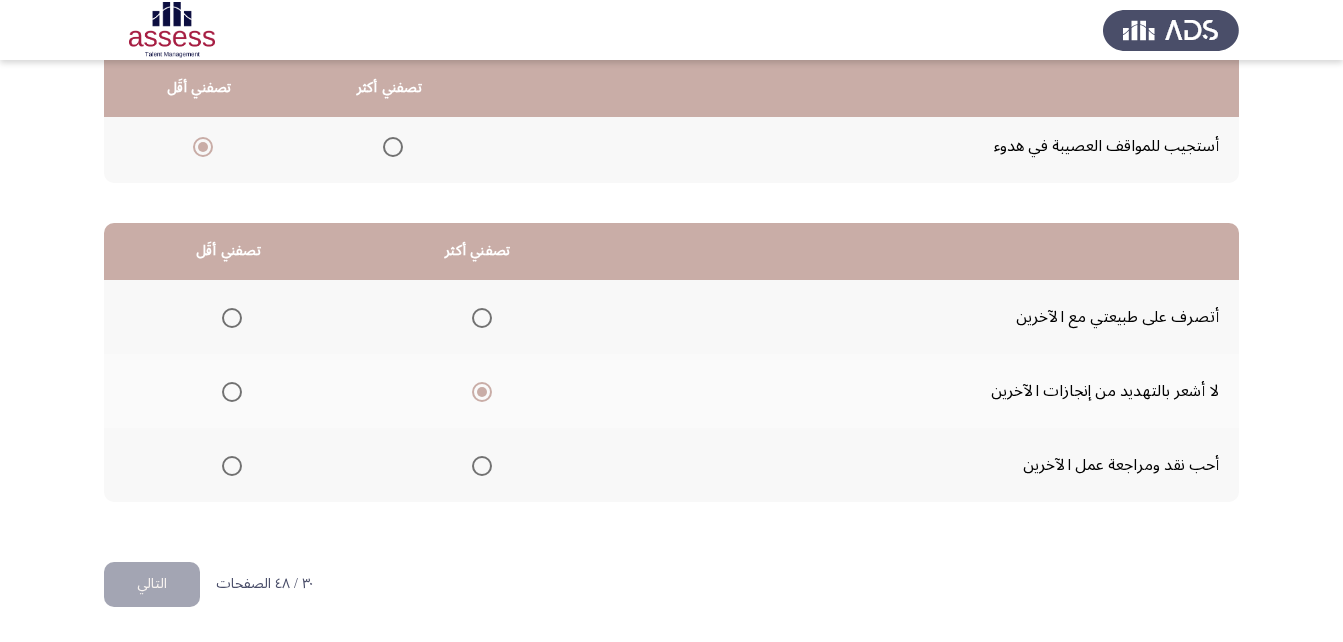 click at bounding box center (232, 466) 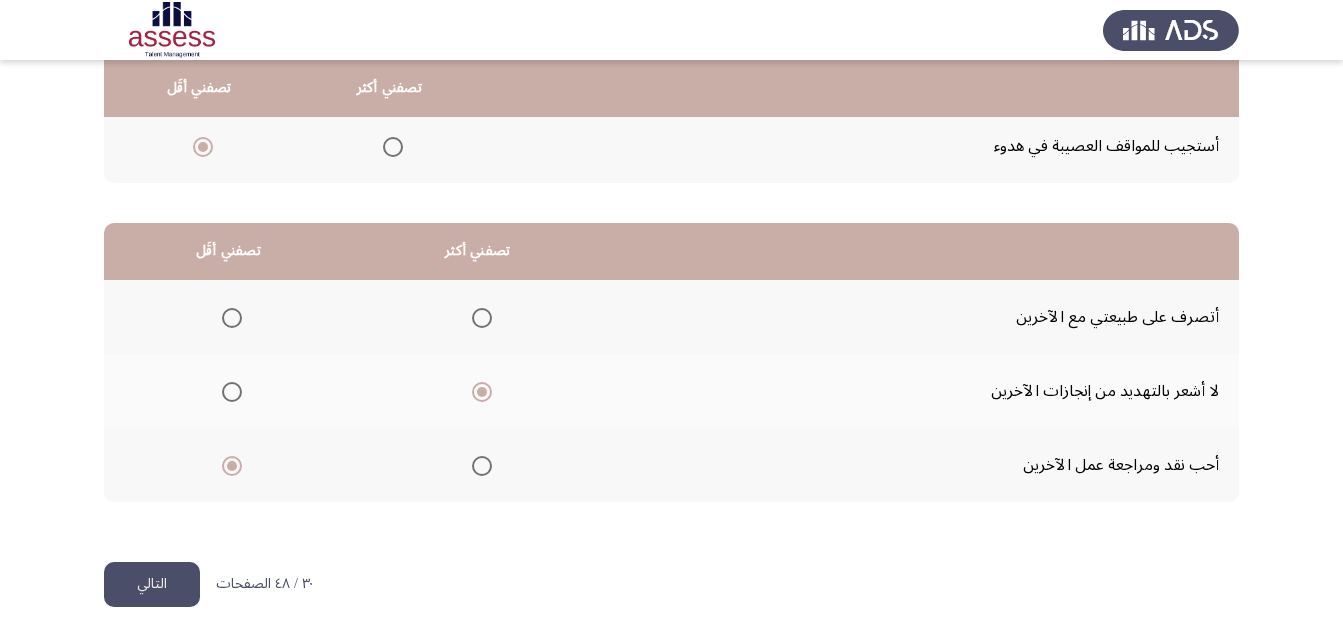 click on "التالي" 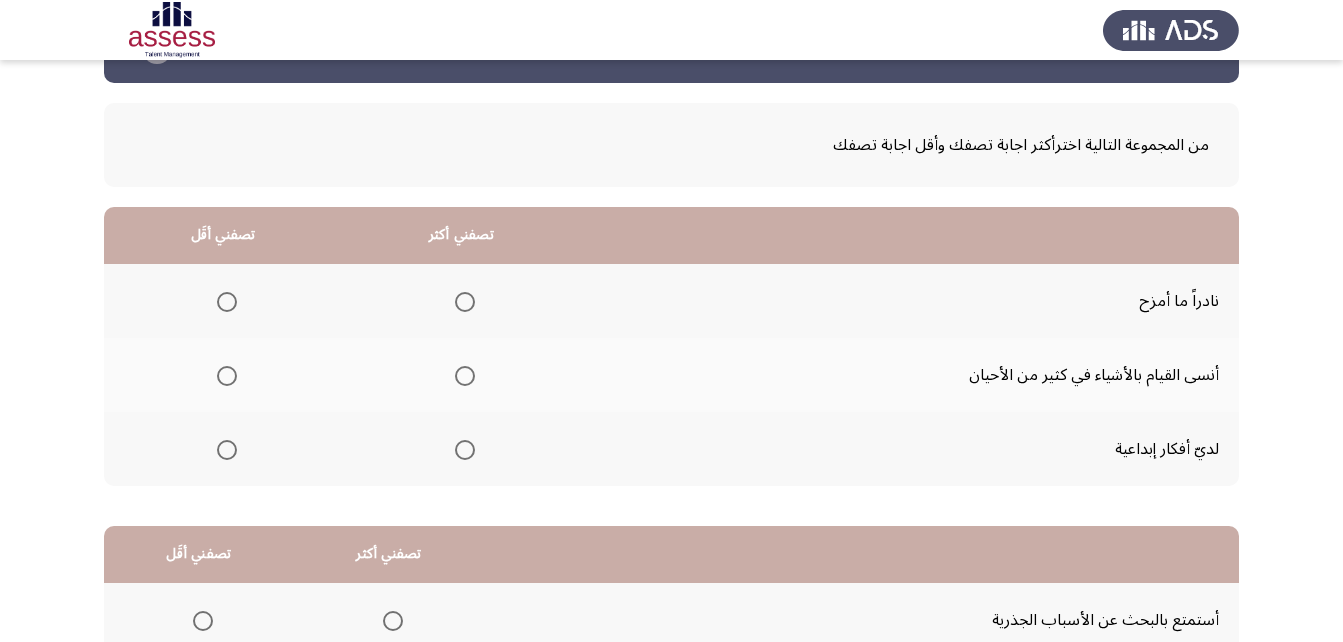scroll, scrollTop: 100, scrollLeft: 0, axis: vertical 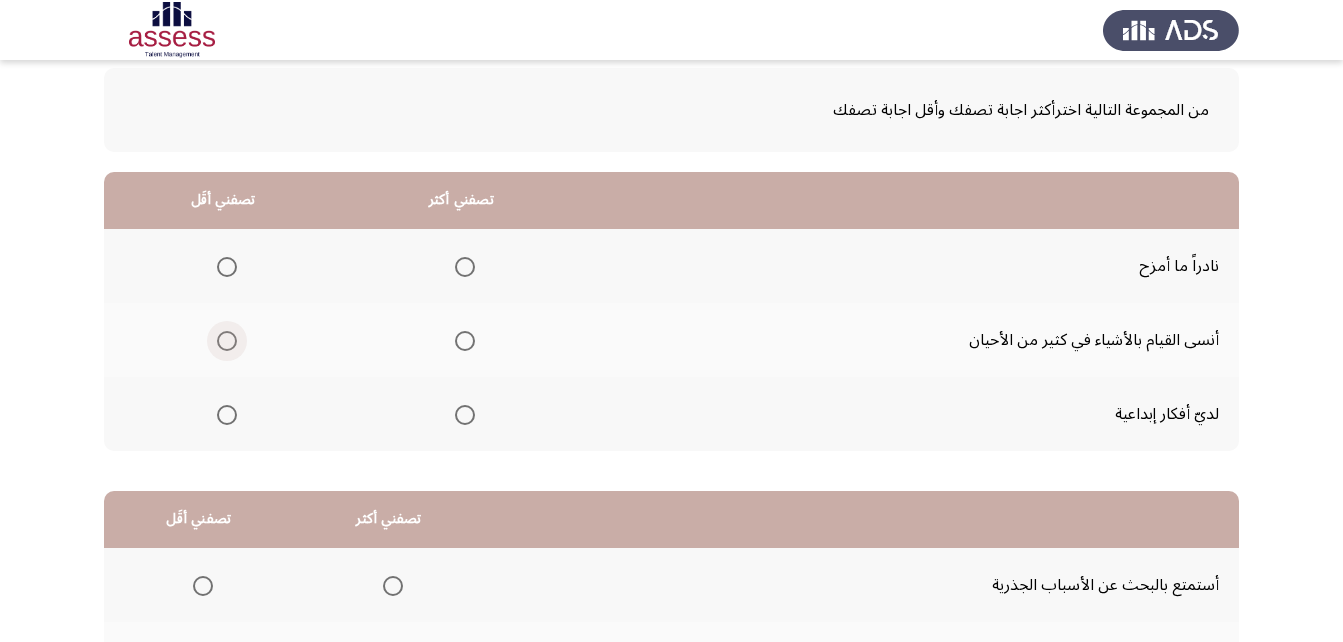 click at bounding box center (227, 341) 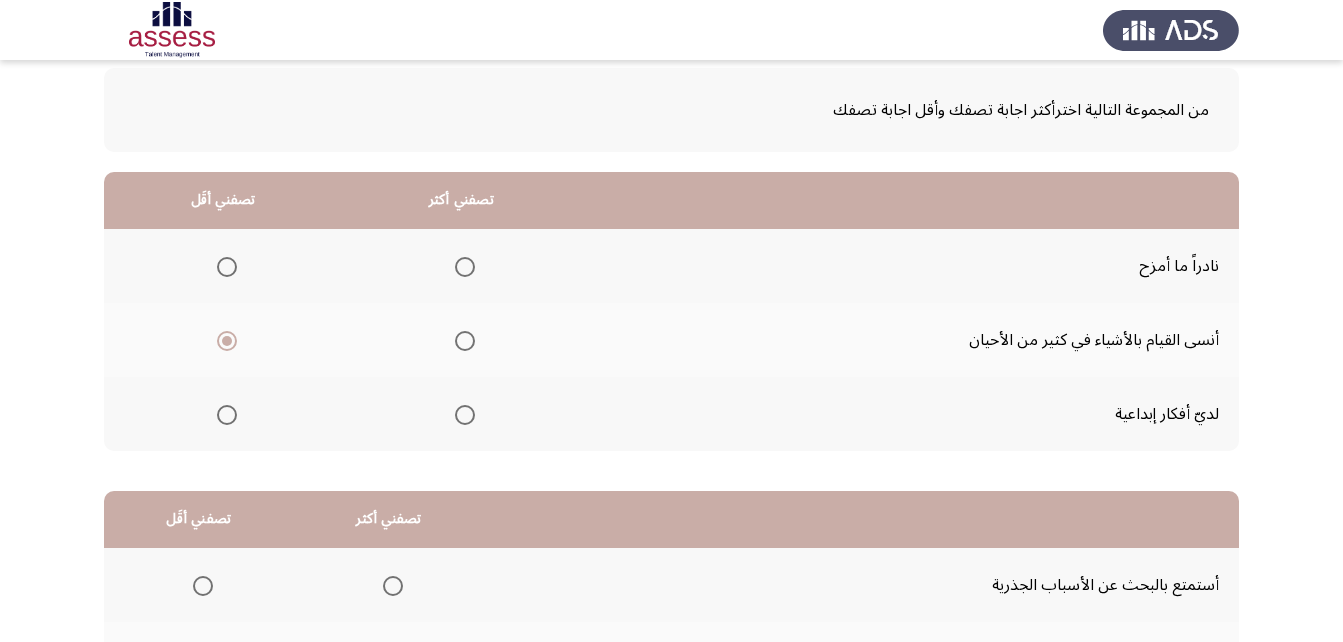 click at bounding box center [465, 415] 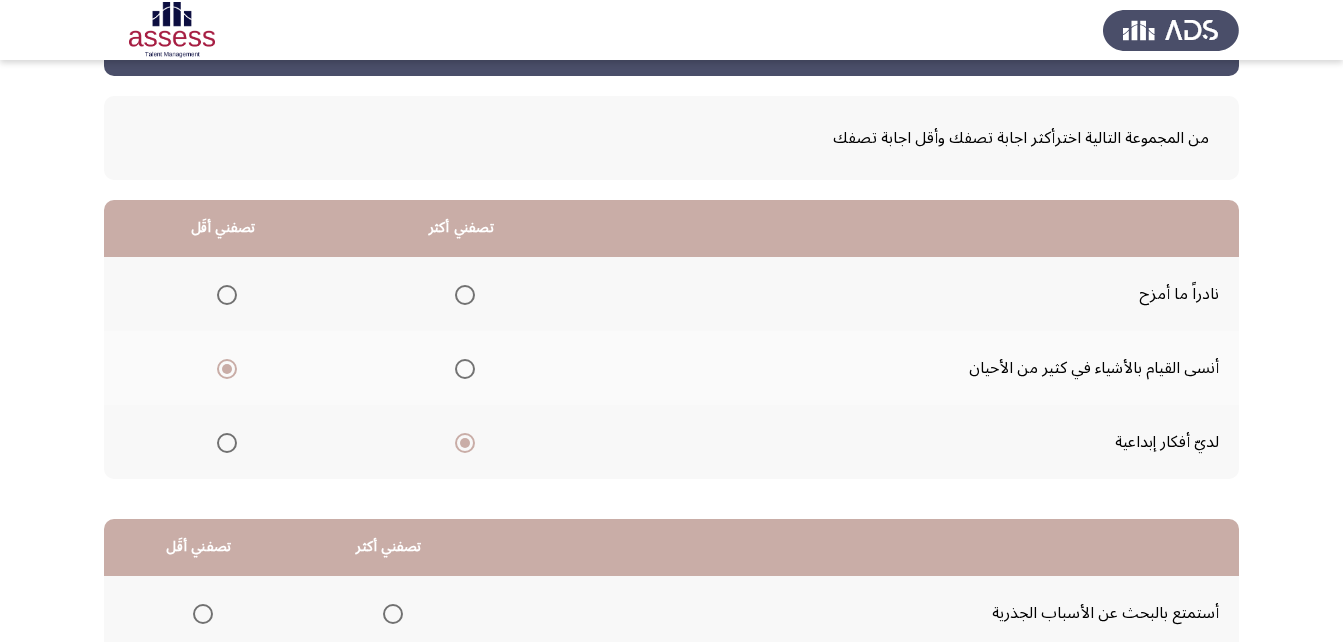 scroll, scrollTop: 68, scrollLeft: 0, axis: vertical 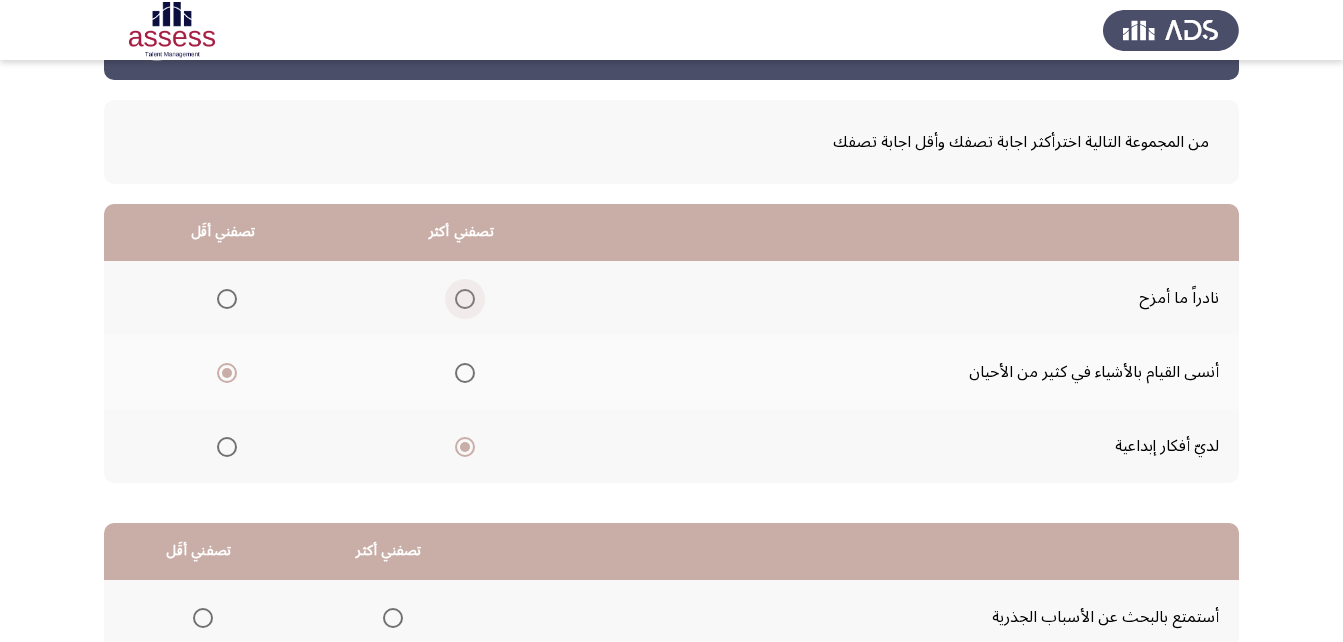 click at bounding box center [465, 299] 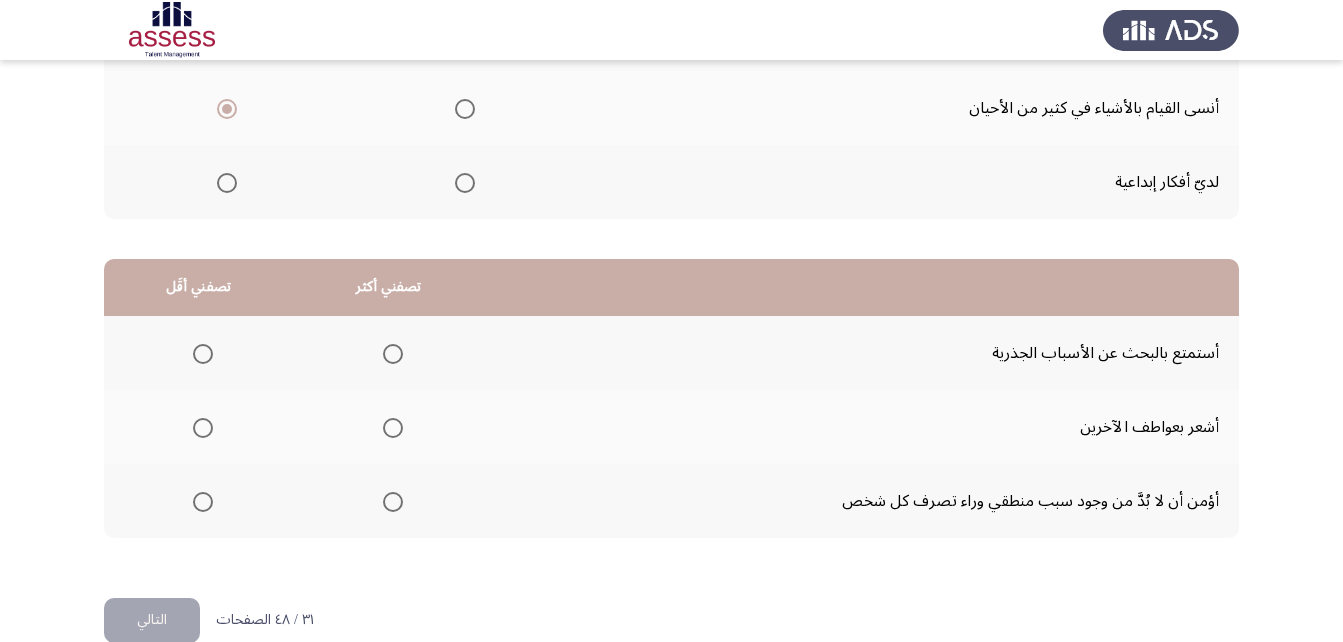 scroll, scrollTop: 368, scrollLeft: 0, axis: vertical 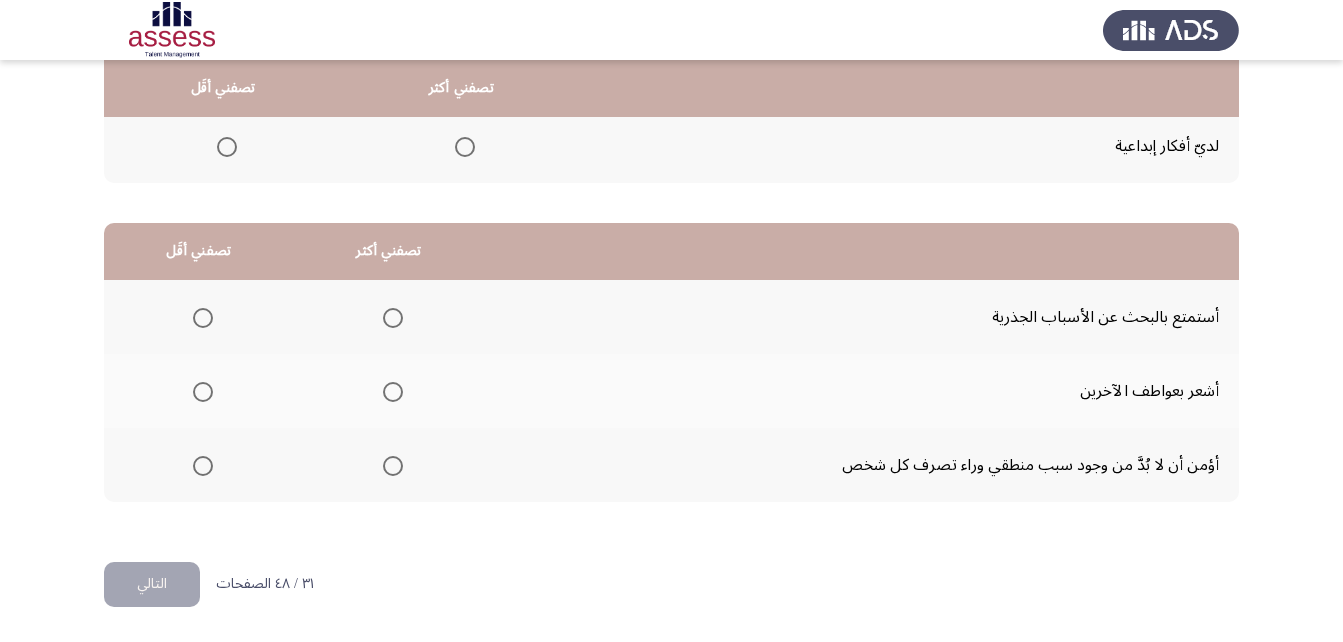 click at bounding box center [203, 318] 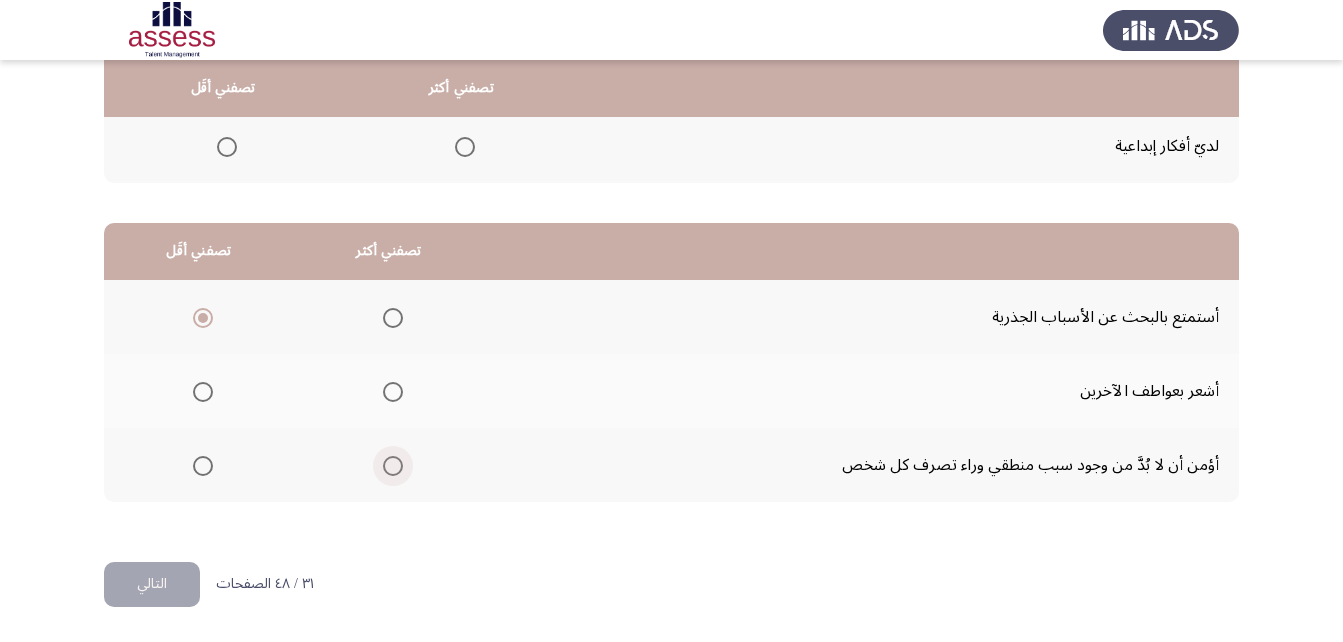click at bounding box center (393, 466) 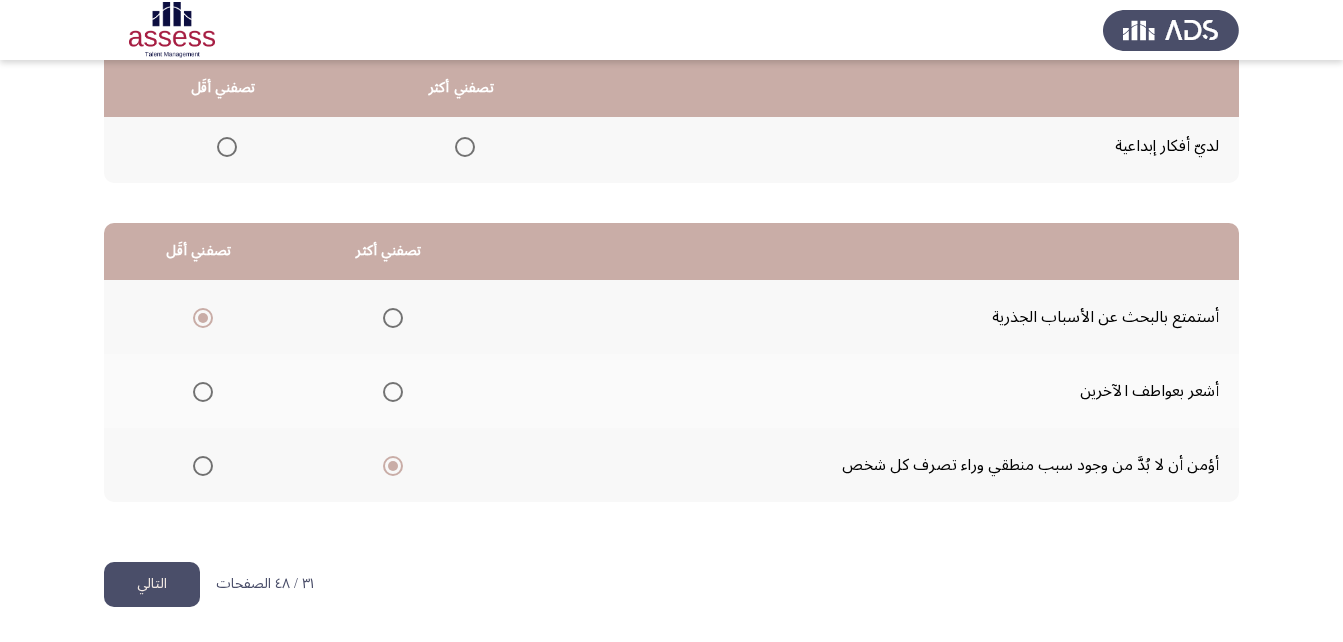 click on "التالي" 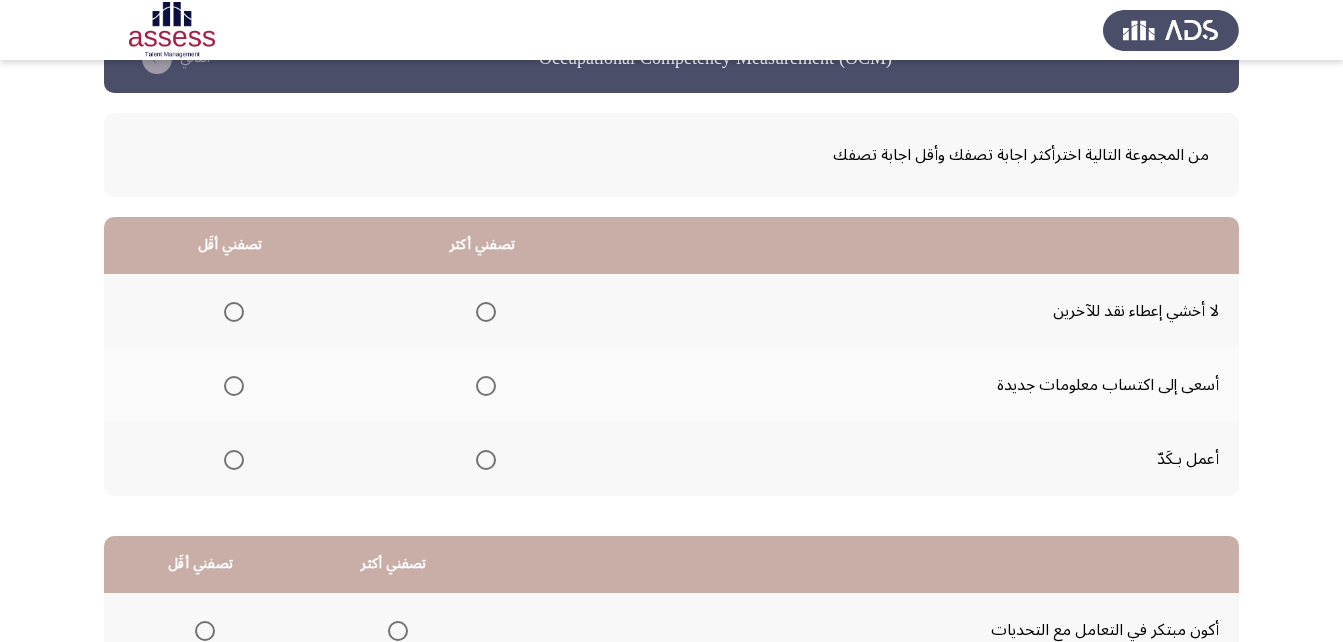 scroll, scrollTop: 100, scrollLeft: 0, axis: vertical 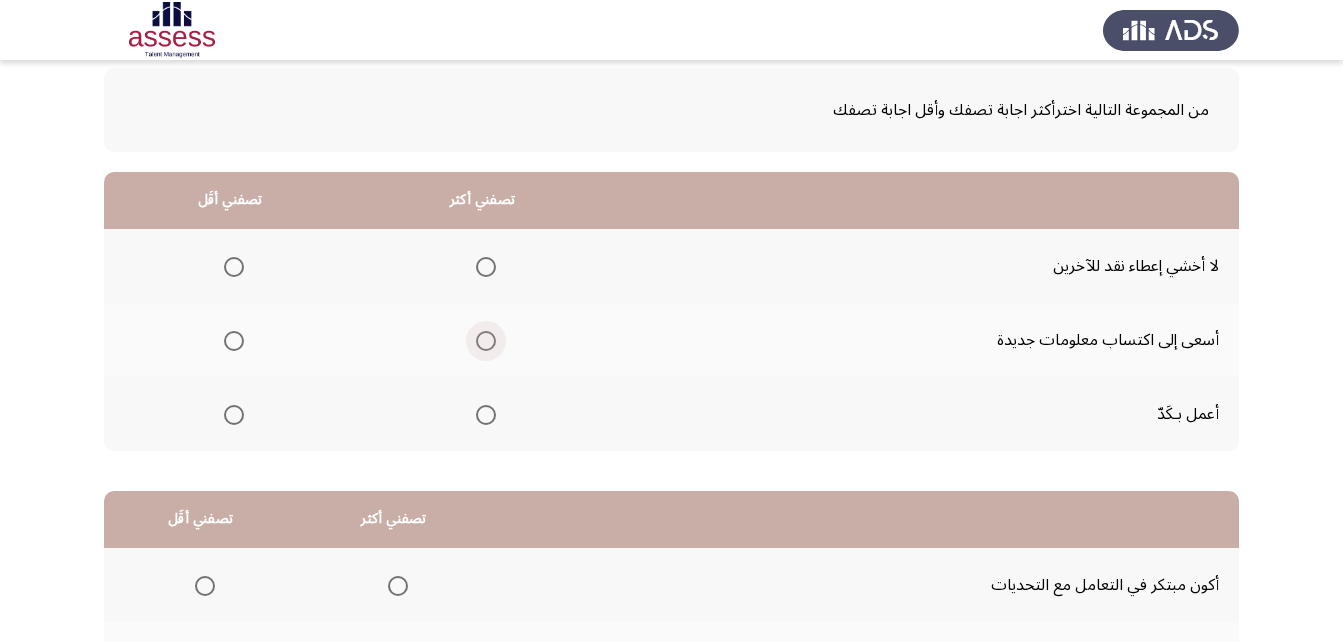click at bounding box center [486, 341] 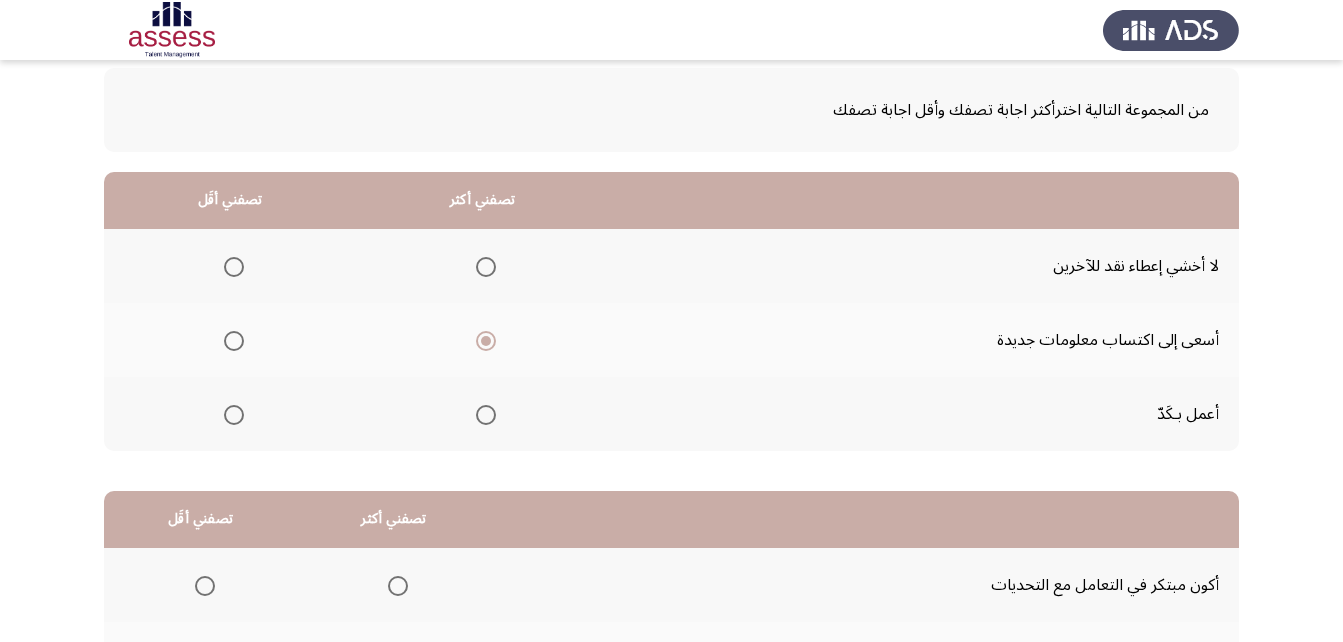 click at bounding box center (234, 267) 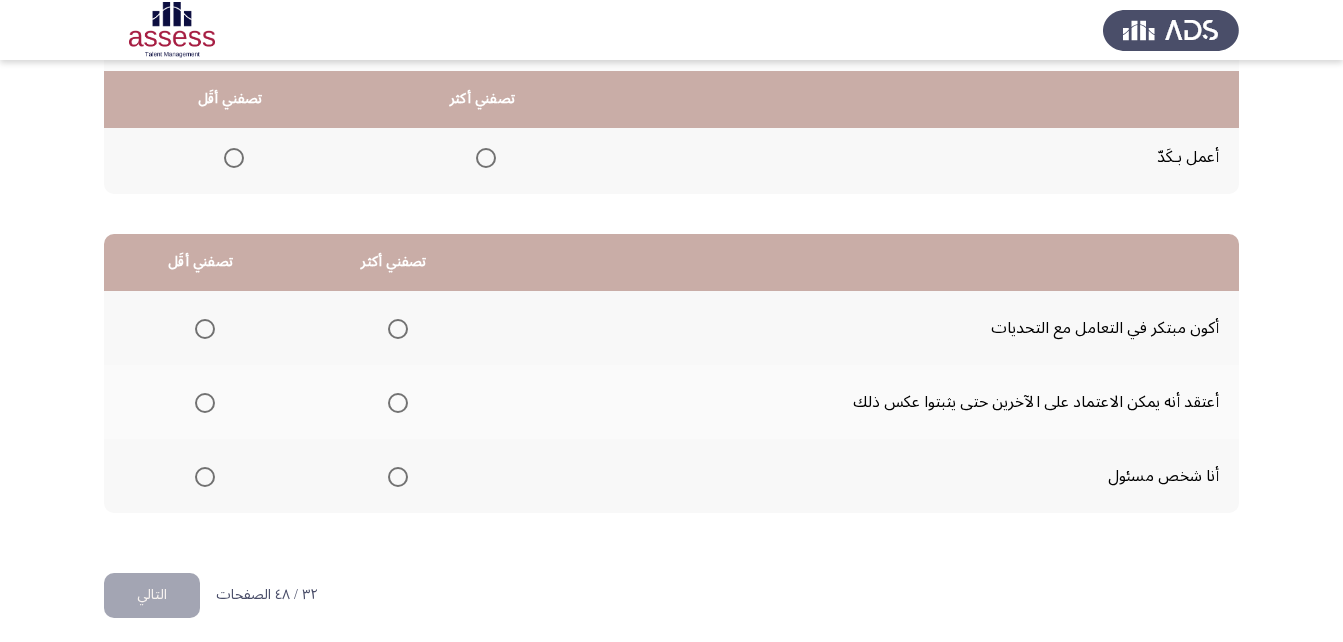 scroll, scrollTop: 368, scrollLeft: 0, axis: vertical 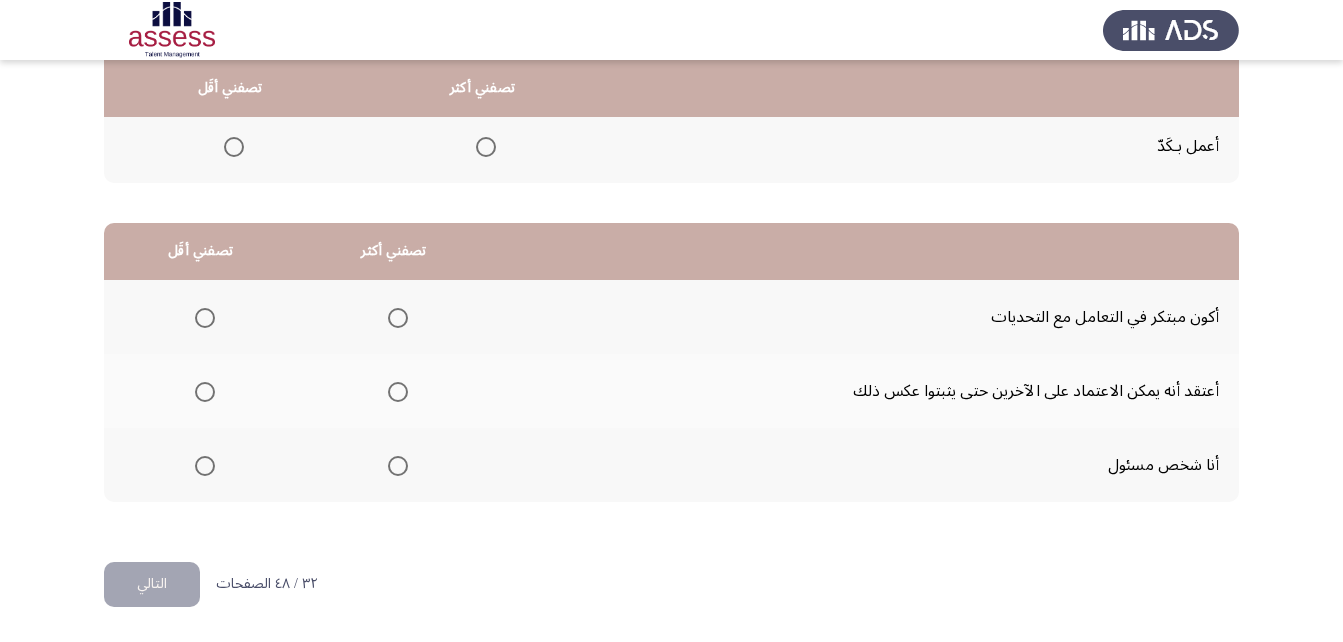 click at bounding box center (398, 466) 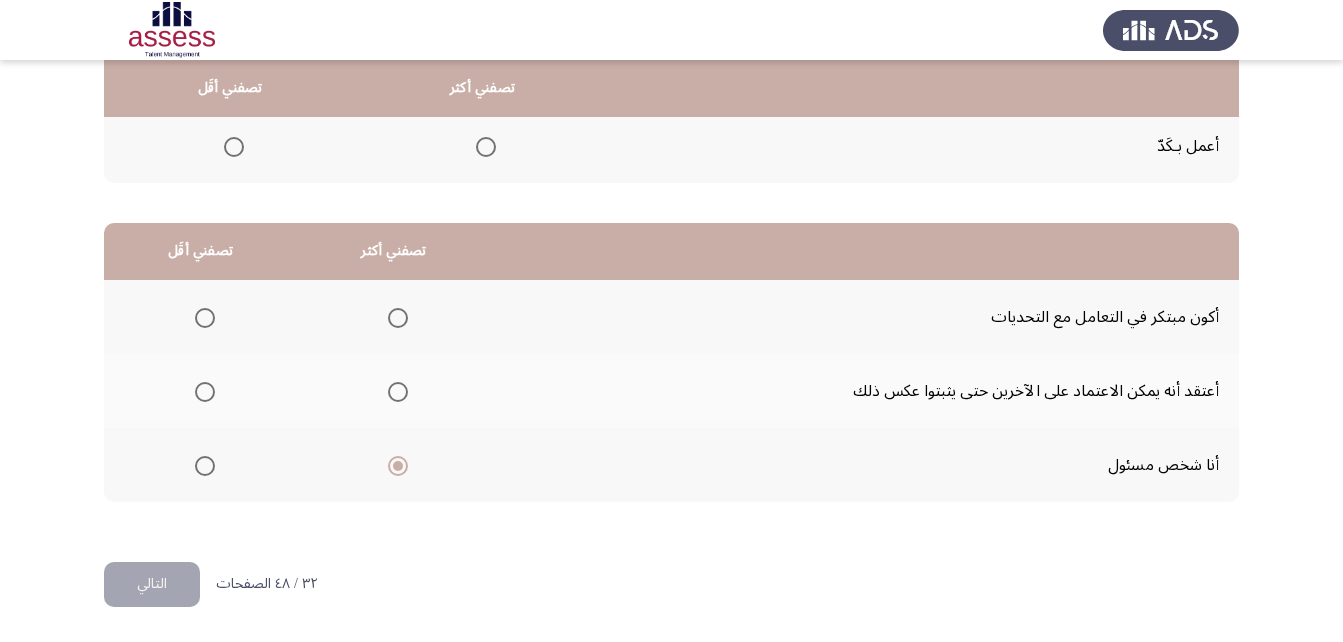 click at bounding box center [205, 392] 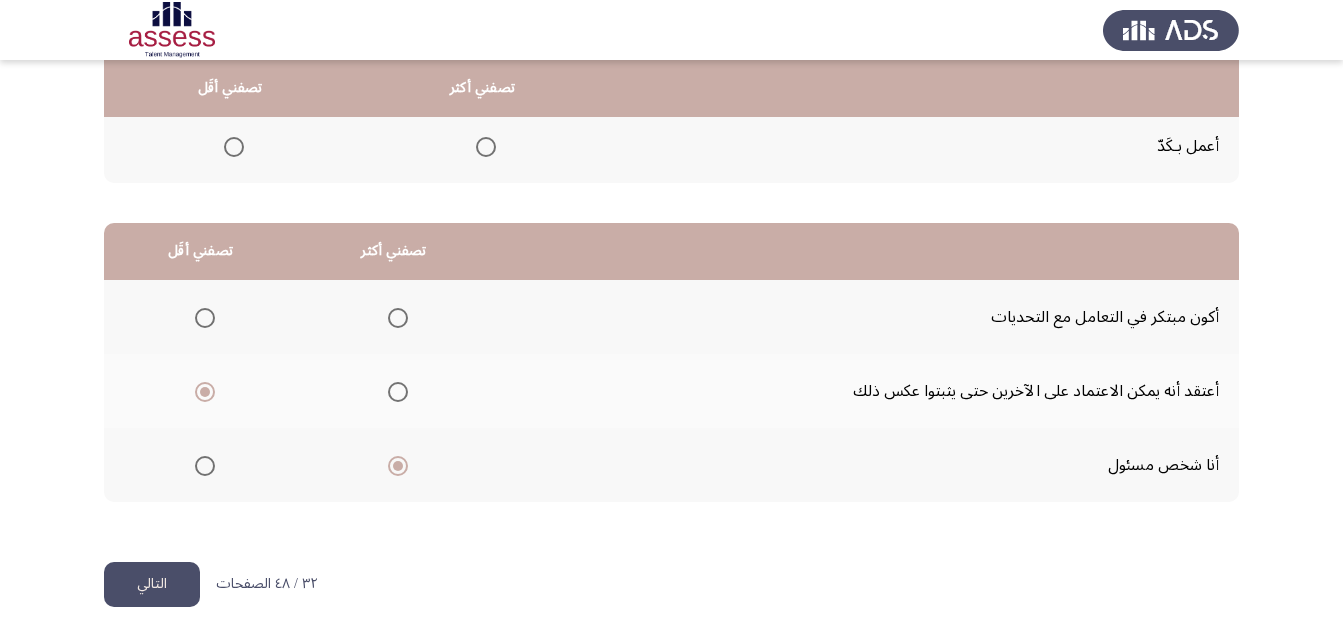 click on "التالي" 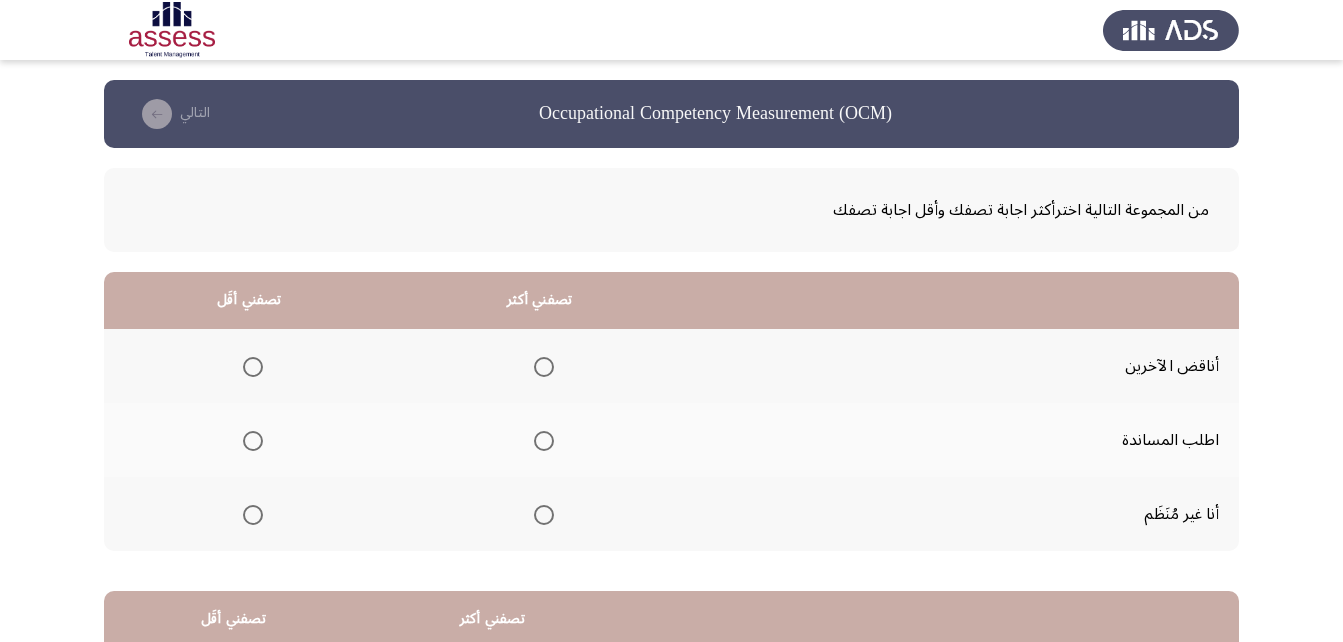 scroll, scrollTop: 100, scrollLeft: 0, axis: vertical 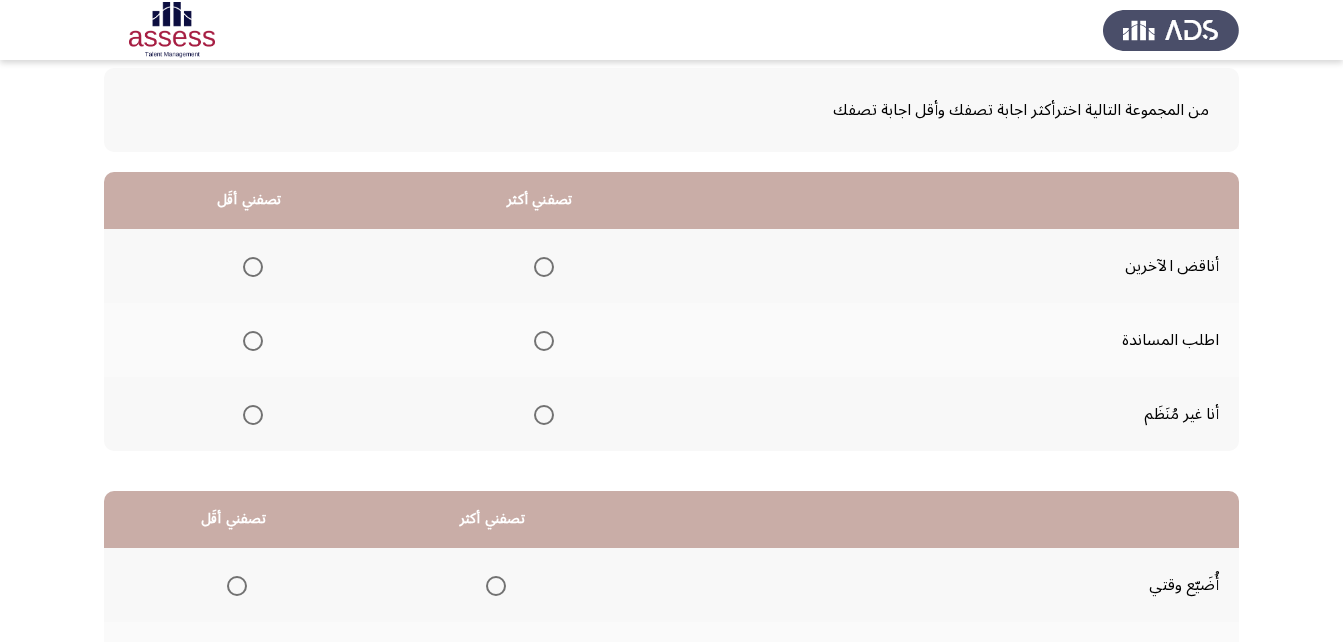 click at bounding box center (544, 341) 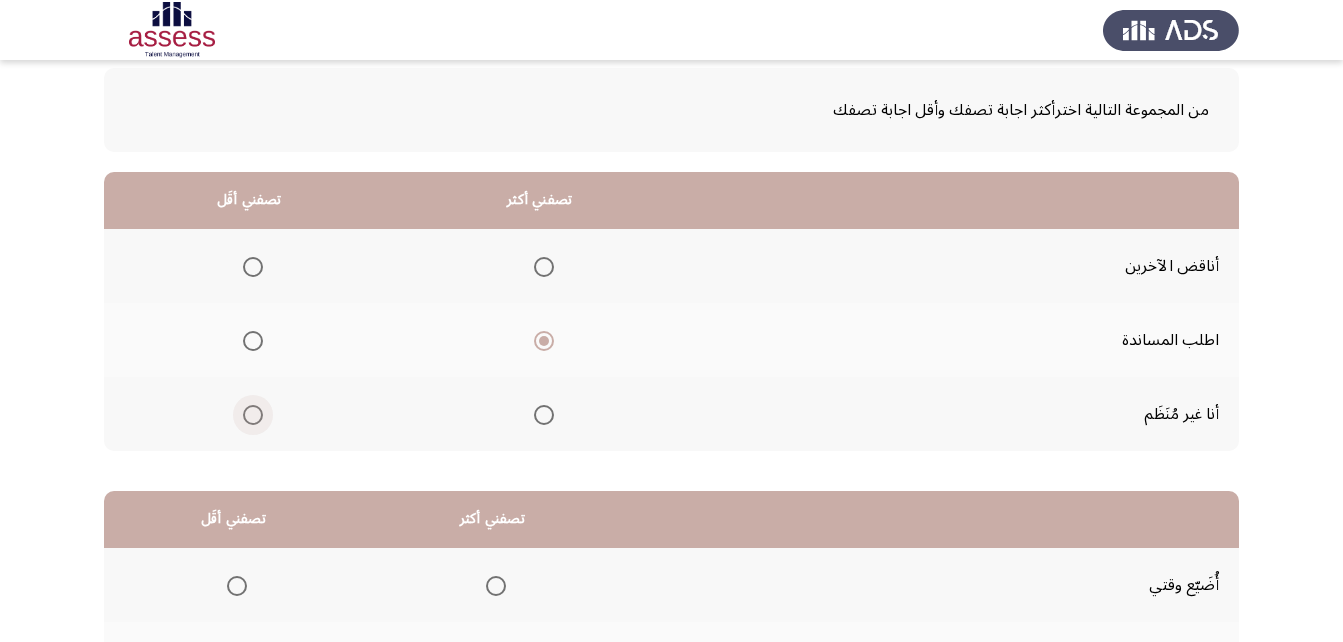 click at bounding box center [253, 415] 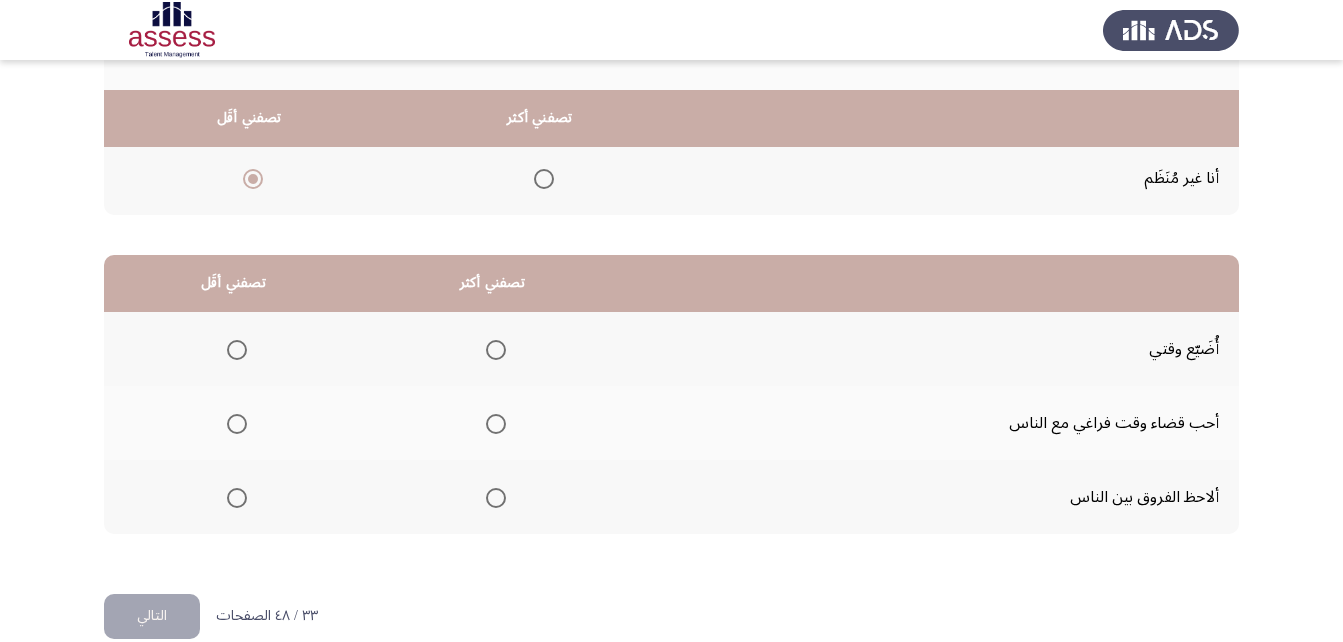 scroll, scrollTop: 368, scrollLeft: 0, axis: vertical 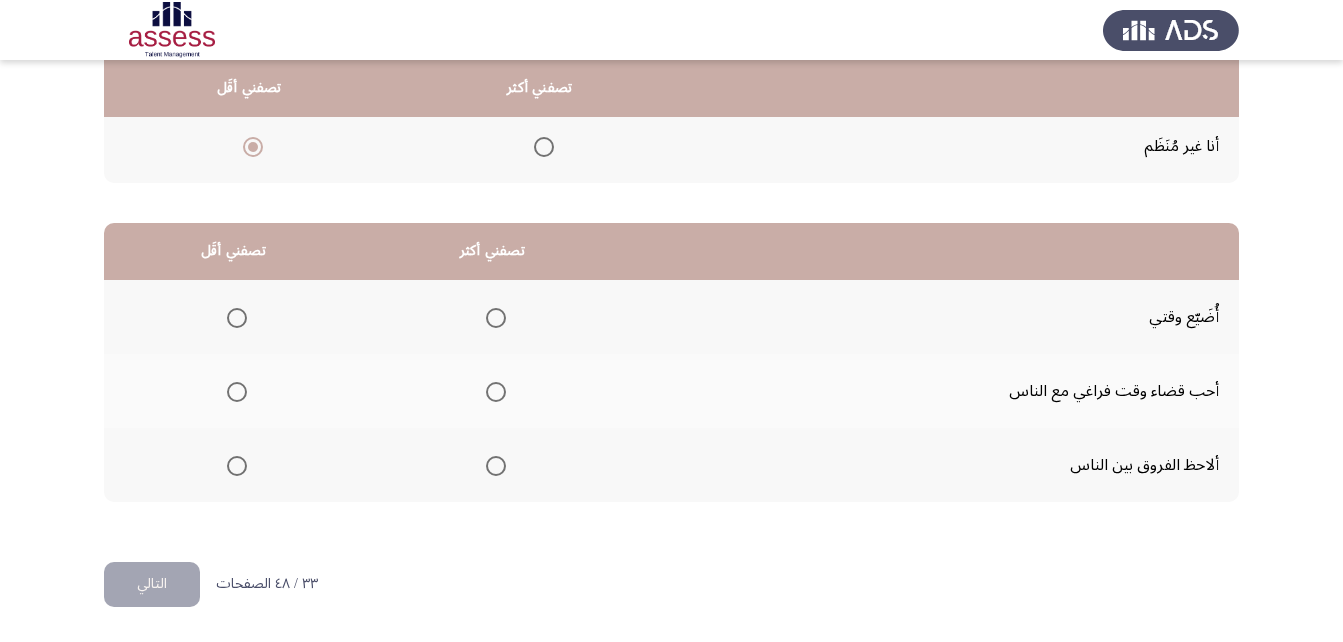 click at bounding box center [496, 392] 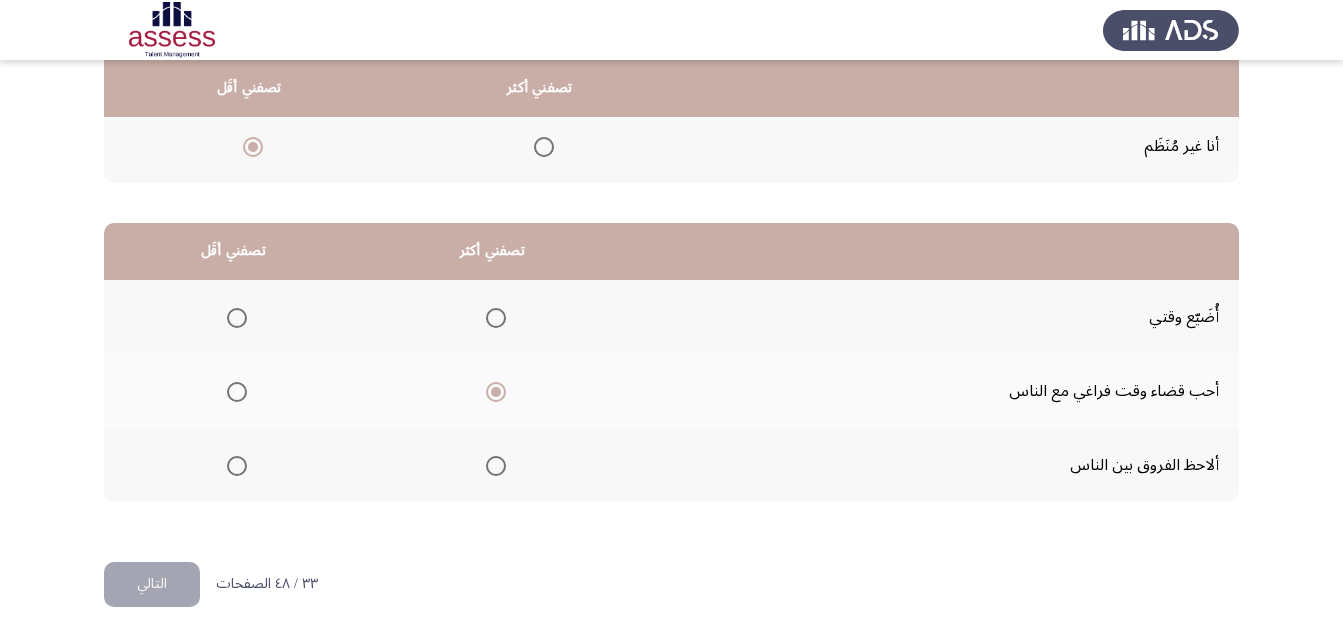 click at bounding box center (237, 318) 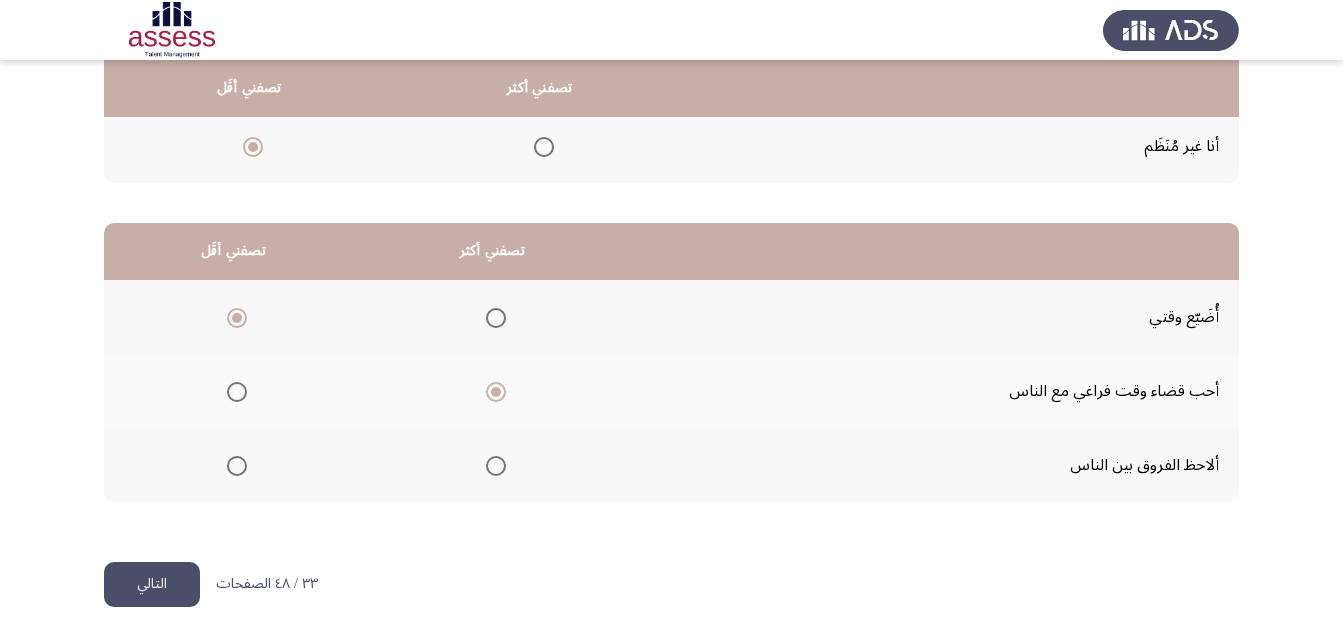 click on "التالي" 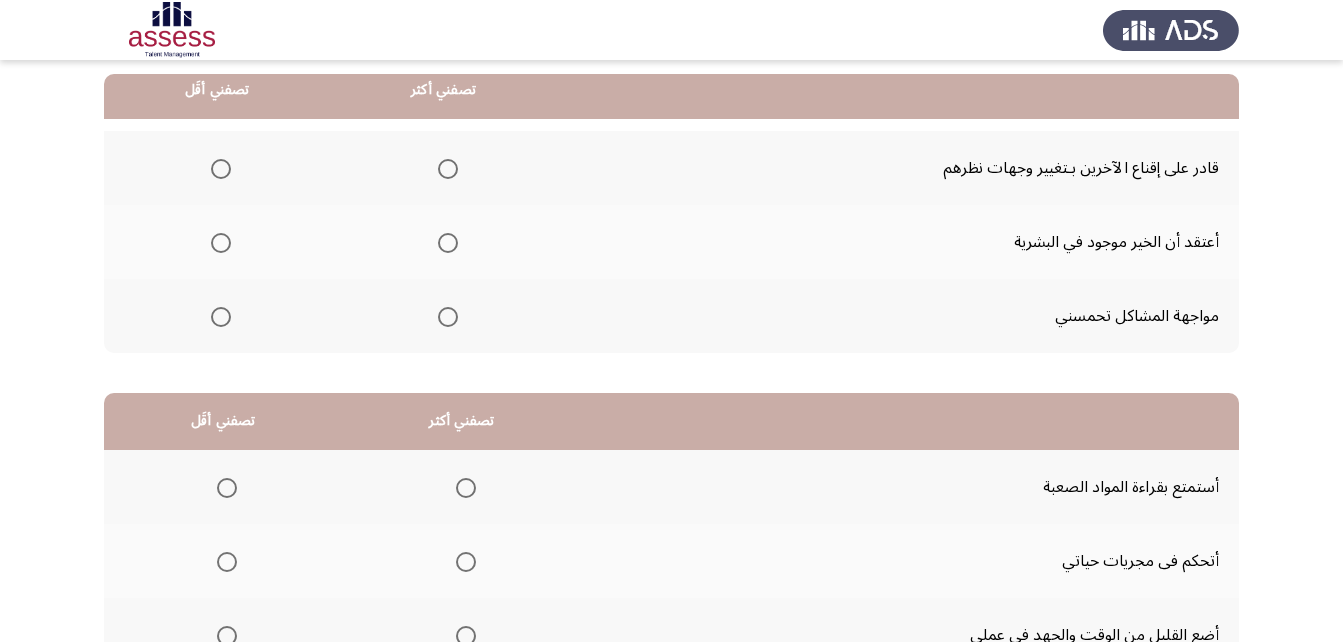 scroll, scrollTop: 200, scrollLeft: 0, axis: vertical 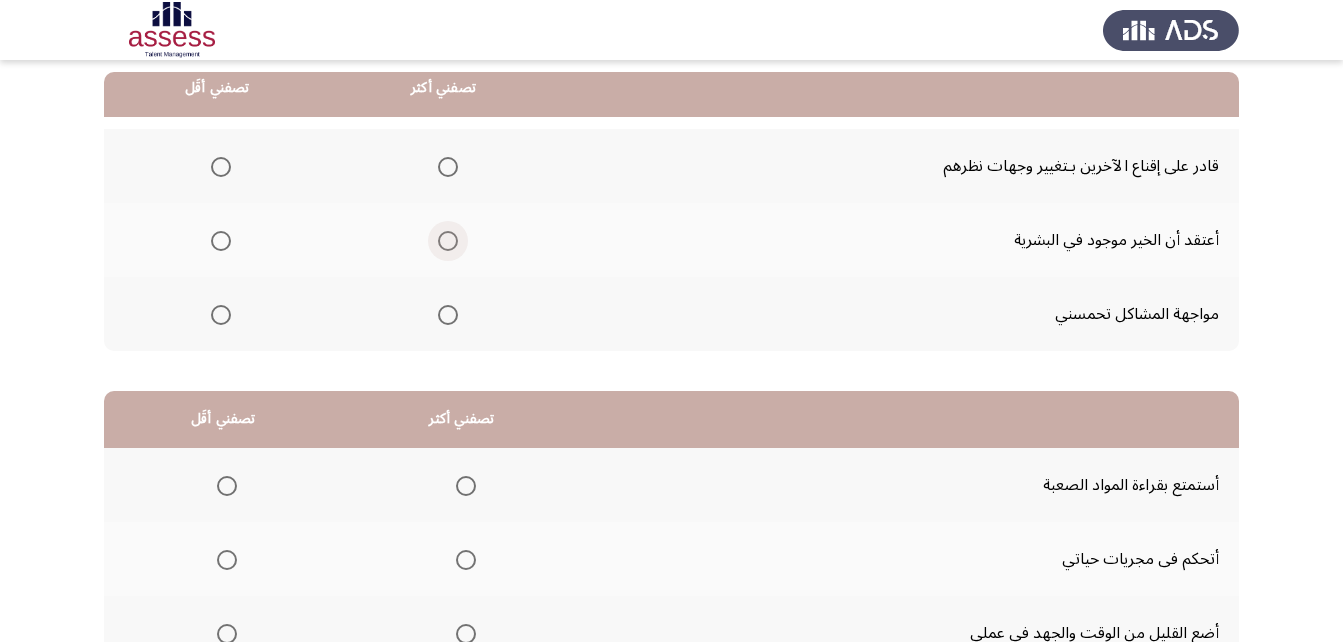 click at bounding box center [448, 241] 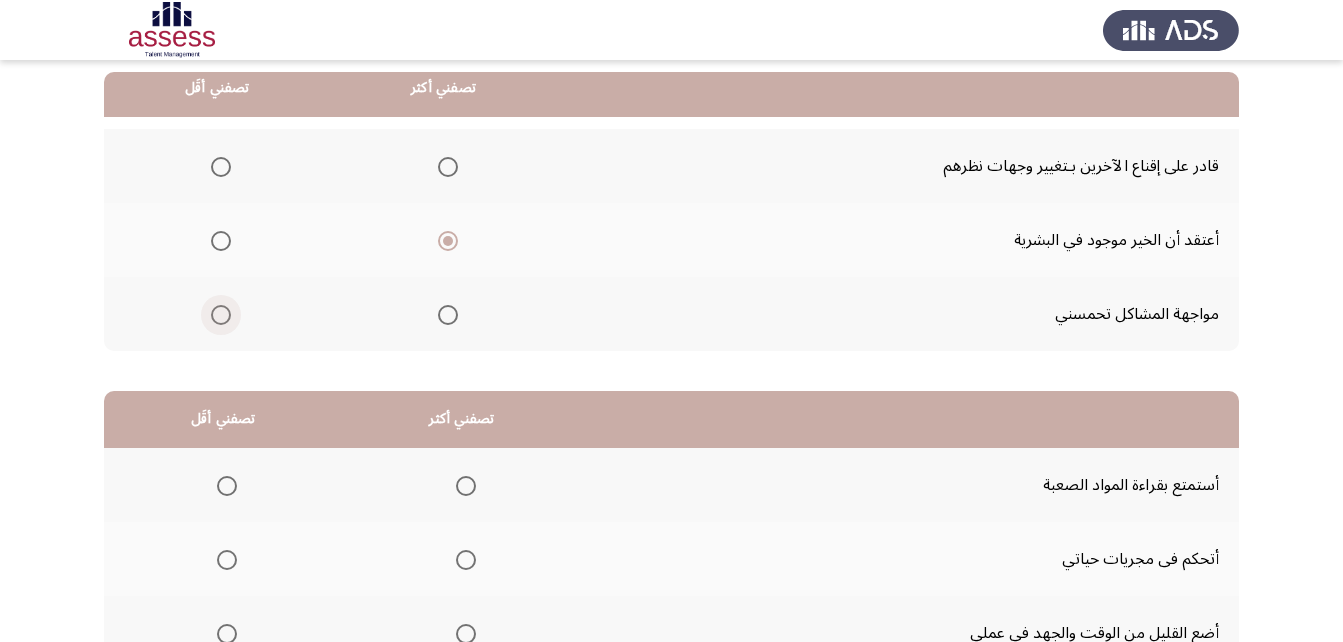 click at bounding box center (221, 315) 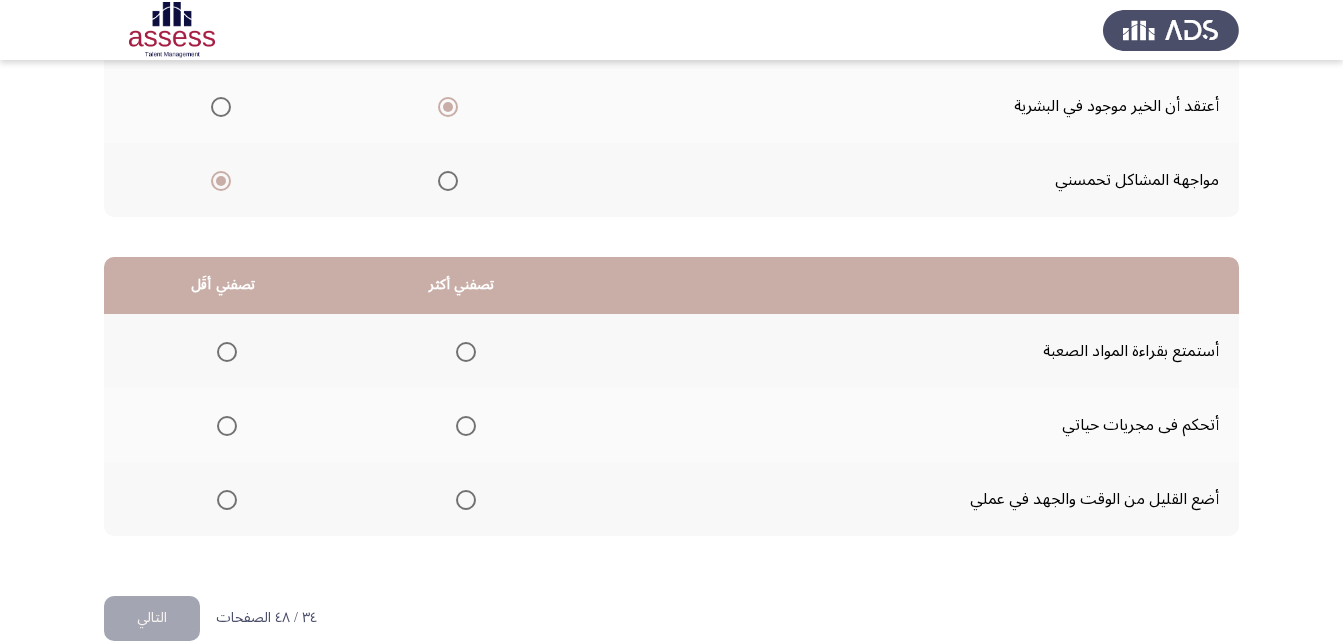 scroll, scrollTop: 368, scrollLeft: 0, axis: vertical 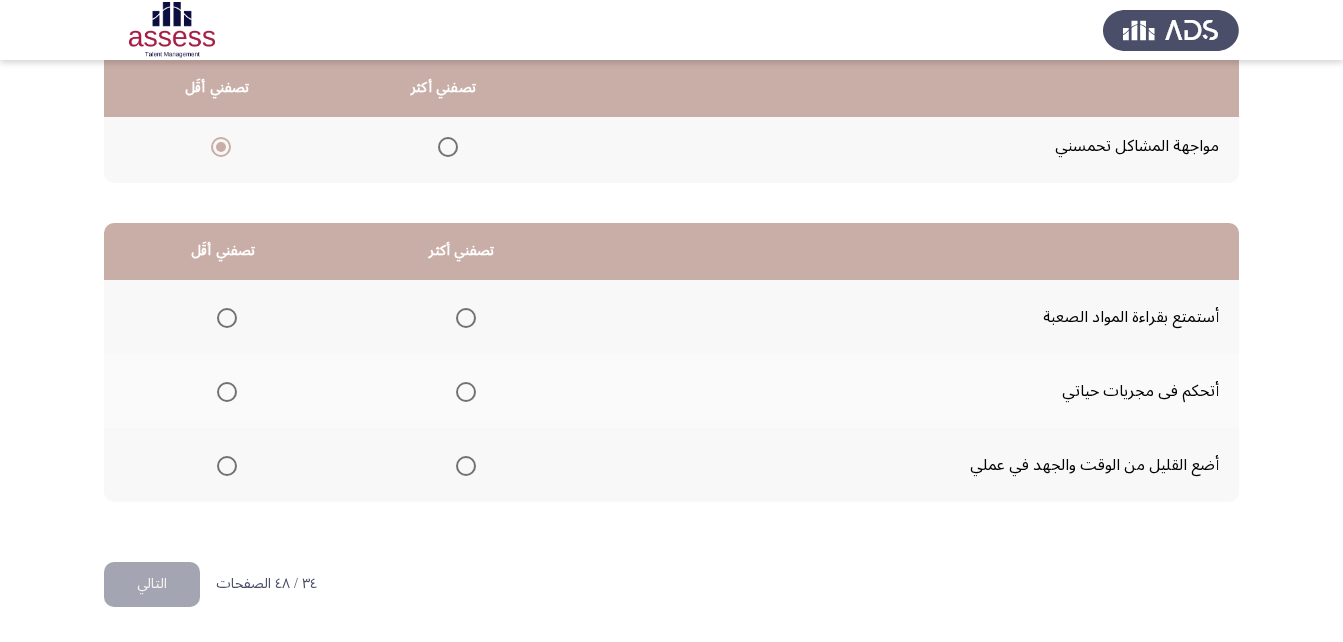 click at bounding box center [466, 318] 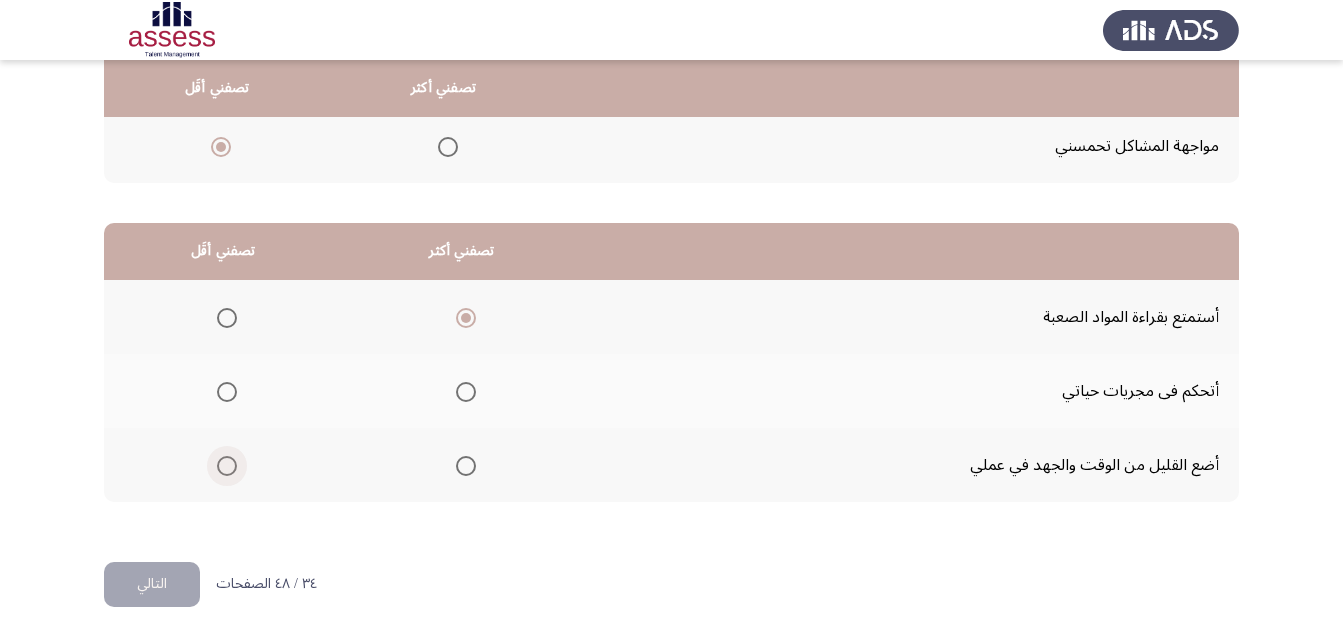 click at bounding box center (227, 466) 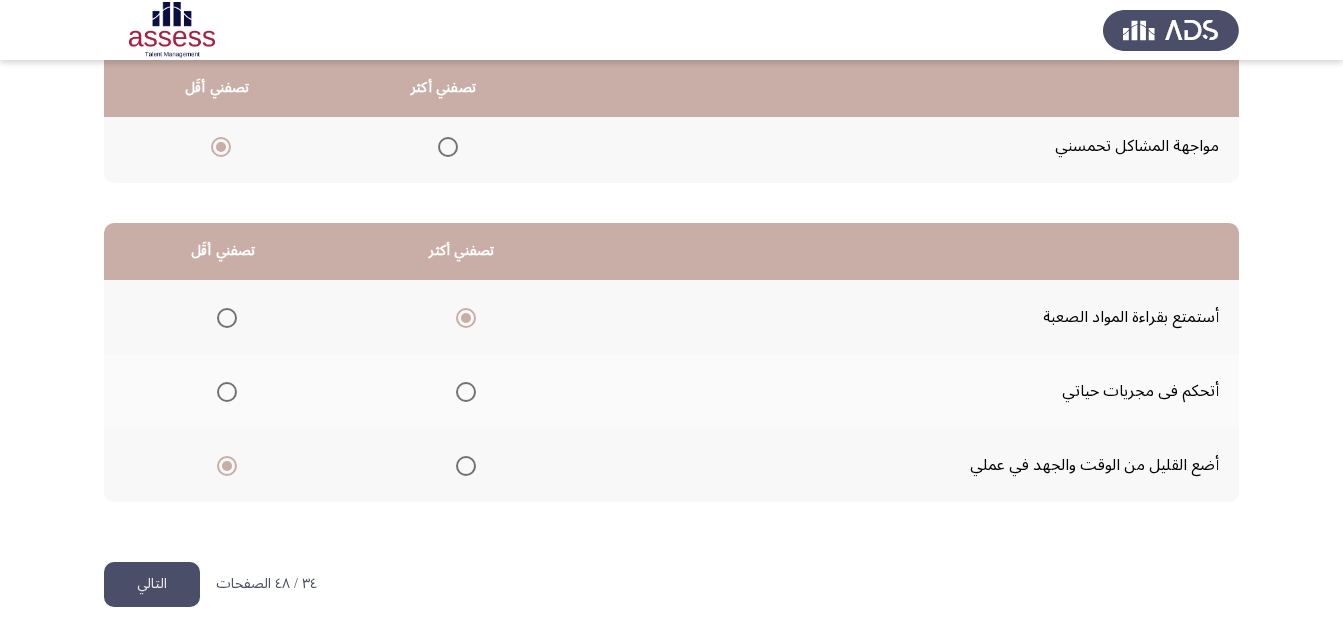 click on "التالي" 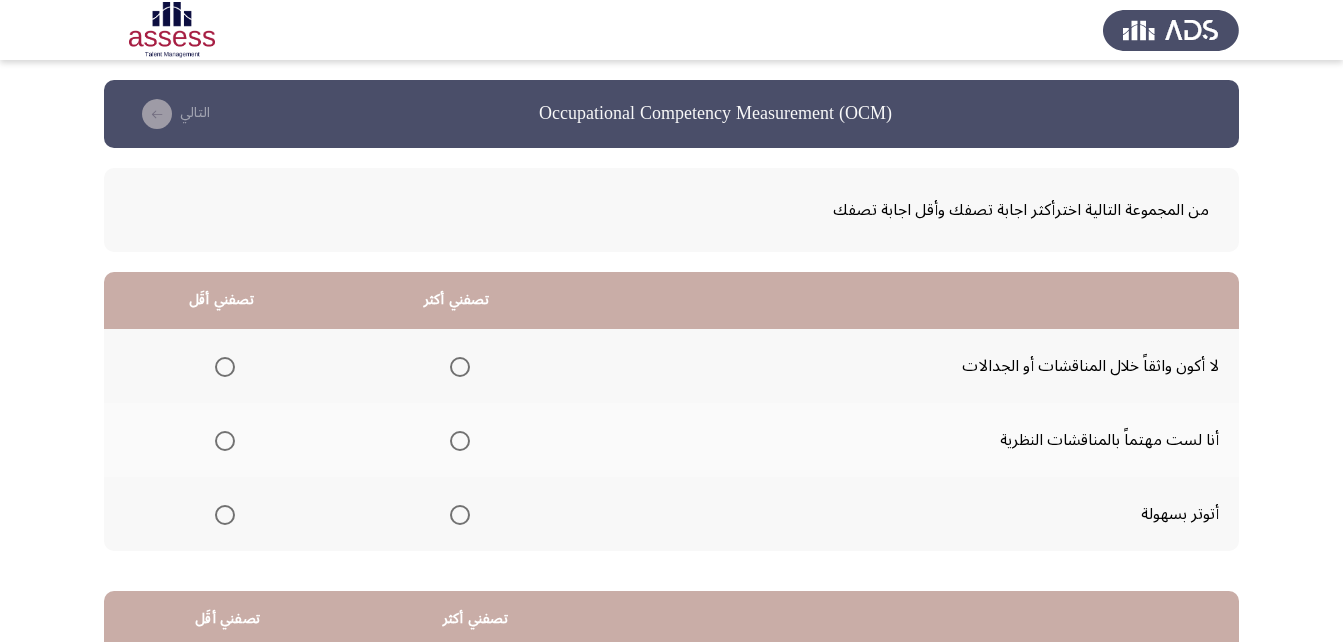 scroll, scrollTop: 100, scrollLeft: 0, axis: vertical 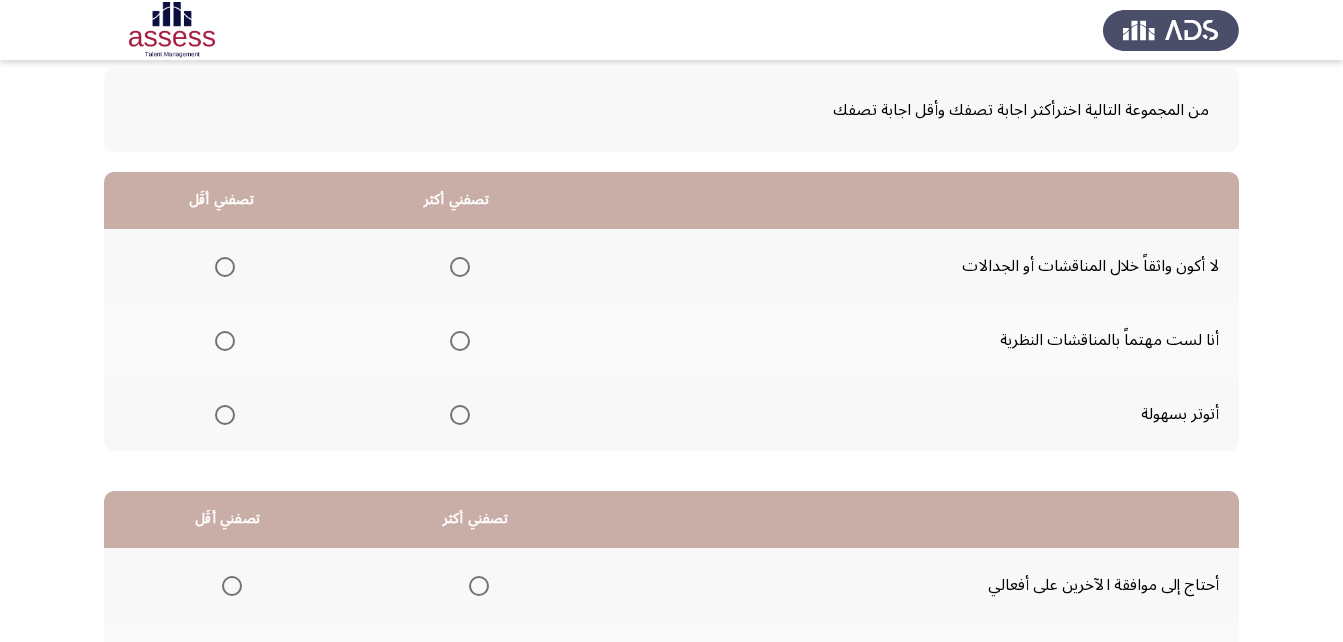 click at bounding box center [460, 341] 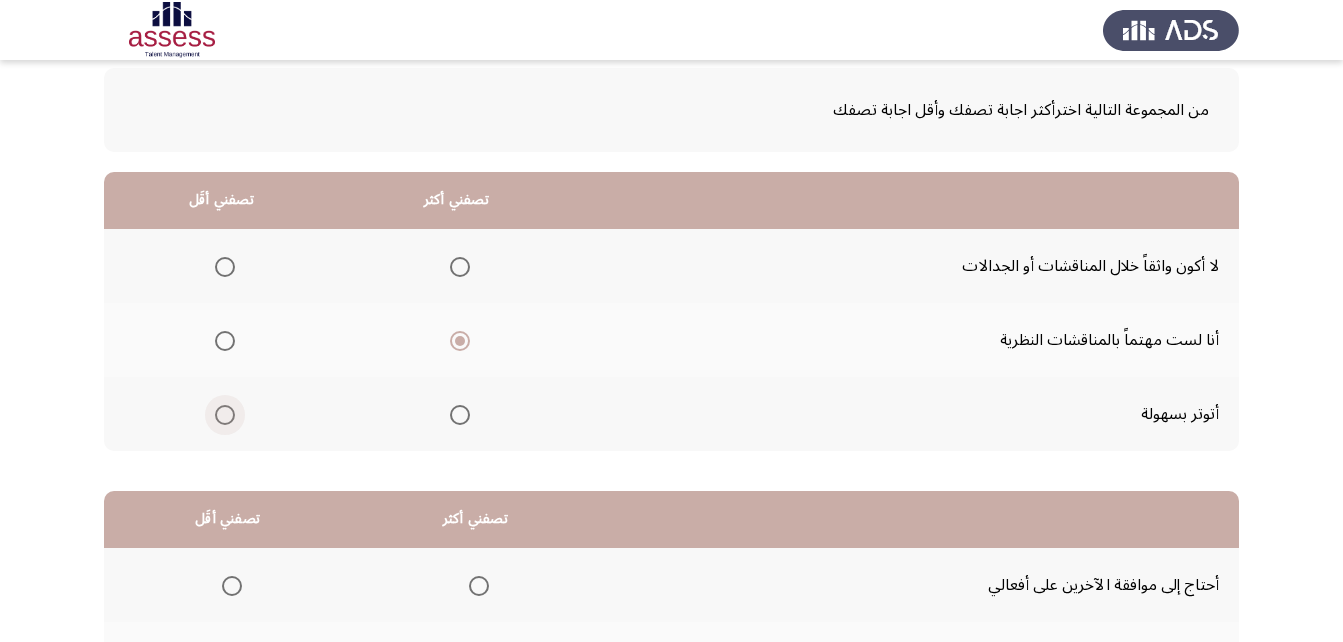 click at bounding box center [225, 415] 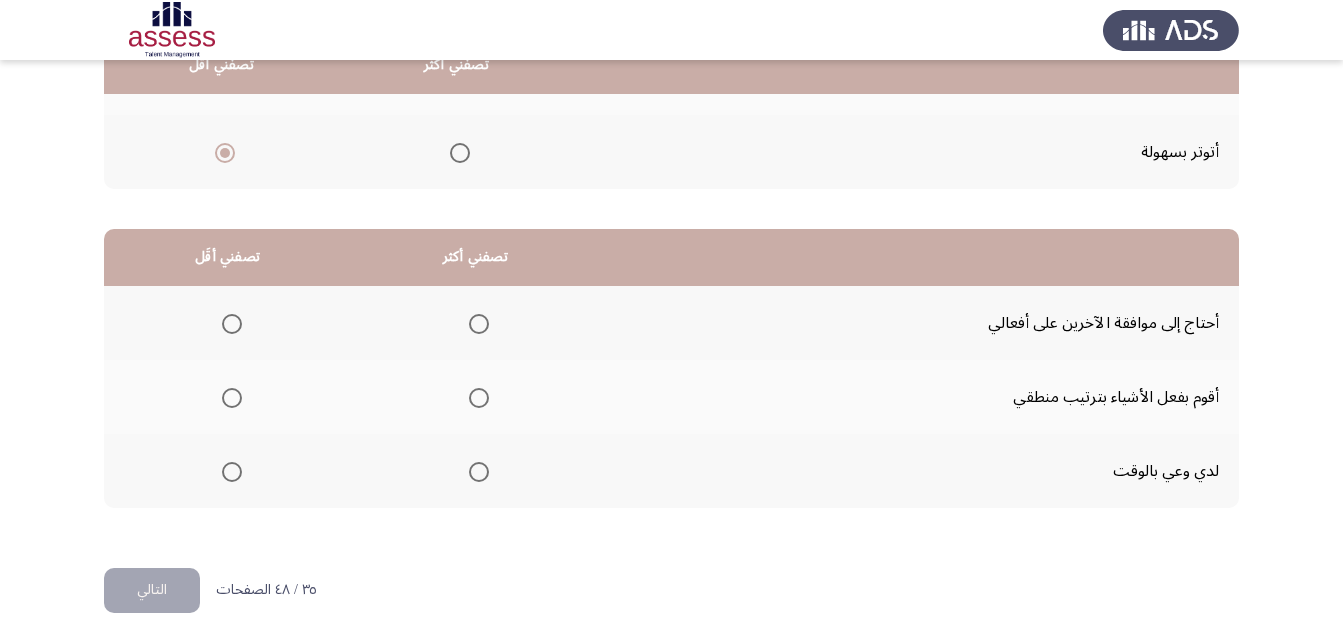 scroll, scrollTop: 368, scrollLeft: 0, axis: vertical 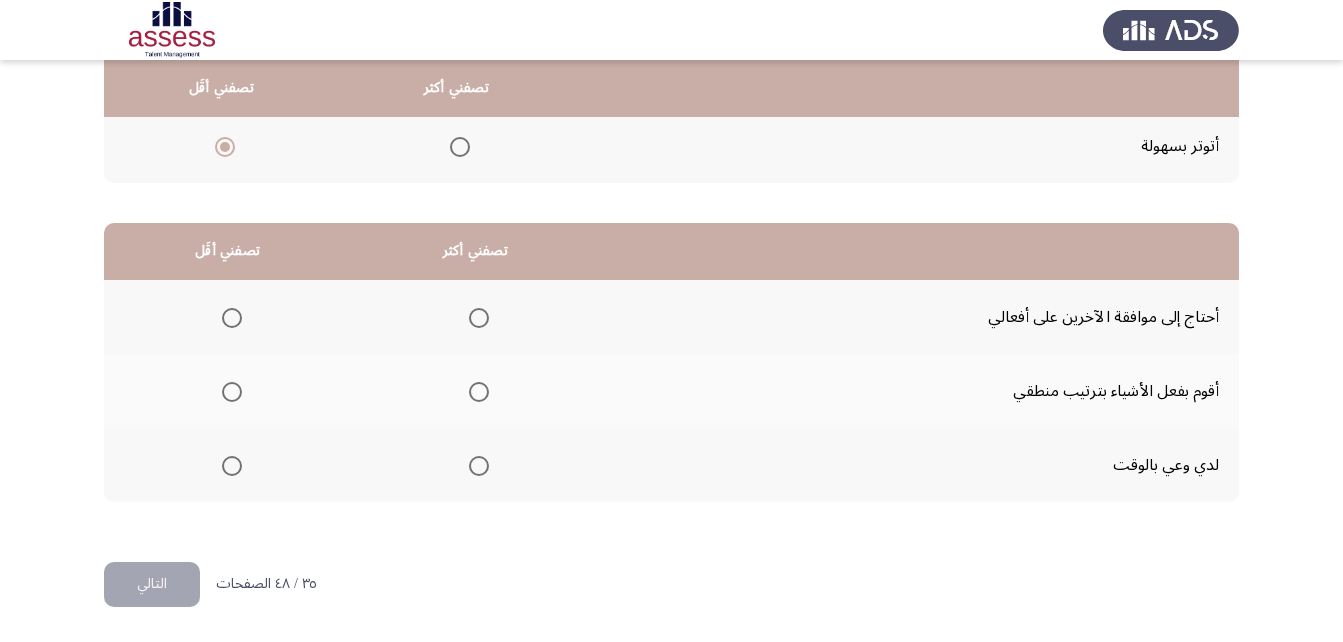 click at bounding box center (479, 466) 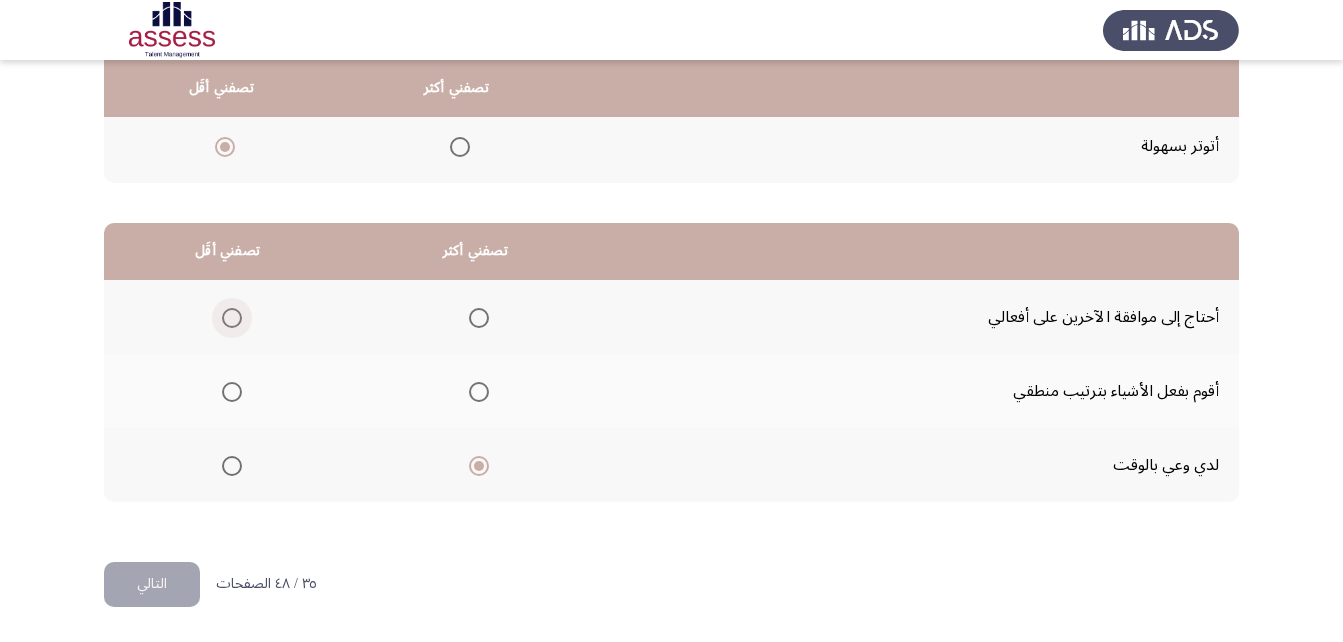 click at bounding box center (232, 318) 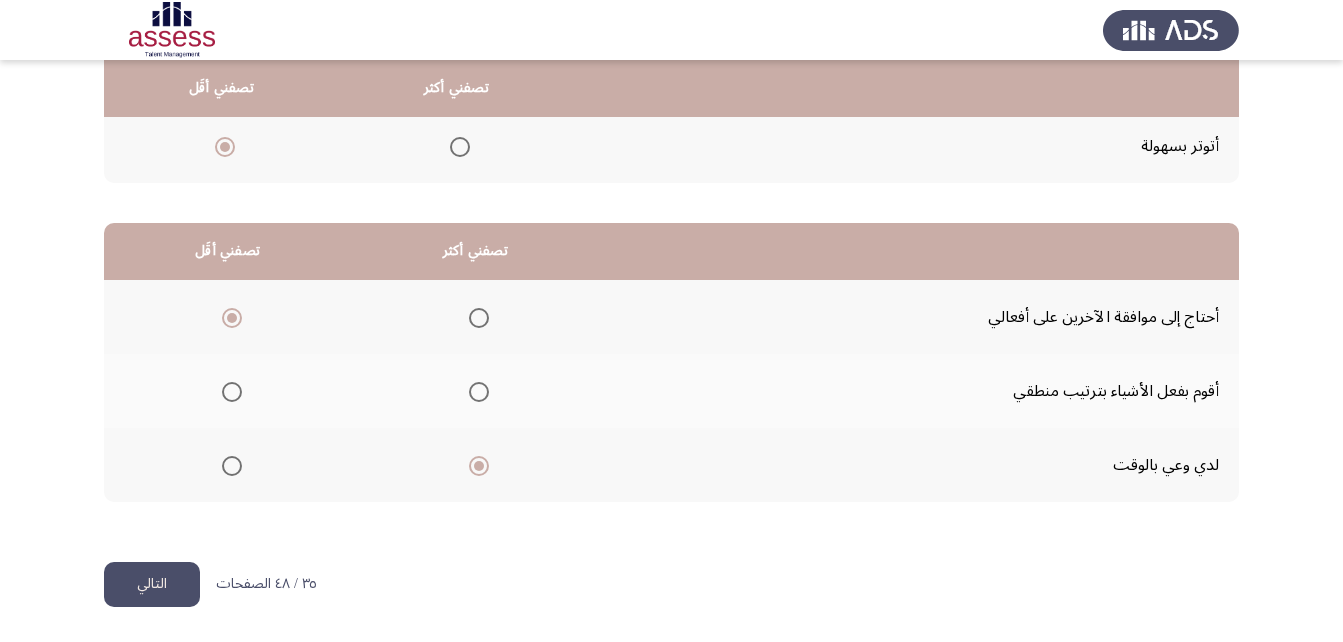 click on "التالي" 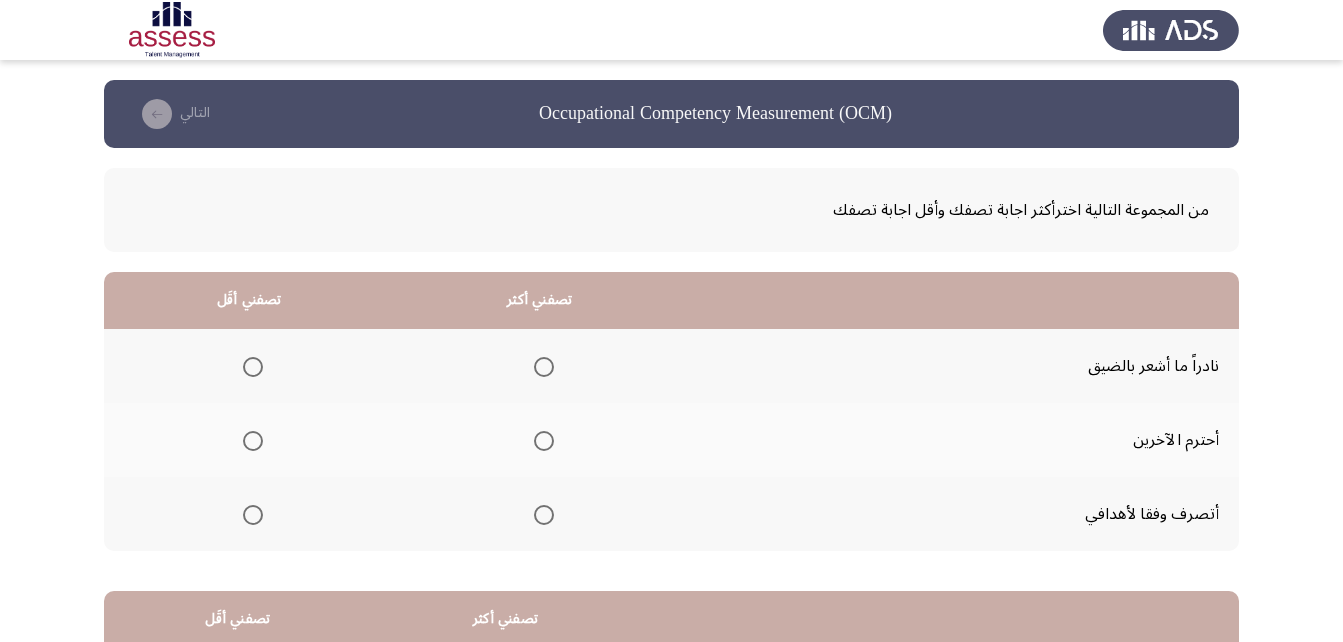 scroll, scrollTop: 100, scrollLeft: 0, axis: vertical 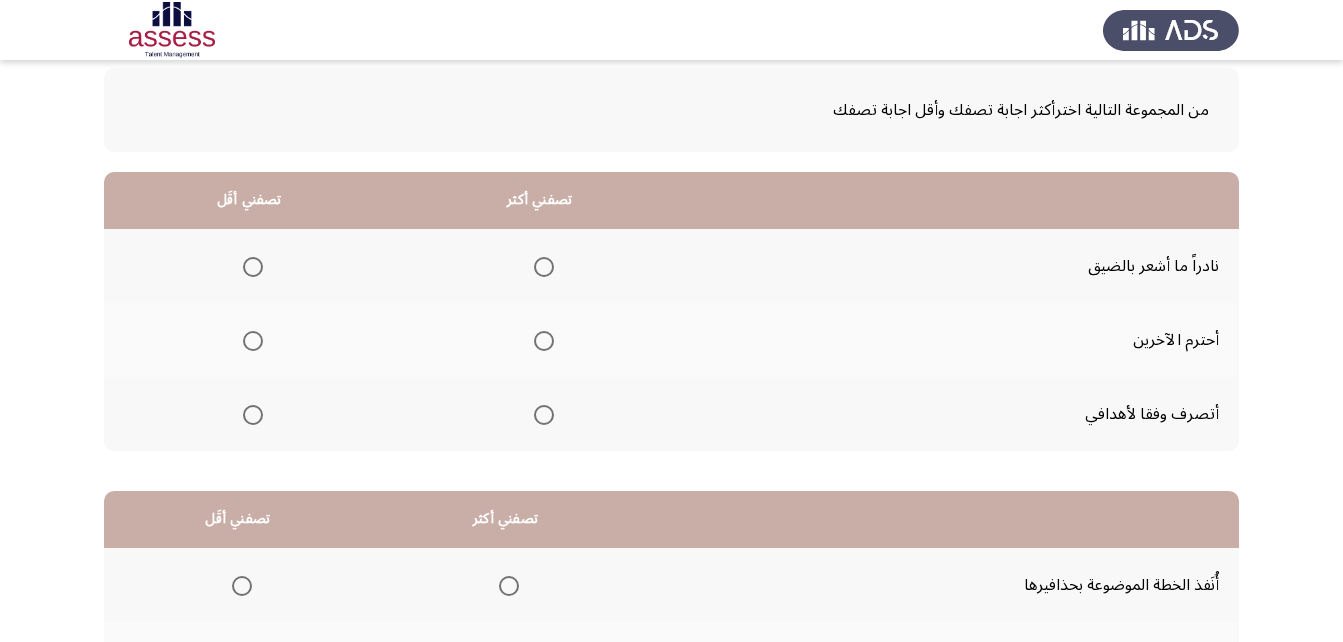 click at bounding box center (544, 341) 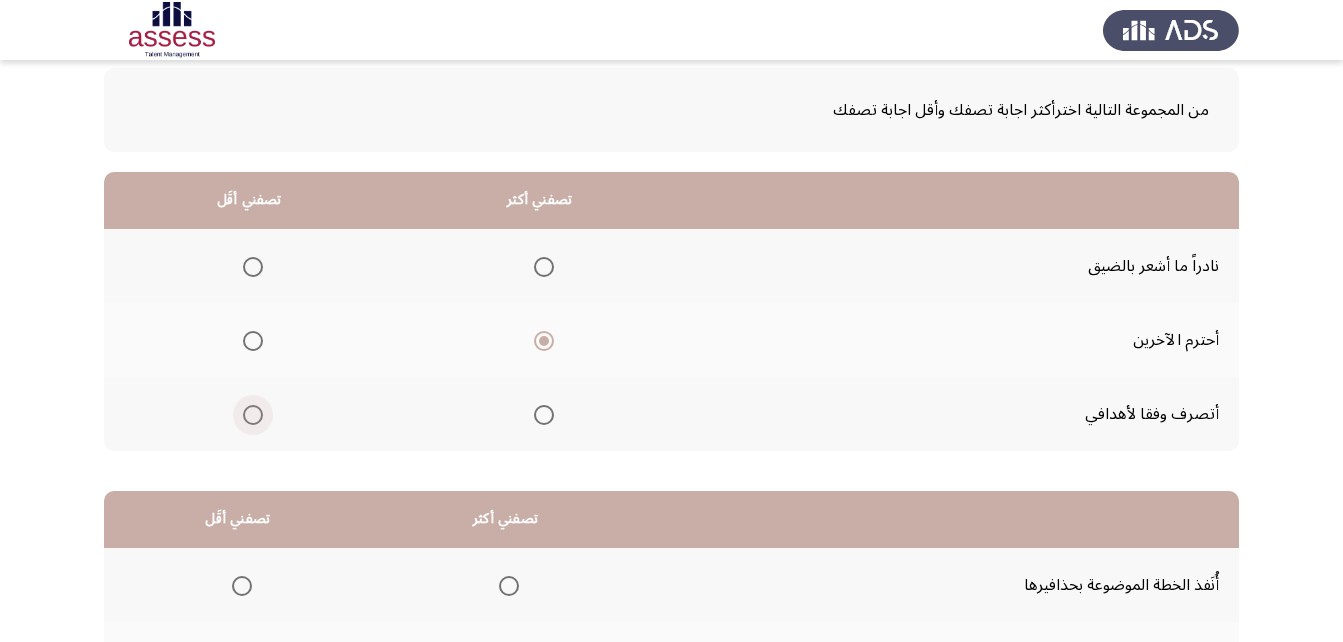 click at bounding box center (253, 415) 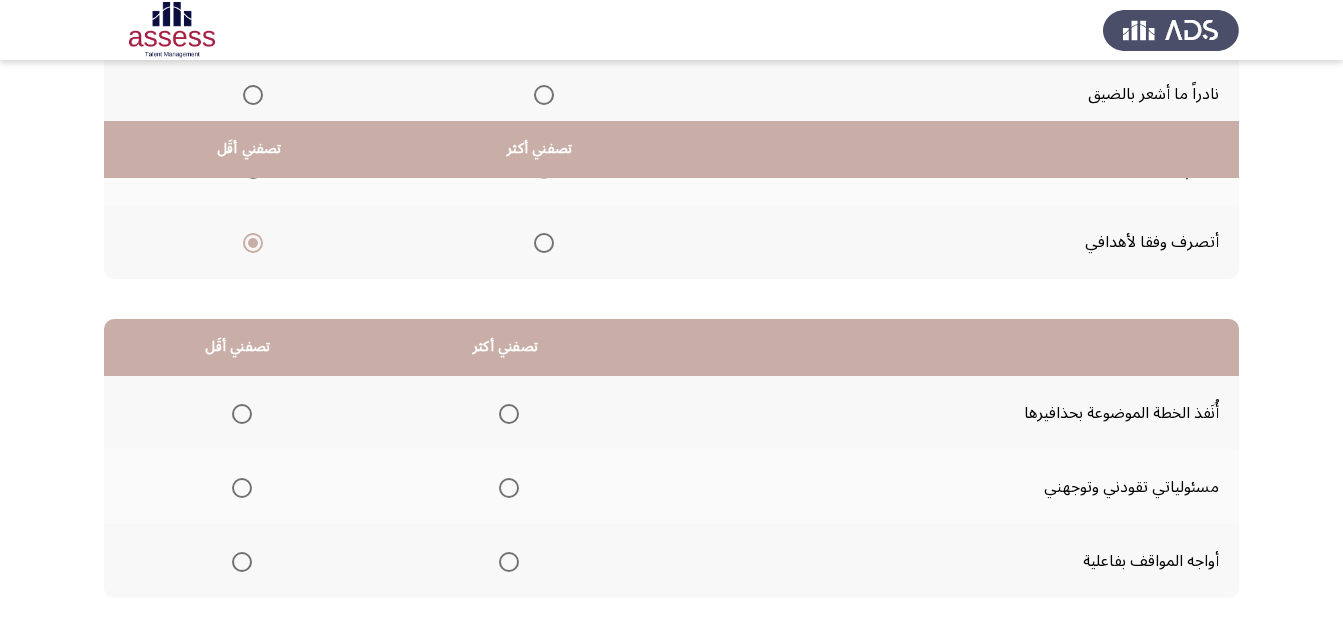 scroll, scrollTop: 368, scrollLeft: 0, axis: vertical 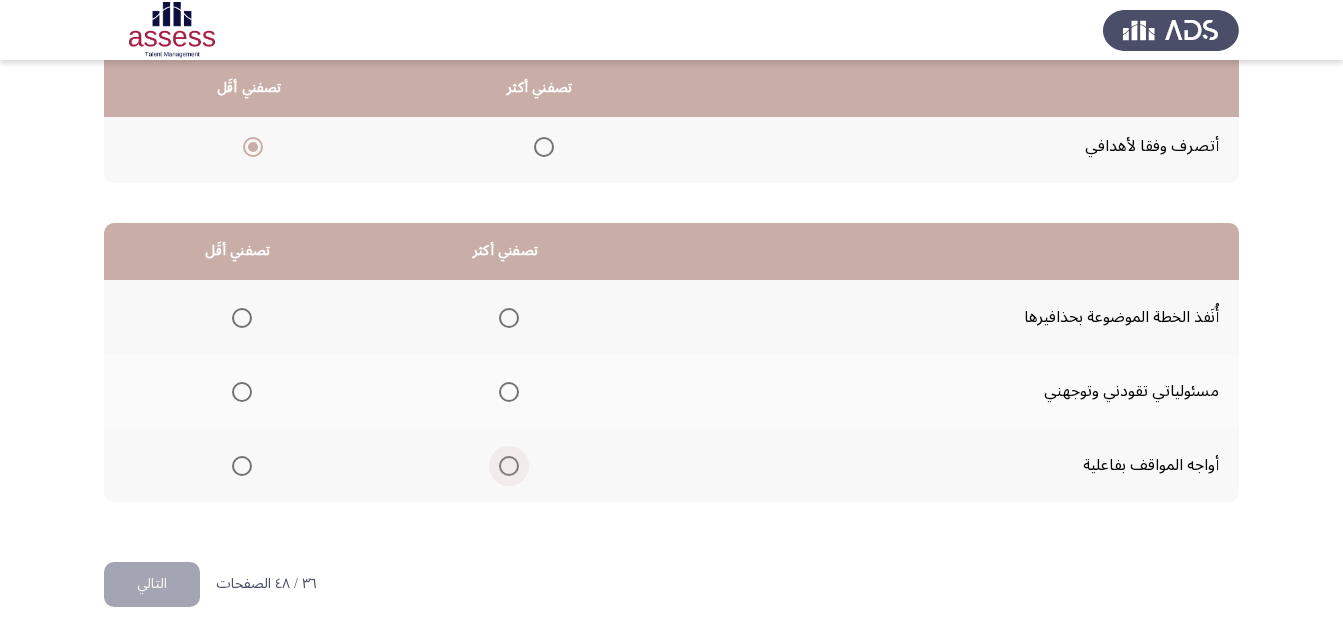 click at bounding box center (509, 466) 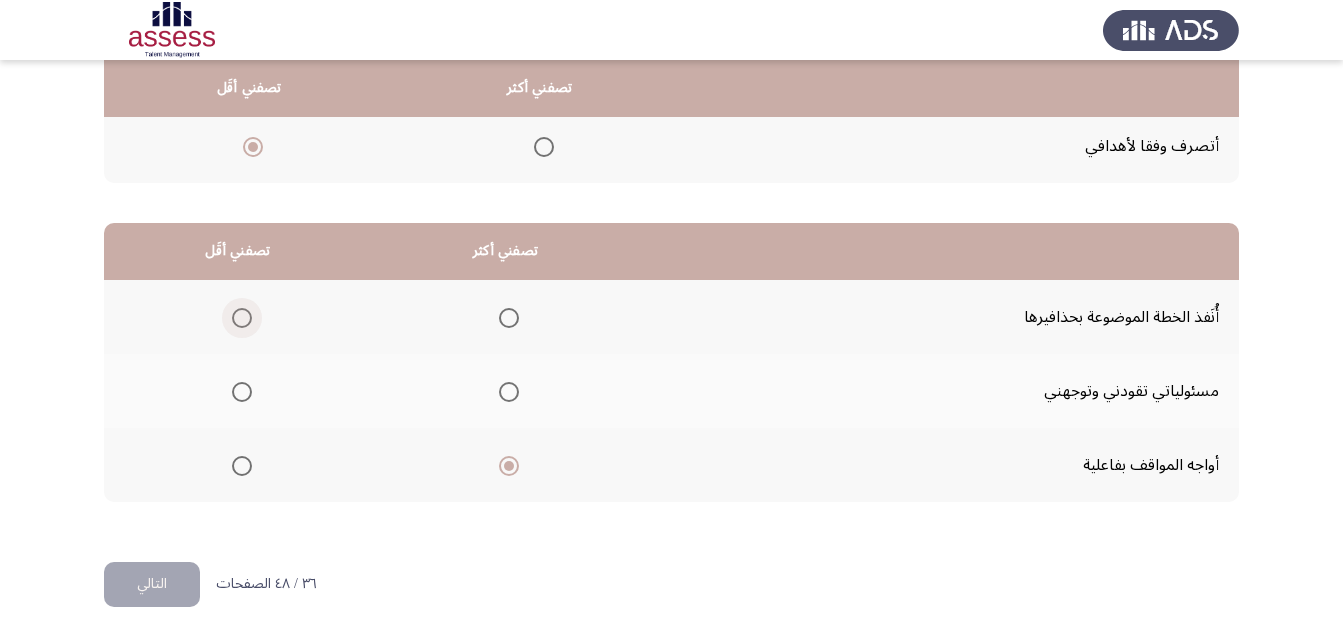 click at bounding box center [242, 318] 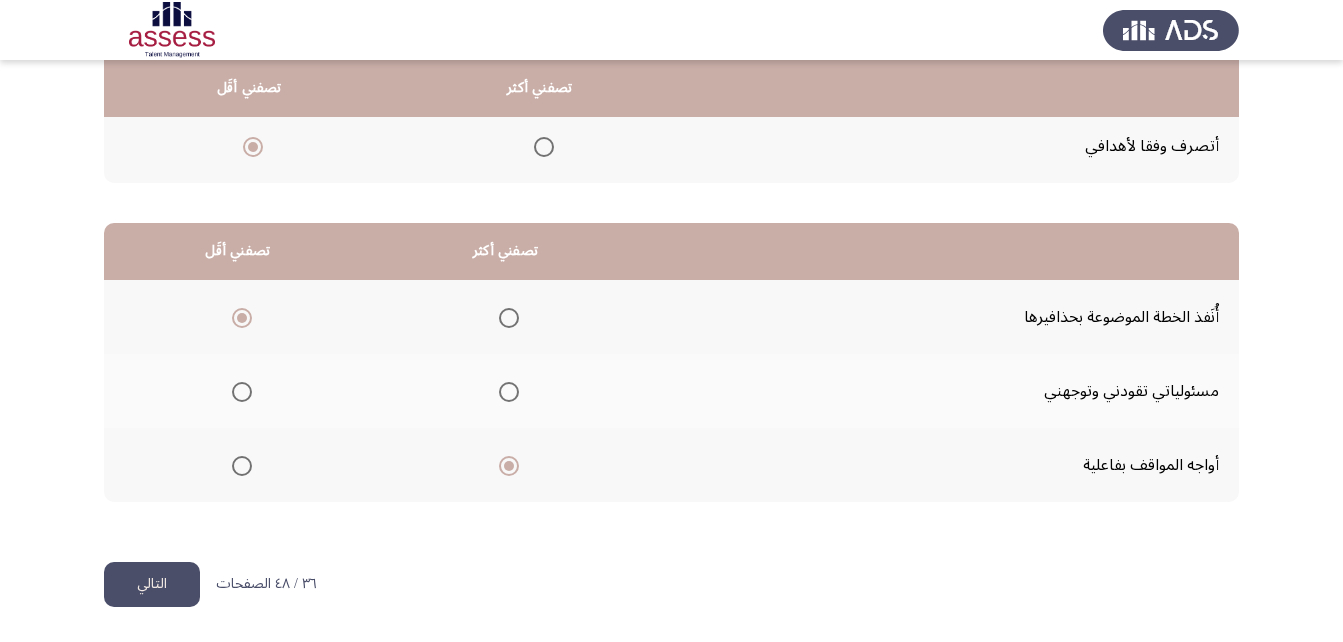 click on "التالي" 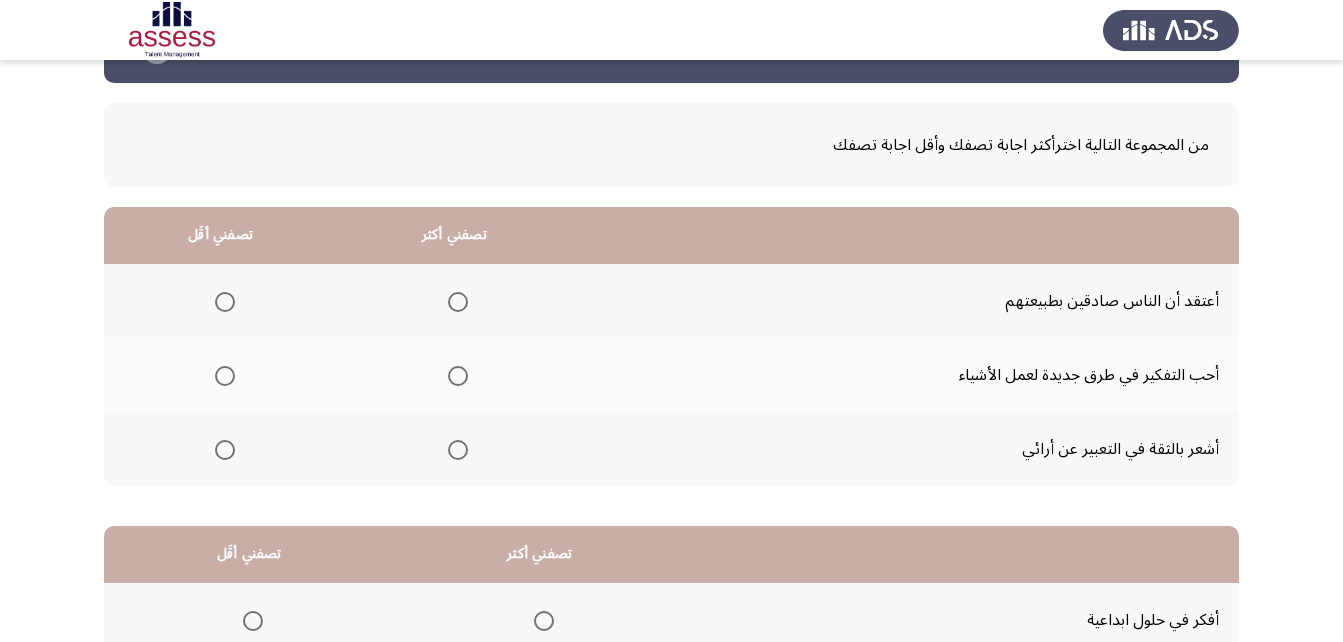 scroll, scrollTop: 100, scrollLeft: 0, axis: vertical 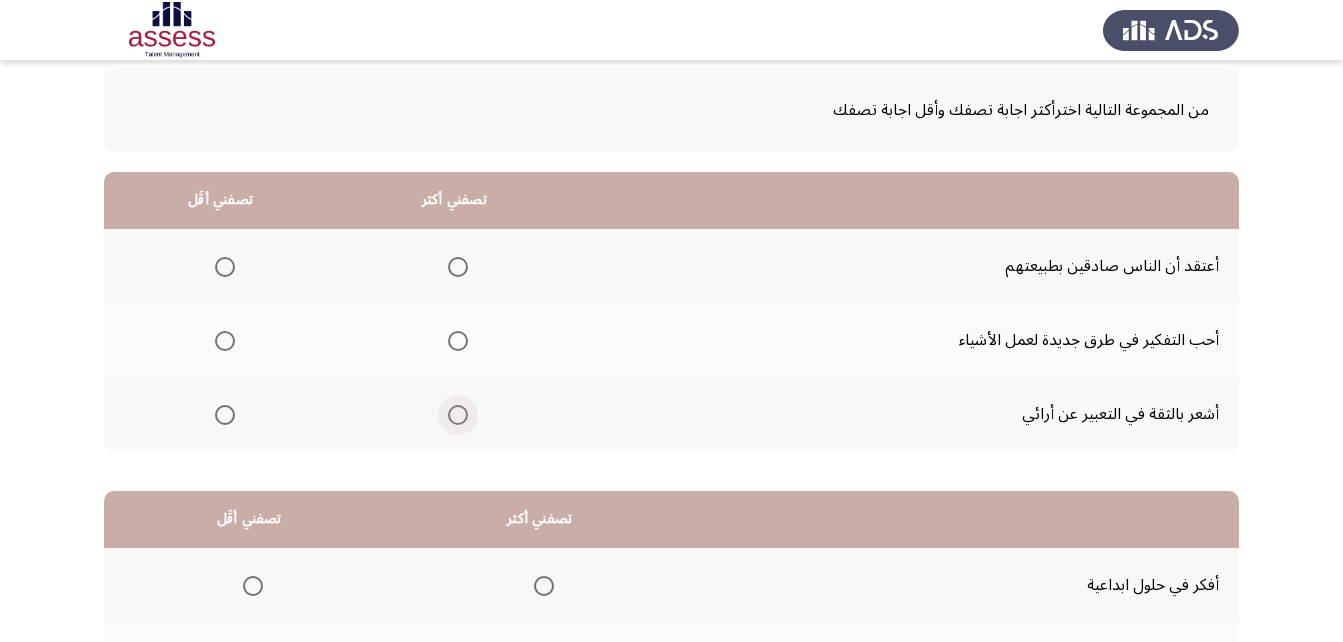click at bounding box center (458, 415) 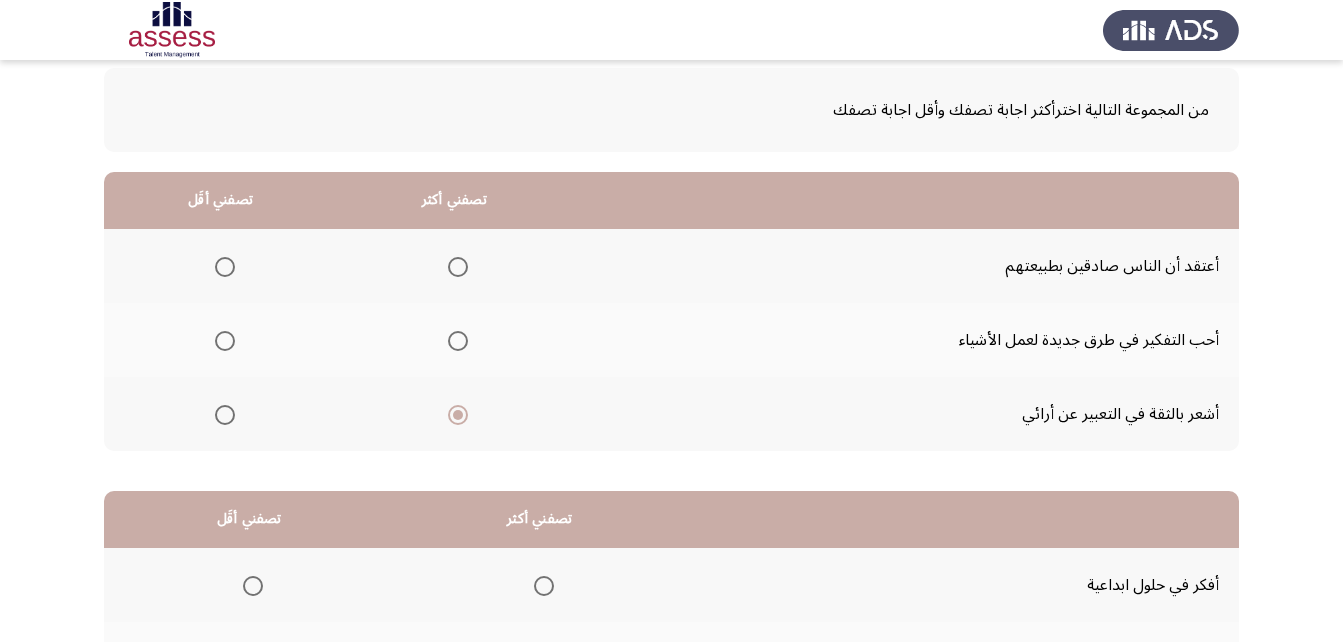 click at bounding box center [225, 267] 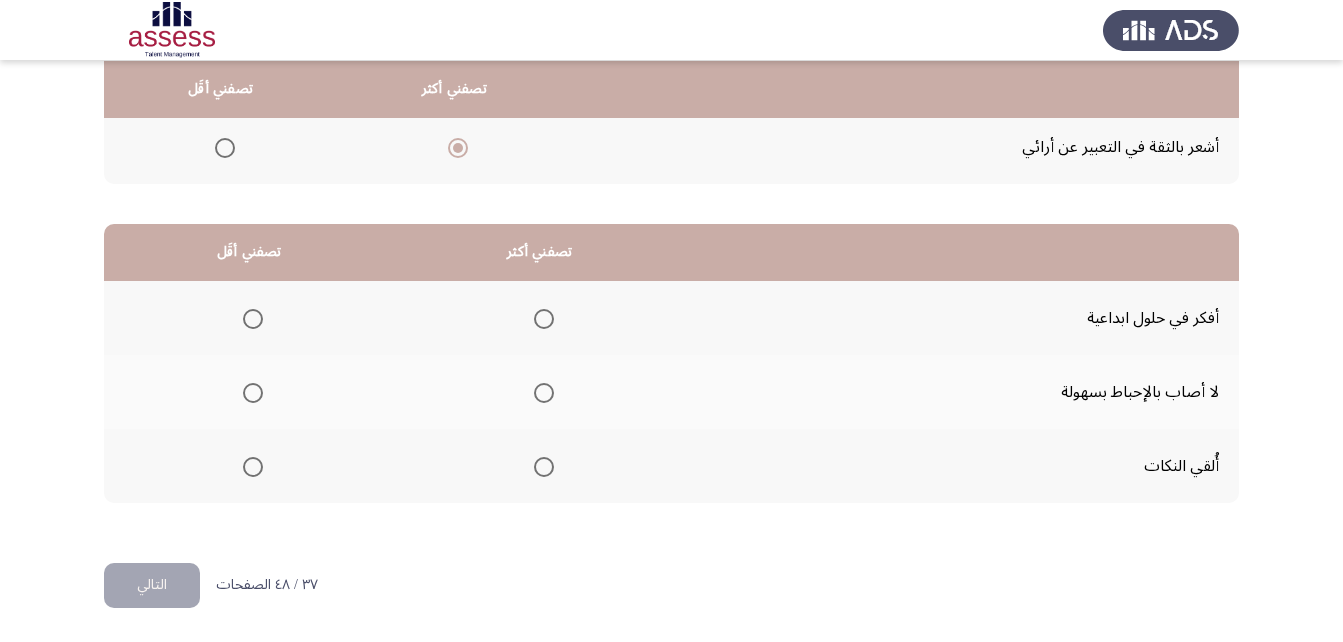 scroll, scrollTop: 368, scrollLeft: 0, axis: vertical 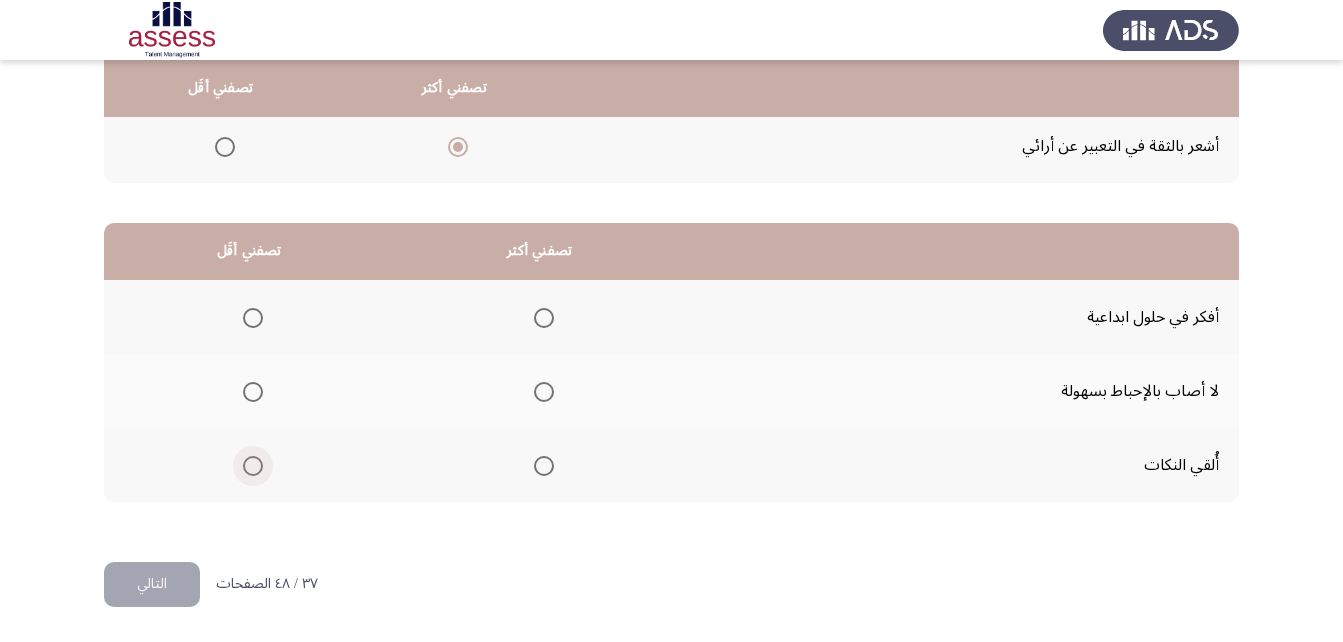 click at bounding box center [253, 466] 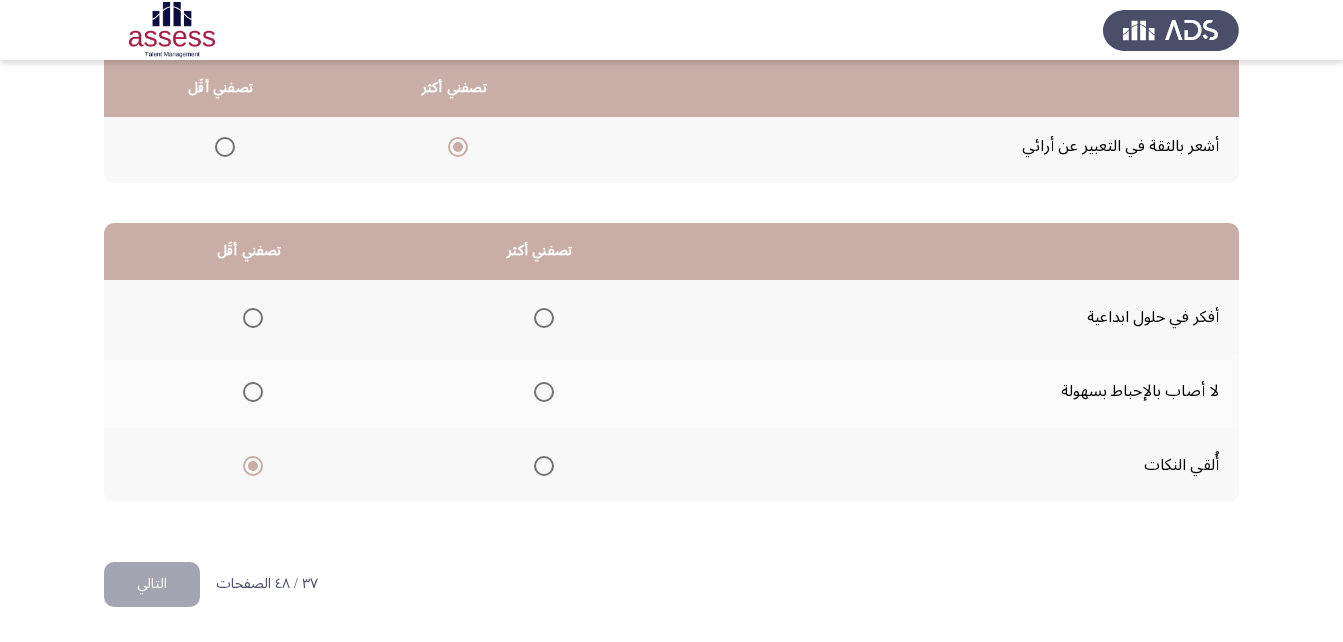 click at bounding box center (544, 392) 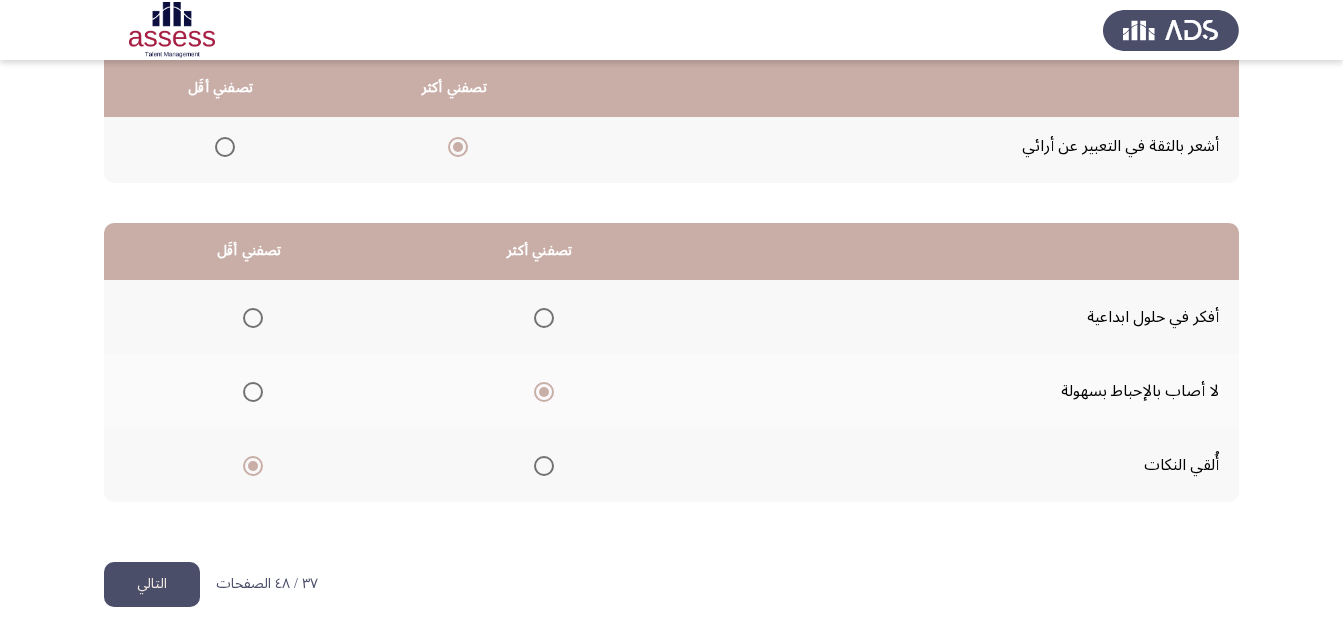 click on "التالي" 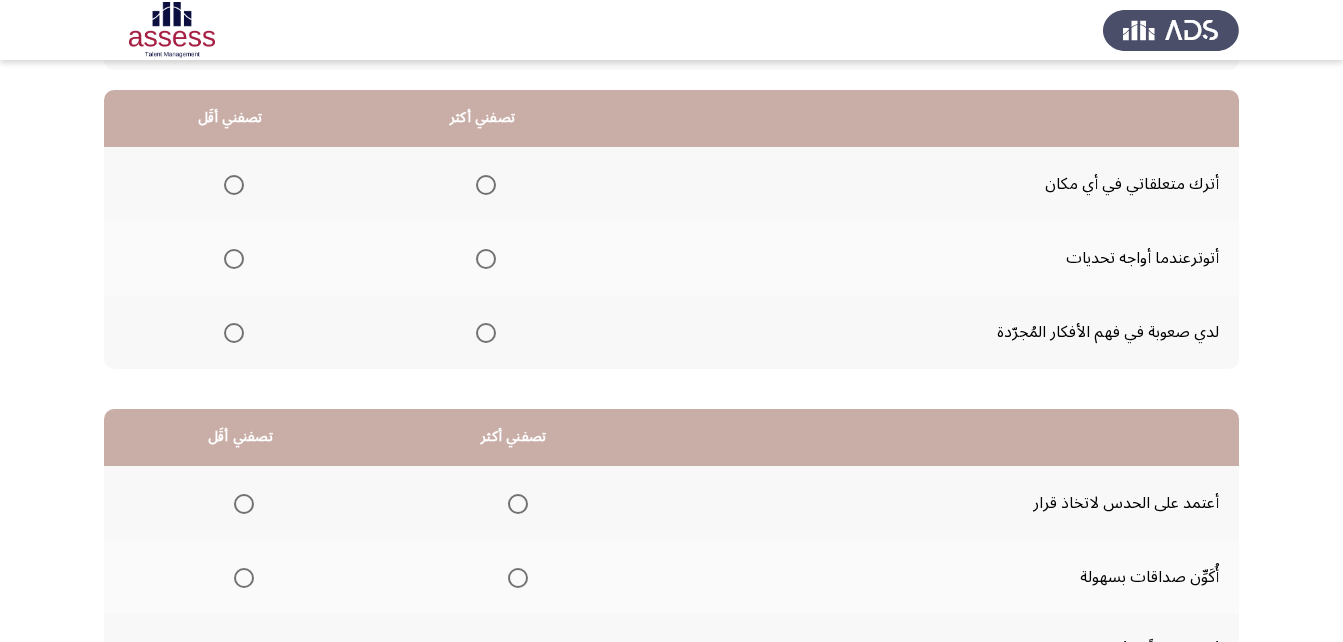 scroll, scrollTop: 200, scrollLeft: 0, axis: vertical 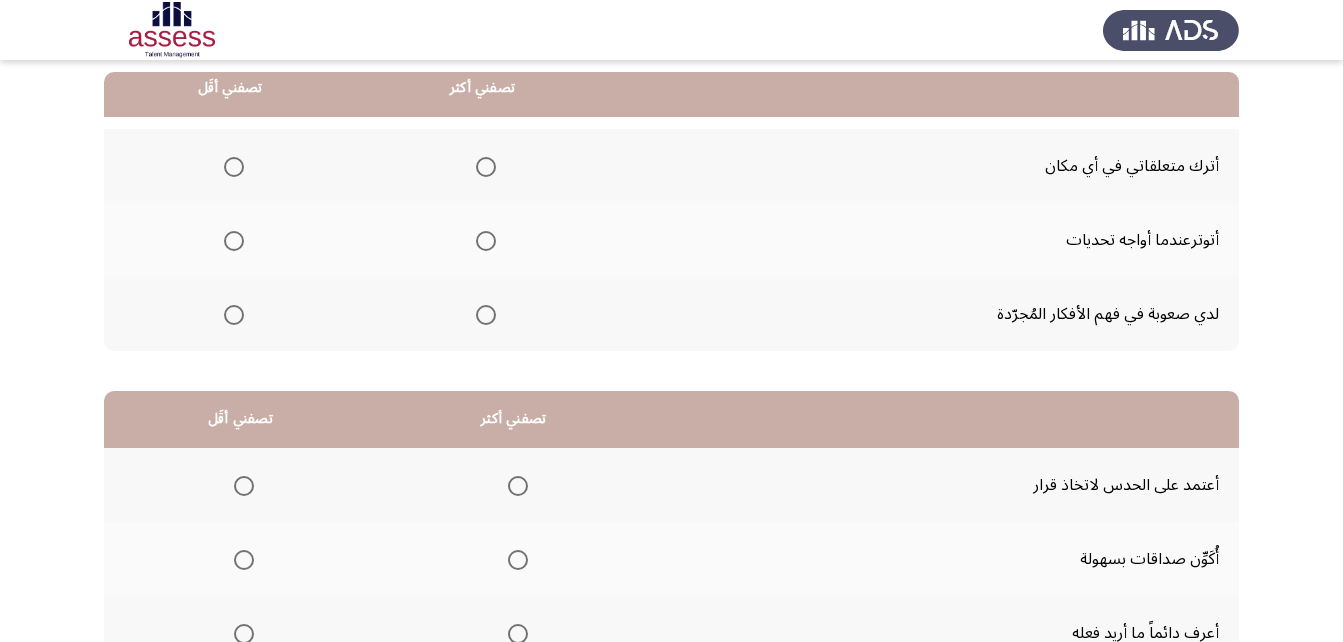 click at bounding box center (234, 167) 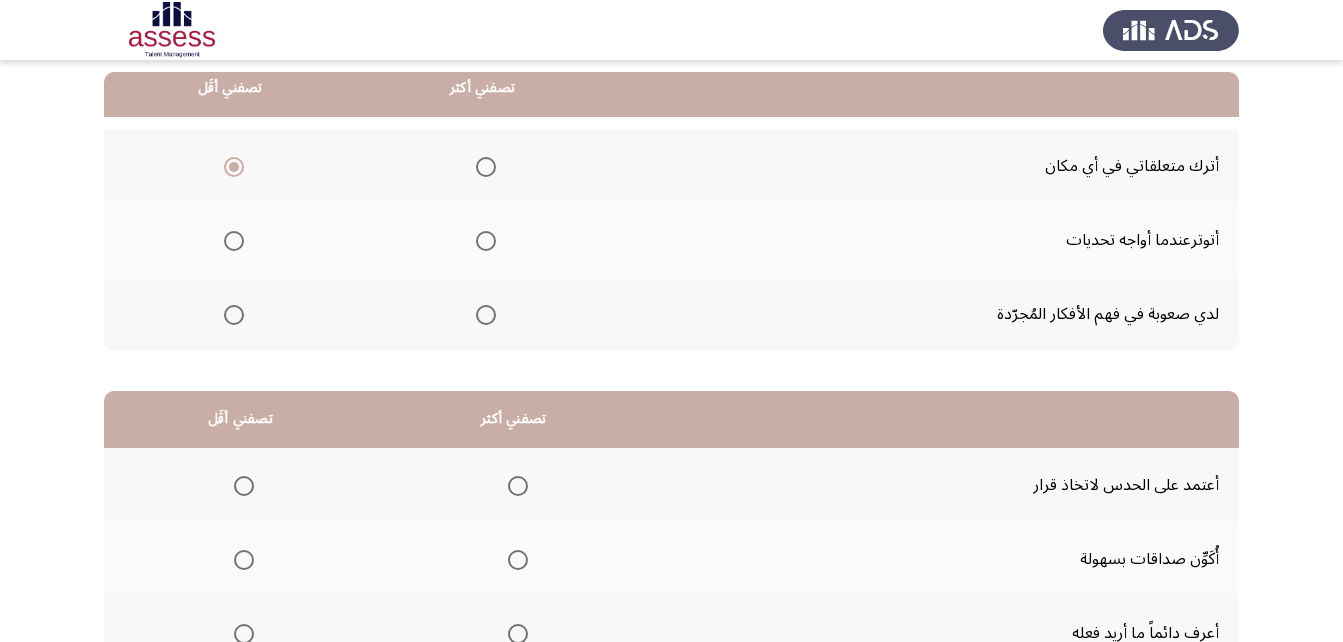 click at bounding box center [486, 241] 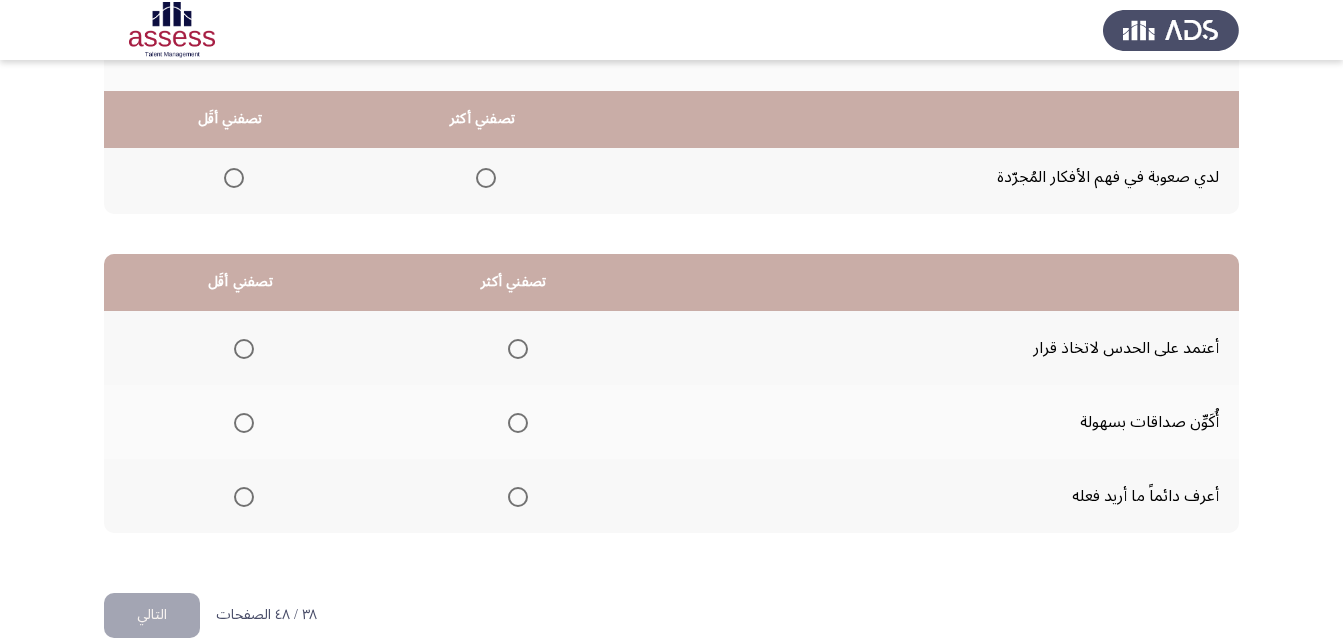 scroll, scrollTop: 368, scrollLeft: 0, axis: vertical 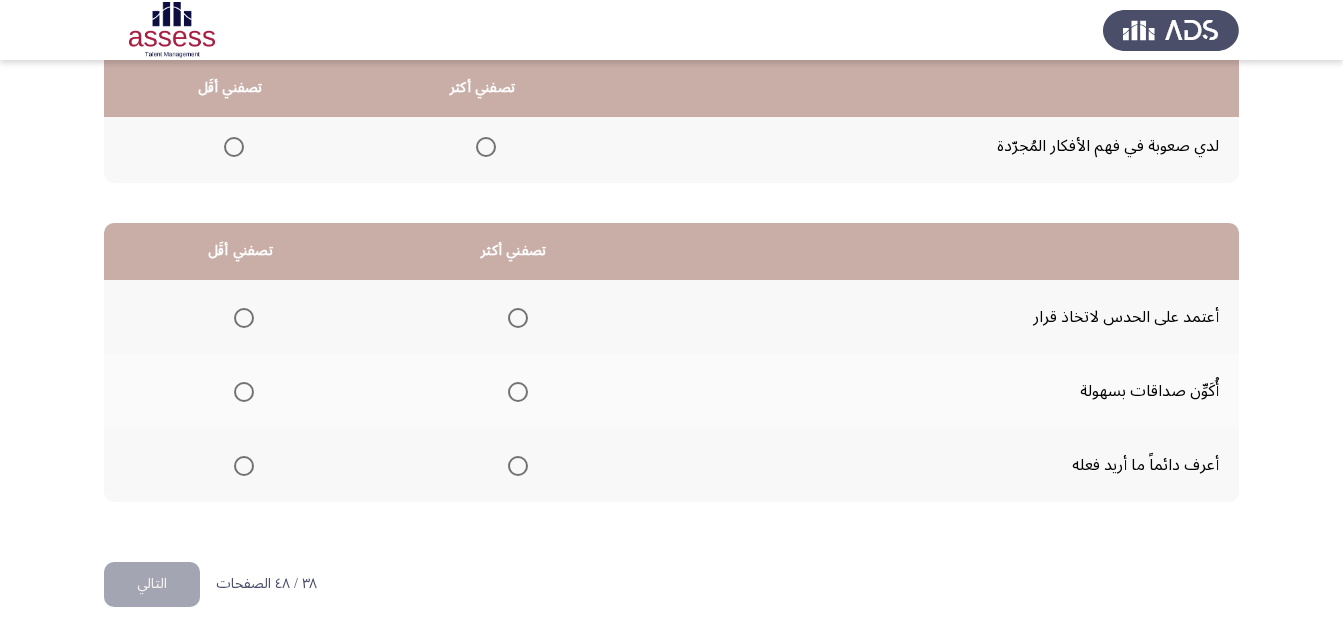 click at bounding box center (518, 392) 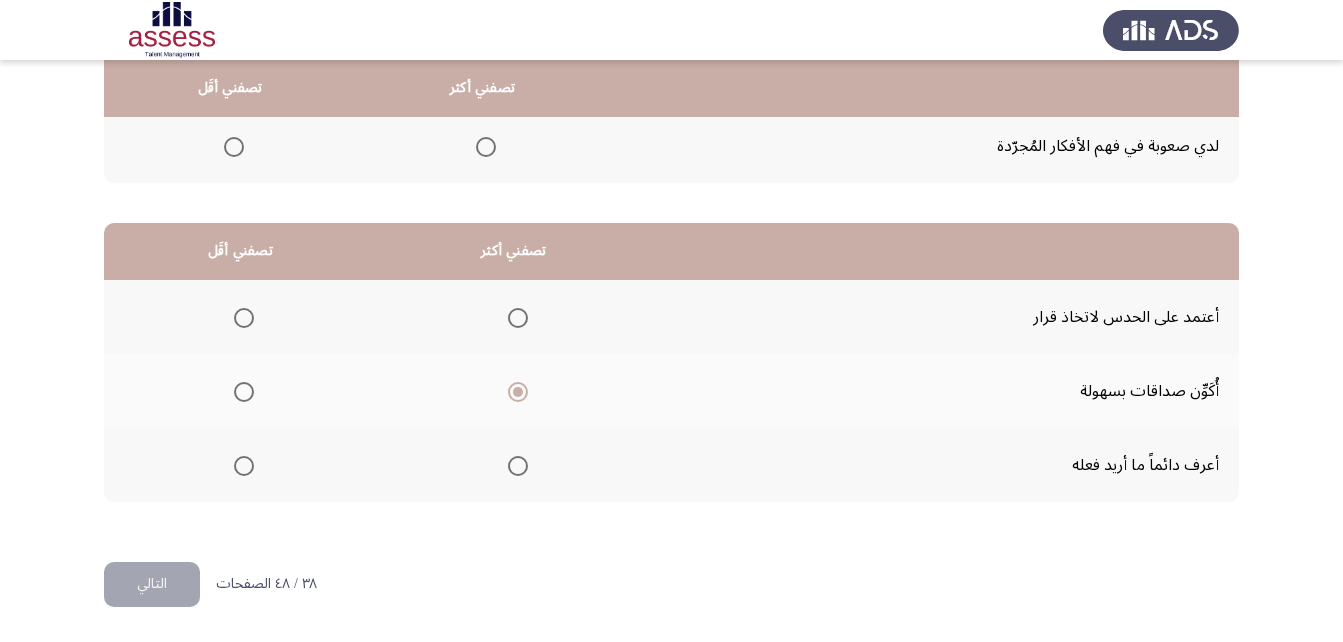 click at bounding box center [244, 318] 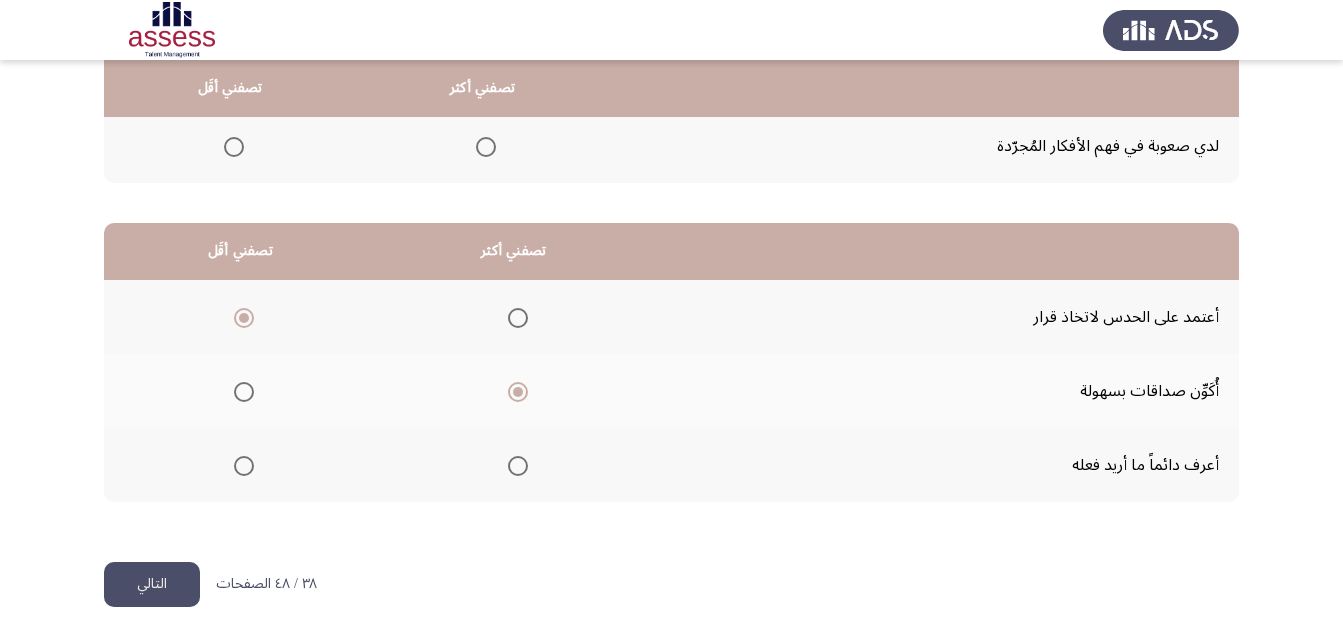 click on "التالي" 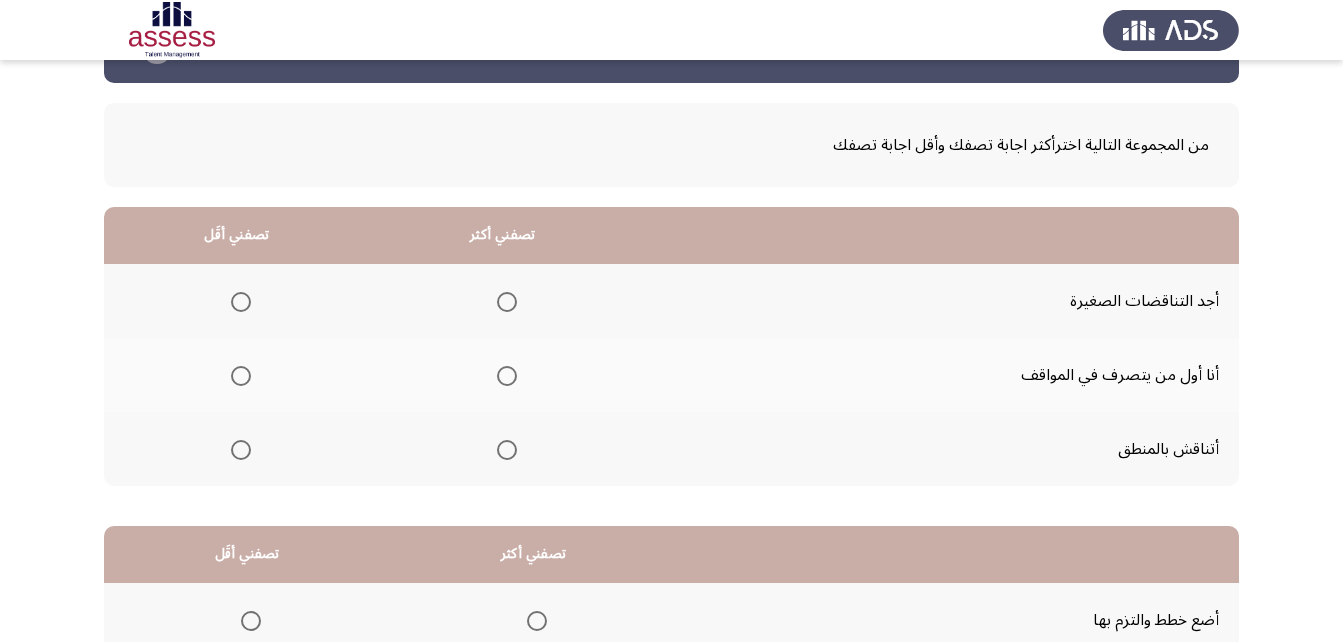 scroll, scrollTop: 100, scrollLeft: 0, axis: vertical 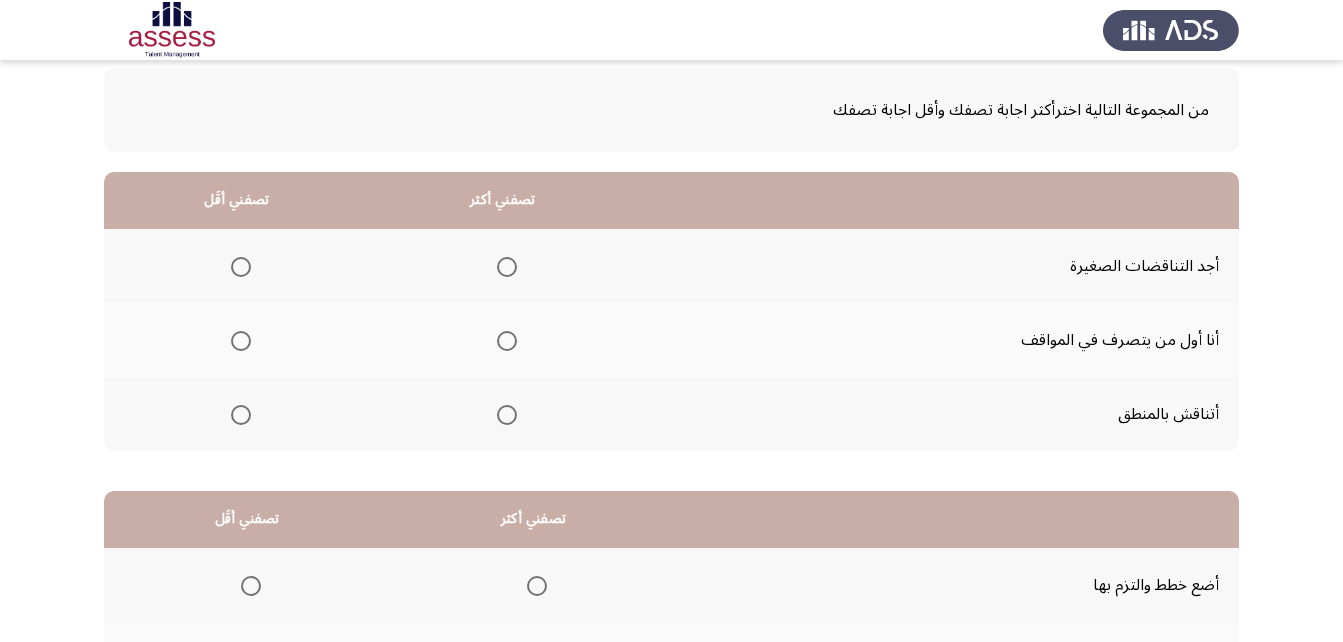 click at bounding box center [507, 415] 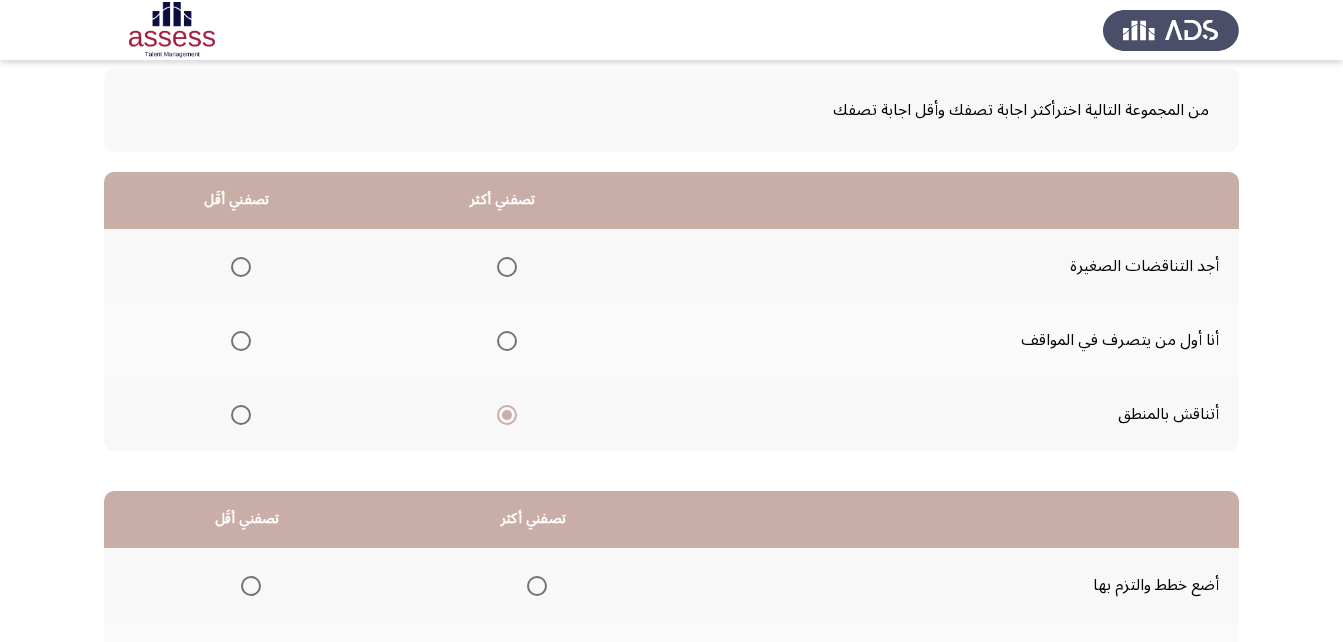 click at bounding box center [241, 267] 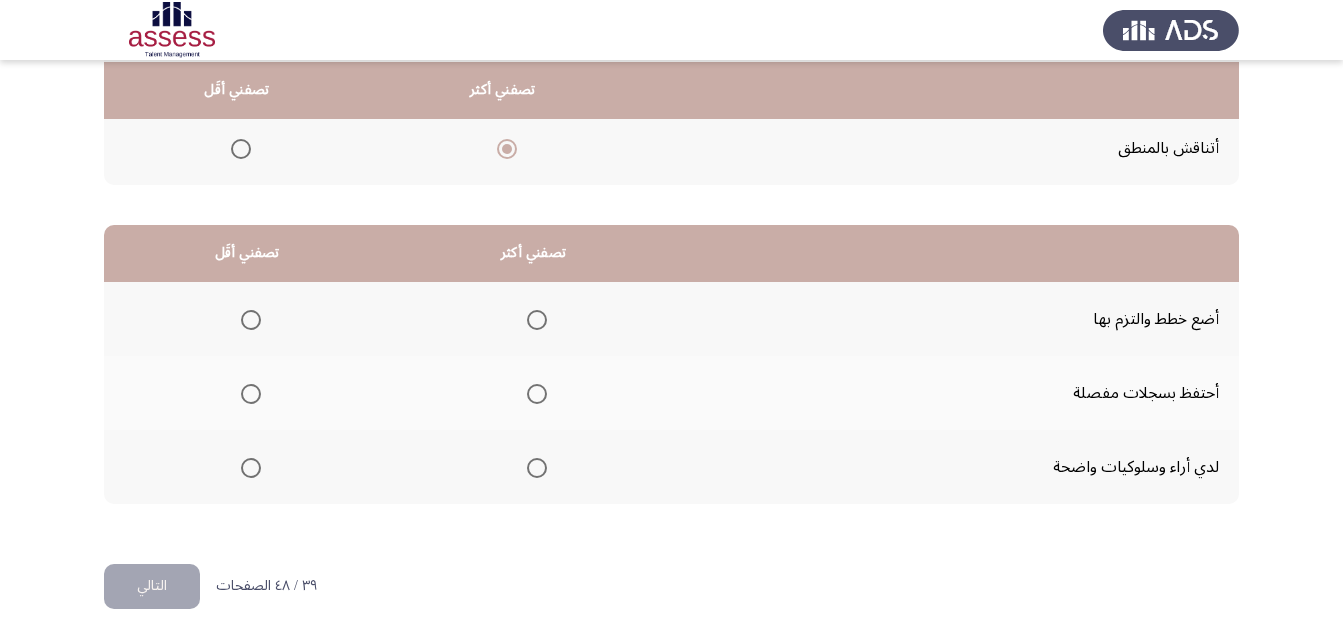 scroll, scrollTop: 368, scrollLeft: 0, axis: vertical 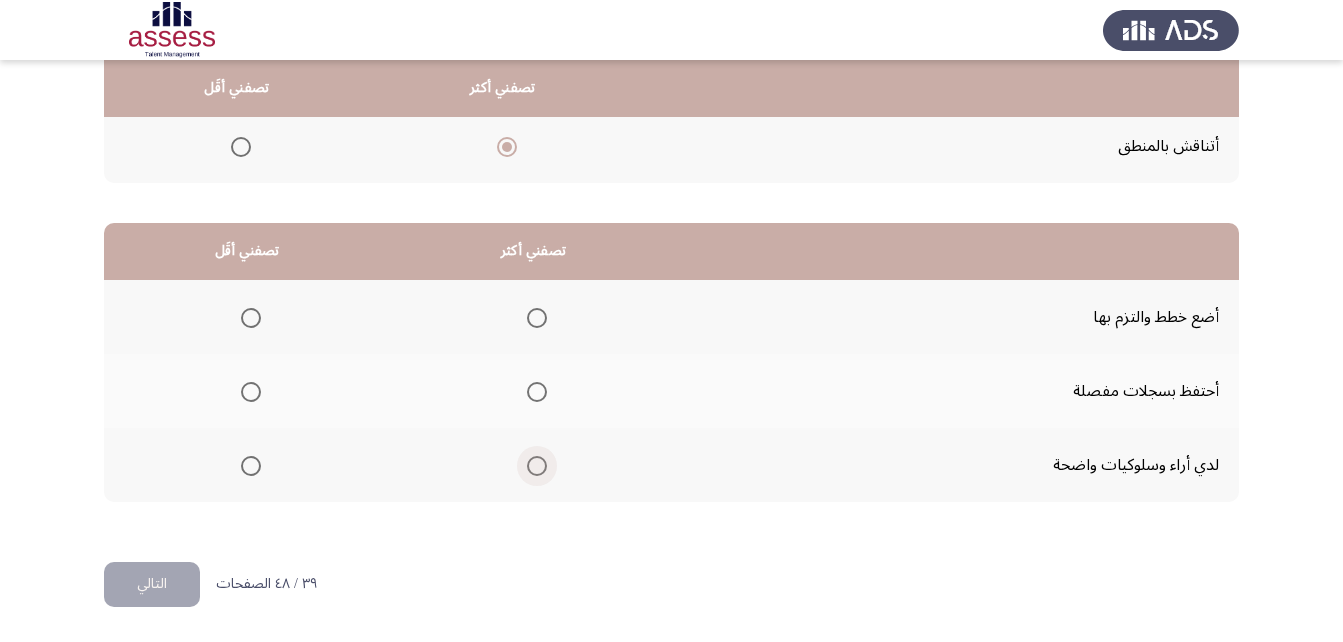 click at bounding box center [537, 466] 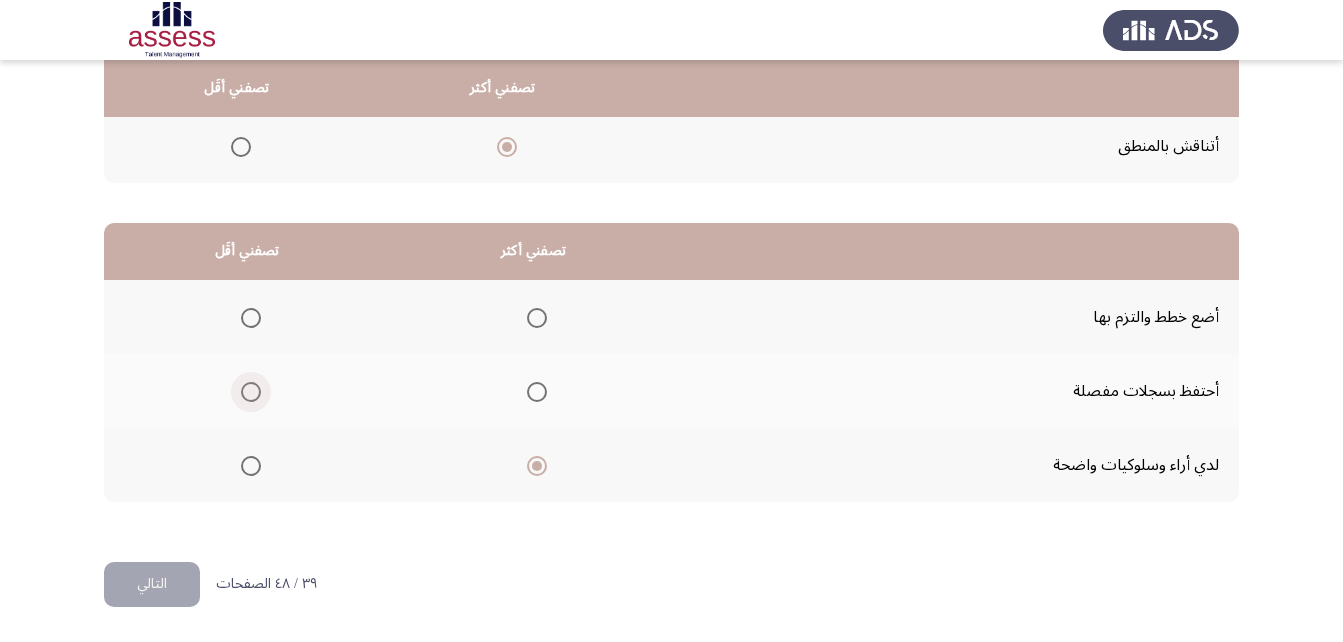 click at bounding box center [251, 392] 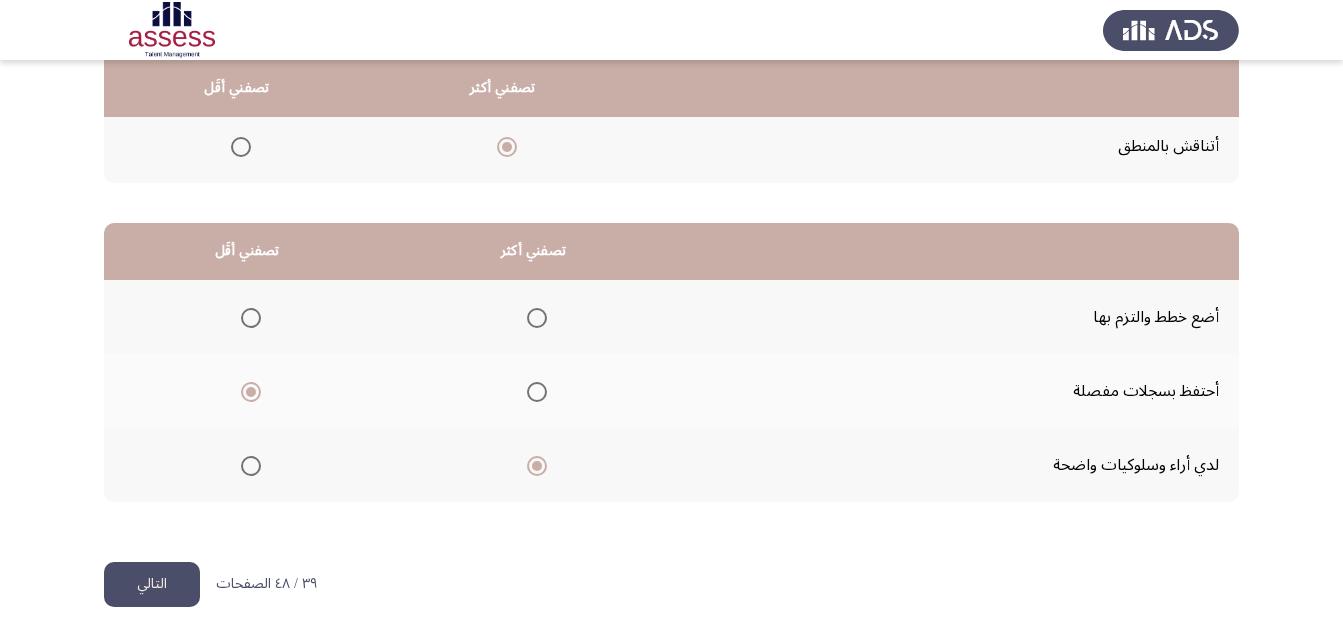 click on "التالي" 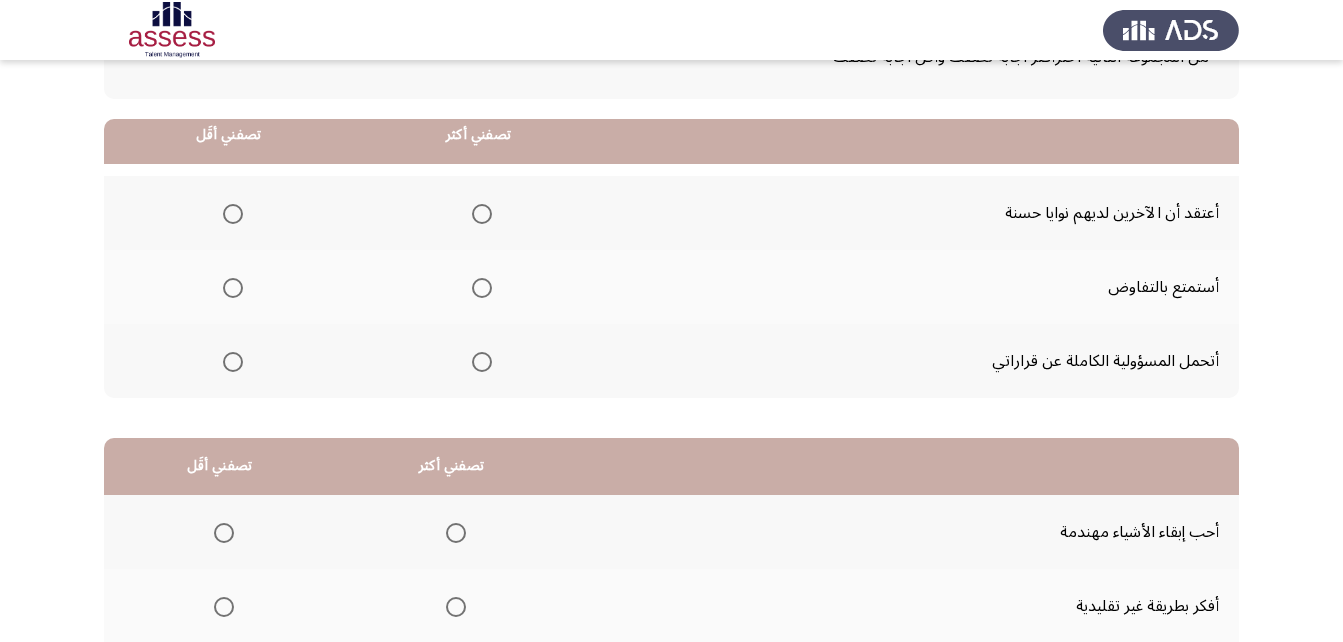 scroll, scrollTop: 200, scrollLeft: 0, axis: vertical 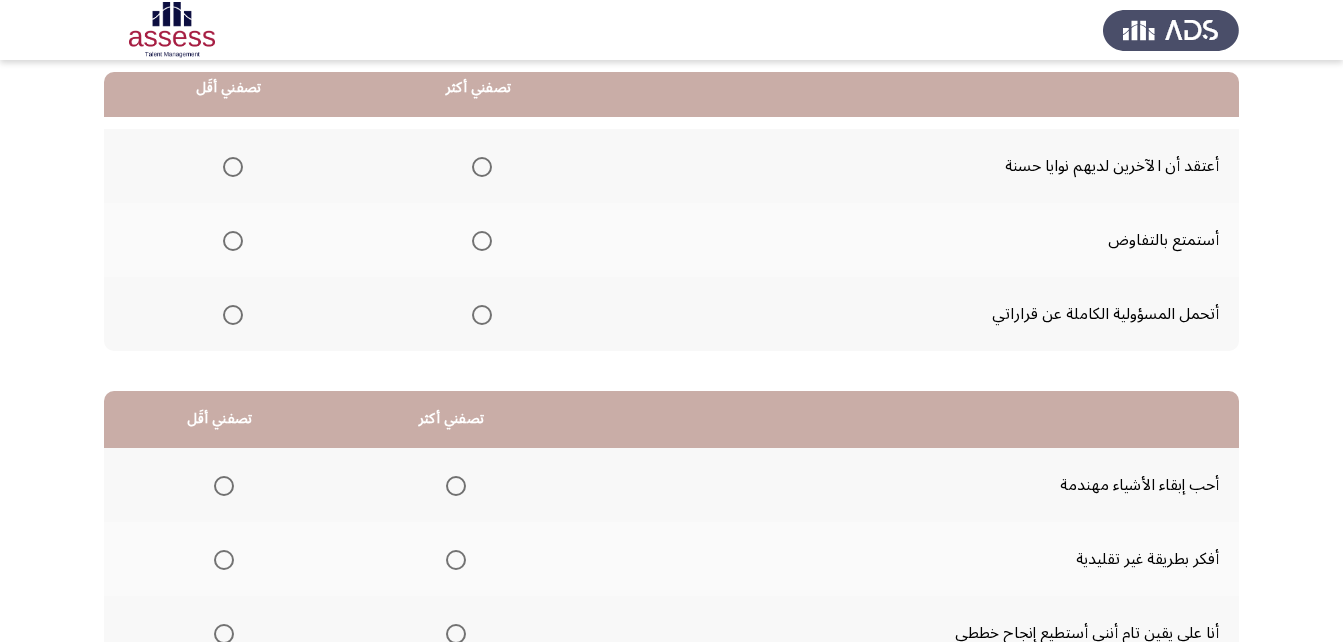 click at bounding box center [482, 315] 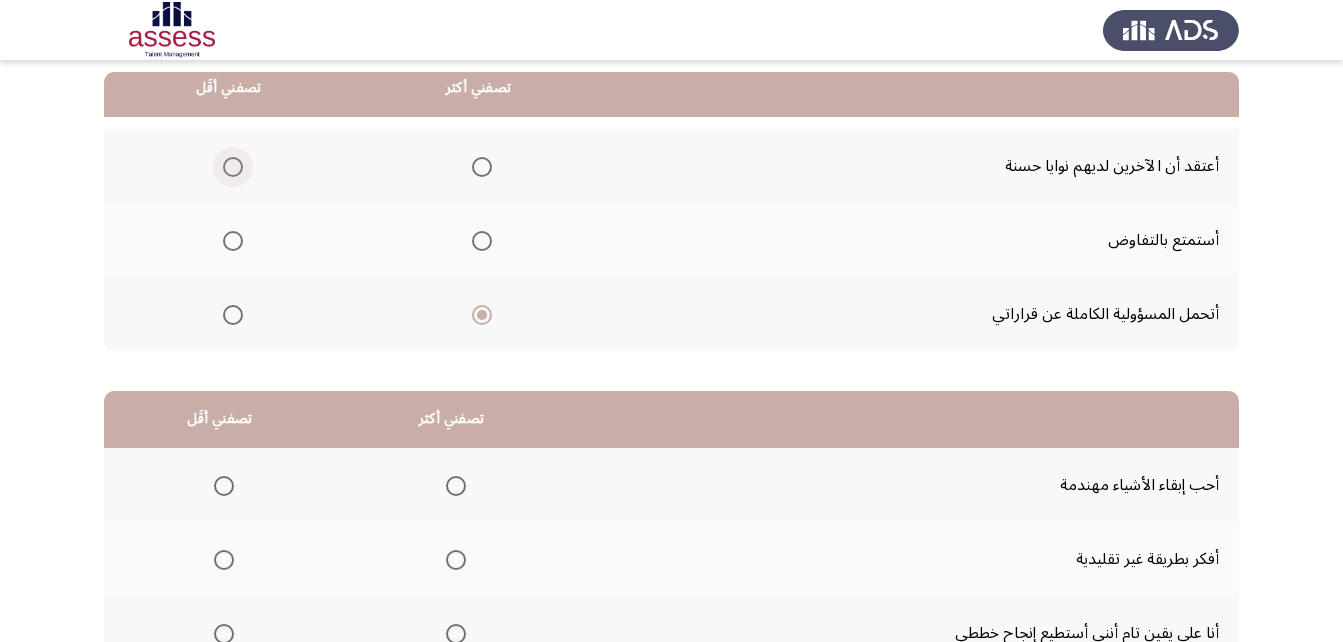 click at bounding box center (233, 167) 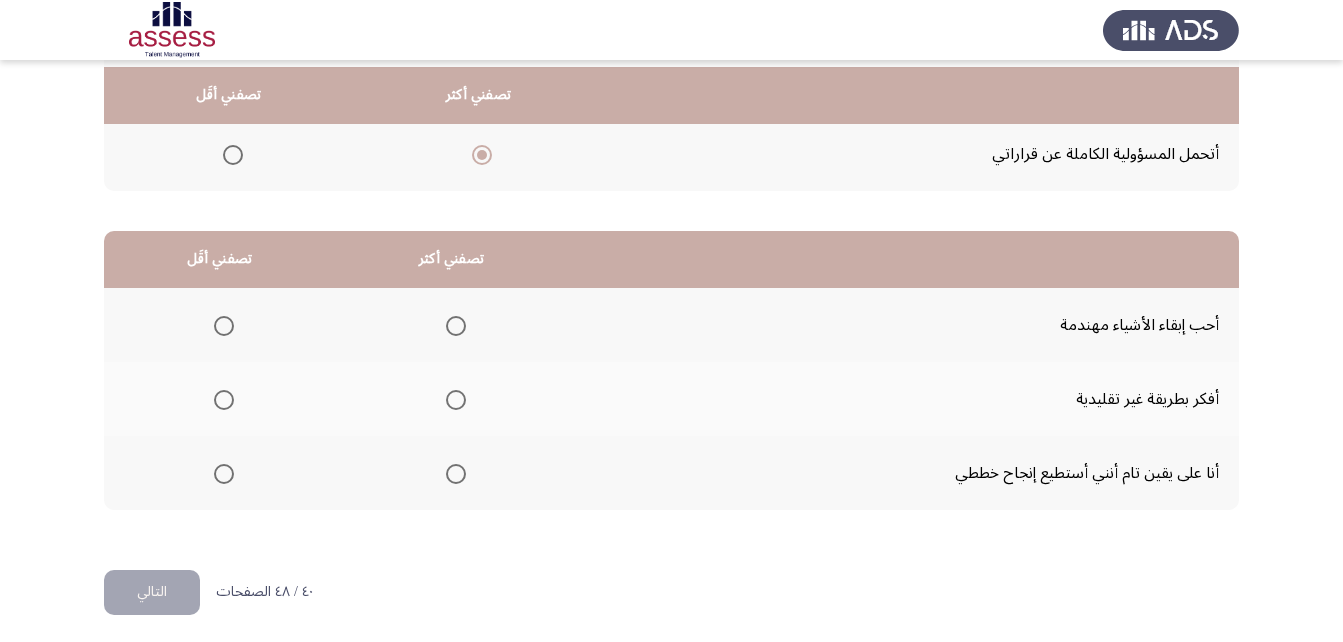 scroll, scrollTop: 368, scrollLeft: 0, axis: vertical 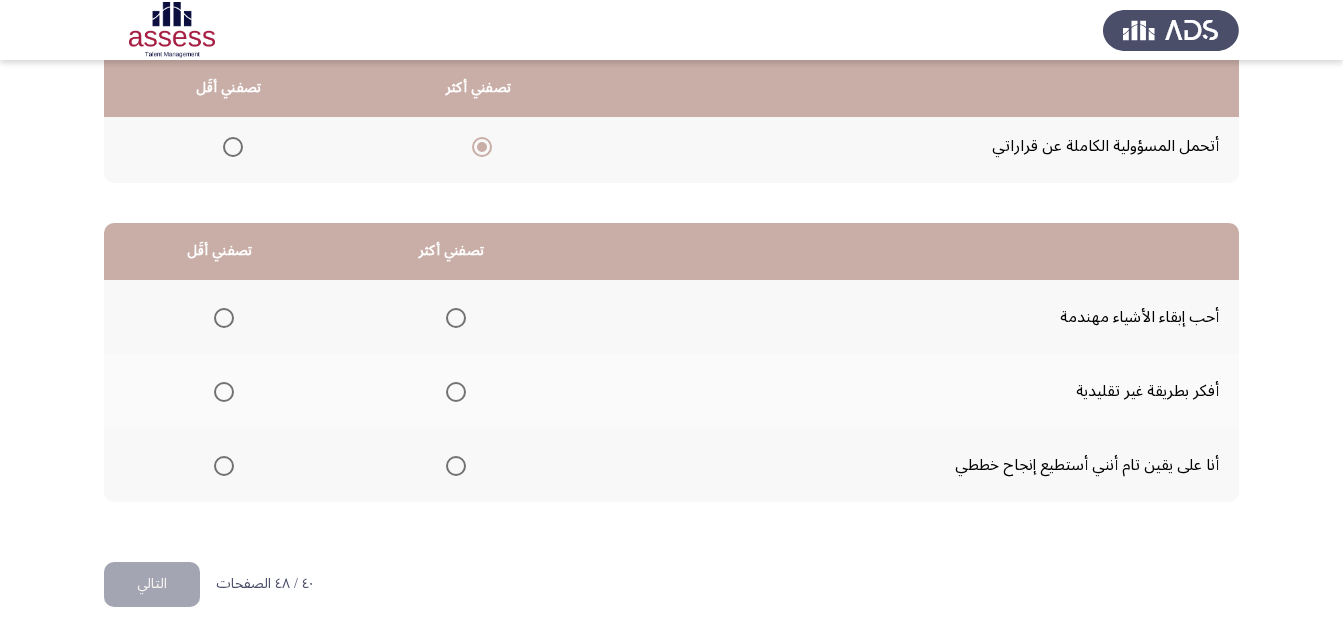 click at bounding box center [456, 392] 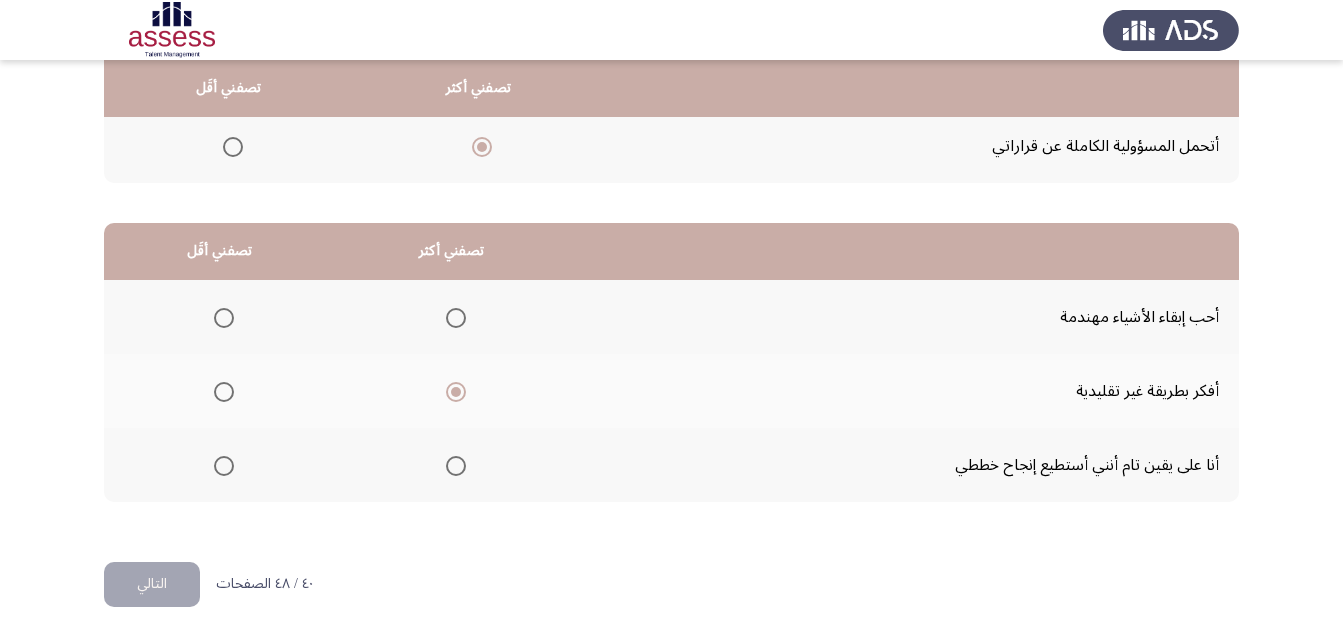 click at bounding box center [224, 466] 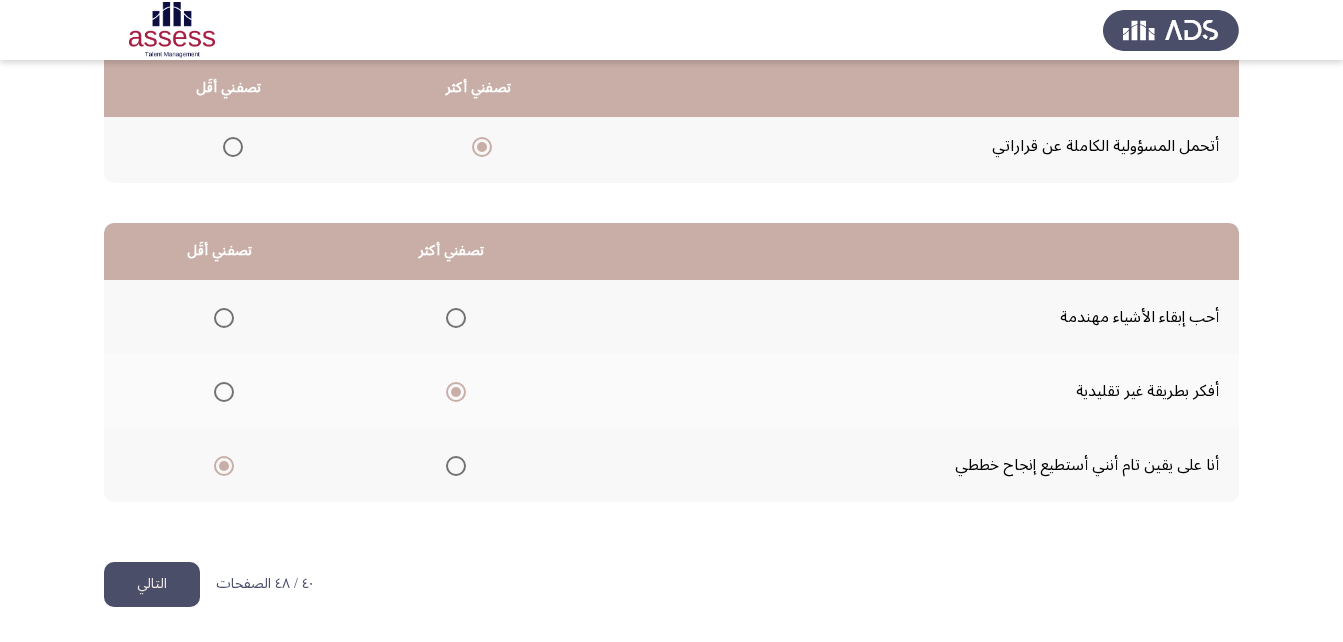 click on "التالي" 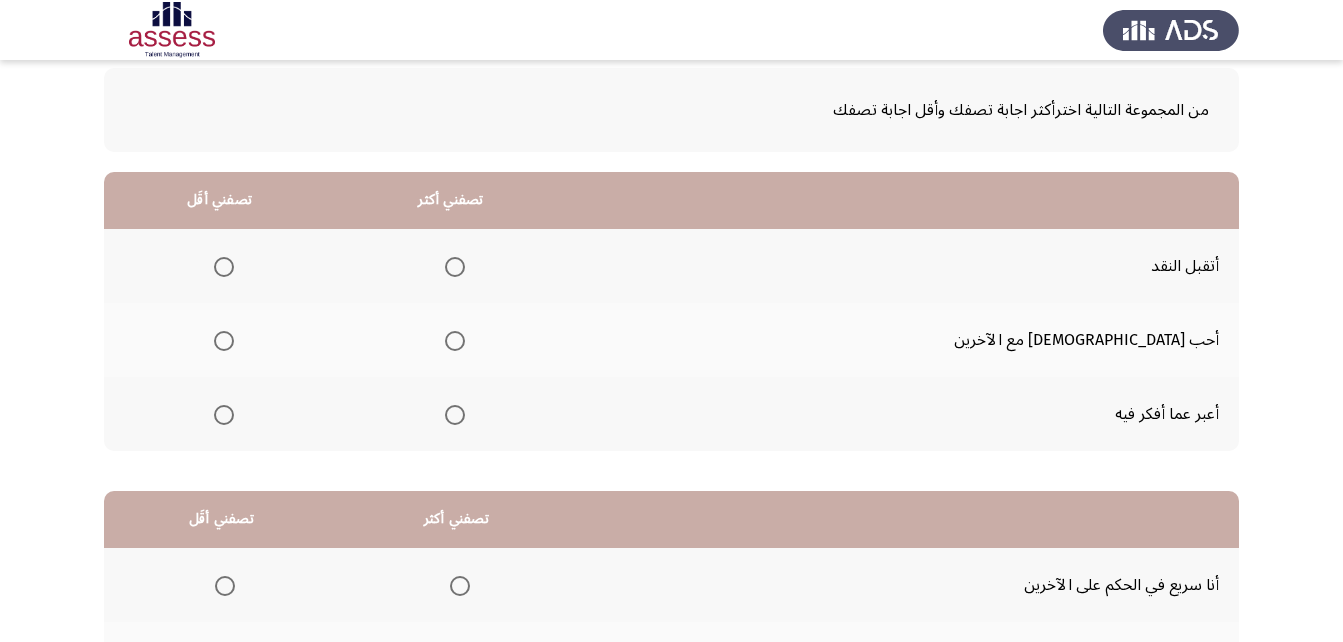scroll, scrollTop: 200, scrollLeft: 0, axis: vertical 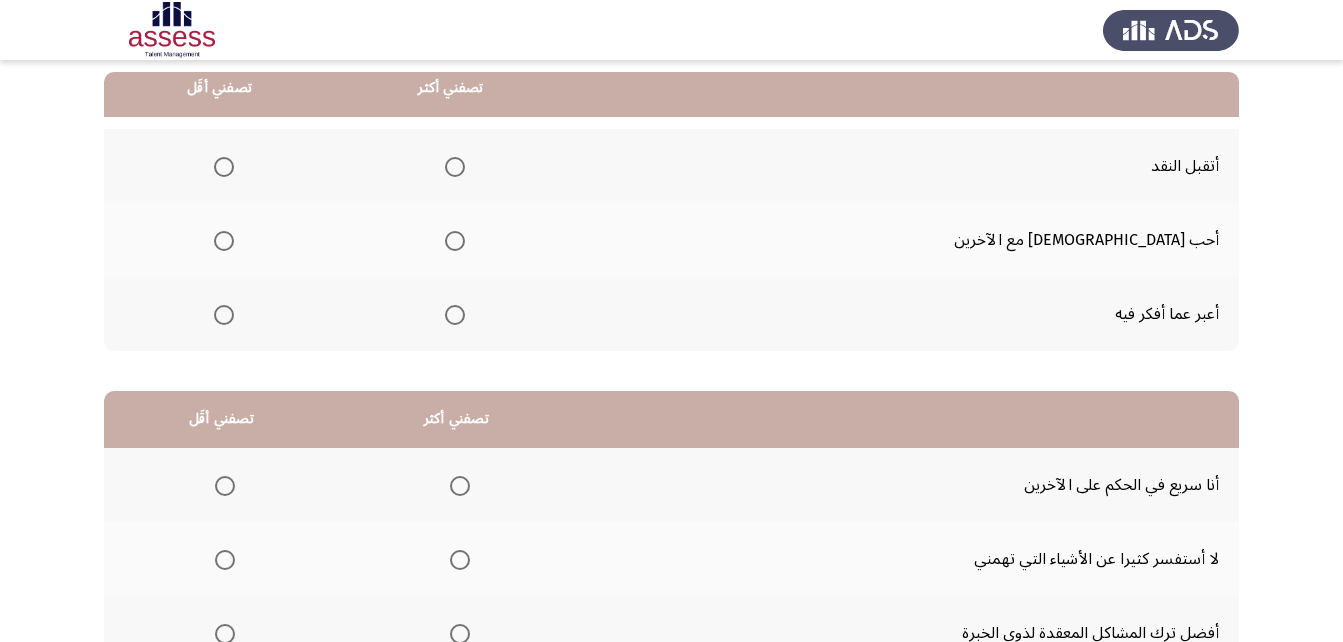 click at bounding box center [455, 241] 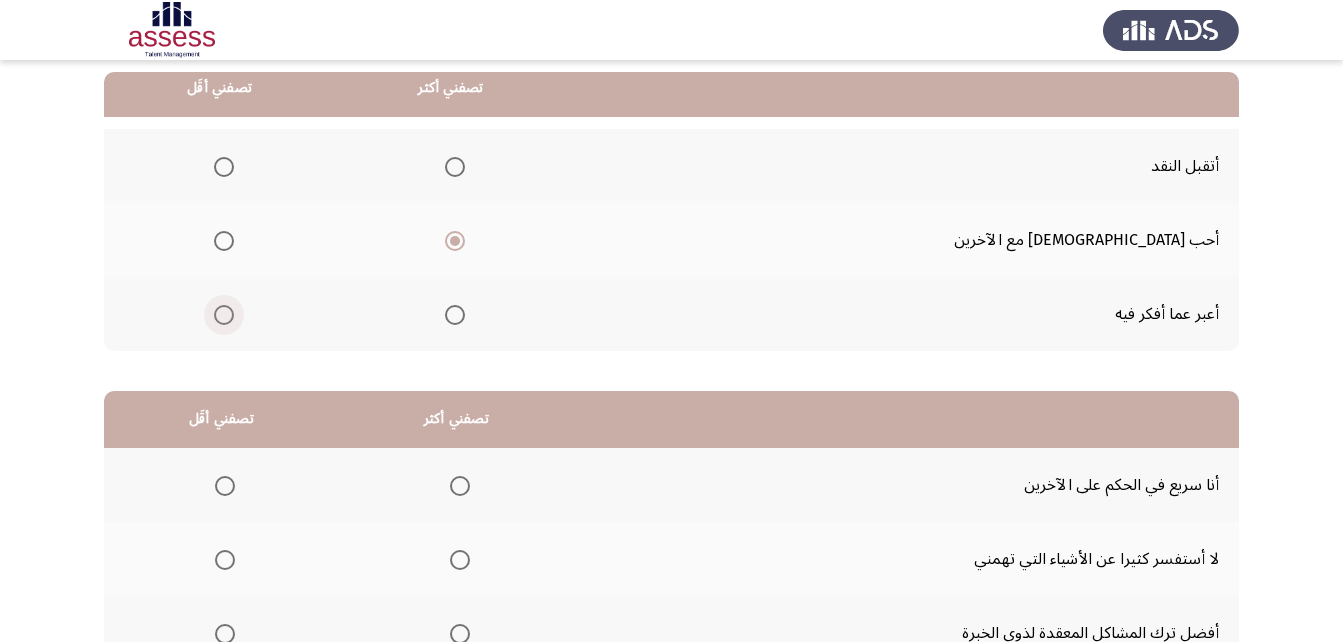 click at bounding box center (224, 315) 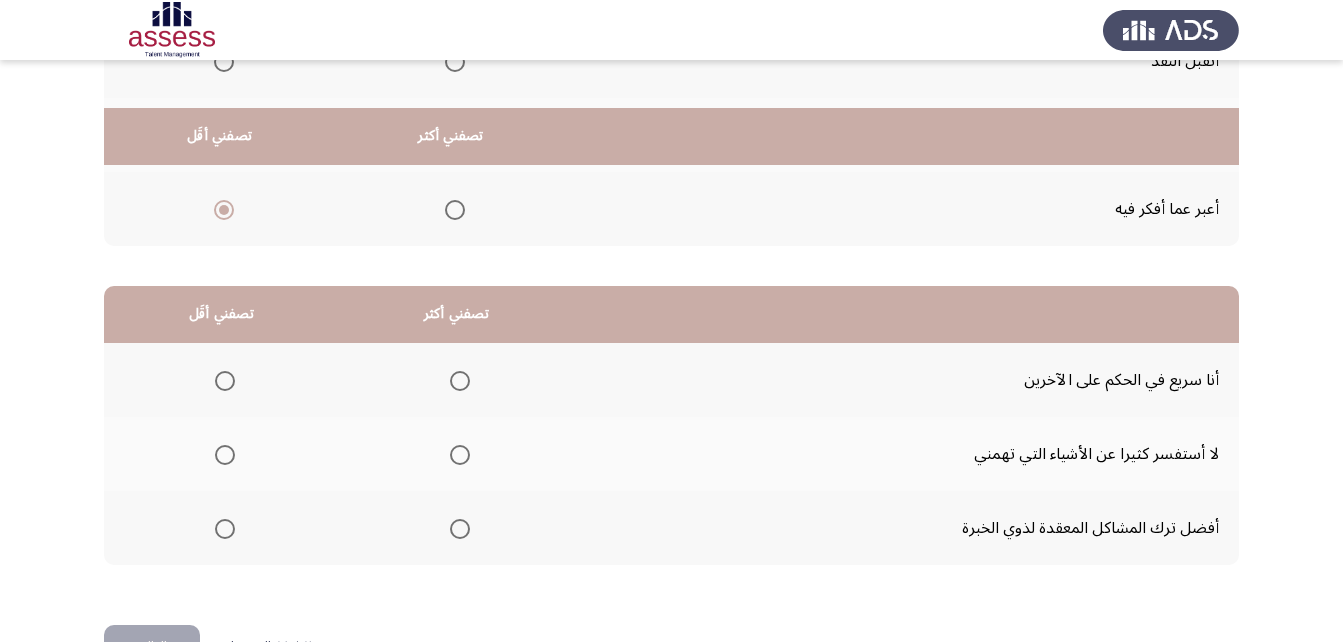 scroll, scrollTop: 368, scrollLeft: 0, axis: vertical 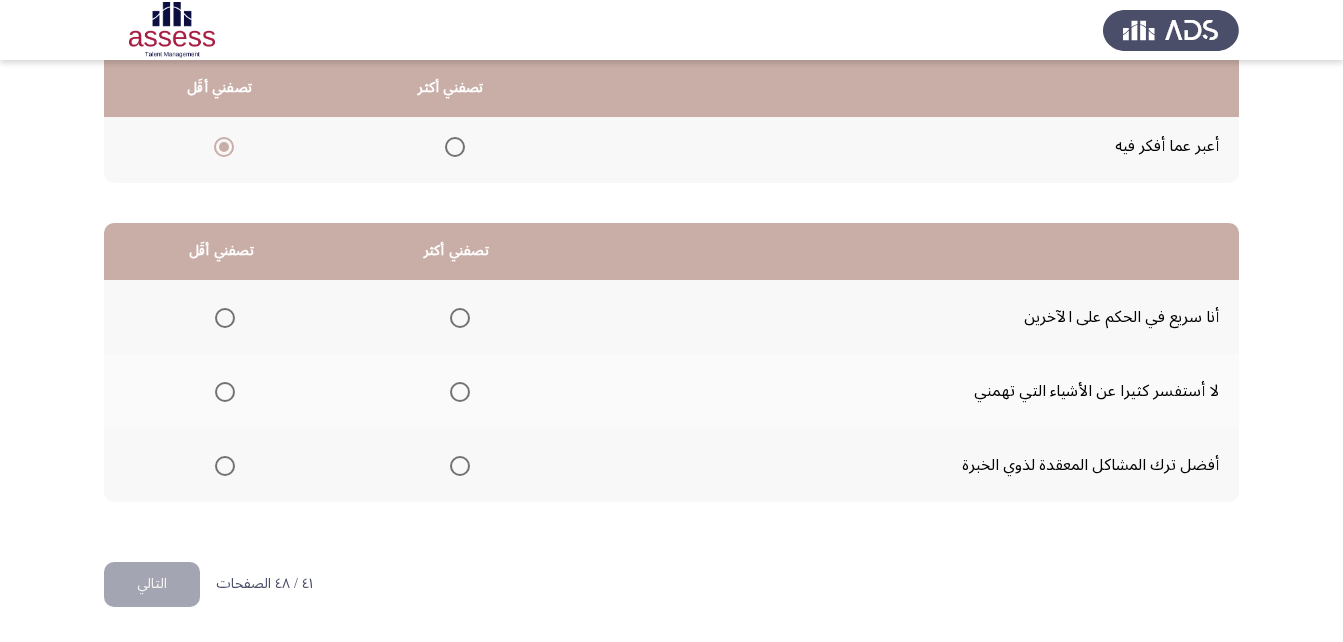 click at bounding box center [225, 392] 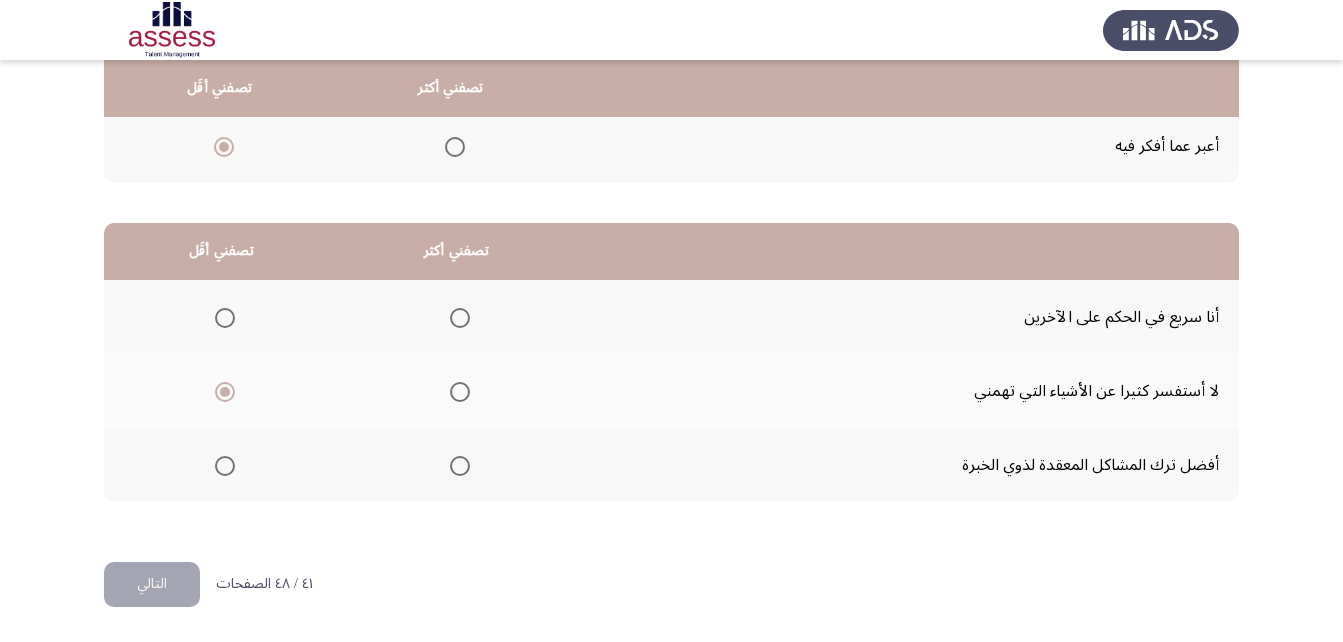 click at bounding box center (460, 466) 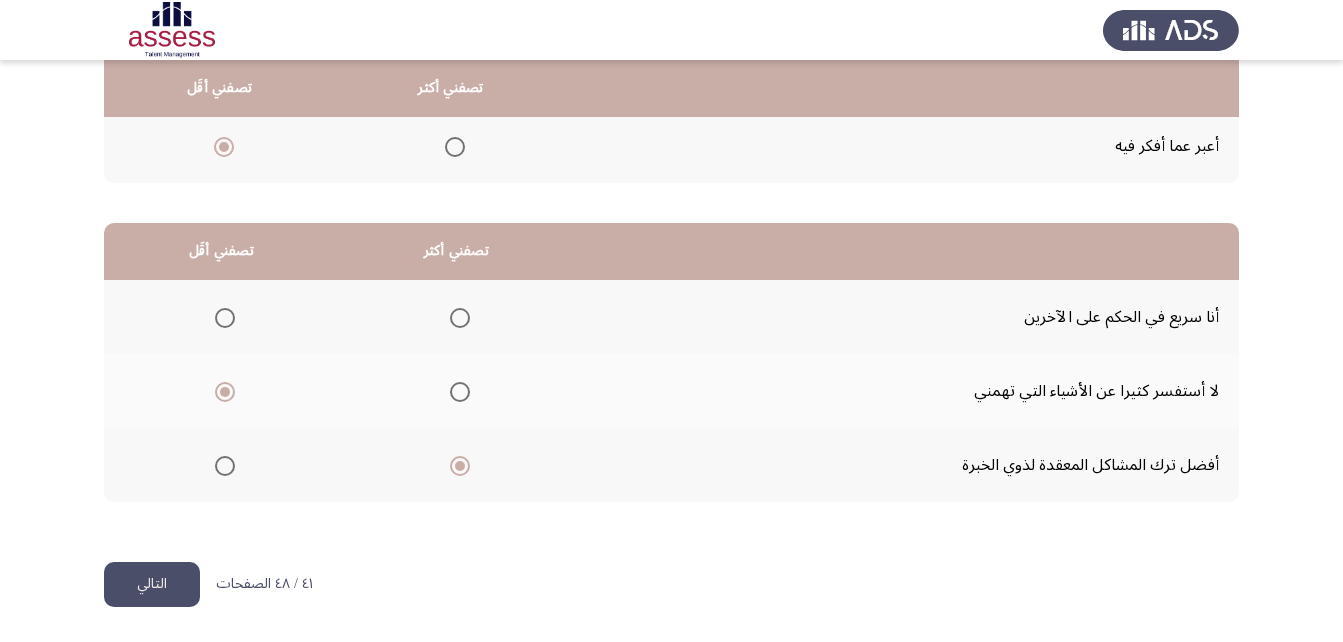 click on "التالي" 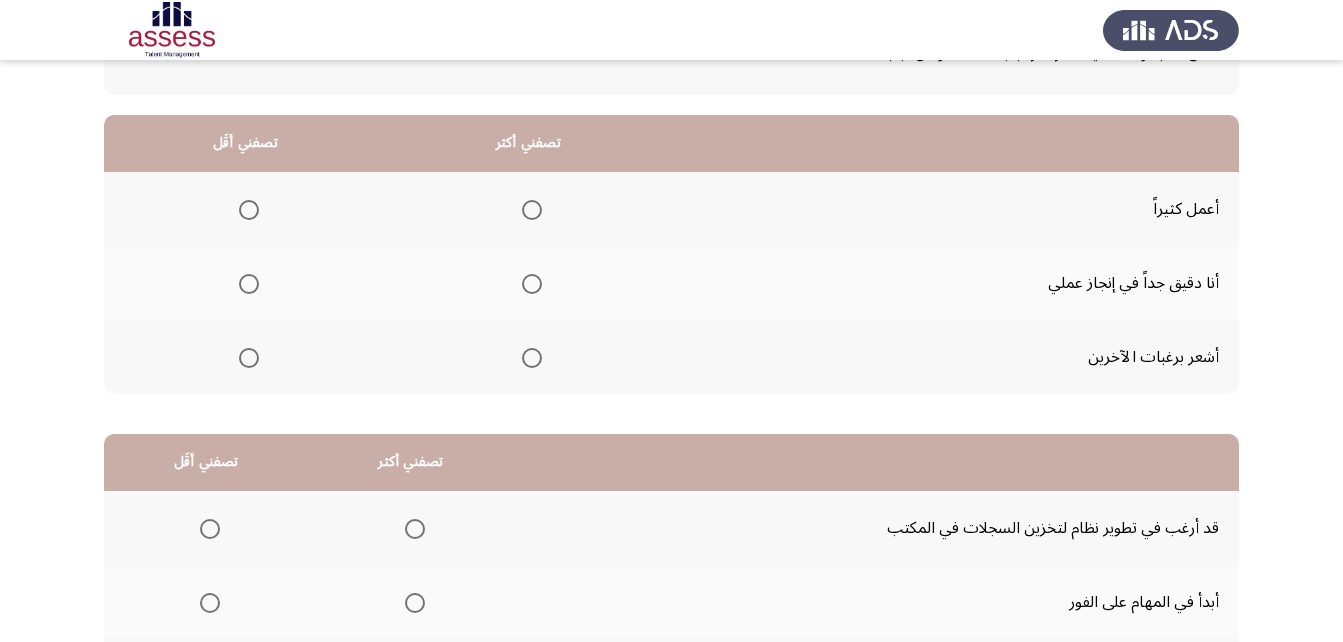 scroll, scrollTop: 200, scrollLeft: 0, axis: vertical 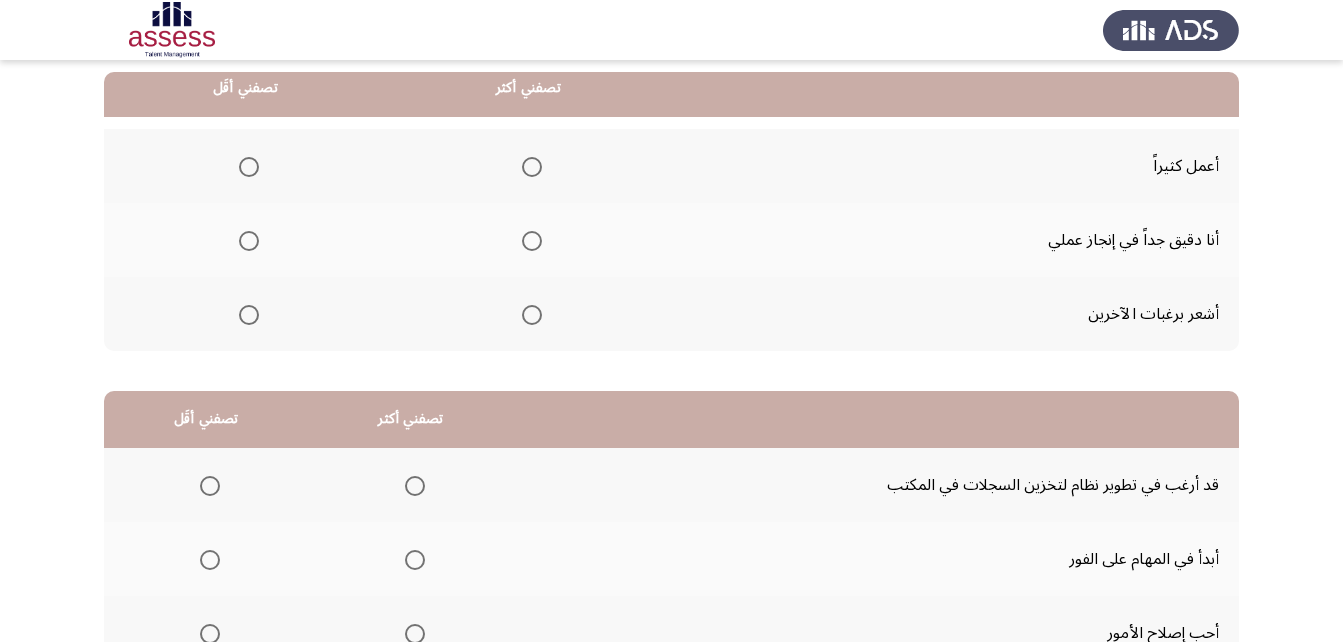 click at bounding box center [532, 167] 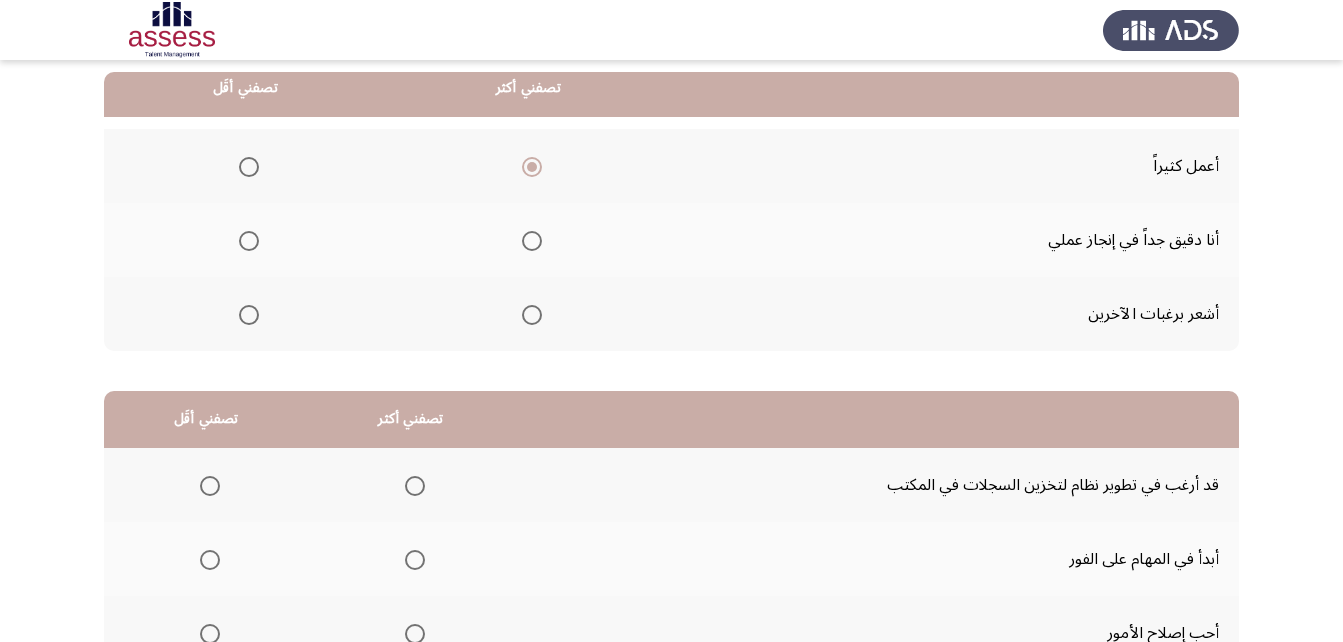 click at bounding box center [532, 315] 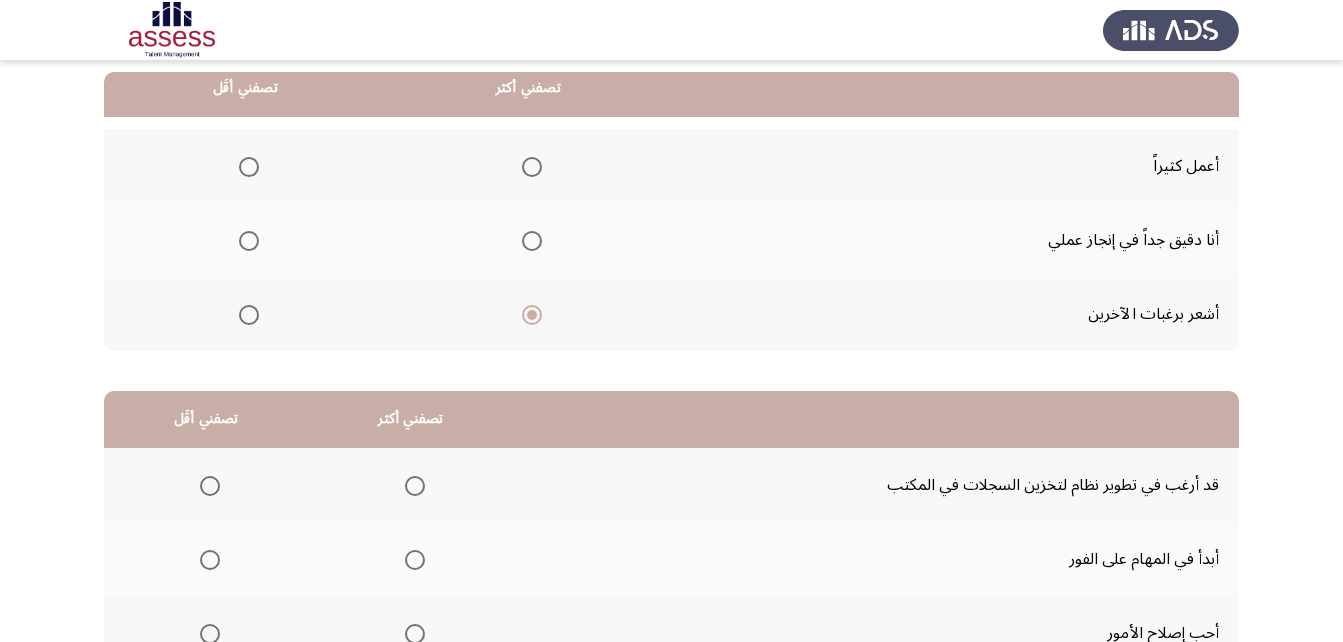 click at bounding box center [249, 167] 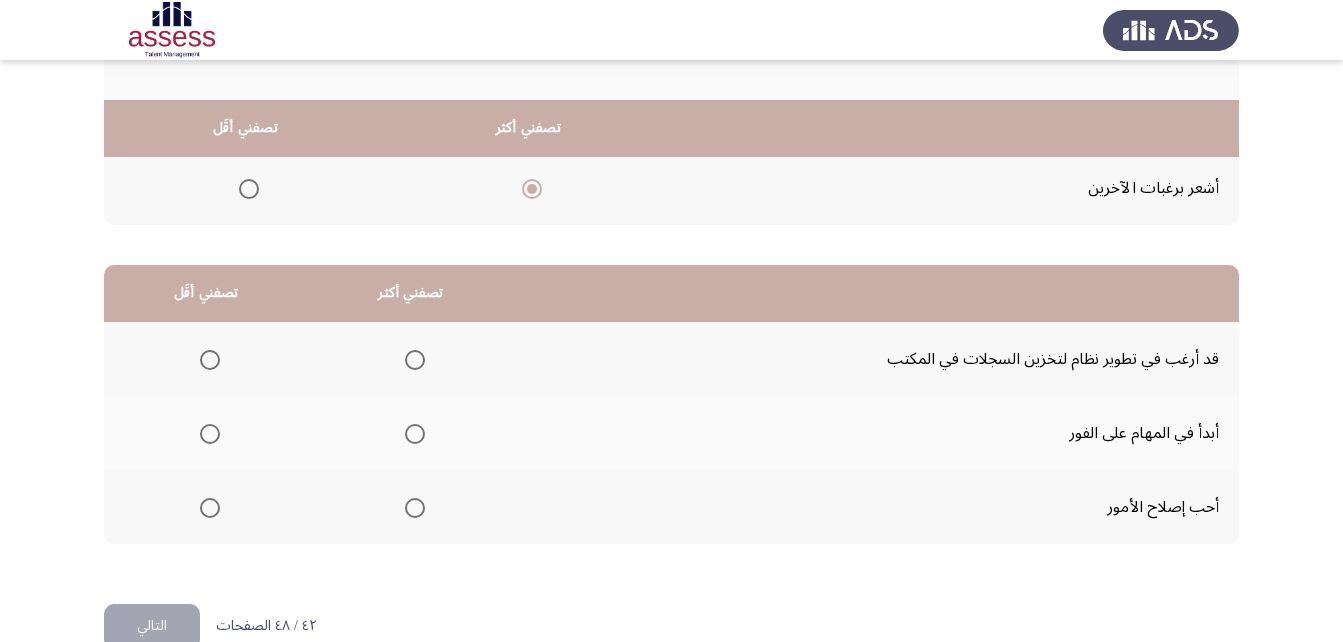 scroll, scrollTop: 368, scrollLeft: 0, axis: vertical 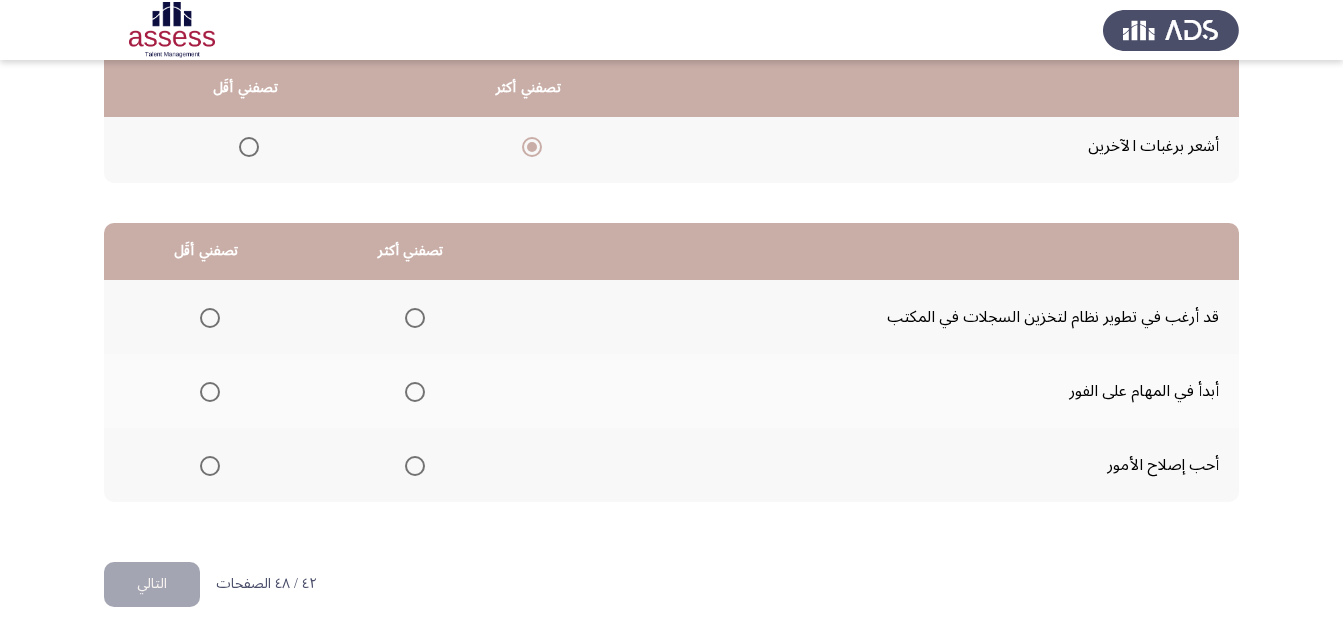 click at bounding box center [415, 392] 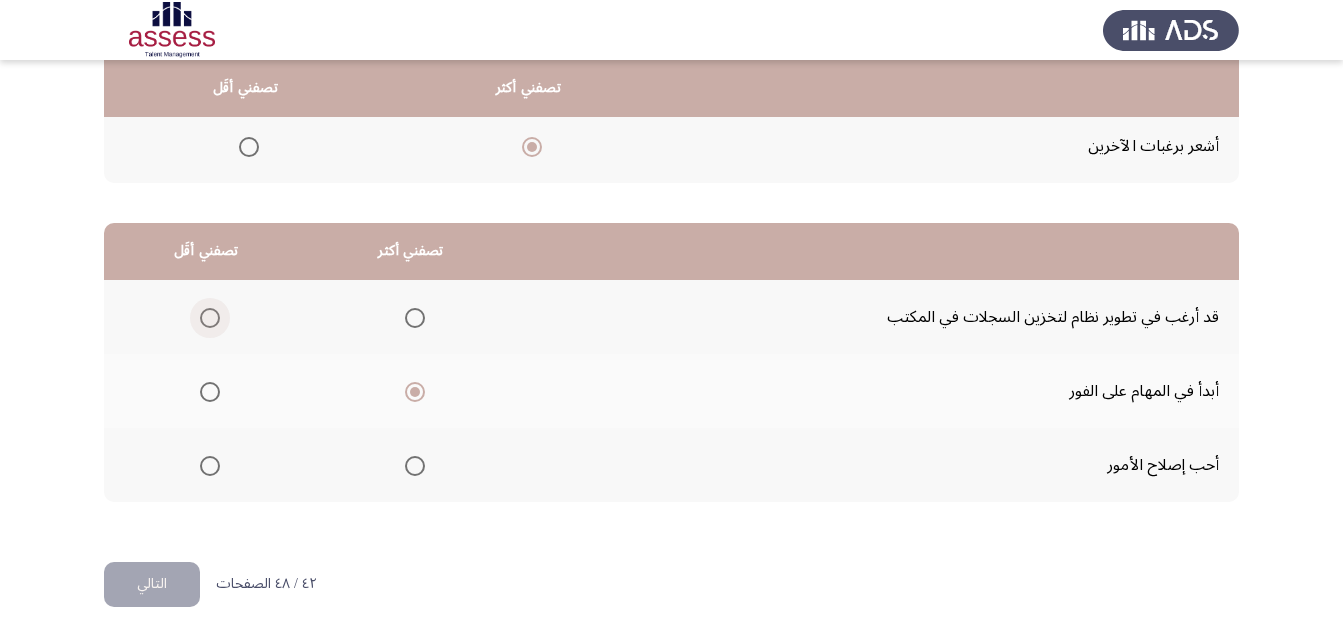 click at bounding box center [210, 318] 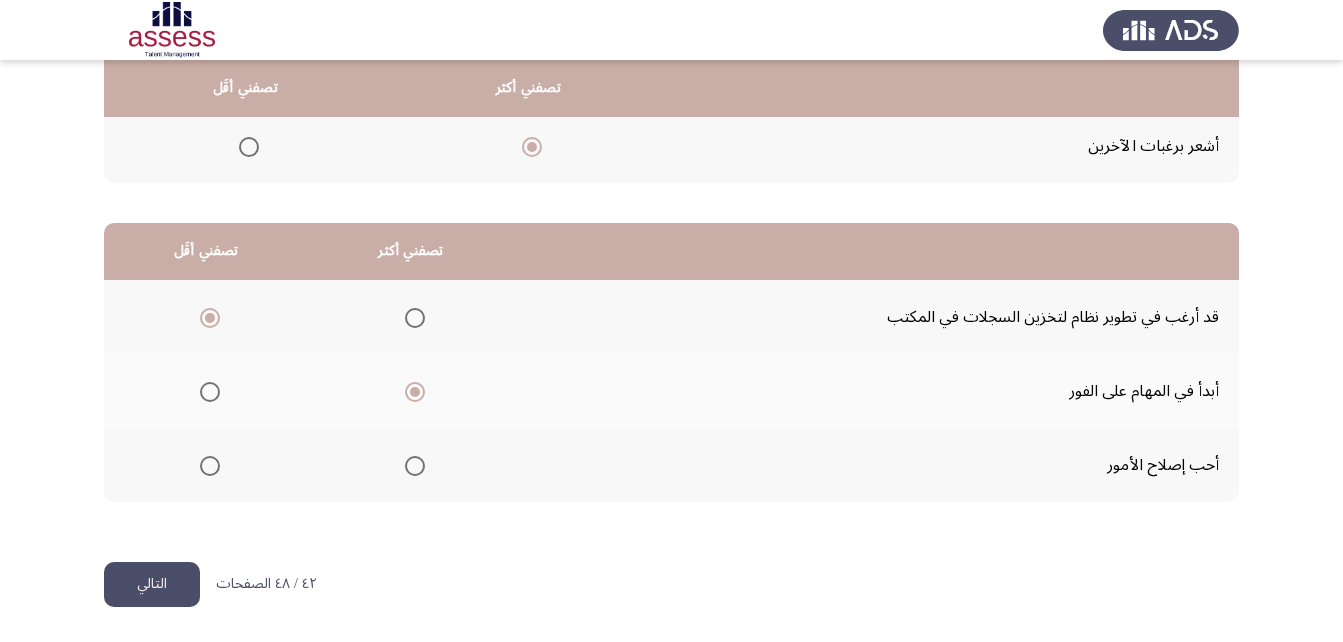 click on "التالي" 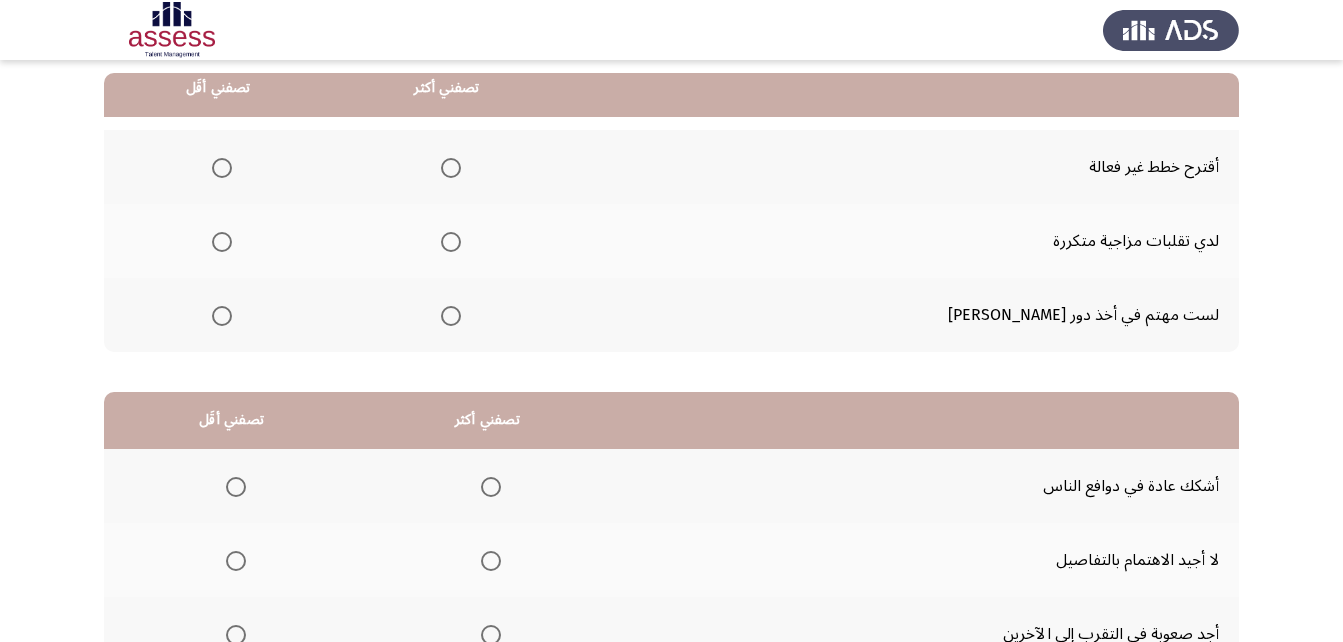 scroll, scrollTop: 200, scrollLeft: 0, axis: vertical 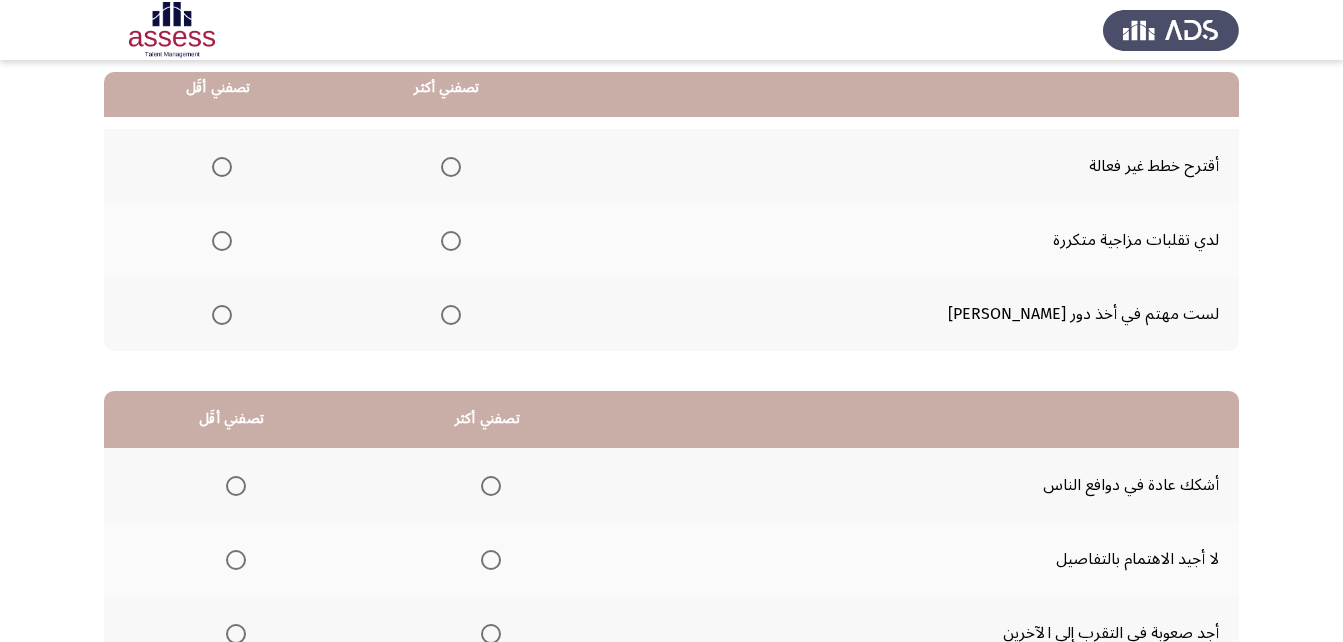 click at bounding box center (451, 241) 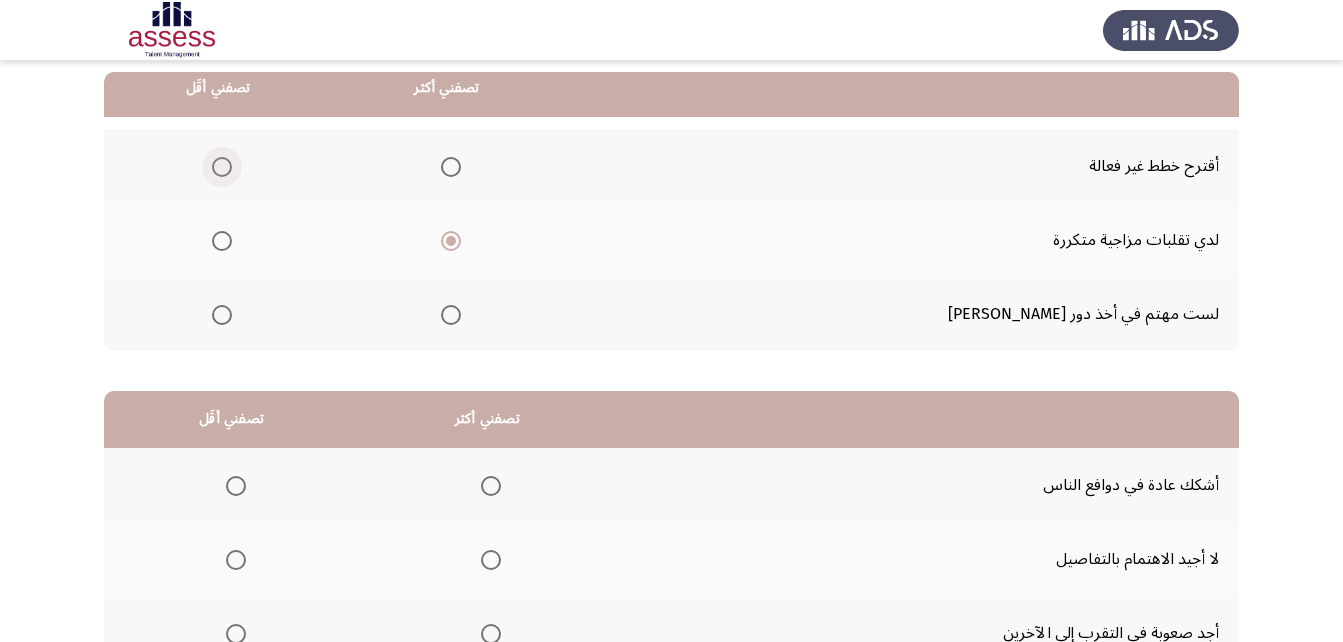 click at bounding box center (222, 167) 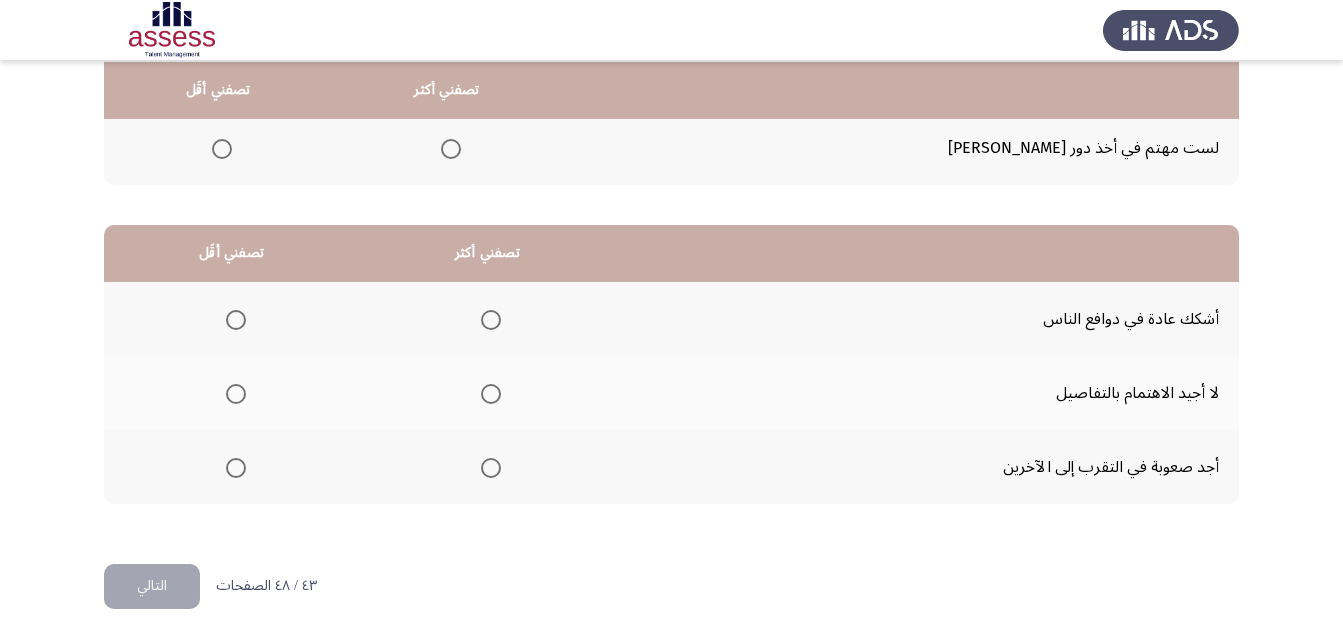 scroll, scrollTop: 368, scrollLeft: 0, axis: vertical 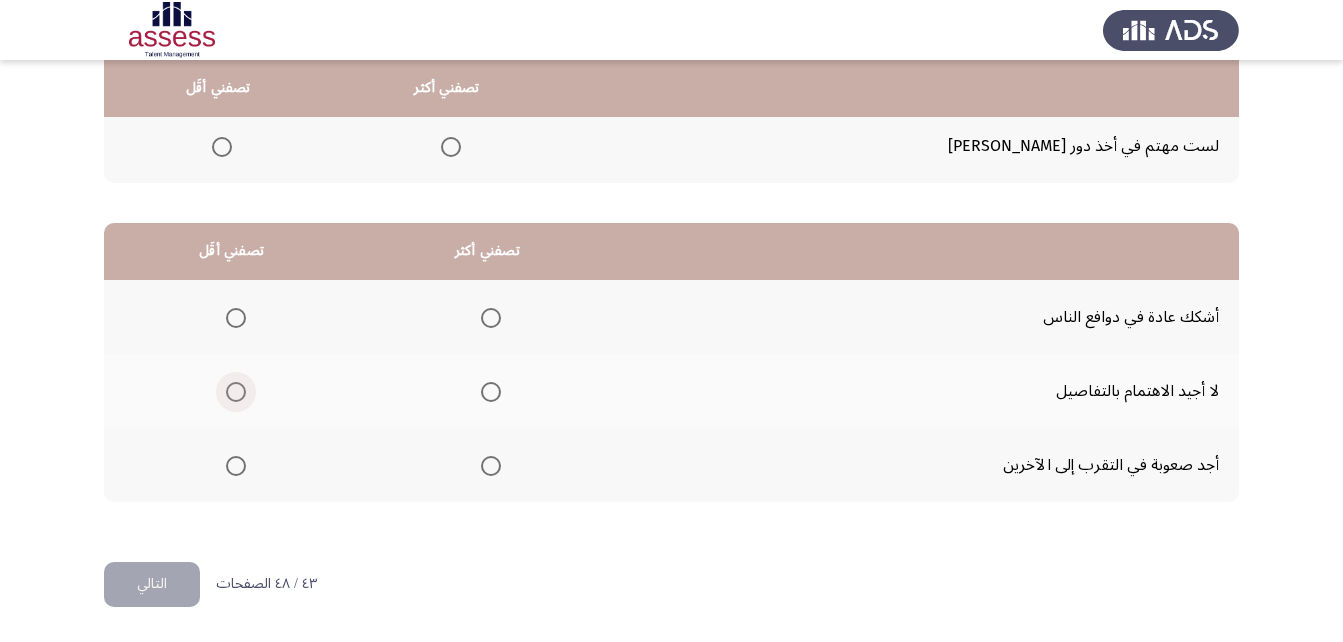 click at bounding box center [236, 392] 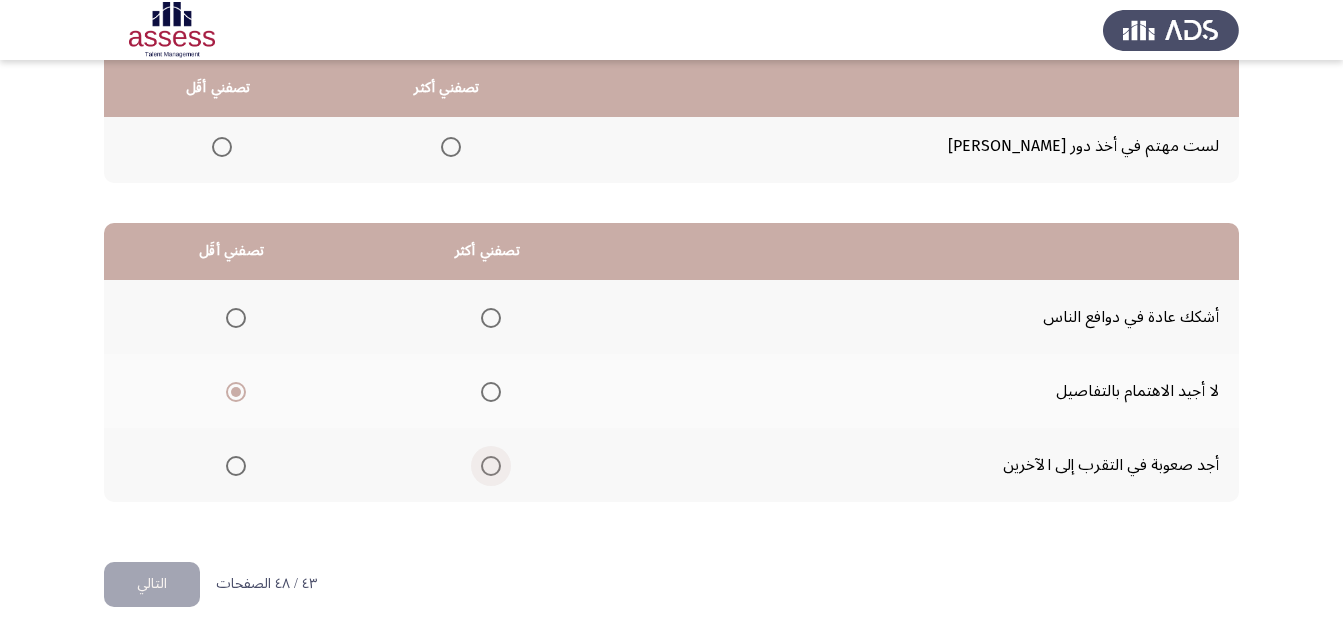 click at bounding box center (491, 466) 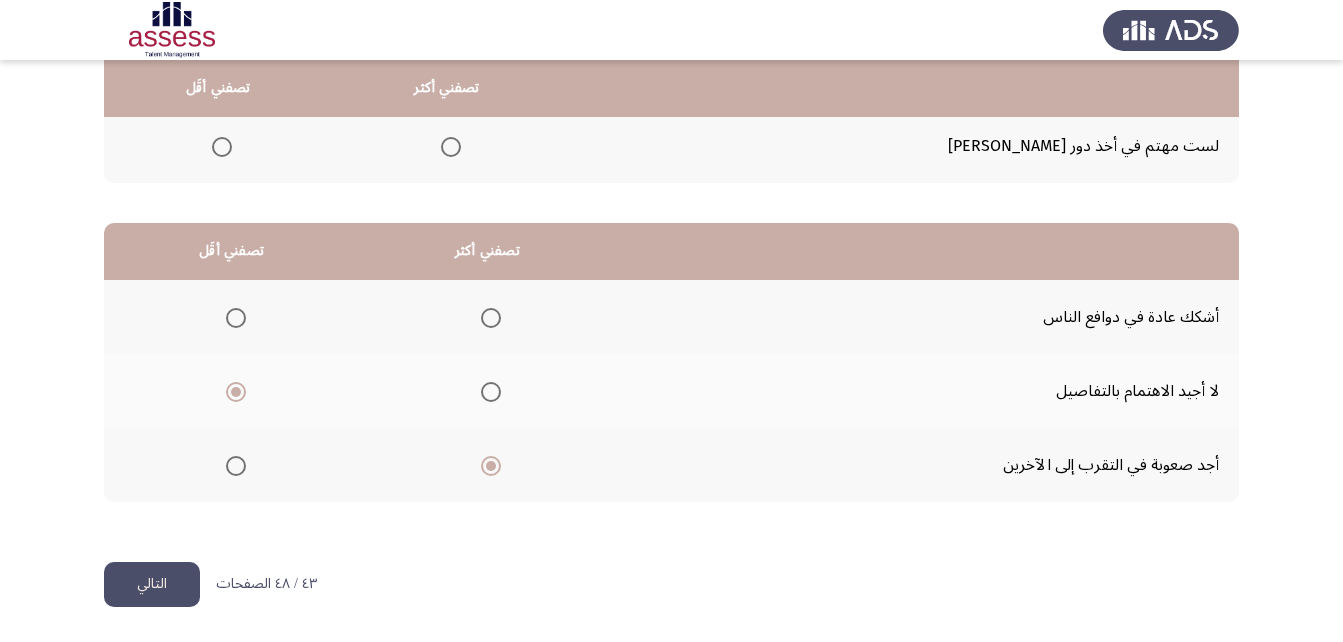 click on "التالي" 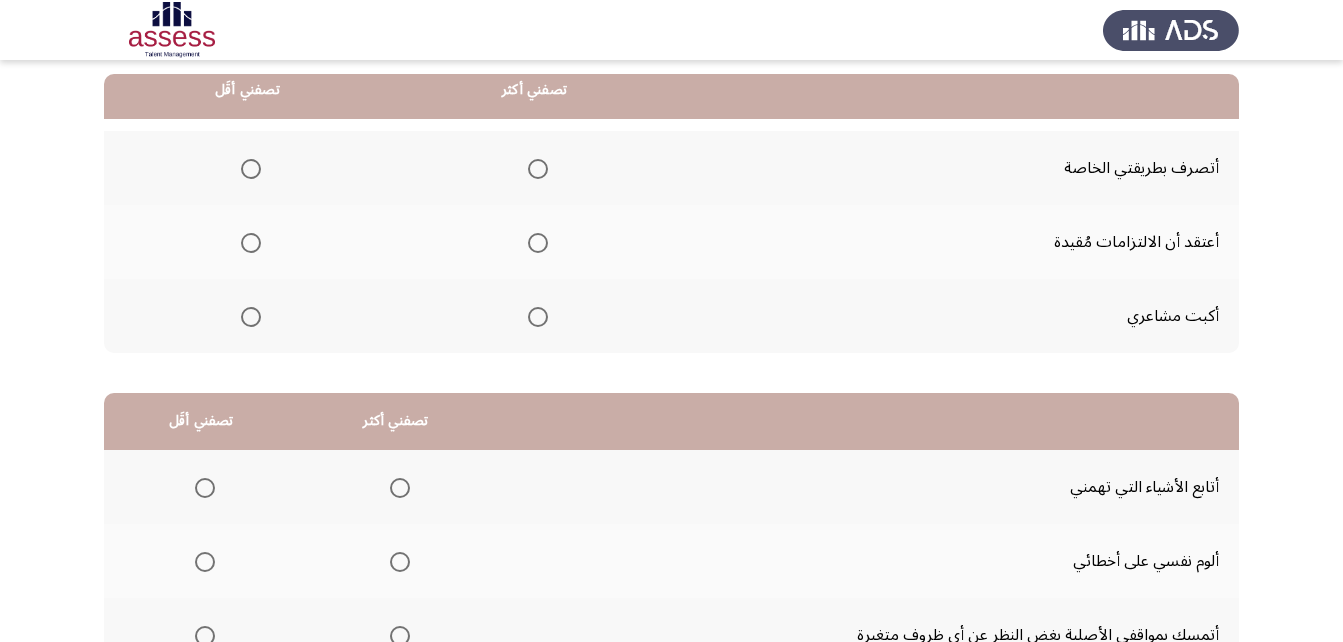 scroll, scrollTop: 200, scrollLeft: 0, axis: vertical 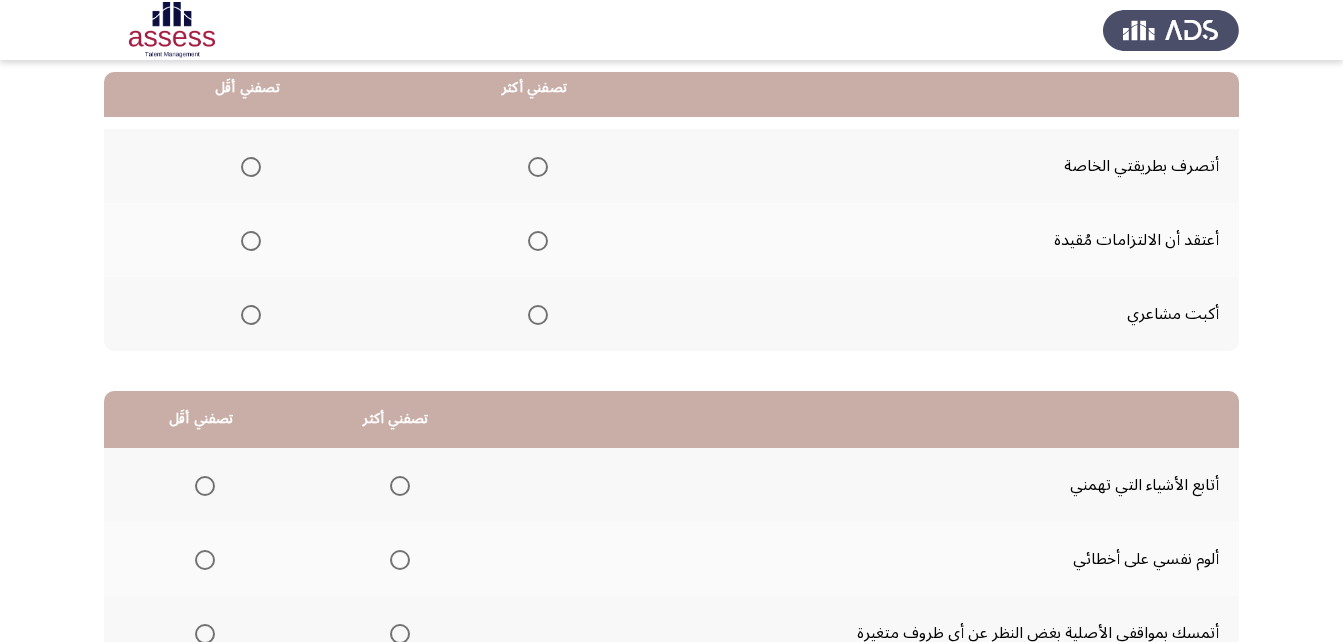 click at bounding box center [538, 167] 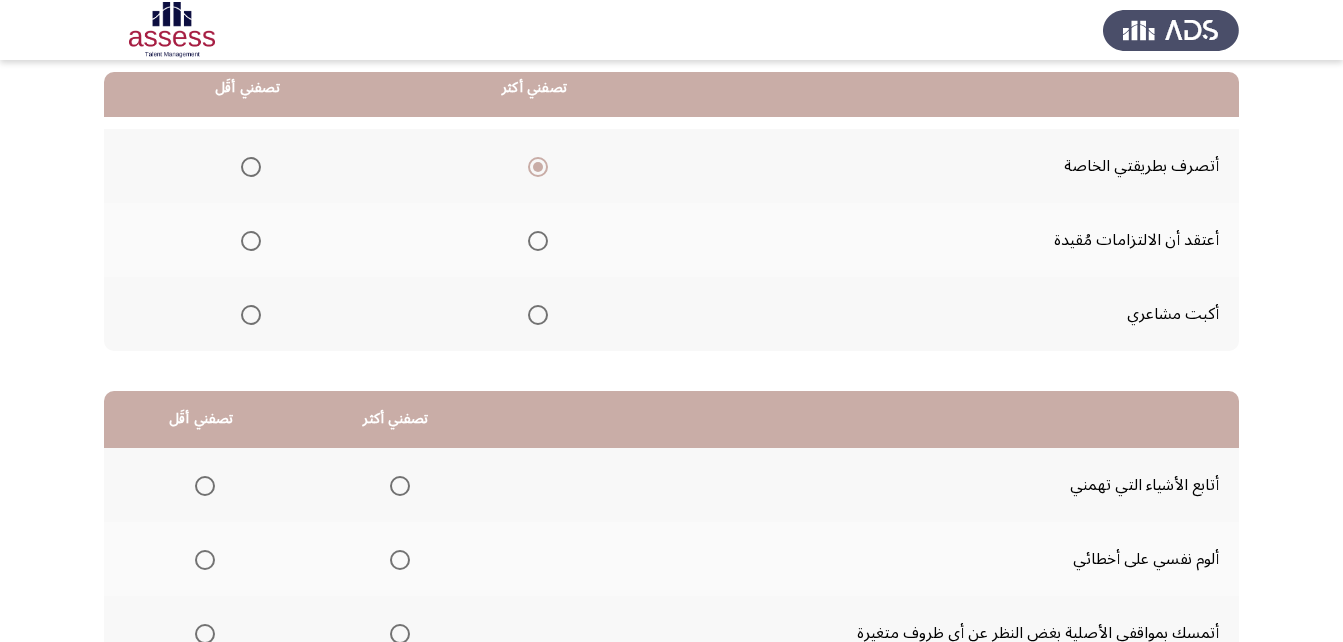 click at bounding box center [251, 315] 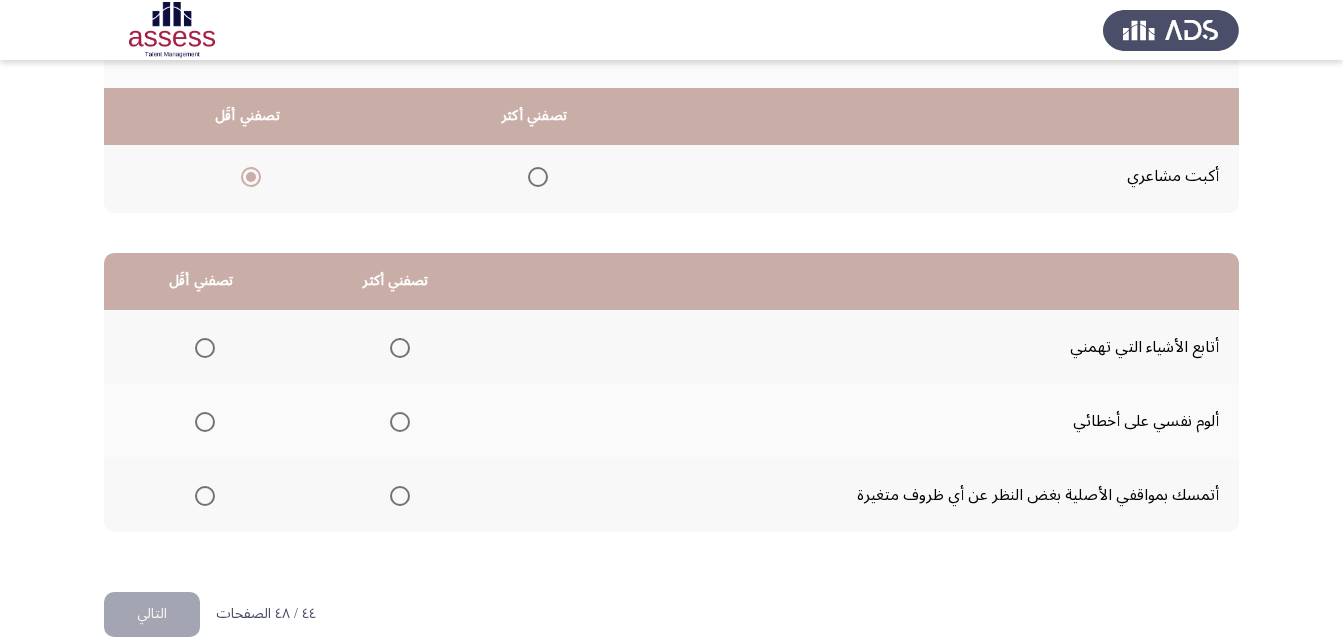 scroll, scrollTop: 368, scrollLeft: 0, axis: vertical 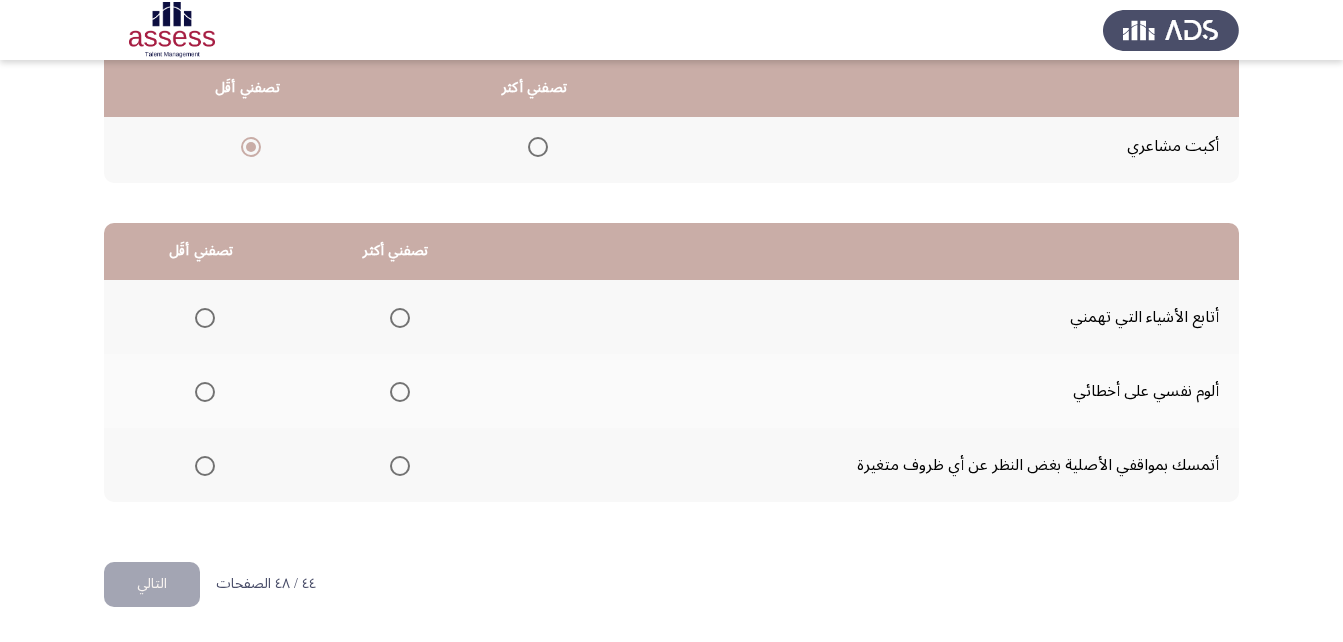 click at bounding box center (400, 392) 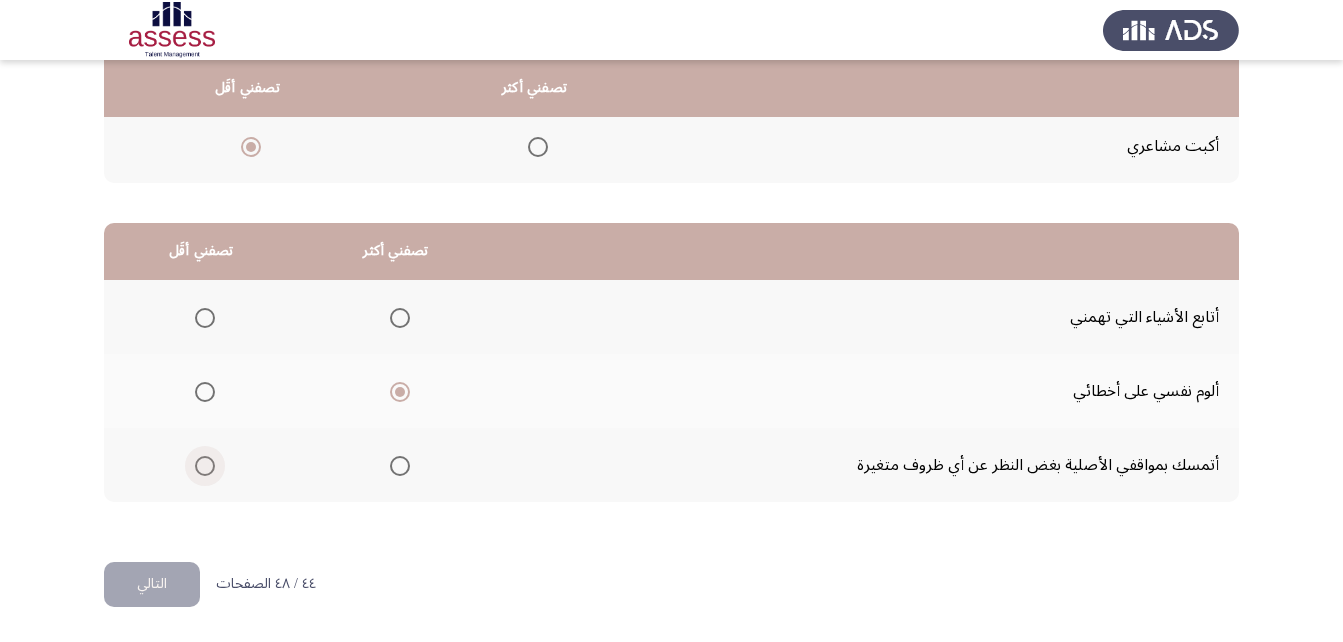 click at bounding box center (205, 466) 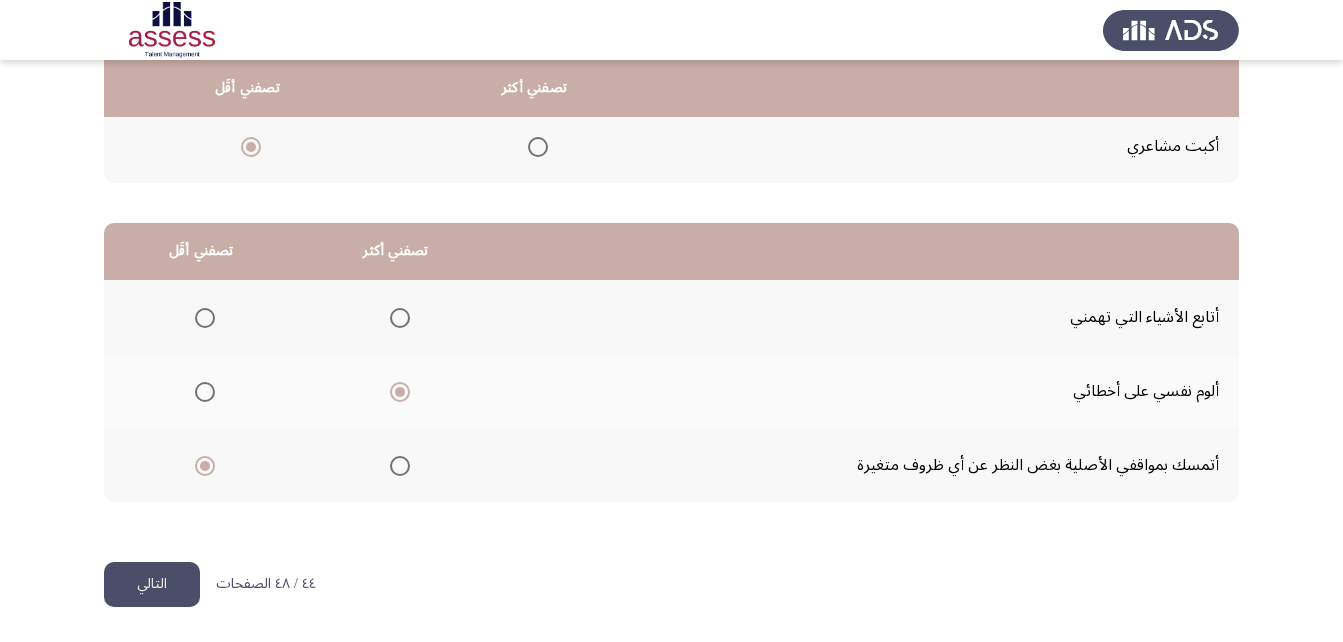 click on "التالي" 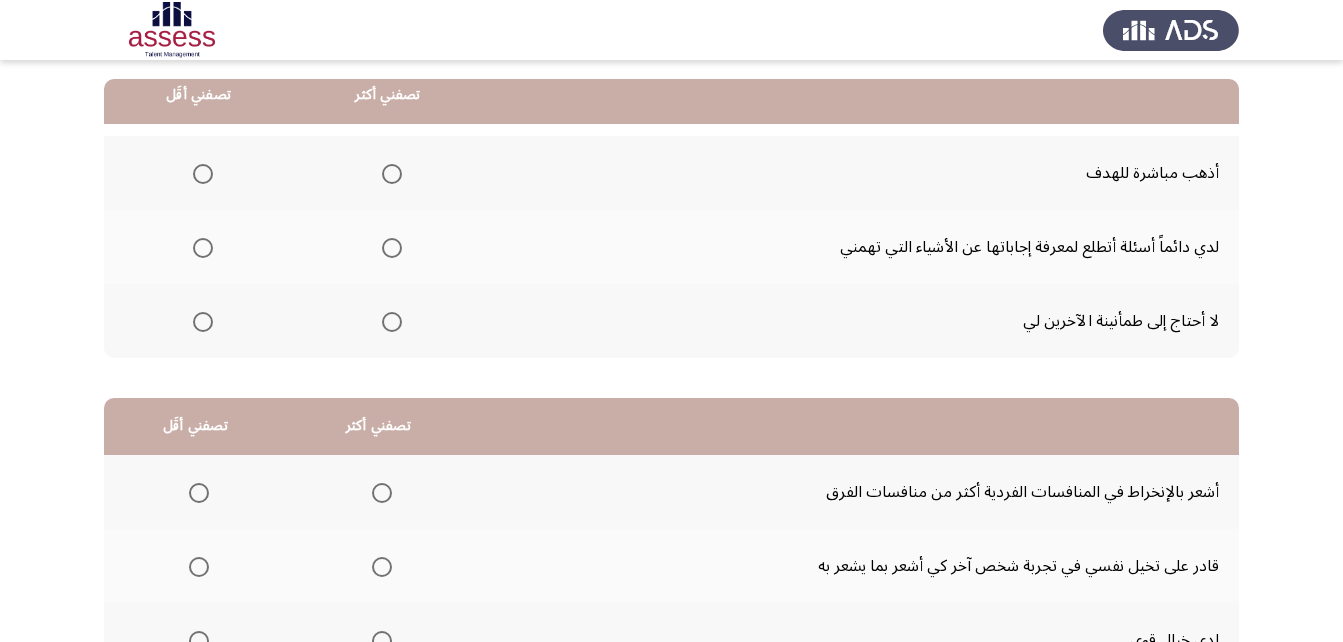 scroll, scrollTop: 200, scrollLeft: 0, axis: vertical 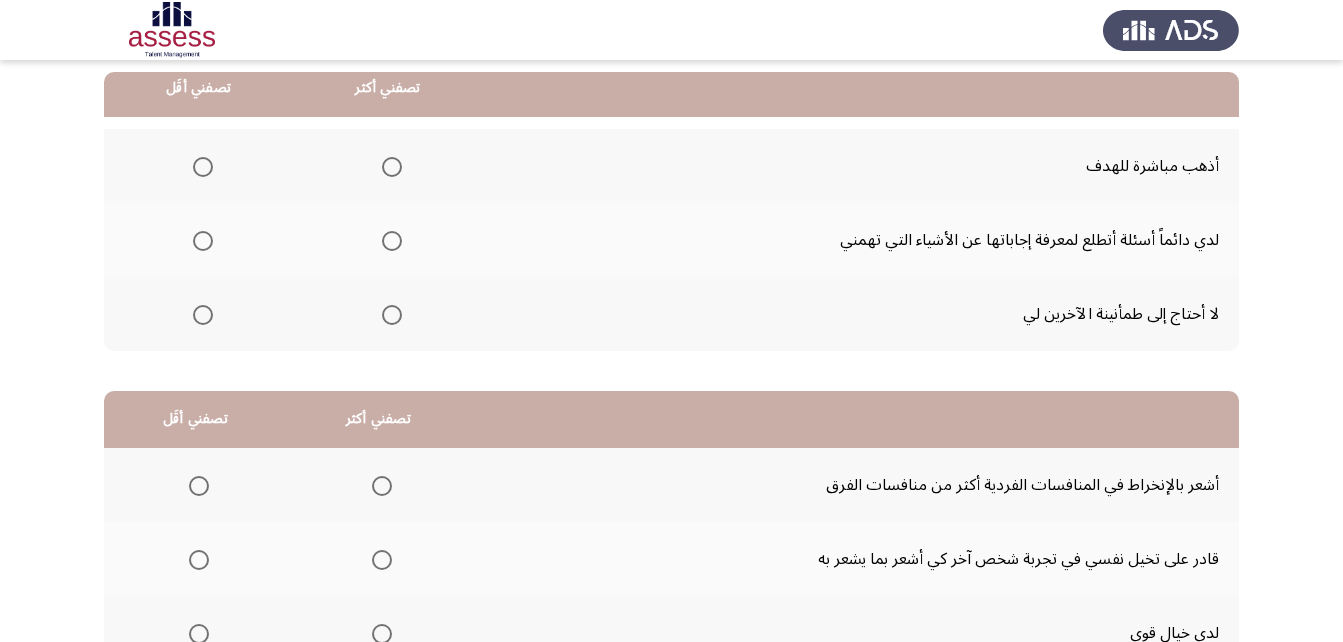 click at bounding box center (392, 167) 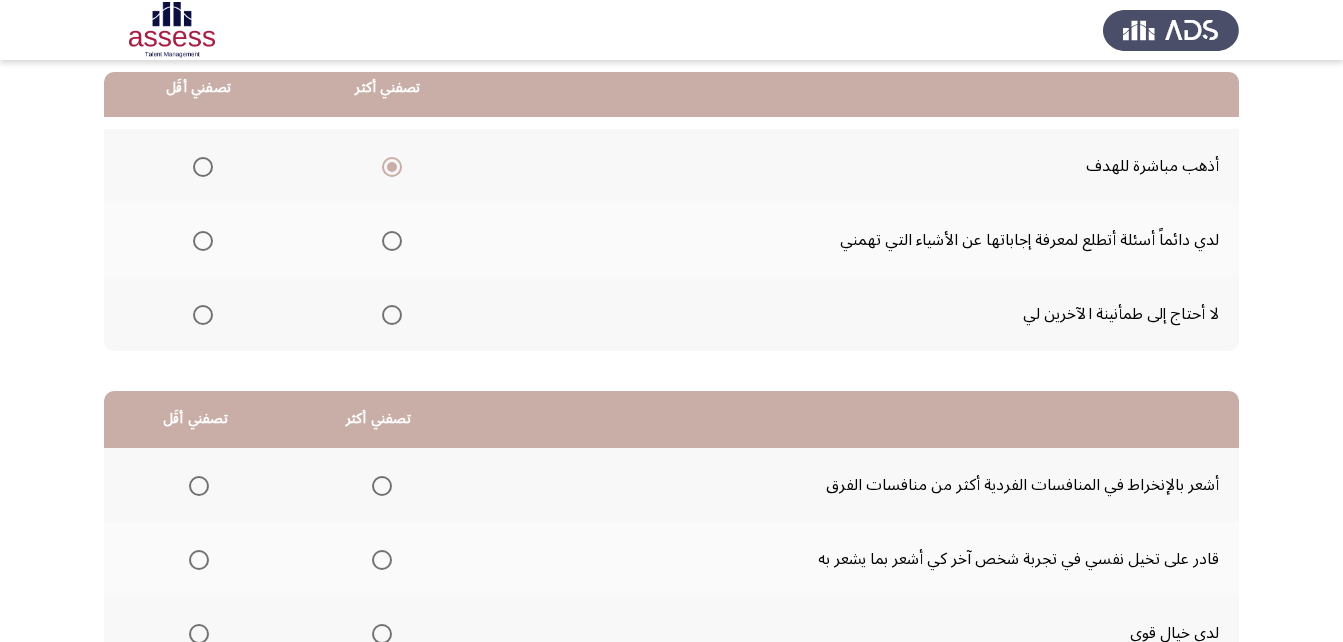 click at bounding box center (392, 241) 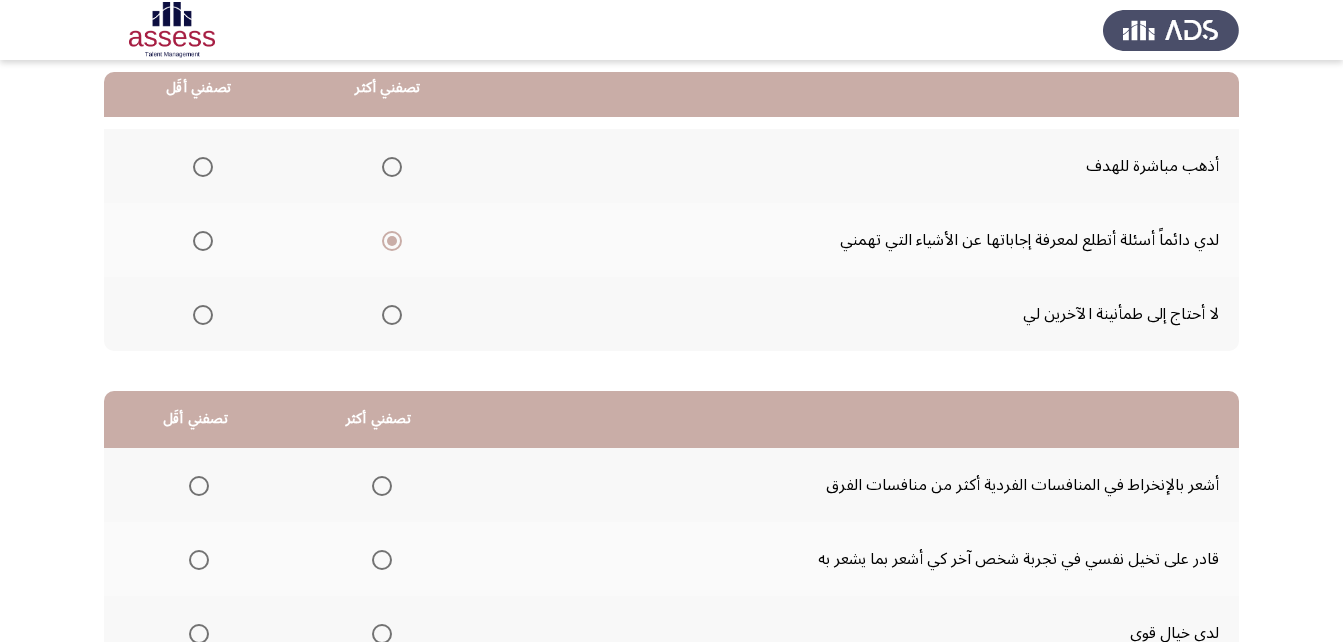 click at bounding box center (203, 315) 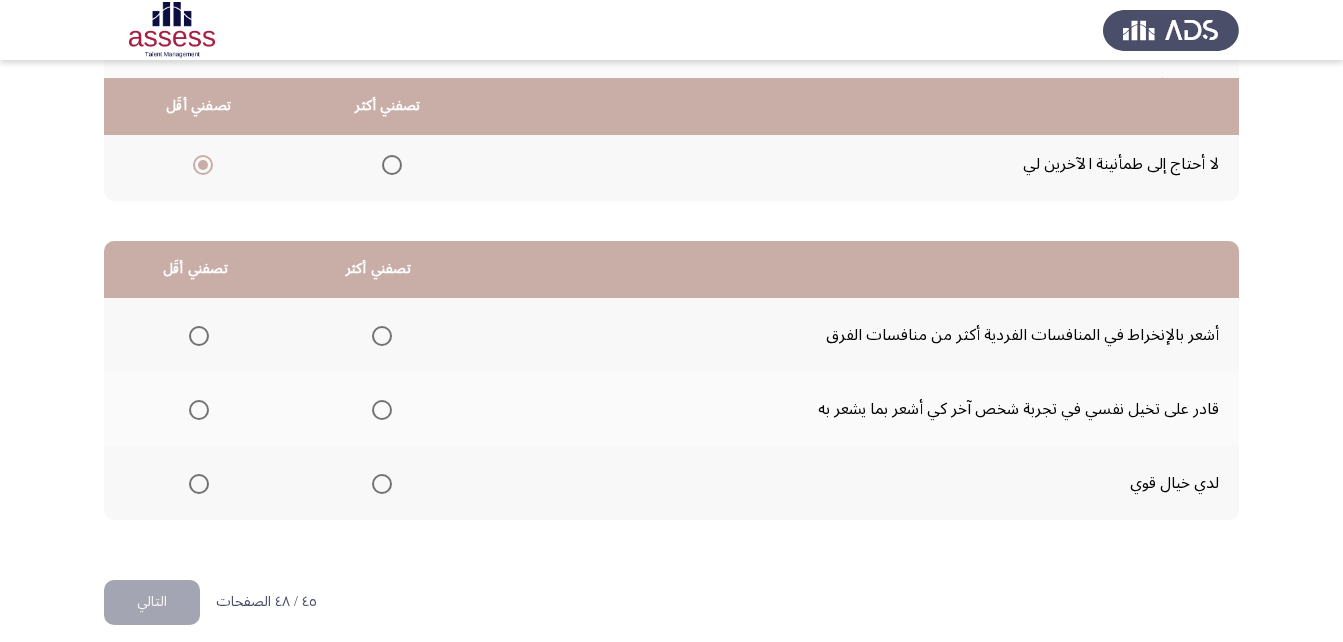 scroll, scrollTop: 368, scrollLeft: 0, axis: vertical 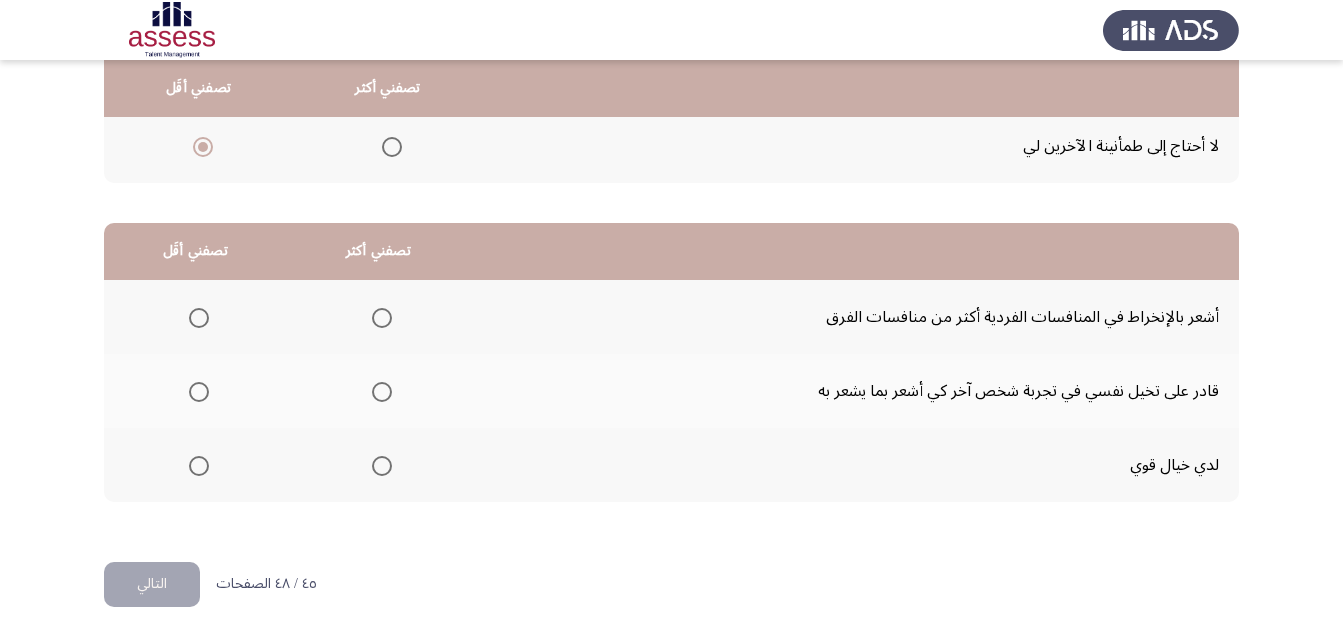 click at bounding box center (382, 392) 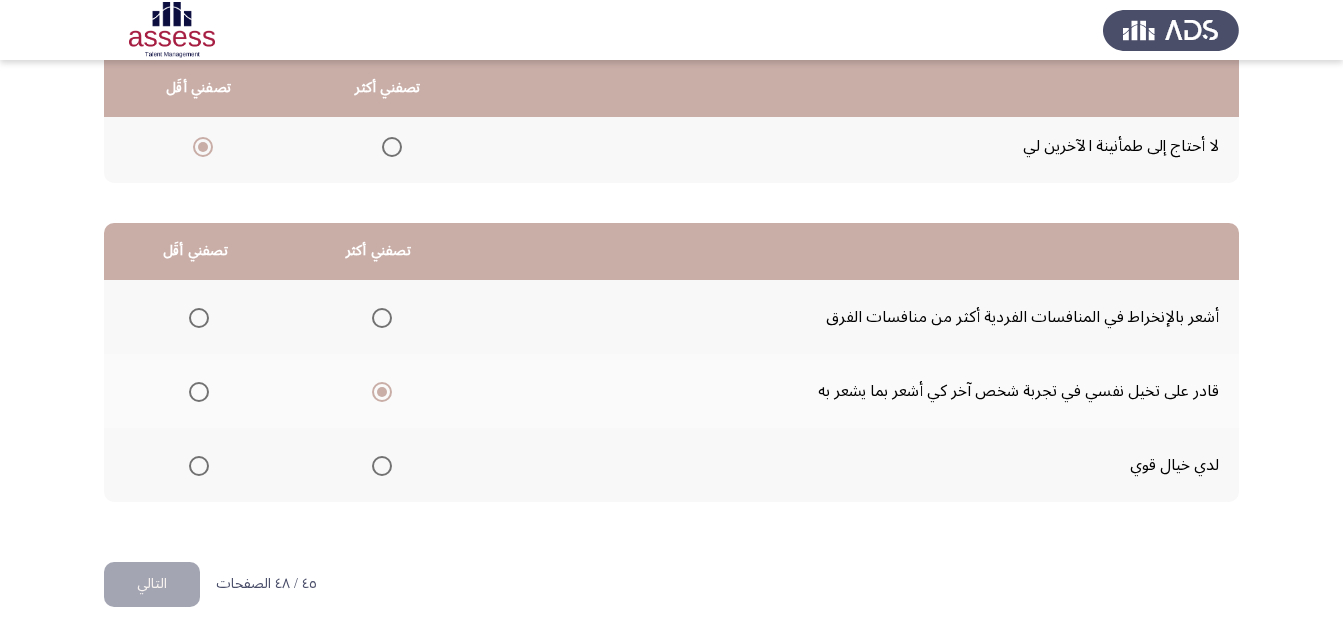 click at bounding box center (199, 318) 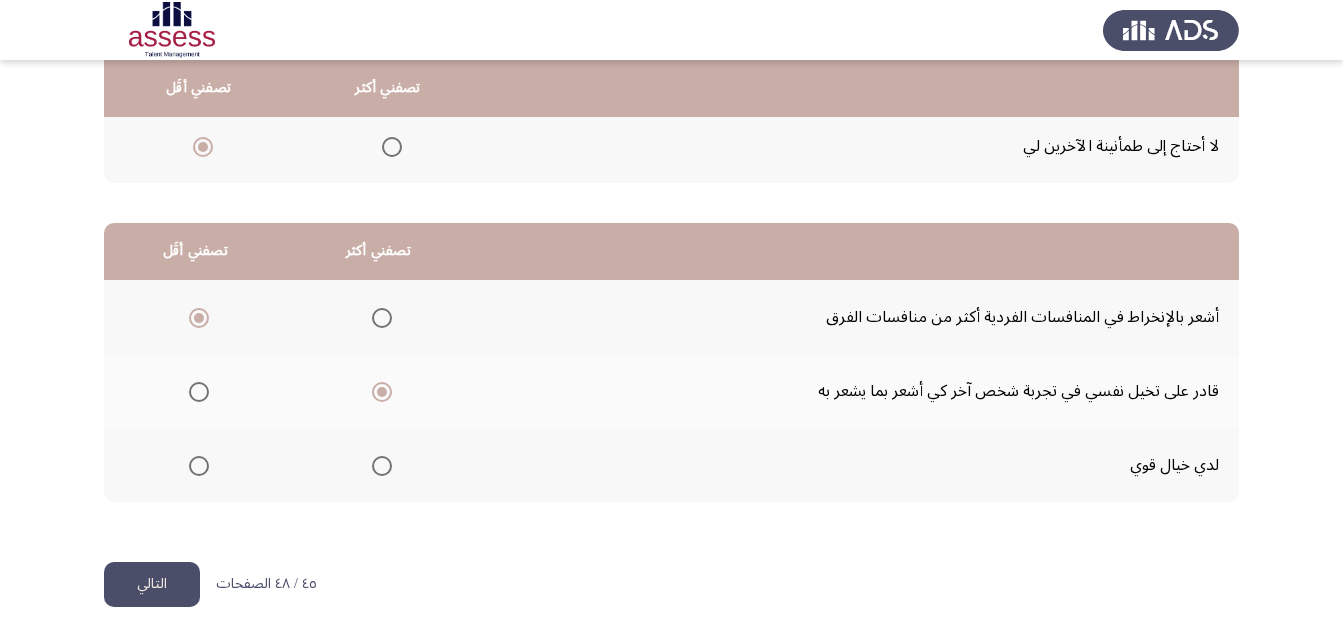 click on "التالي" 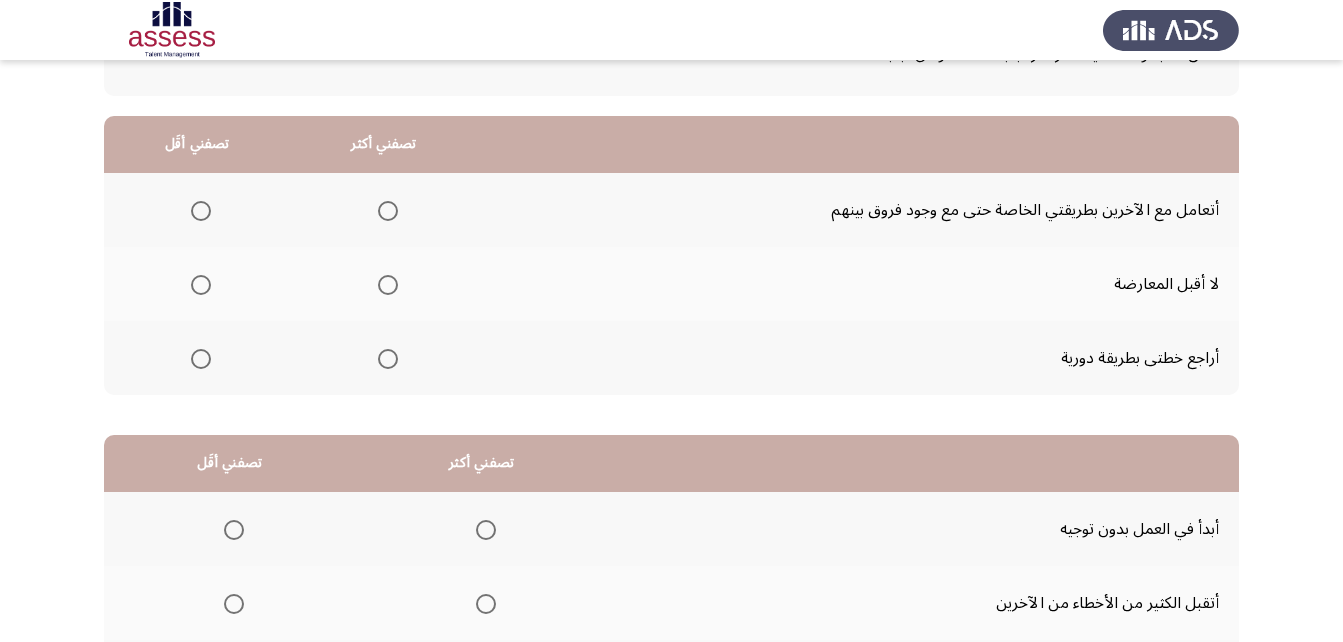 scroll, scrollTop: 200, scrollLeft: 0, axis: vertical 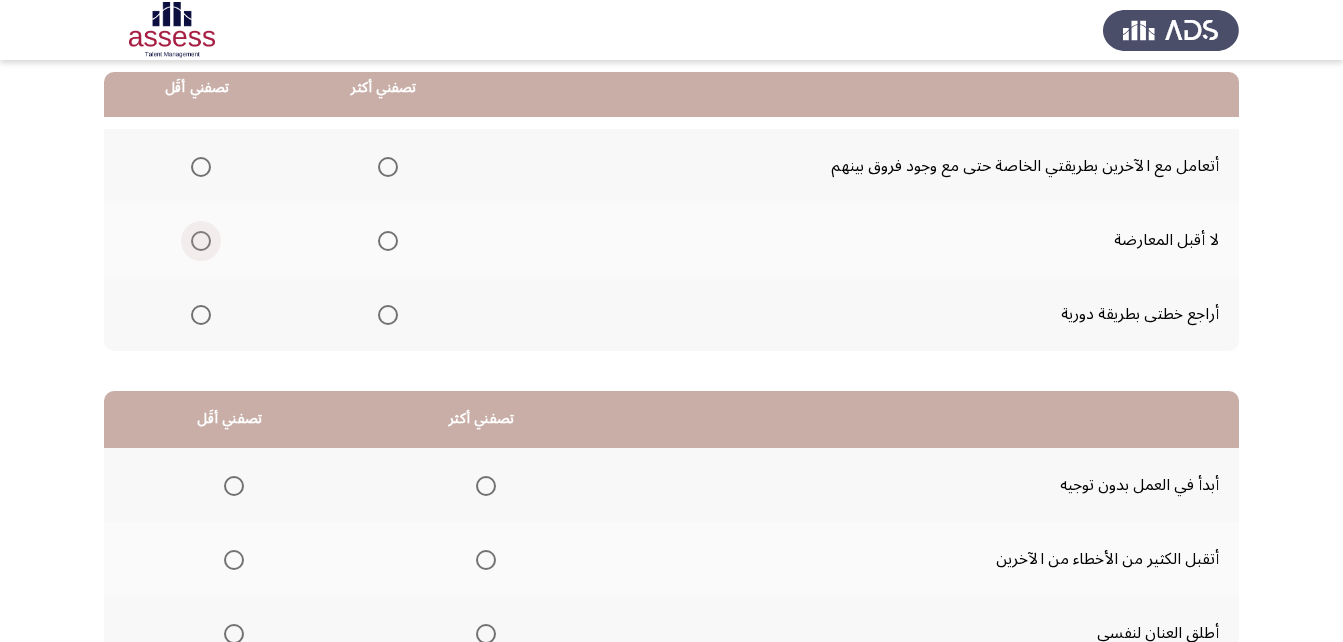 click at bounding box center [201, 241] 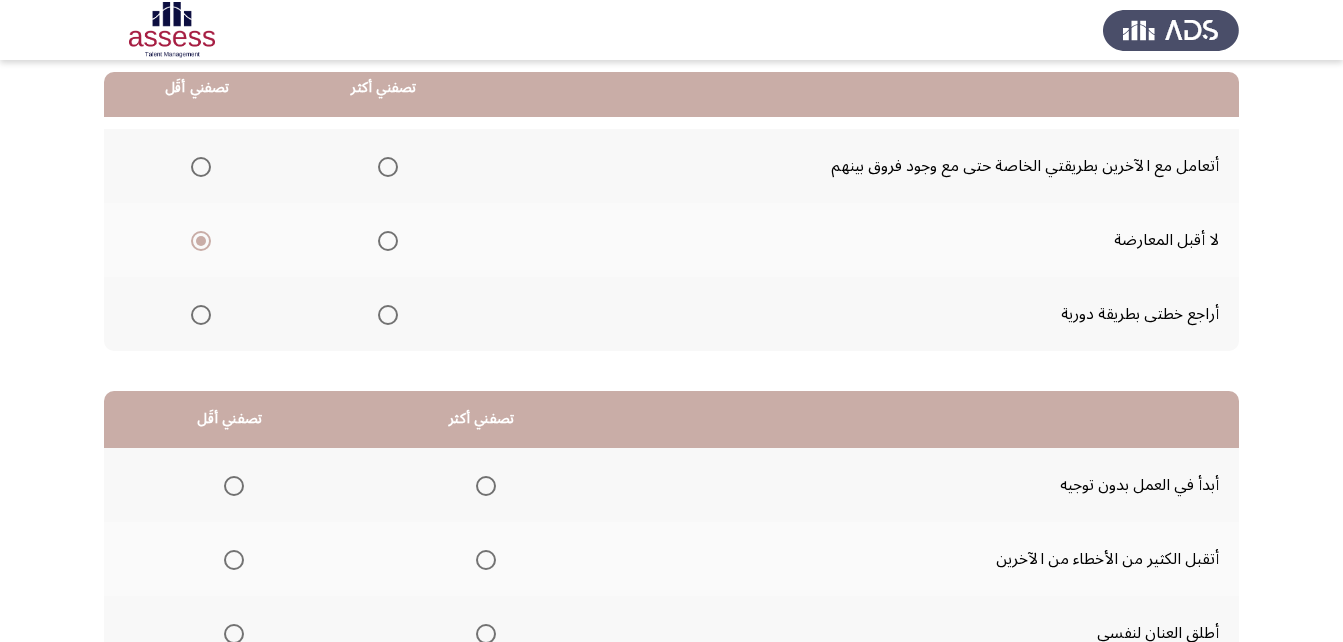 click at bounding box center (388, 167) 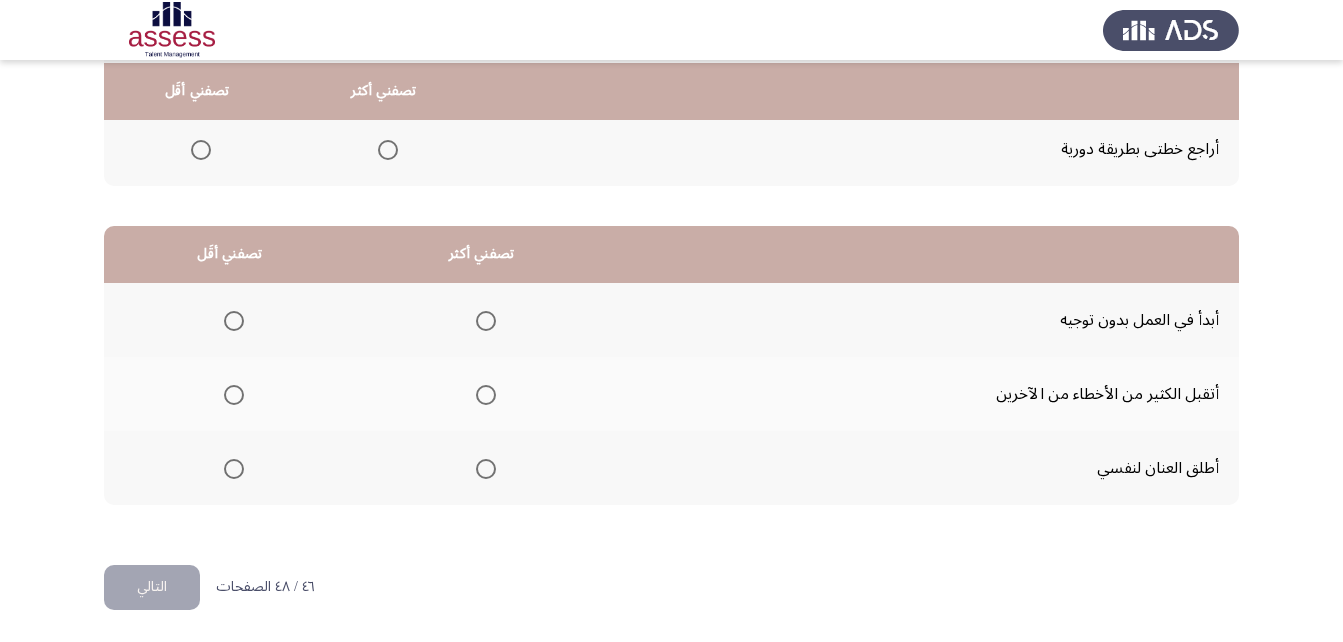 scroll, scrollTop: 368, scrollLeft: 0, axis: vertical 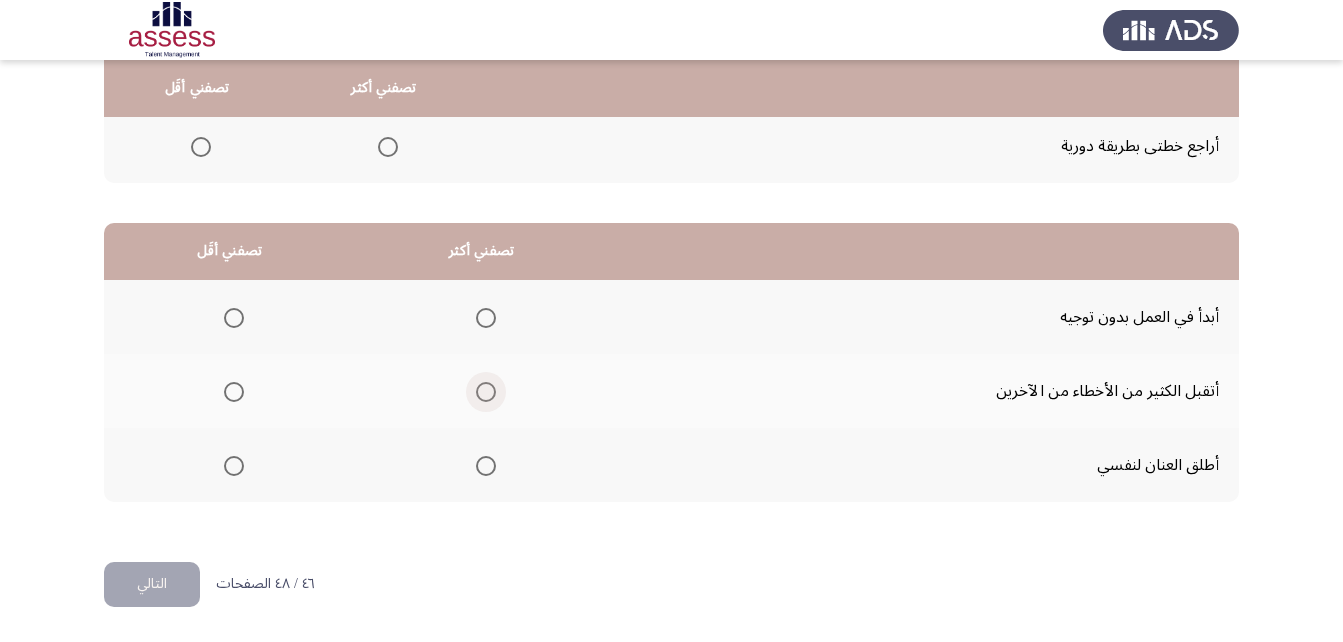 click at bounding box center (486, 392) 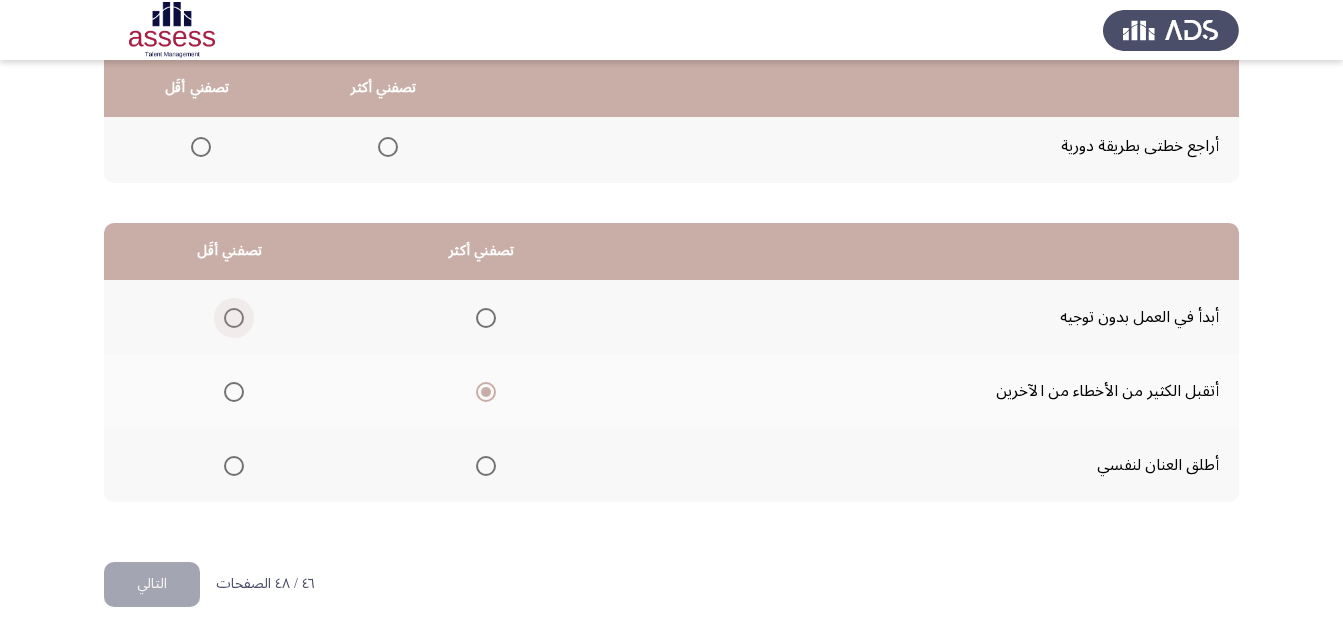 click at bounding box center (234, 318) 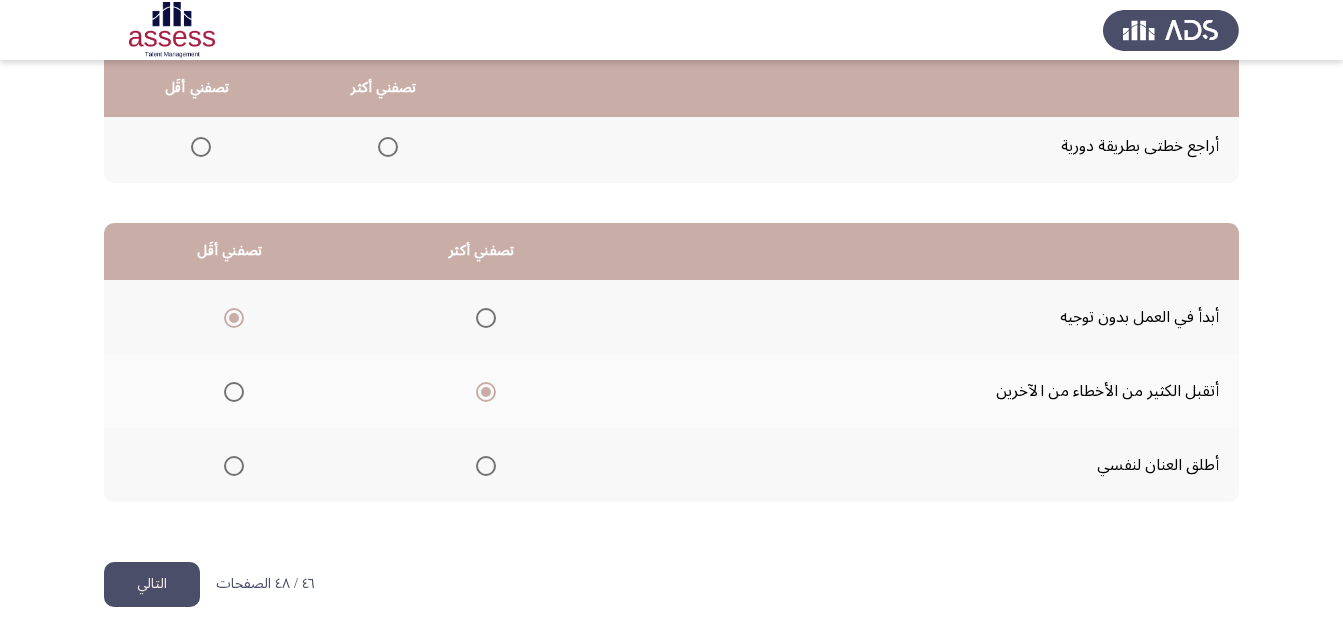 click on "التالي" 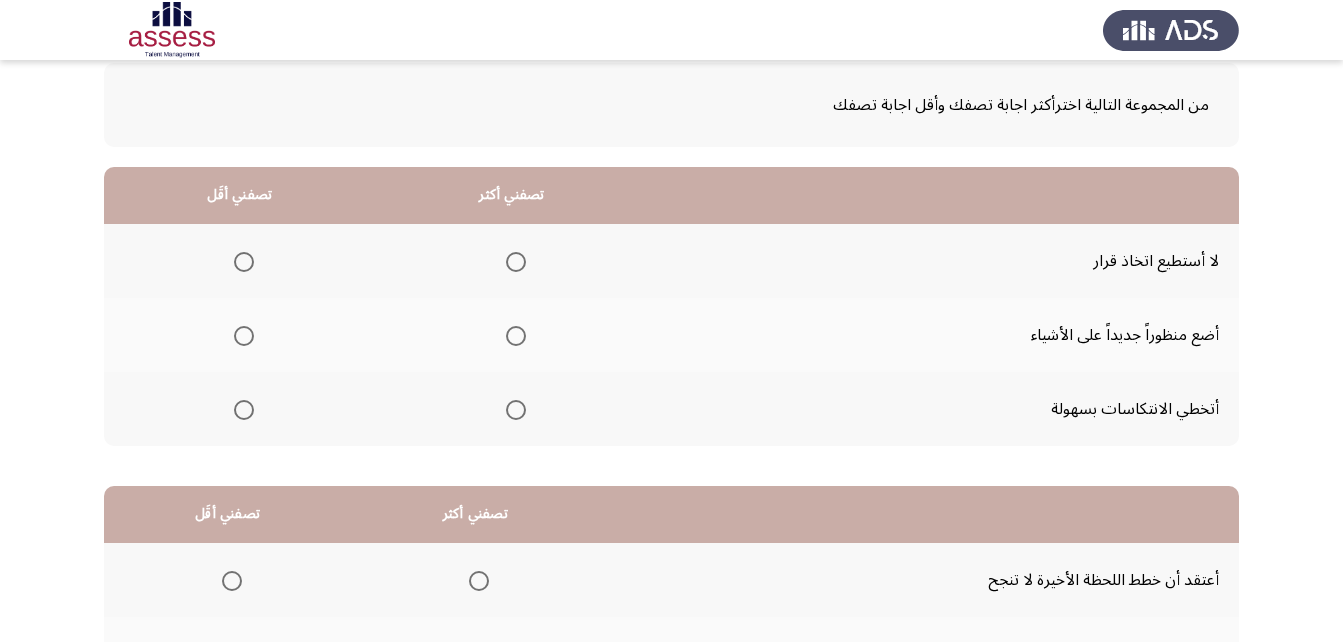scroll, scrollTop: 100, scrollLeft: 0, axis: vertical 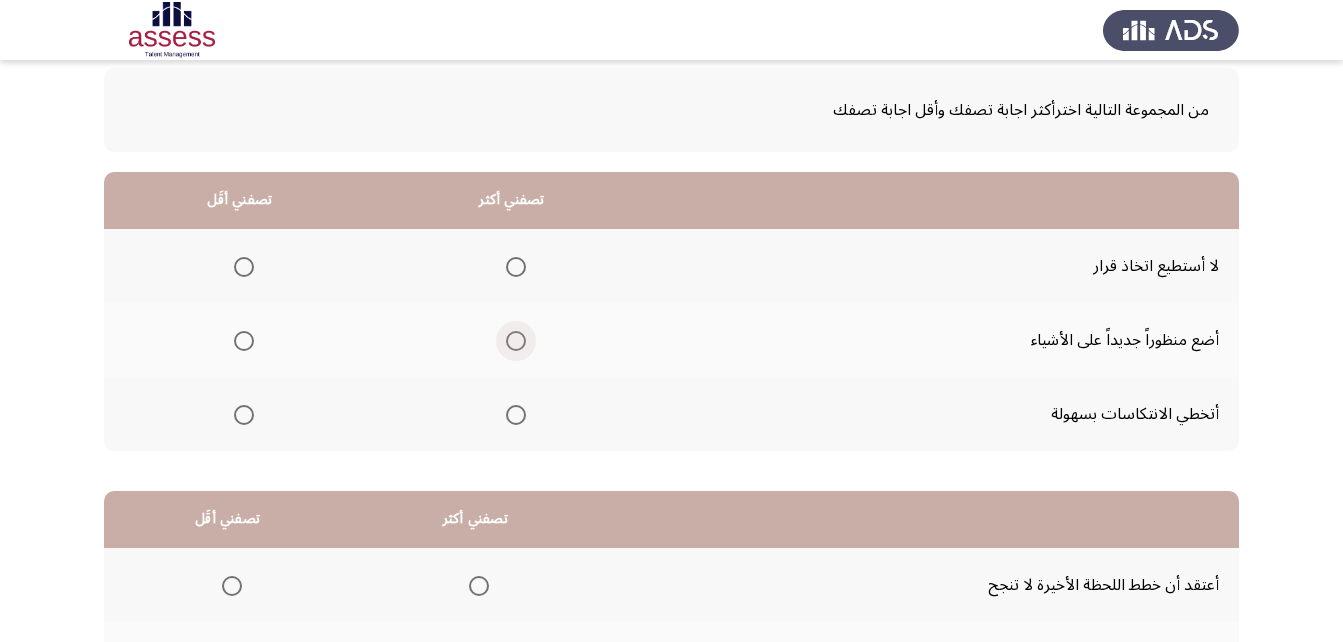 click at bounding box center [516, 341] 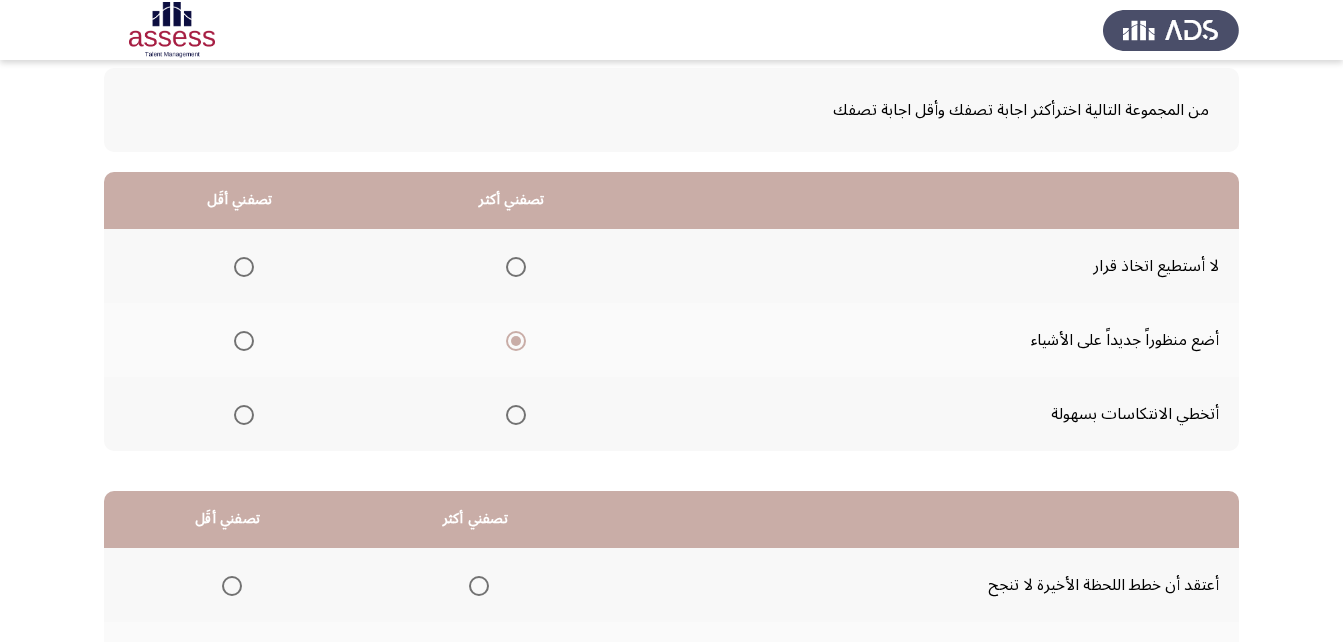 click at bounding box center [244, 267] 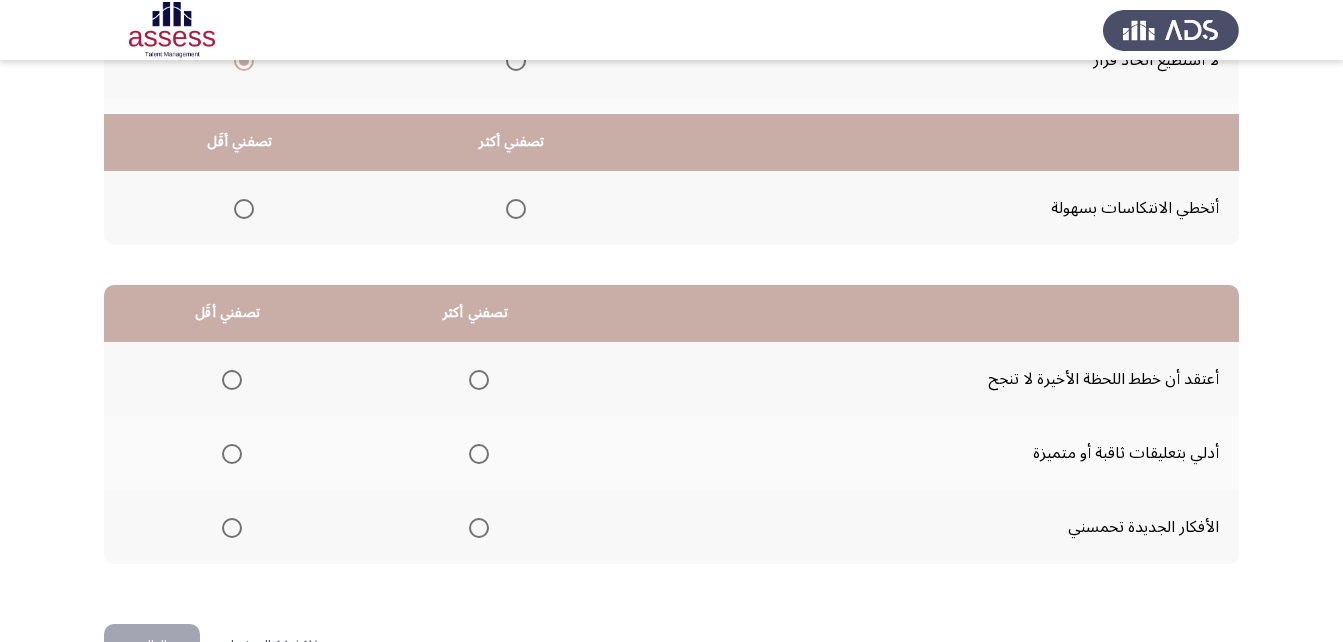 scroll, scrollTop: 368, scrollLeft: 0, axis: vertical 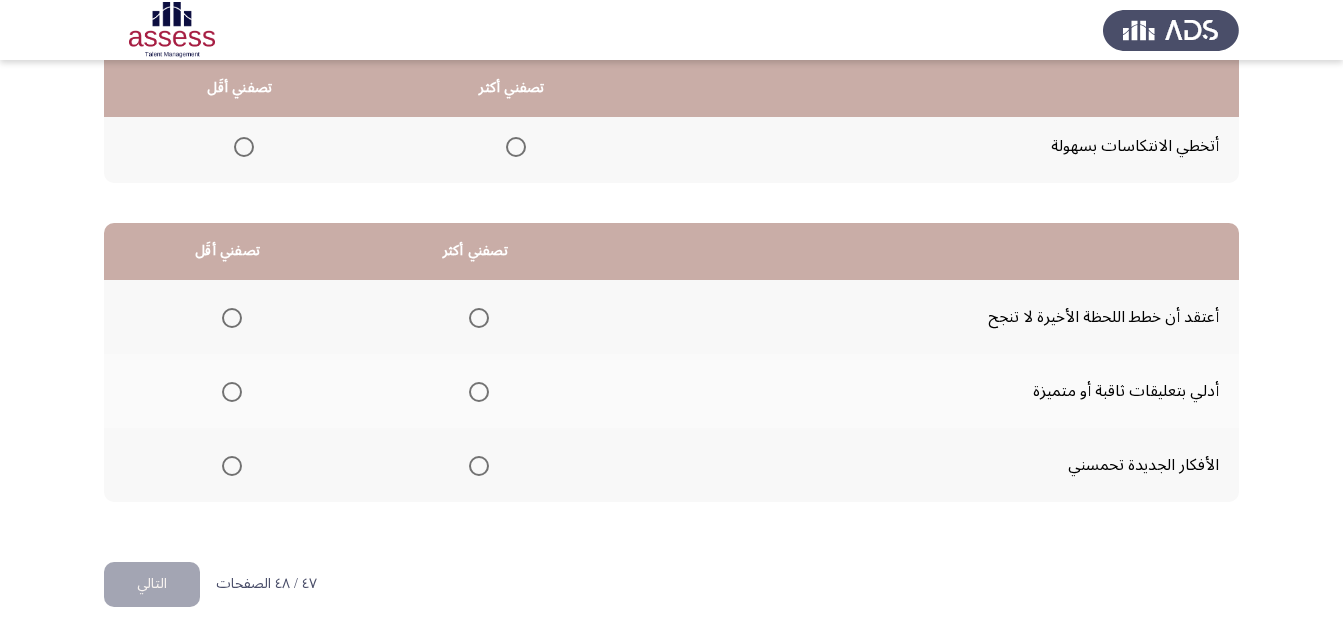 click at bounding box center [479, 466] 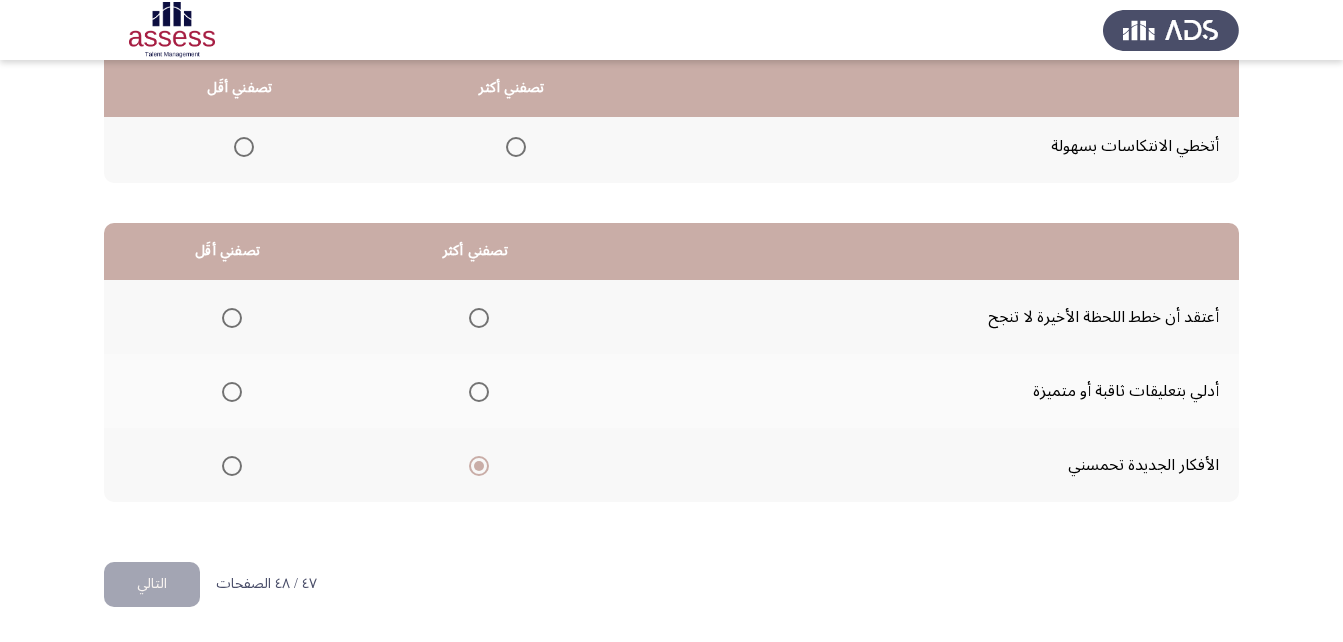 click at bounding box center (232, 318) 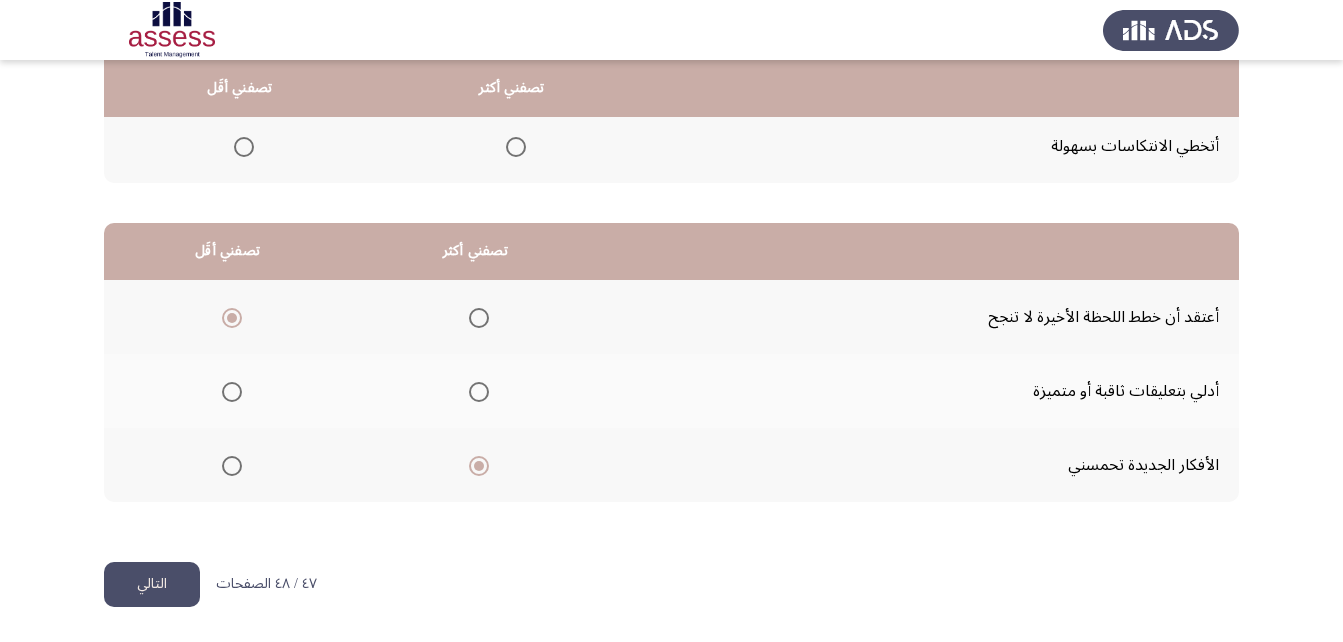 click on "التالي" 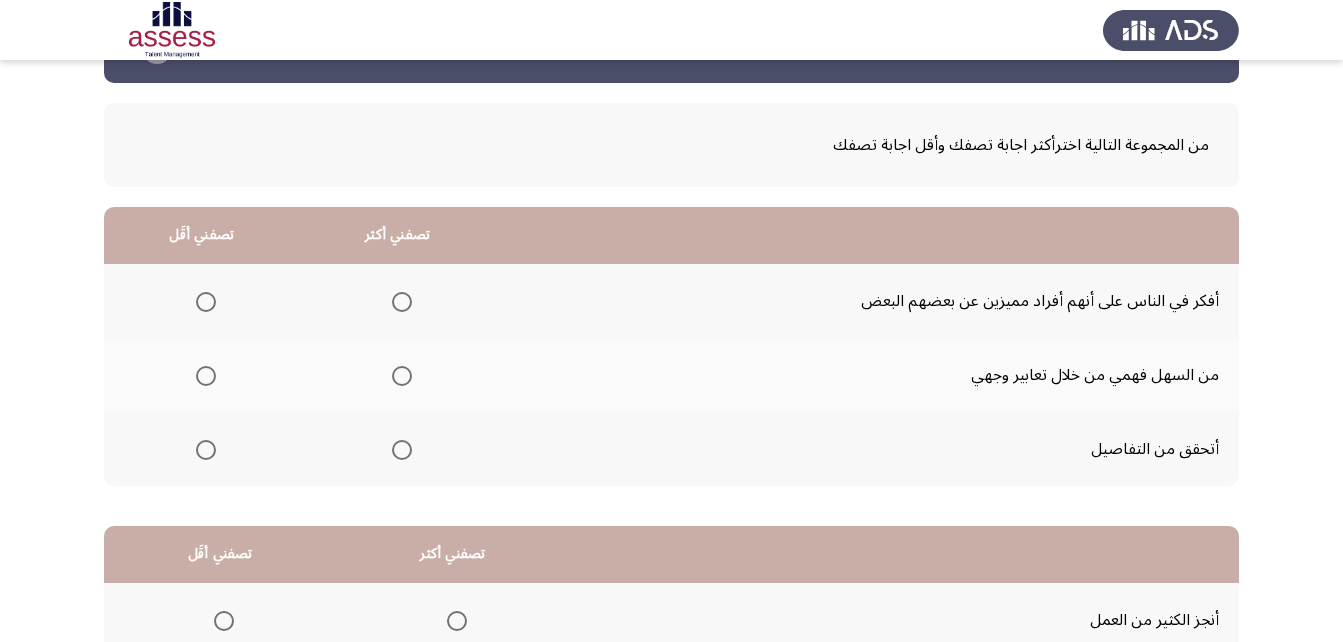 scroll, scrollTop: 100, scrollLeft: 0, axis: vertical 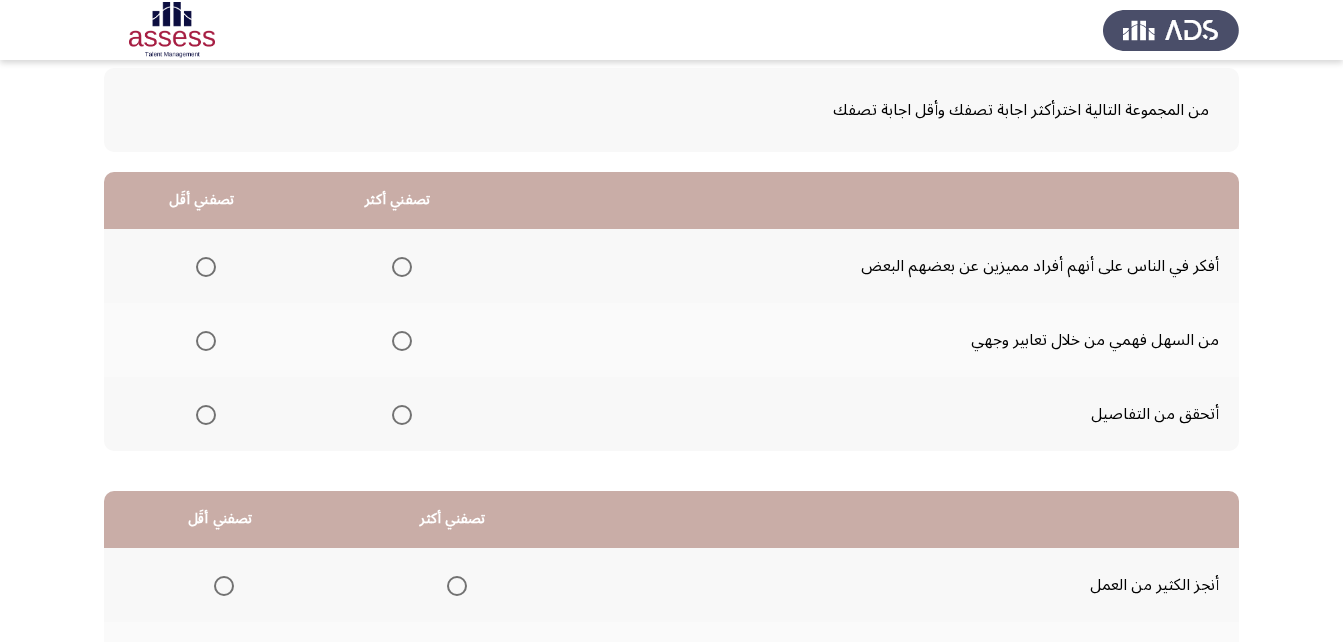 click at bounding box center (402, 415) 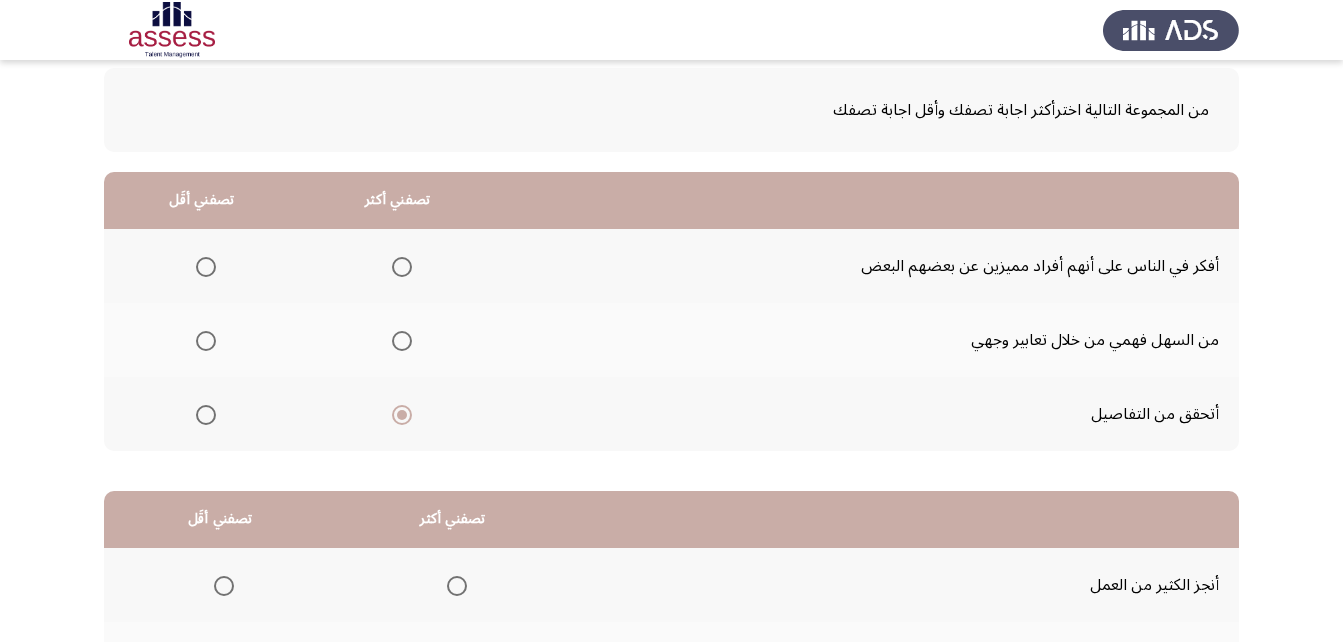 click at bounding box center [206, 267] 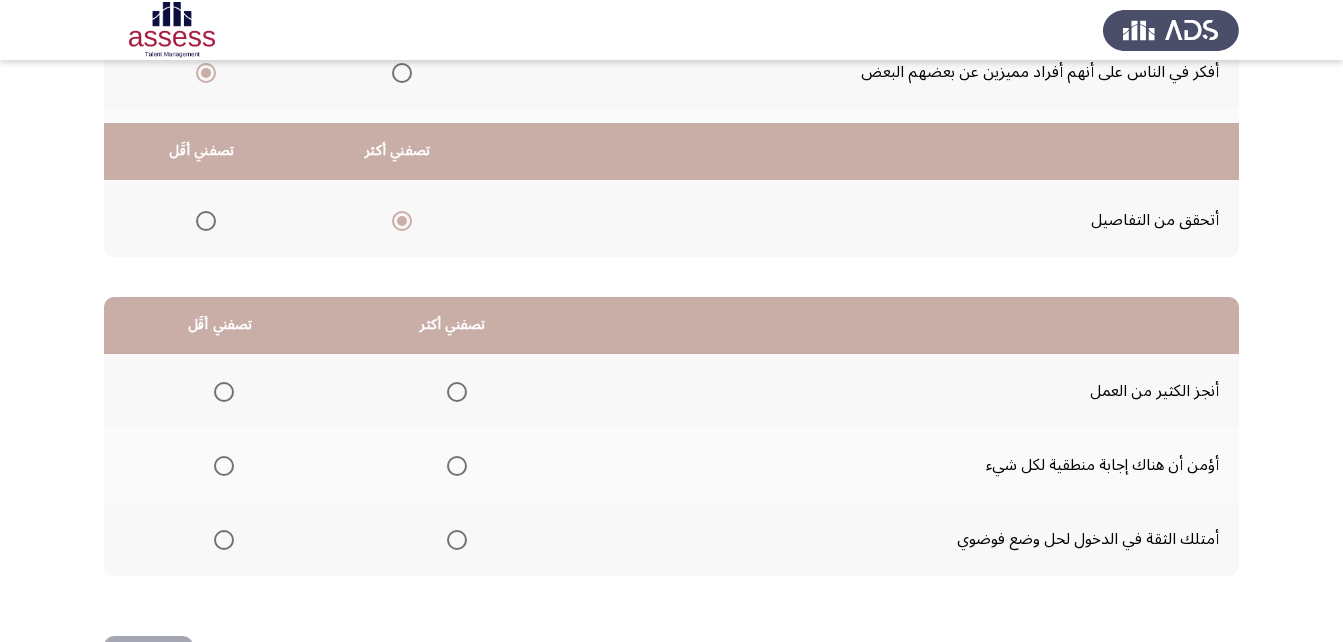 scroll, scrollTop: 368, scrollLeft: 0, axis: vertical 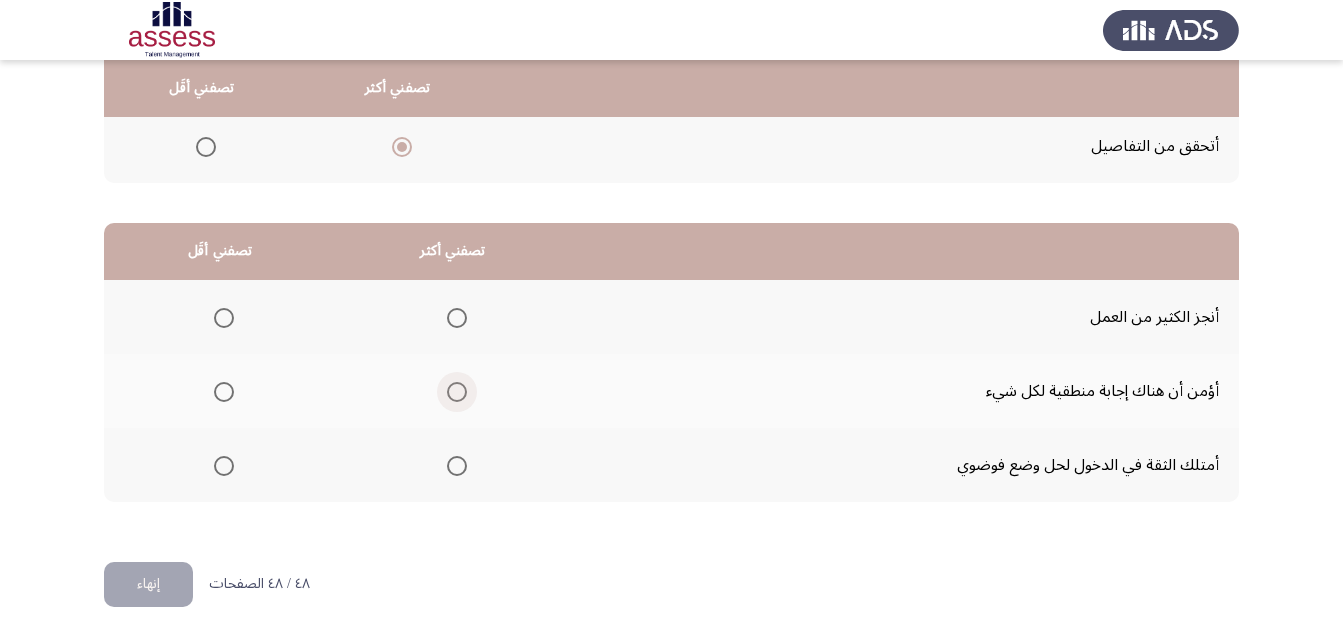 click at bounding box center [457, 392] 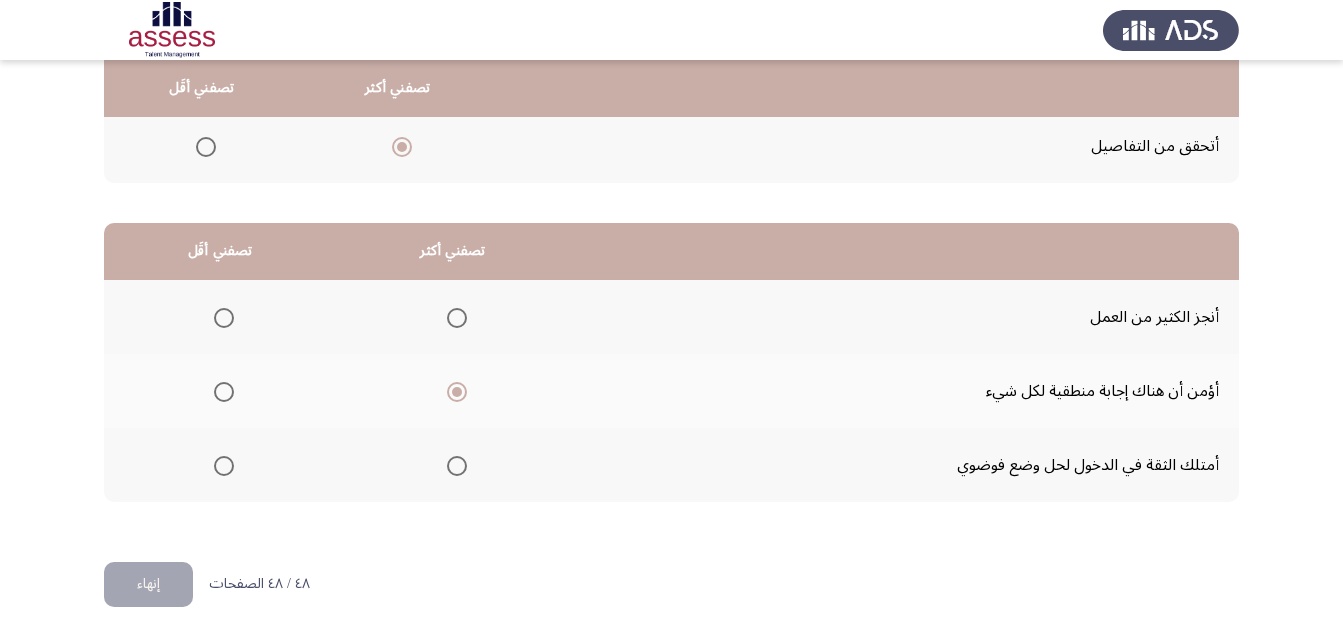 click at bounding box center (224, 318) 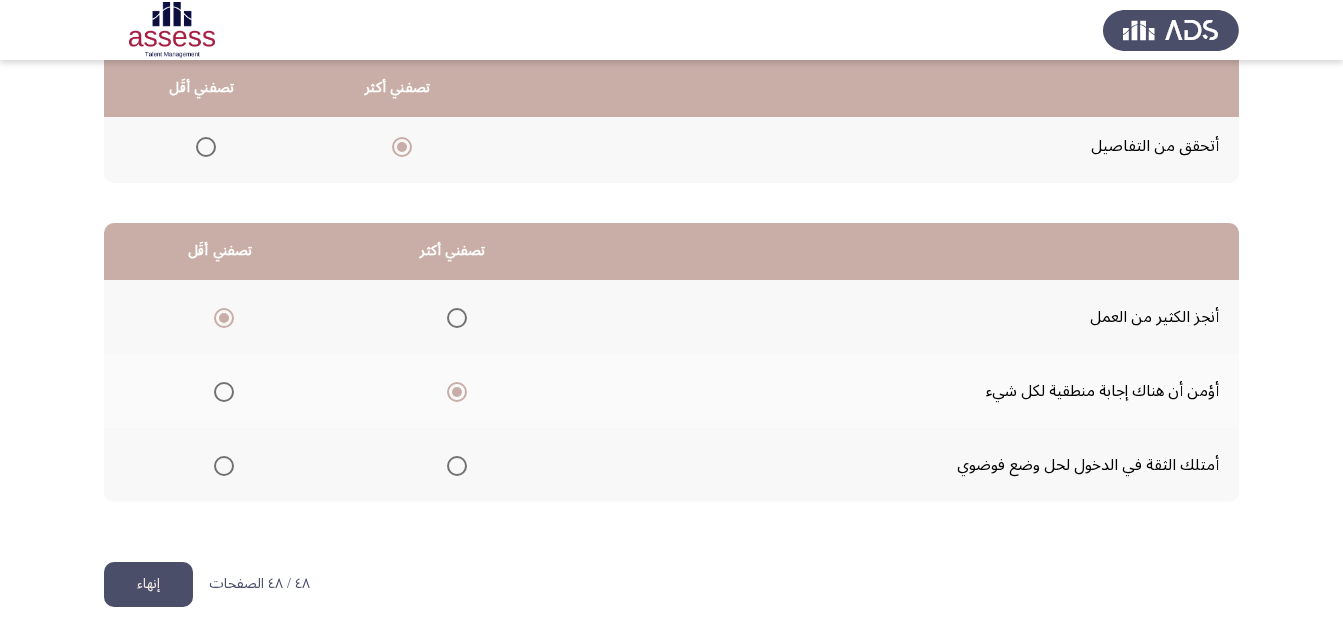 click on "إنهاء" 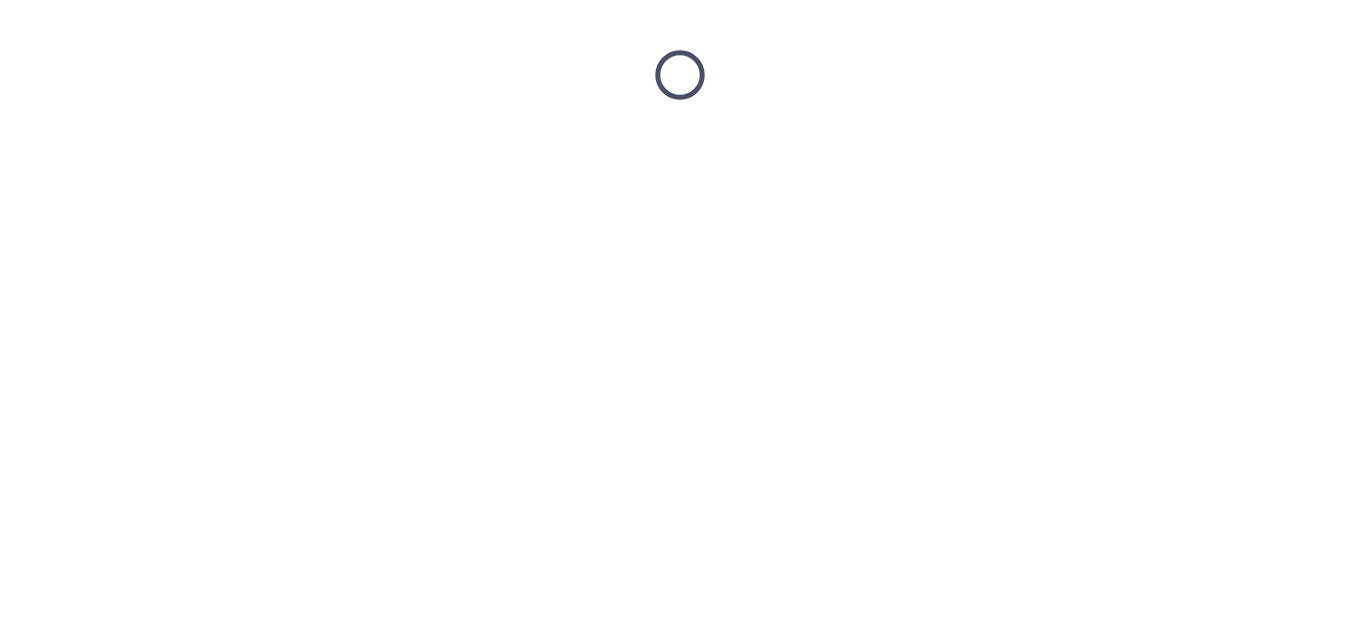 scroll, scrollTop: 0, scrollLeft: 0, axis: both 